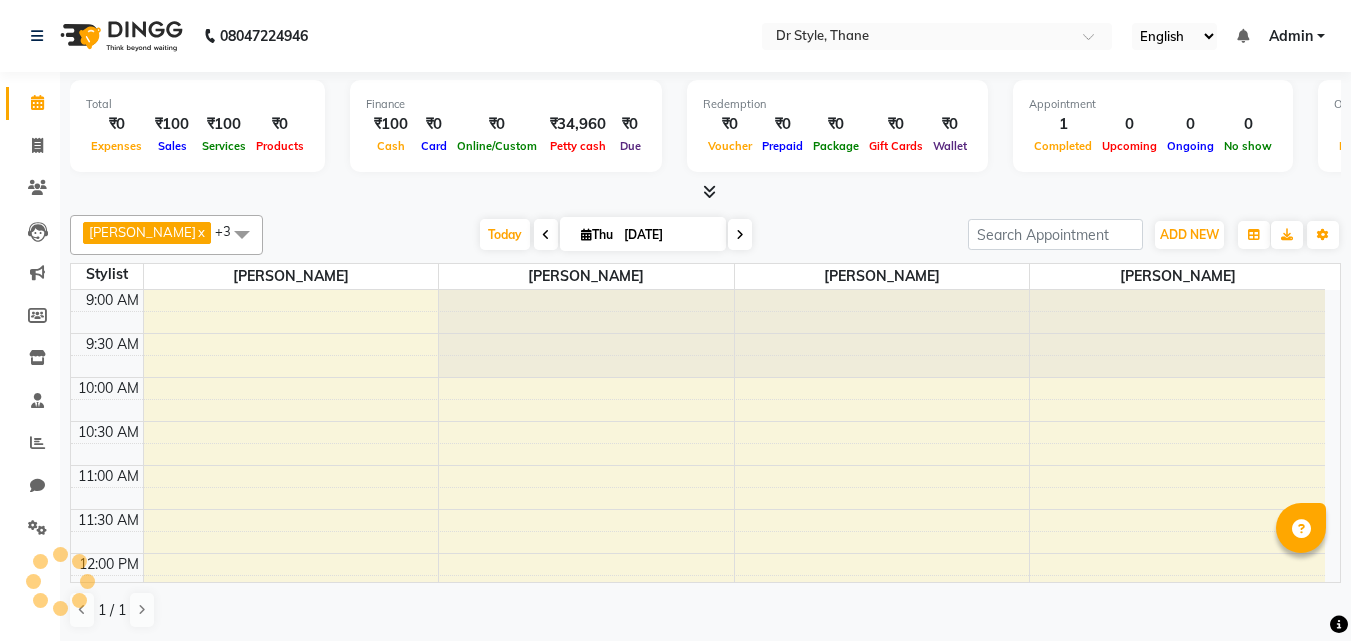 scroll, scrollTop: 0, scrollLeft: 0, axis: both 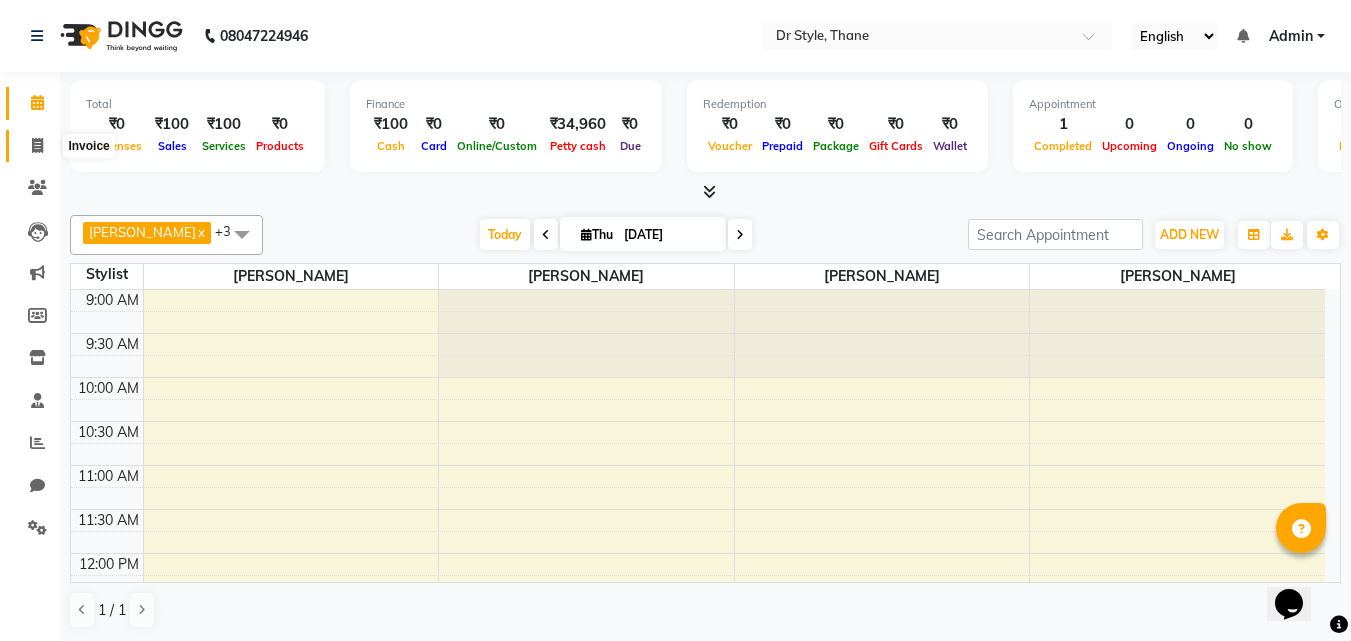 click 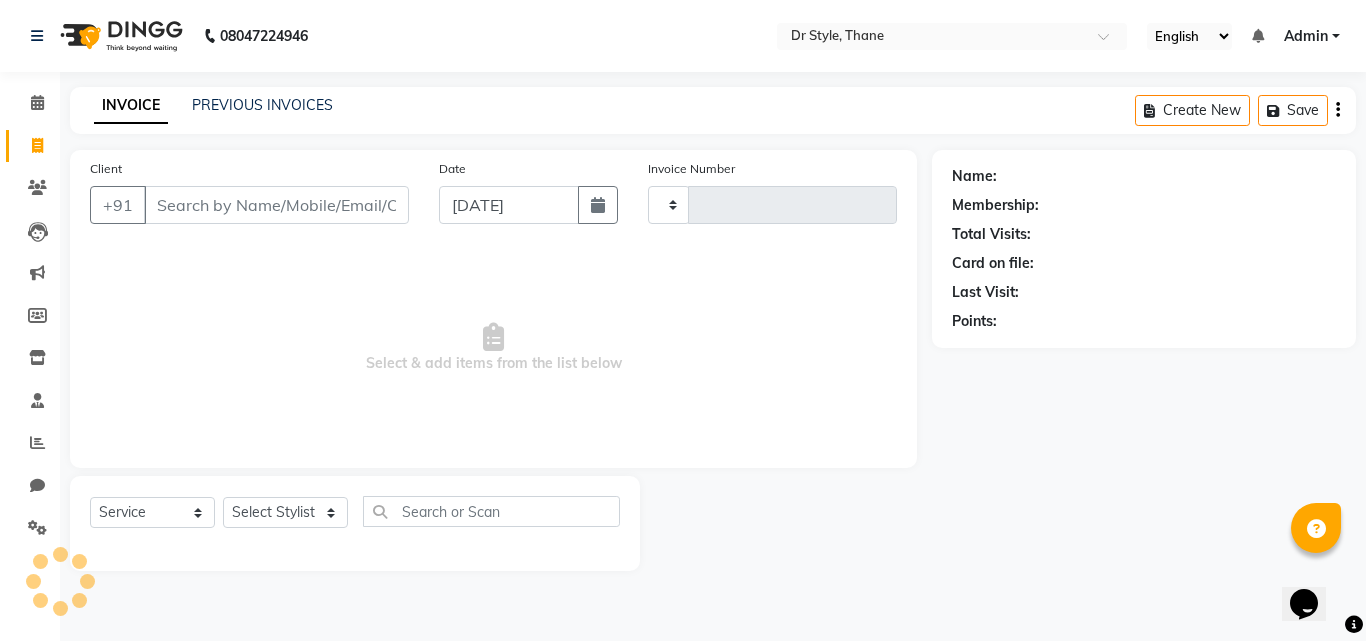 type on "0462" 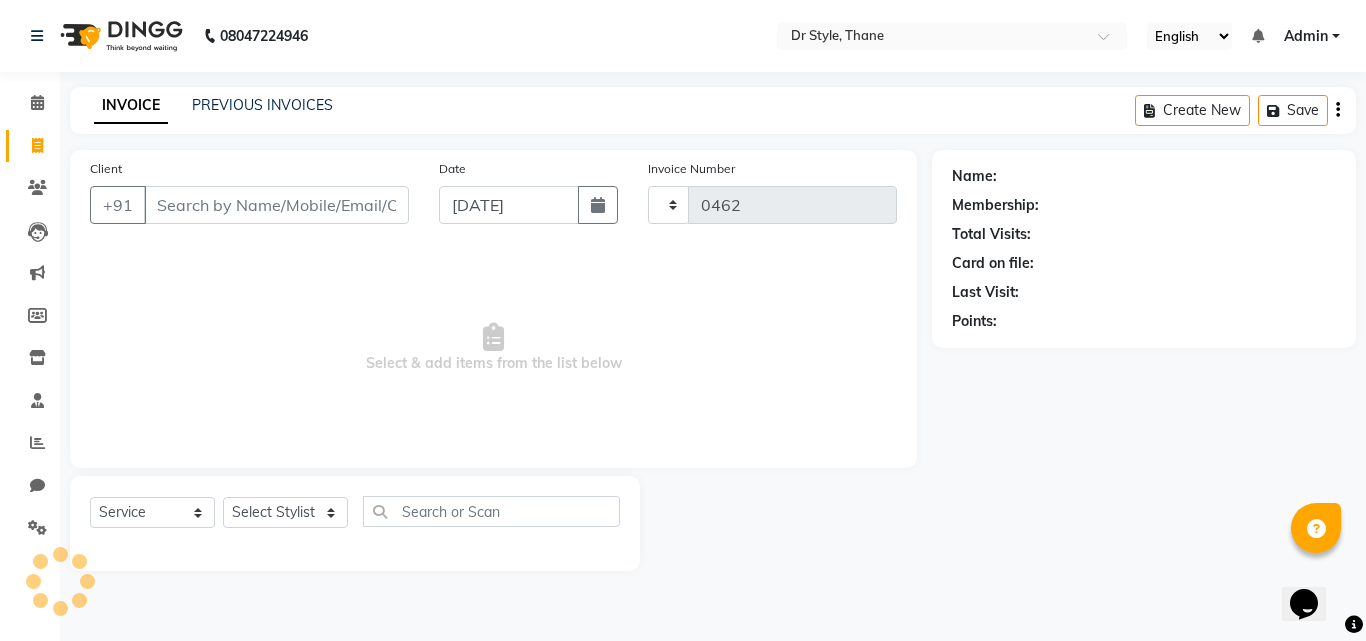 select on "7832" 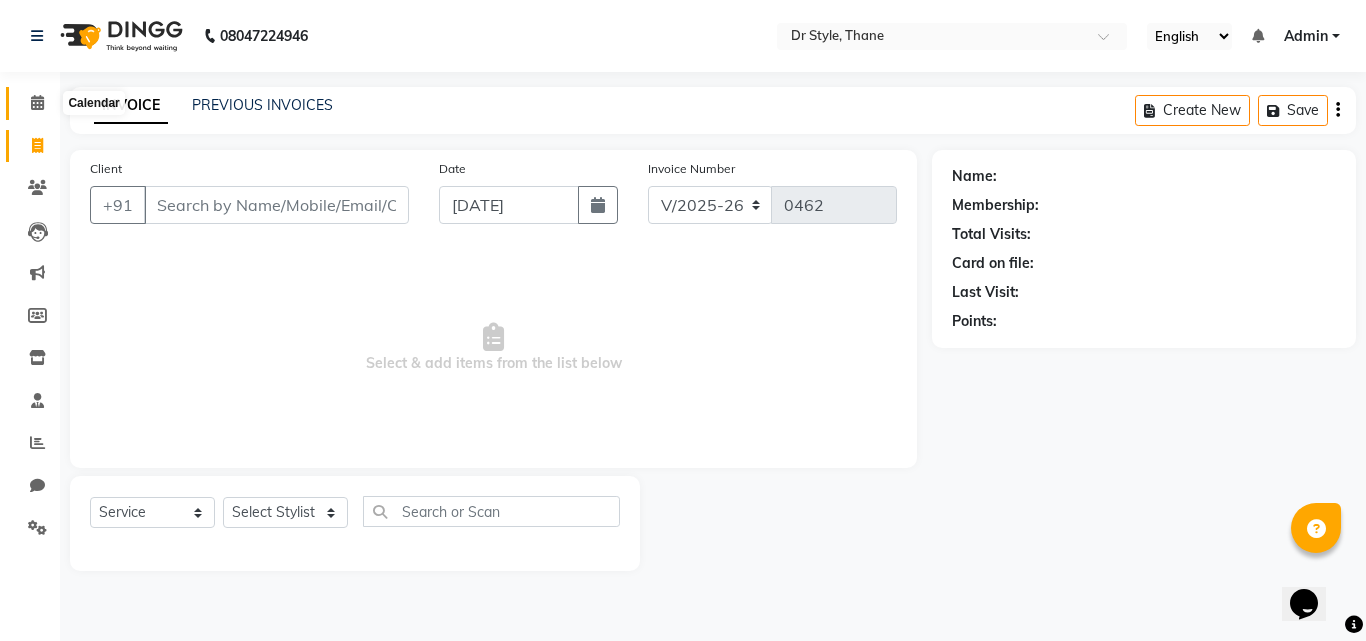 click 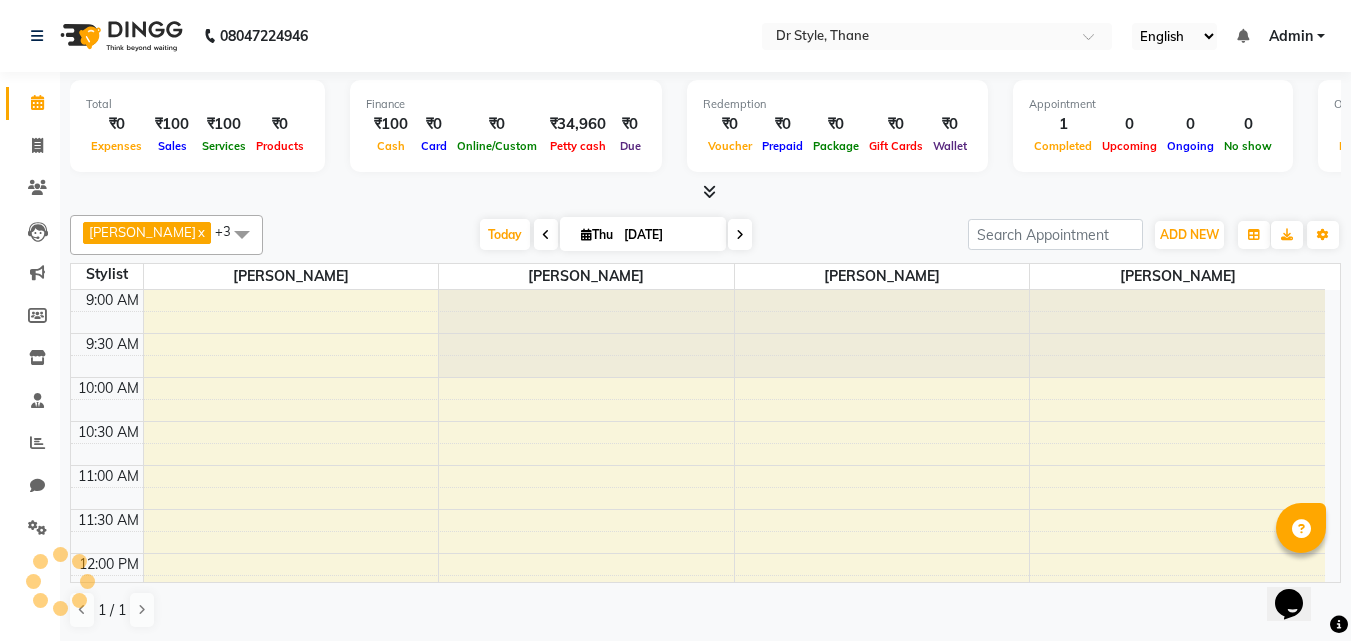 scroll, scrollTop: 705, scrollLeft: 0, axis: vertical 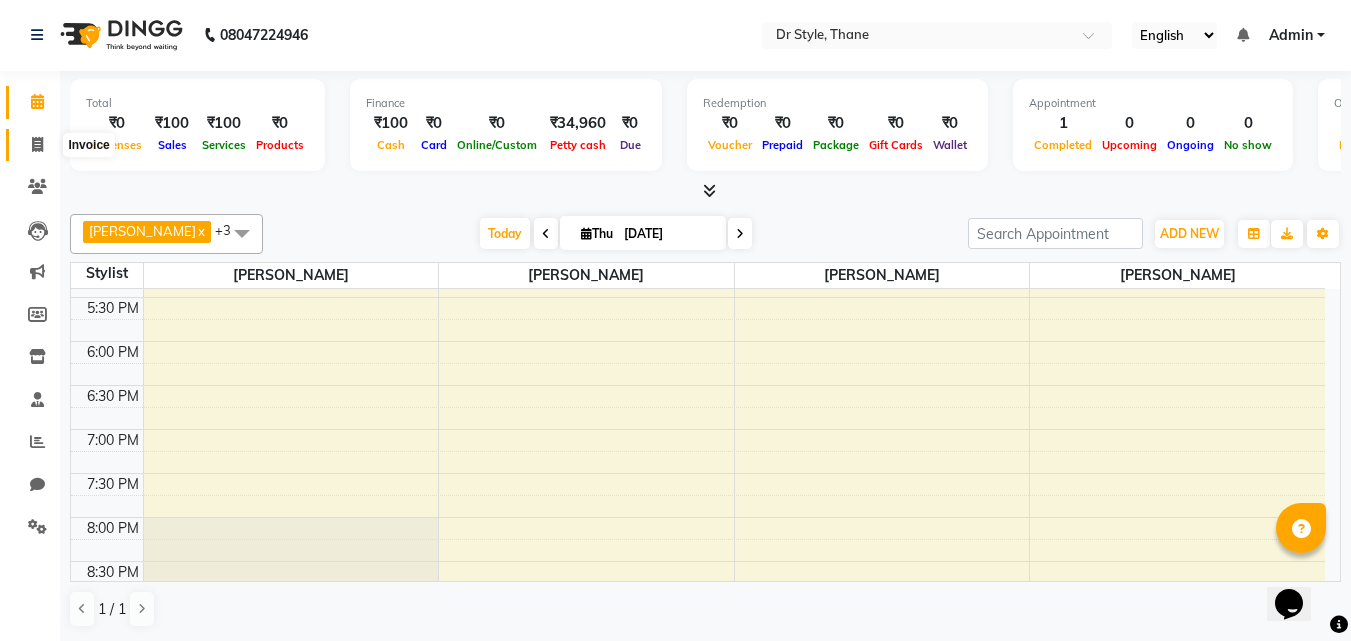 click 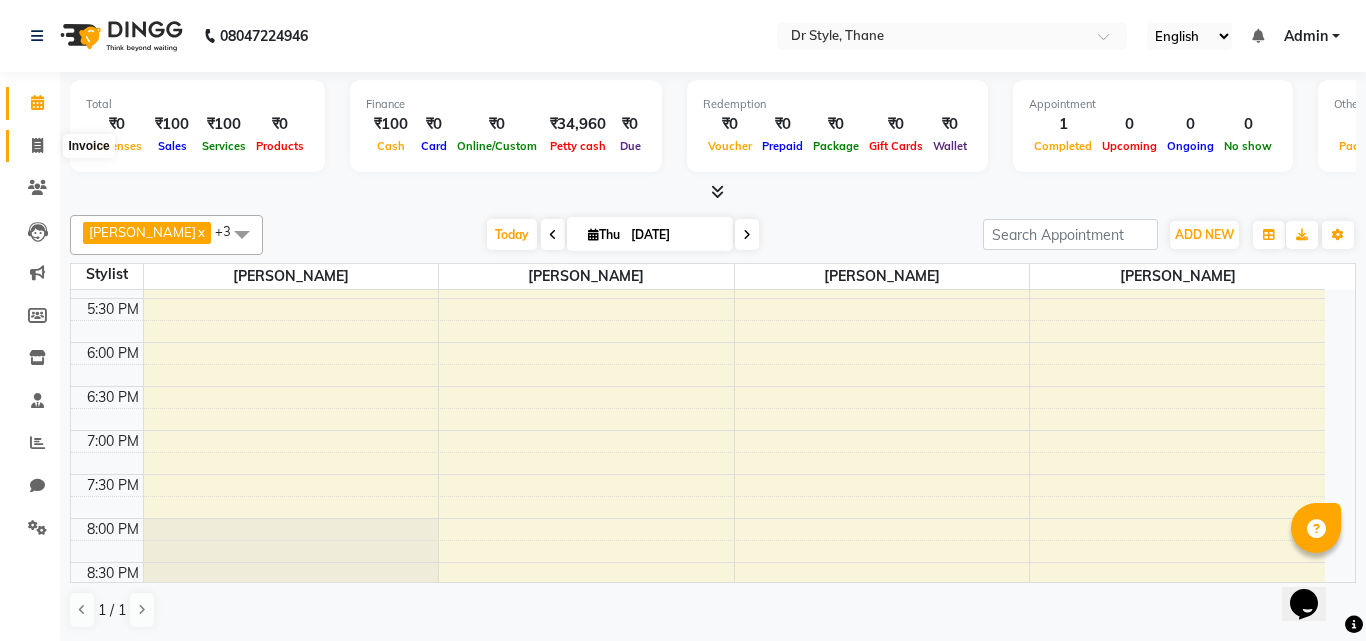 select on "service" 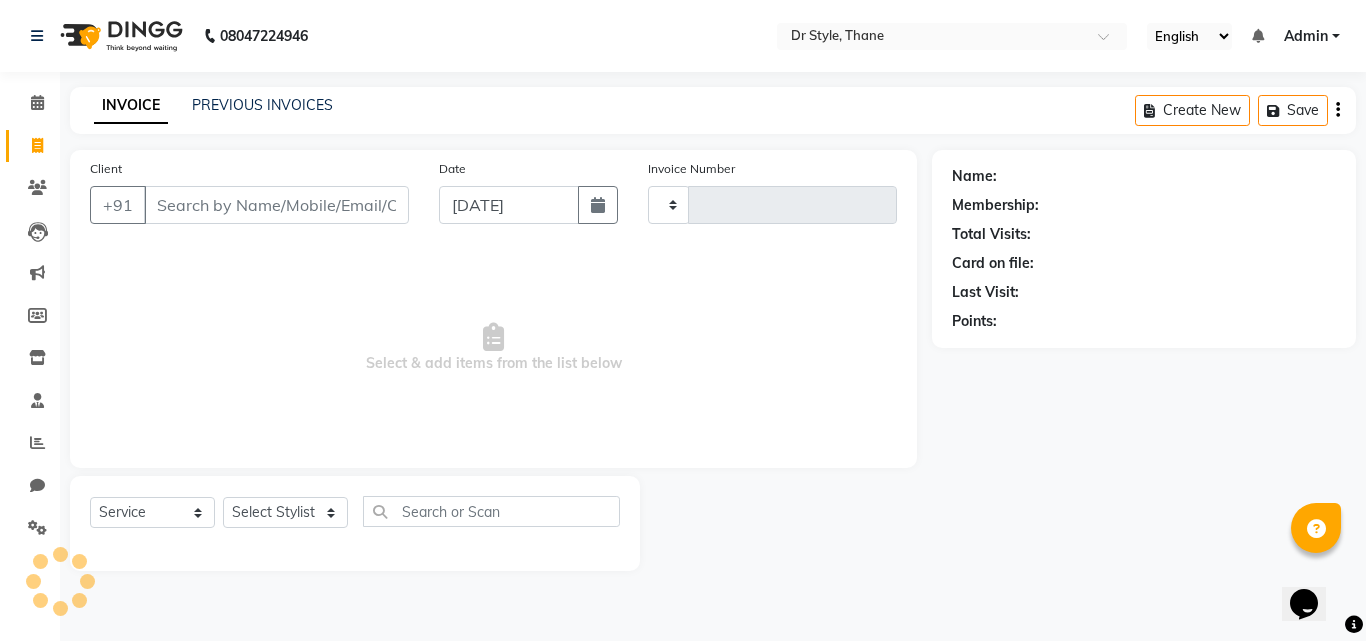 type on "0462" 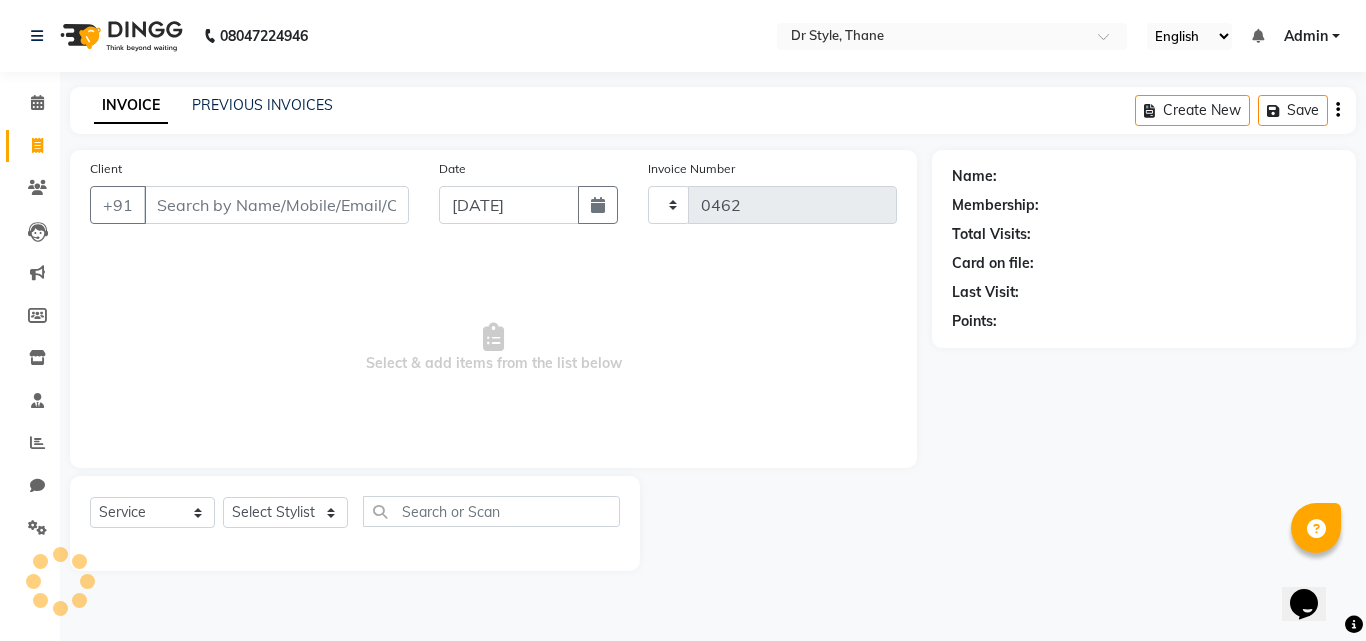 select on "7832" 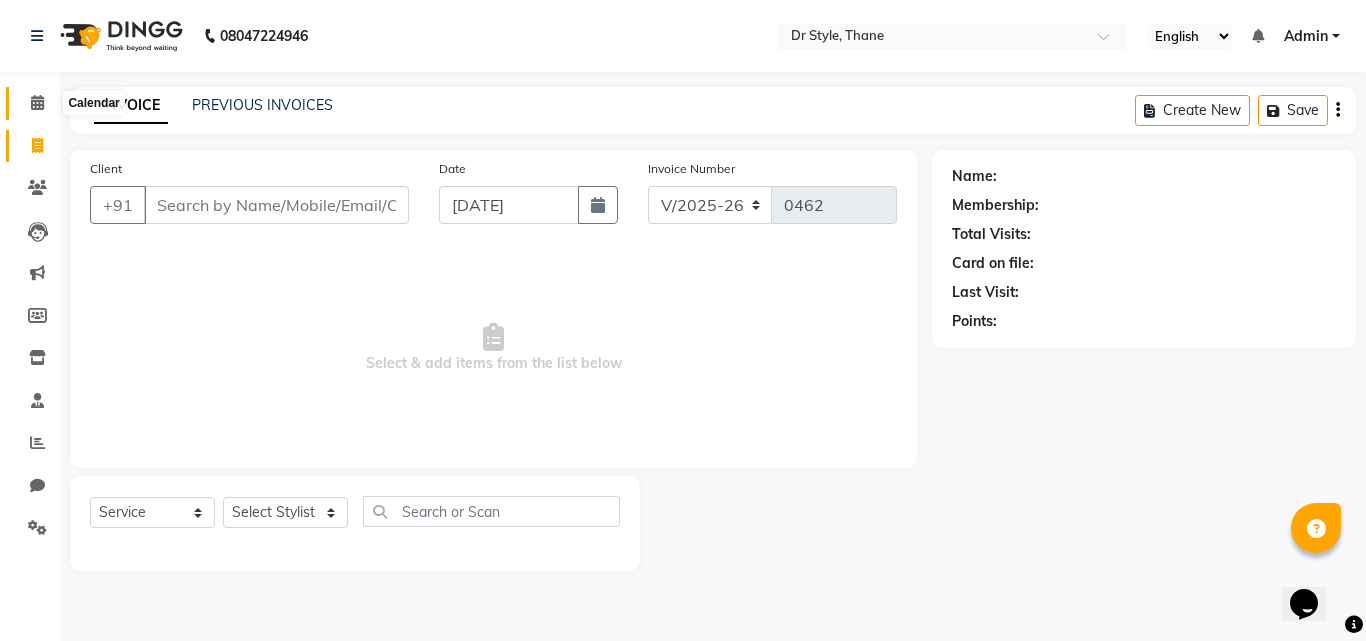 click 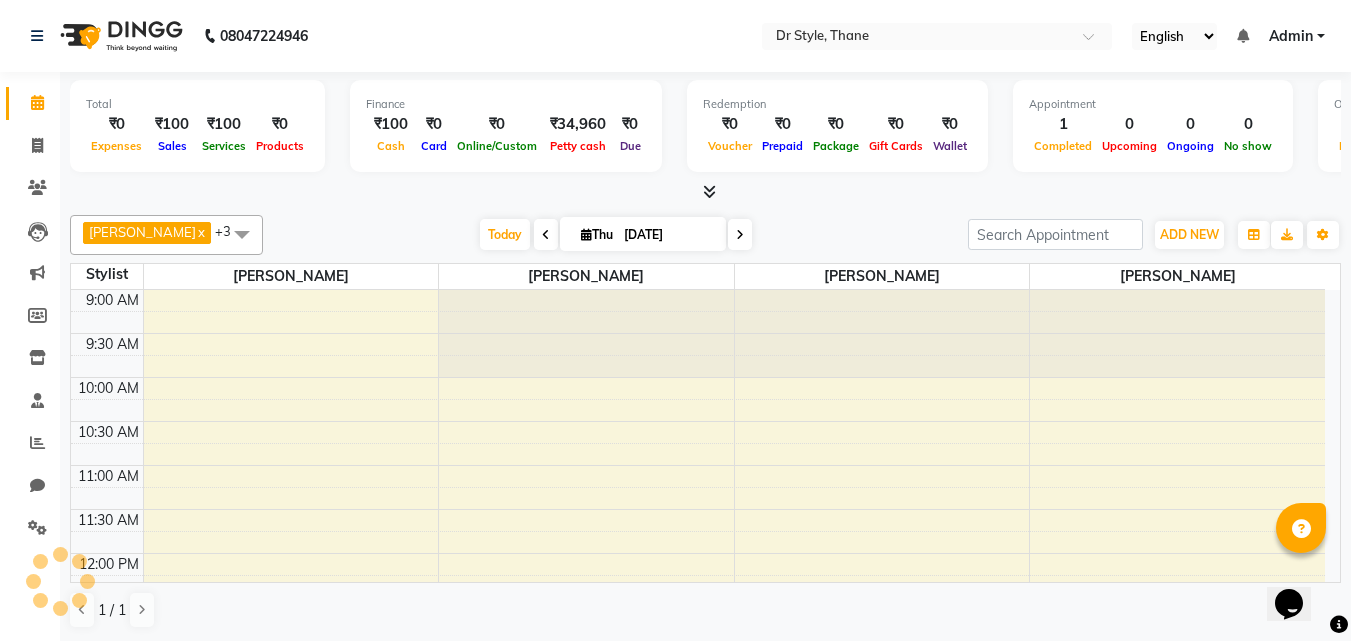 scroll, scrollTop: 705, scrollLeft: 0, axis: vertical 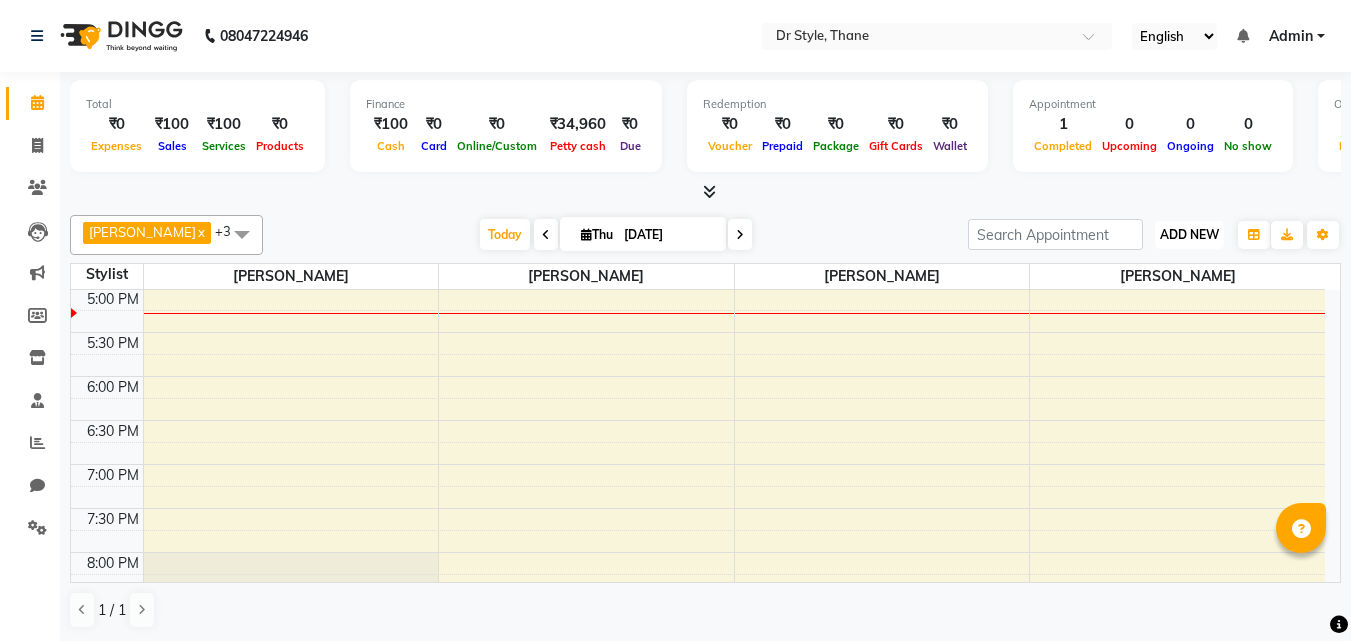 click on "ADD NEW" at bounding box center (1189, 234) 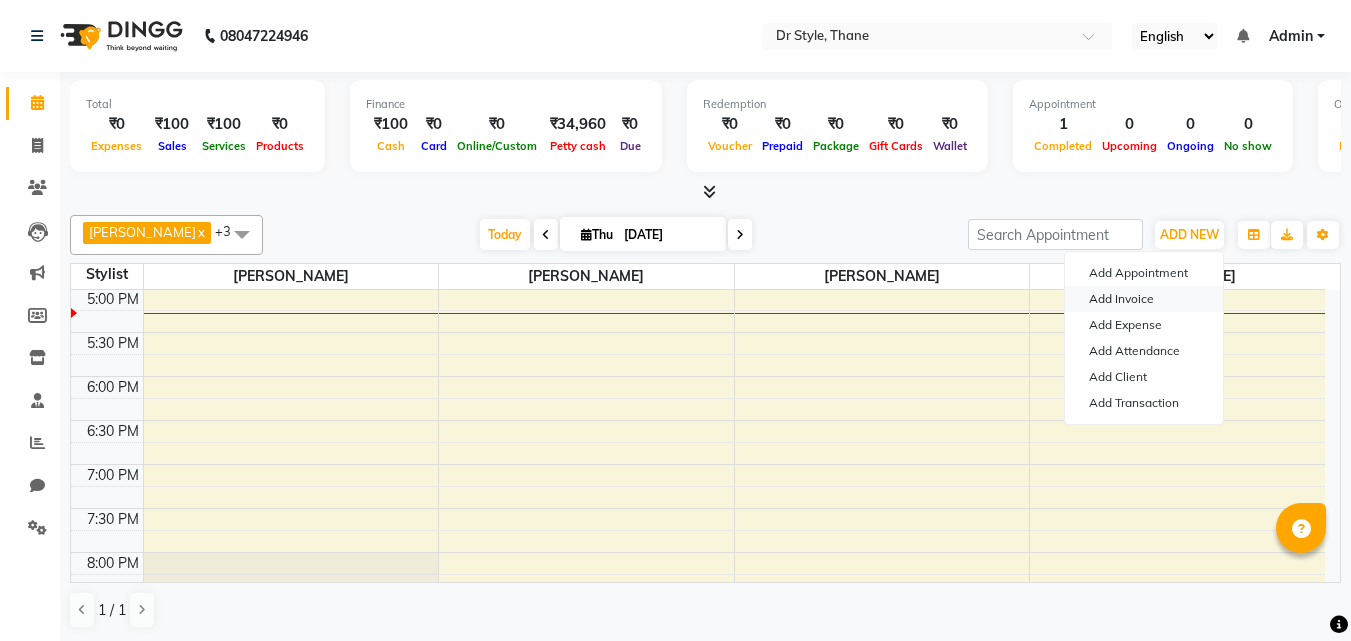 click on "Add Invoice" at bounding box center (1144, 299) 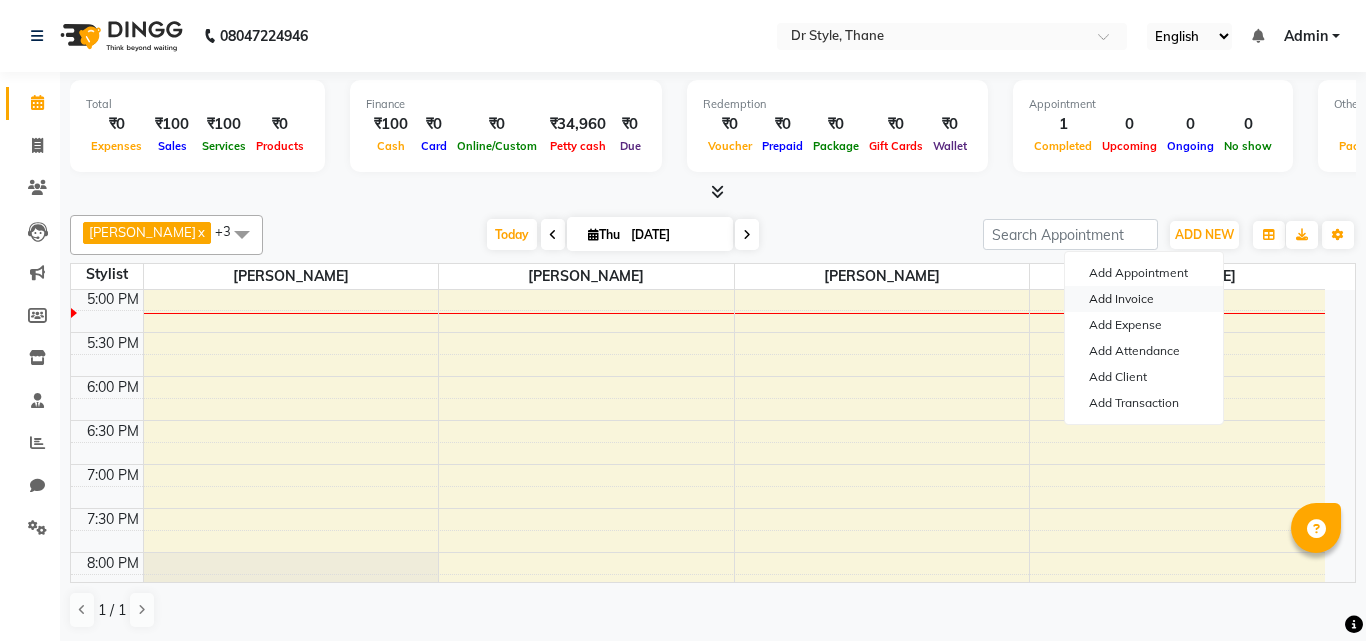select on "service" 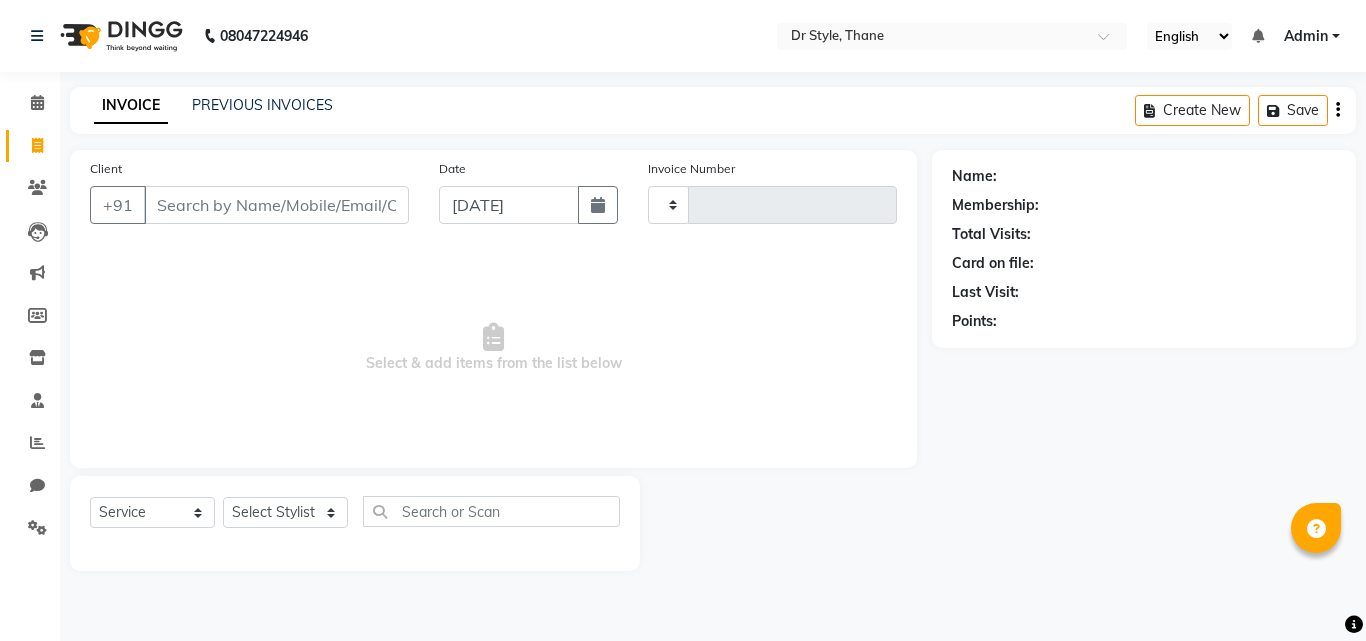 click on "Client" at bounding box center [276, 205] 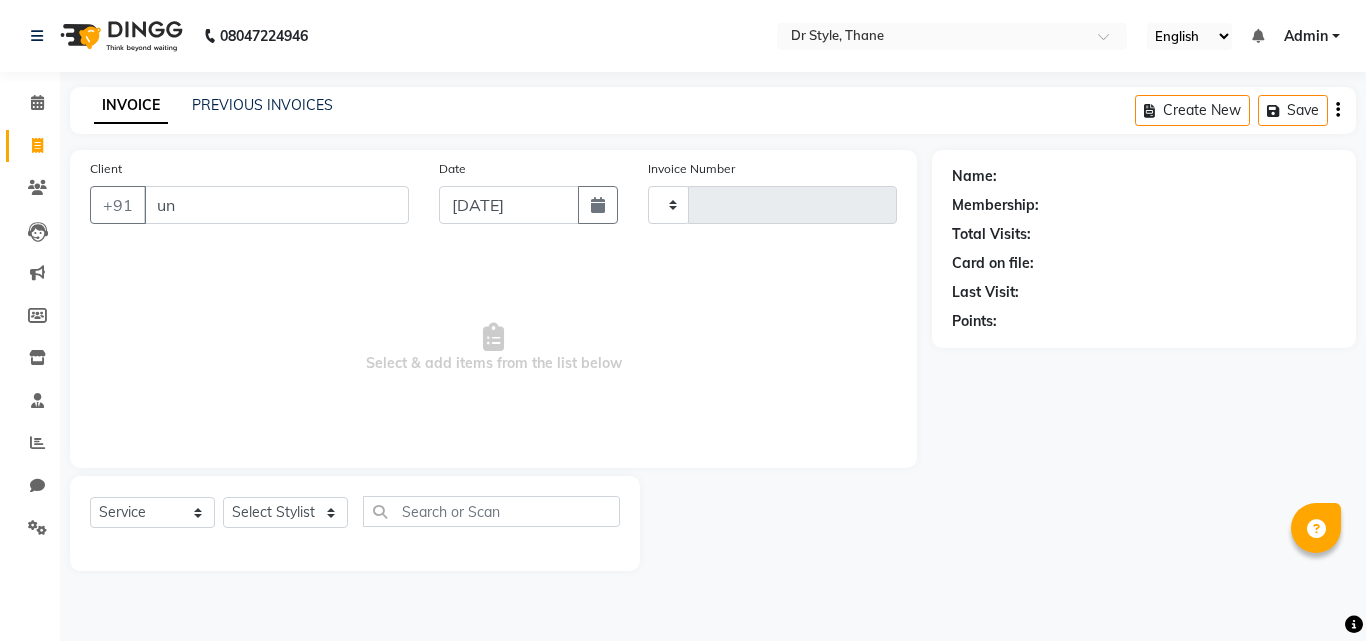 type on "u" 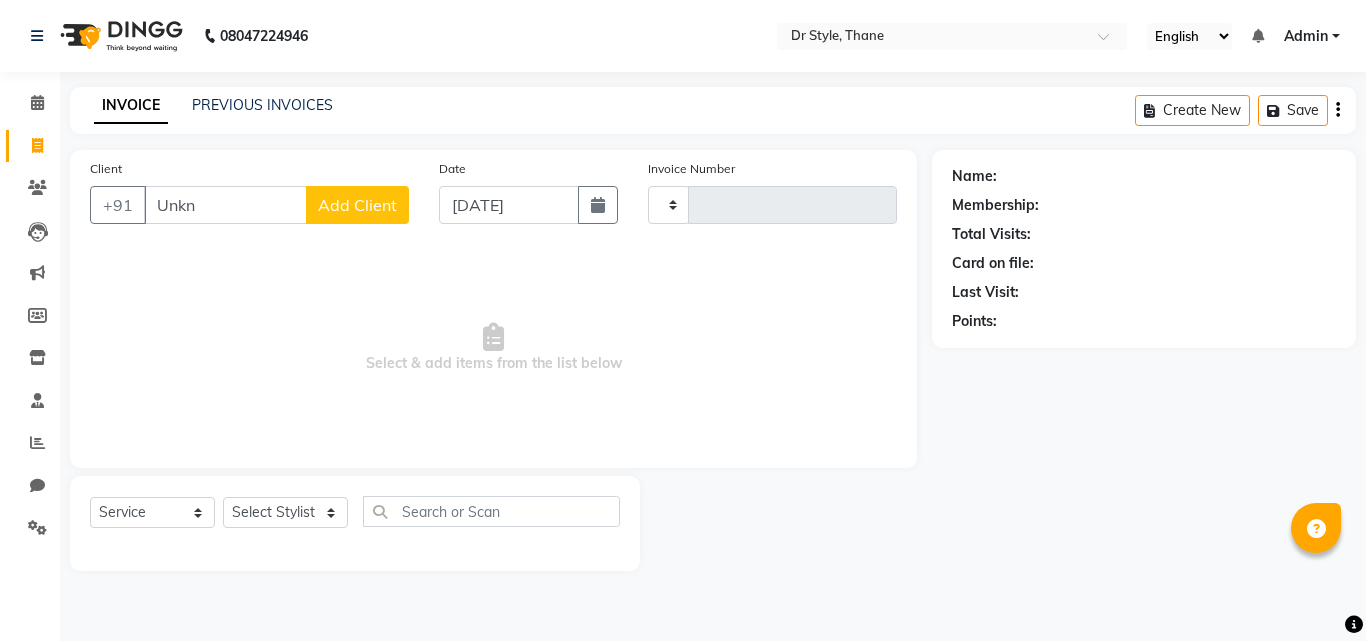 click on "Unkn" at bounding box center [225, 205] 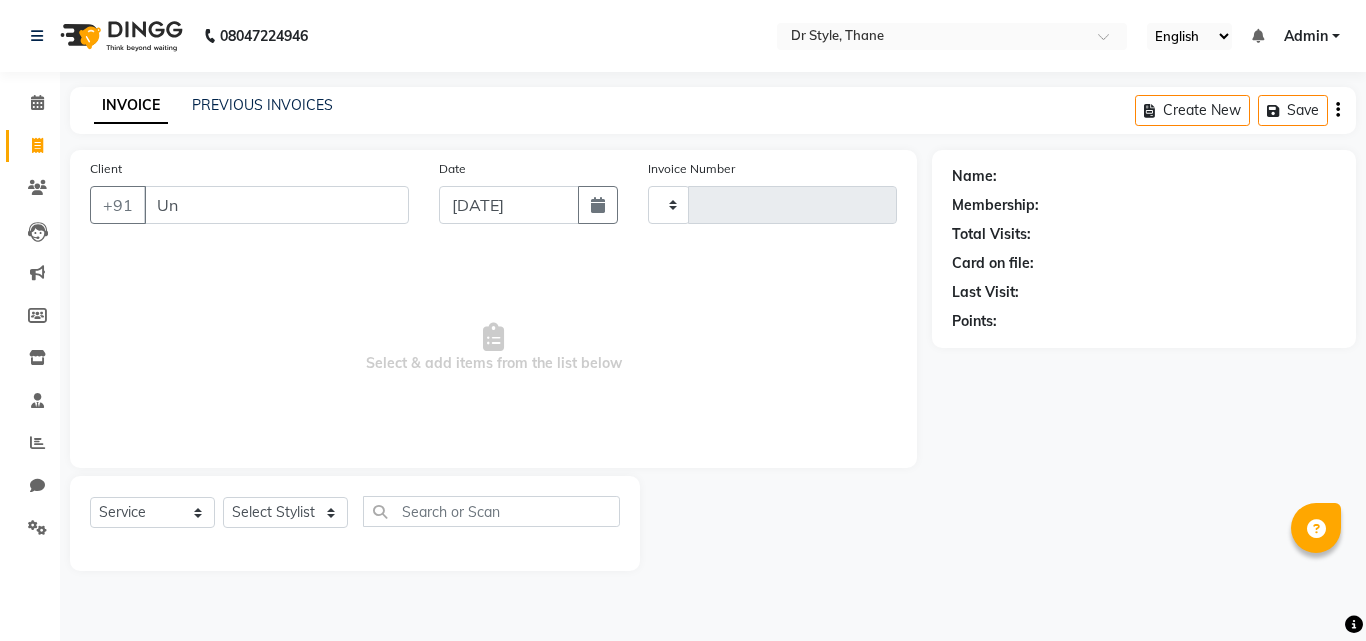 type on "U" 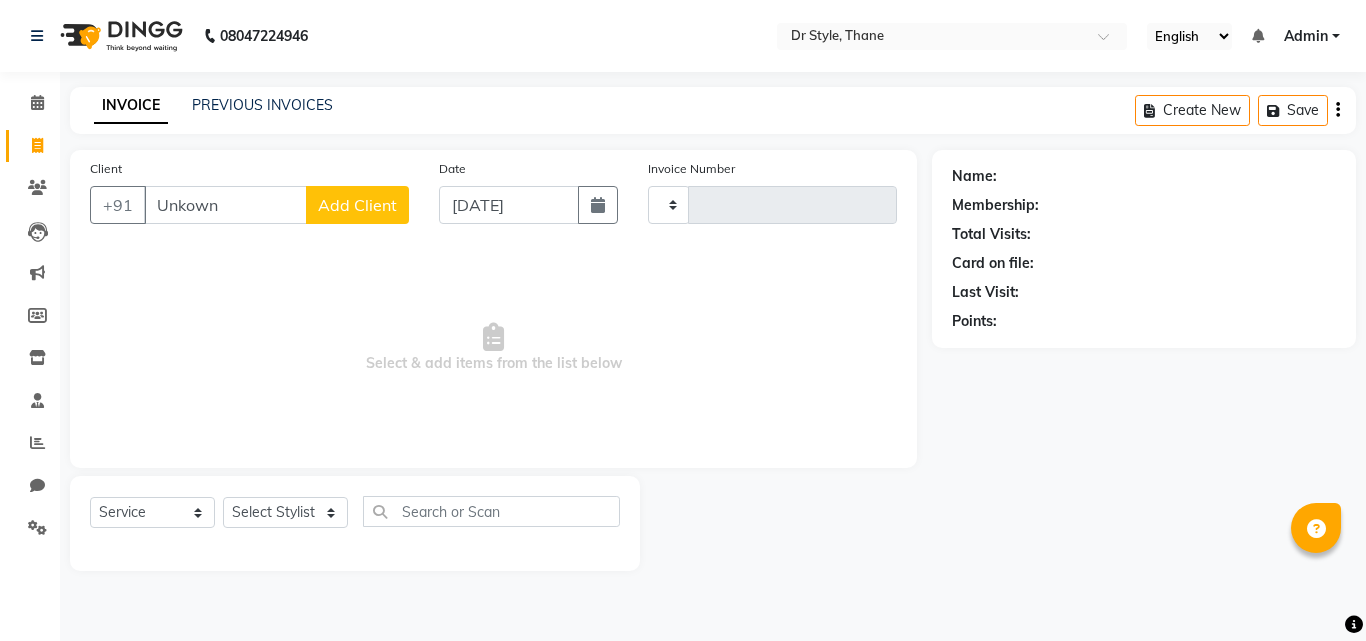 type on "Unkown" 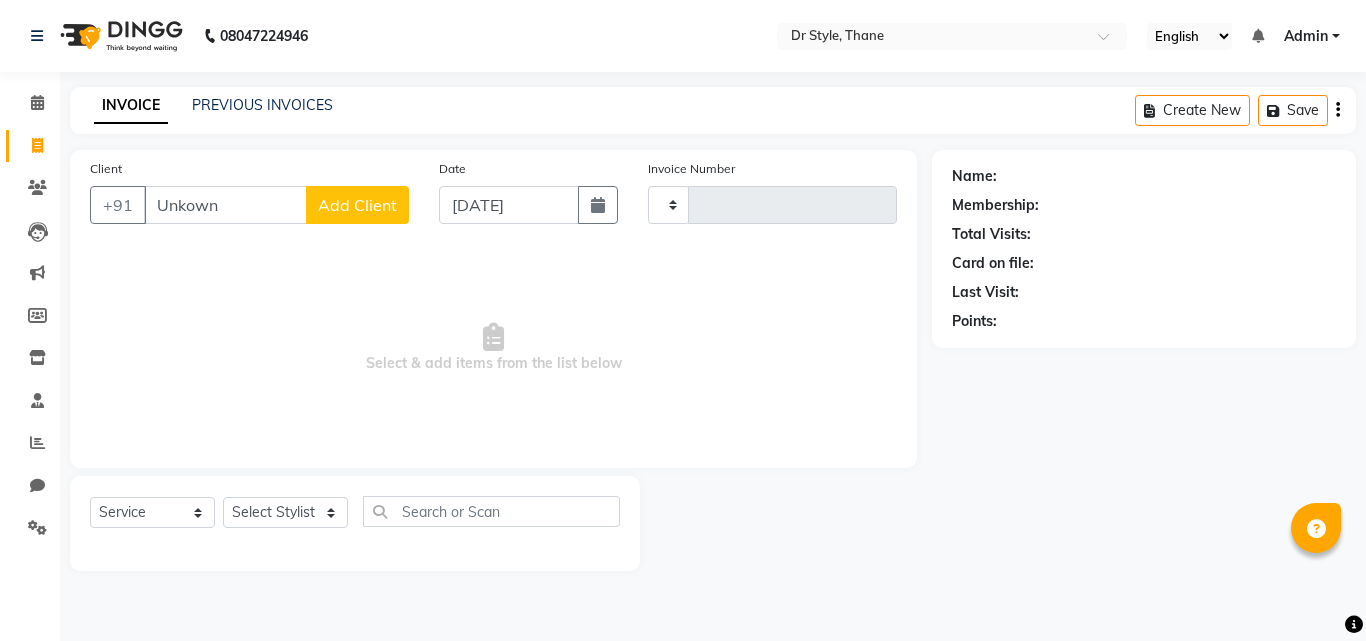 click on "Select & add items from the list below" at bounding box center (493, 348) 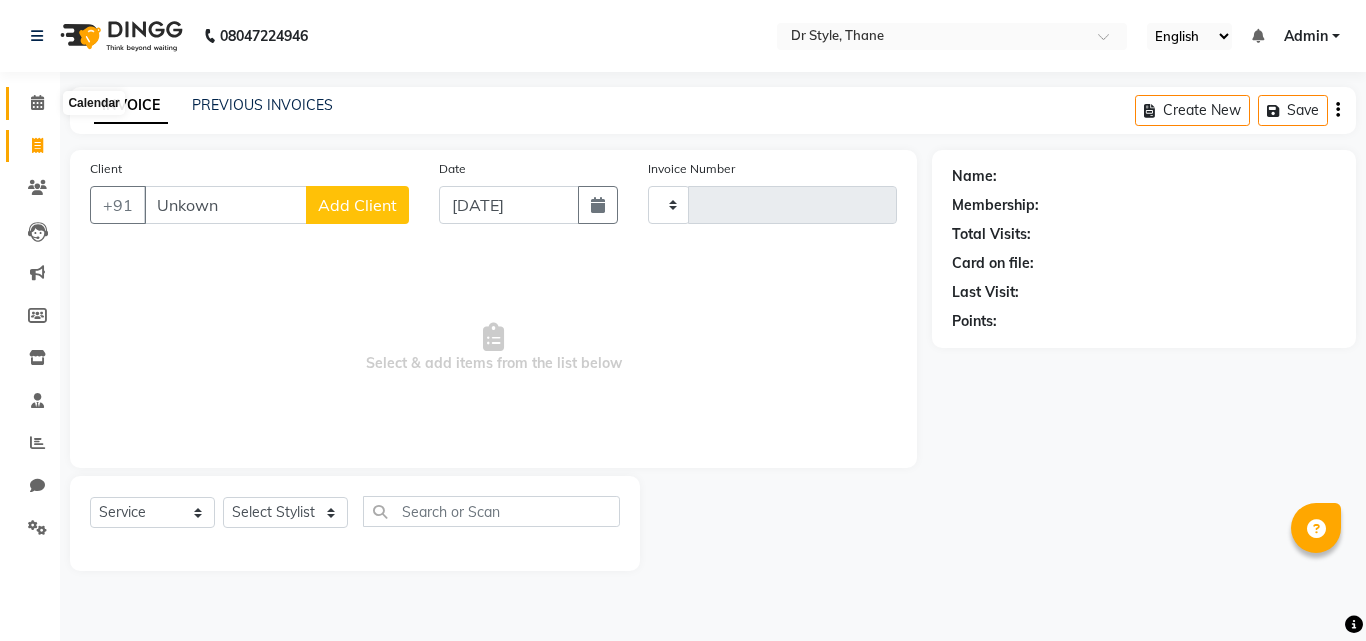 click 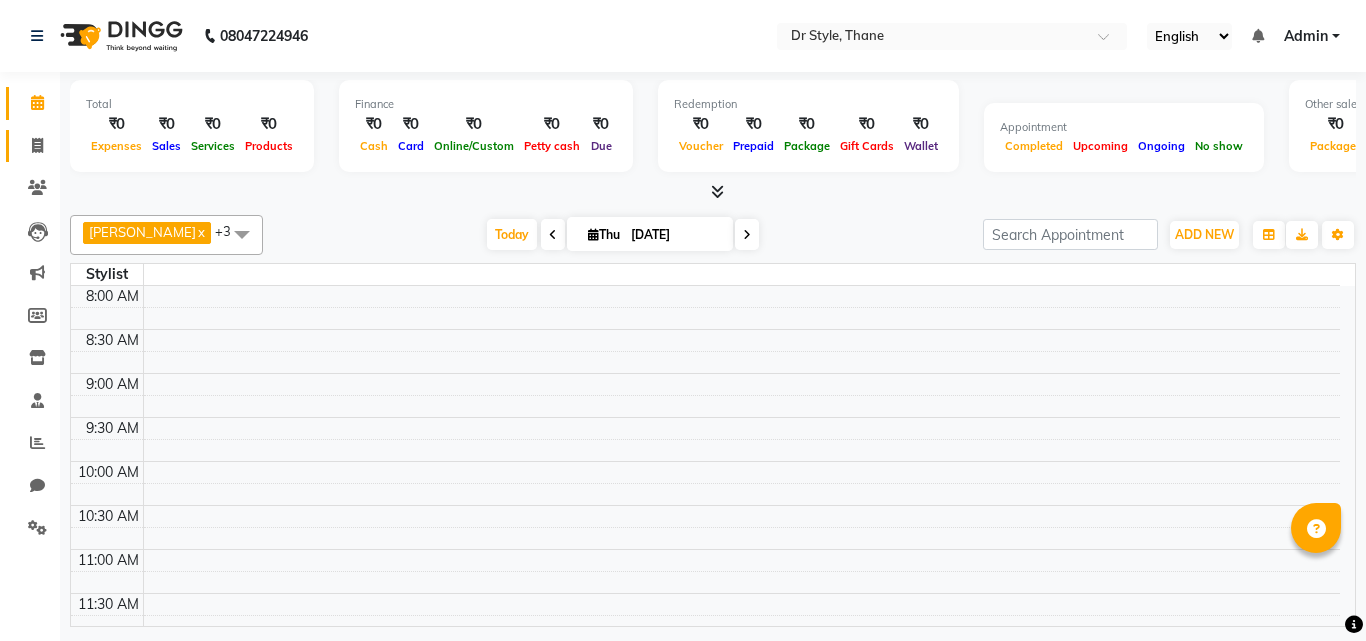 click on "Invoice" 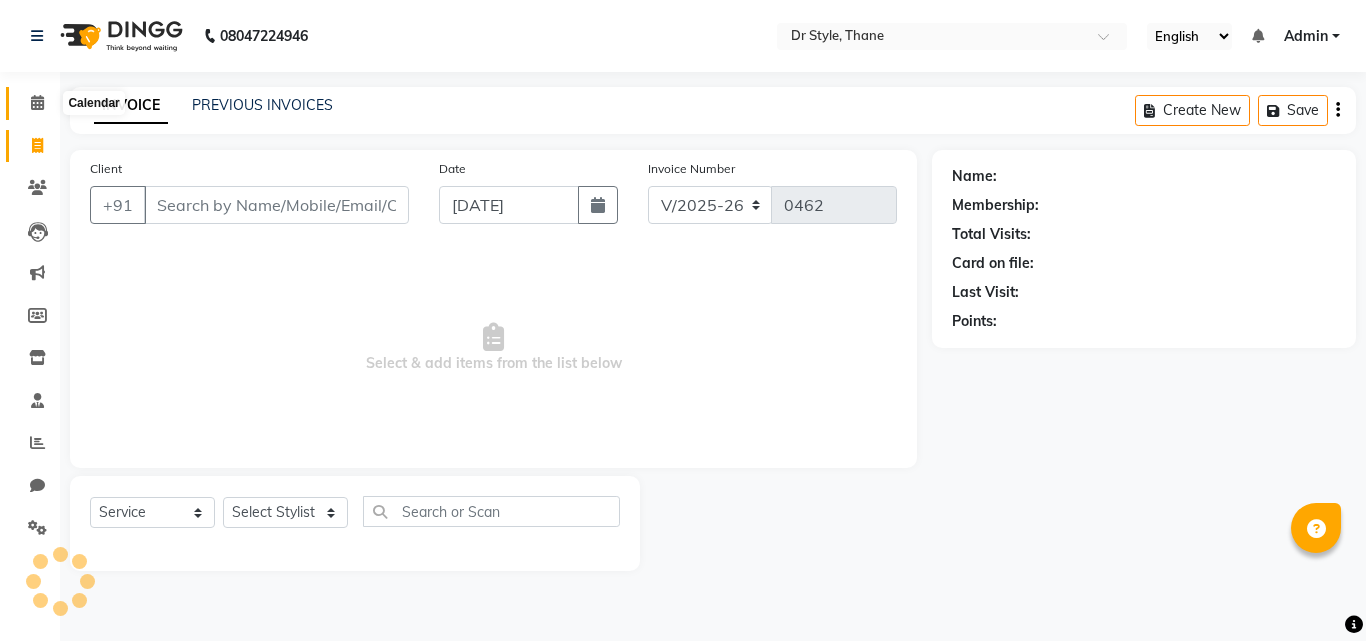 click 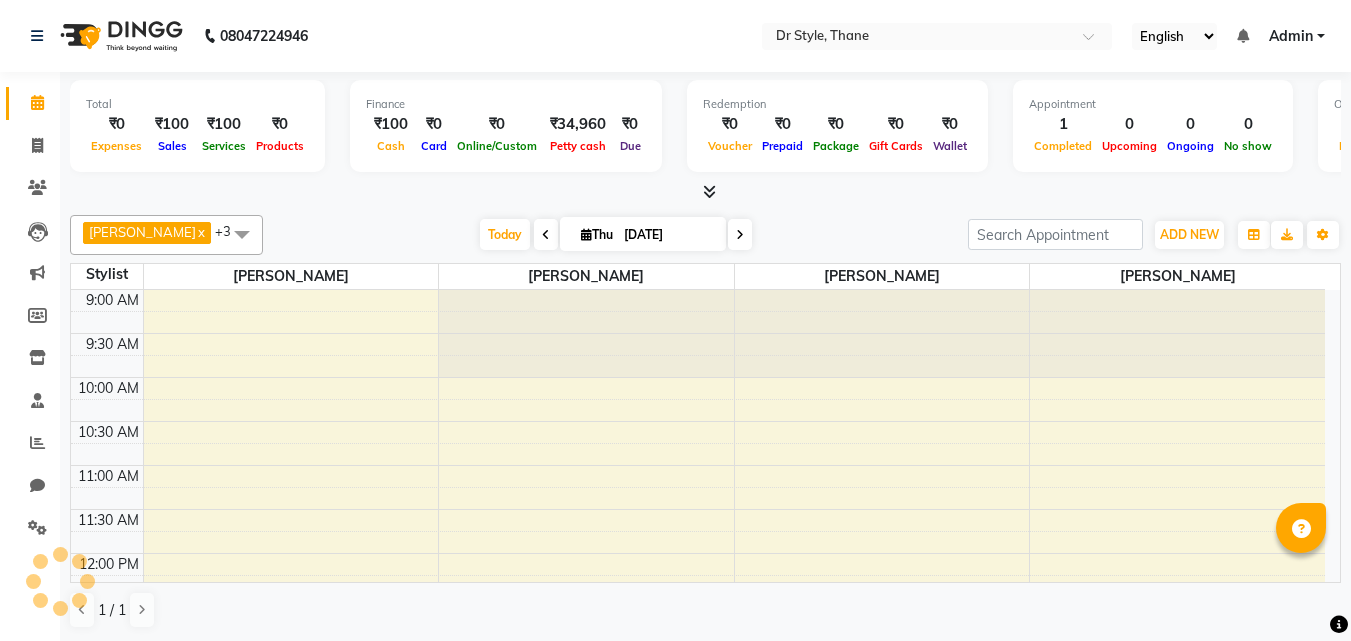 scroll, scrollTop: 0, scrollLeft: 0, axis: both 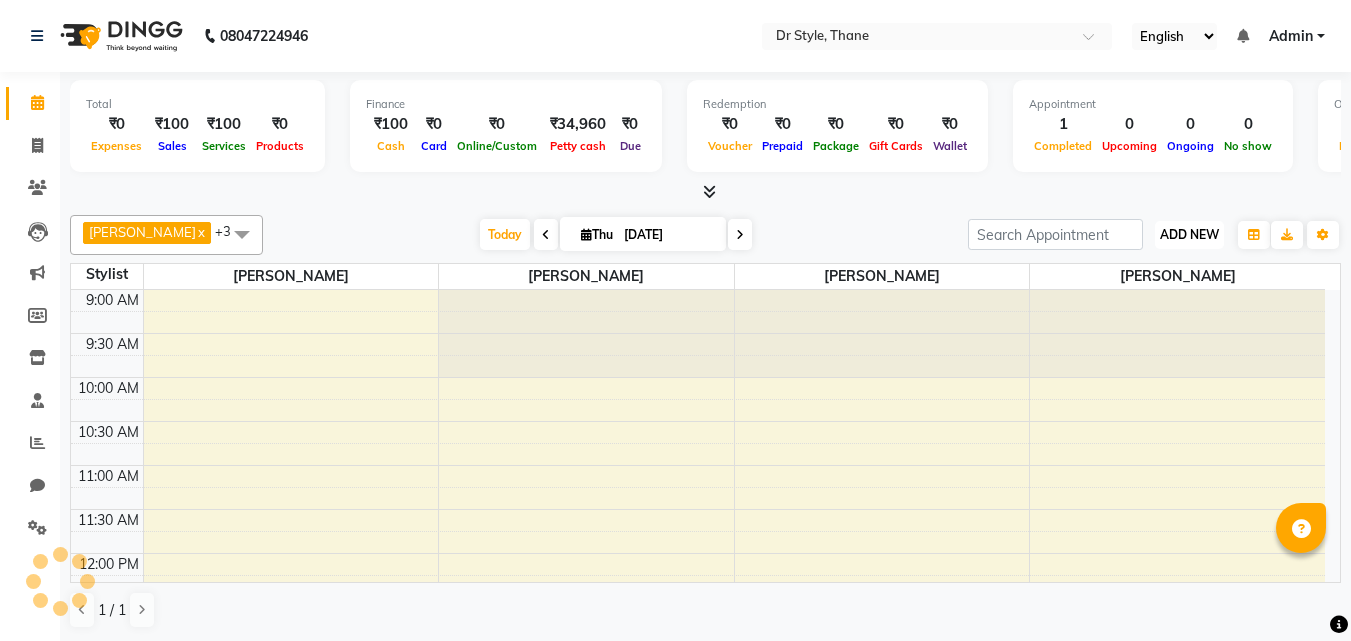 click on "ADD NEW" at bounding box center [1189, 234] 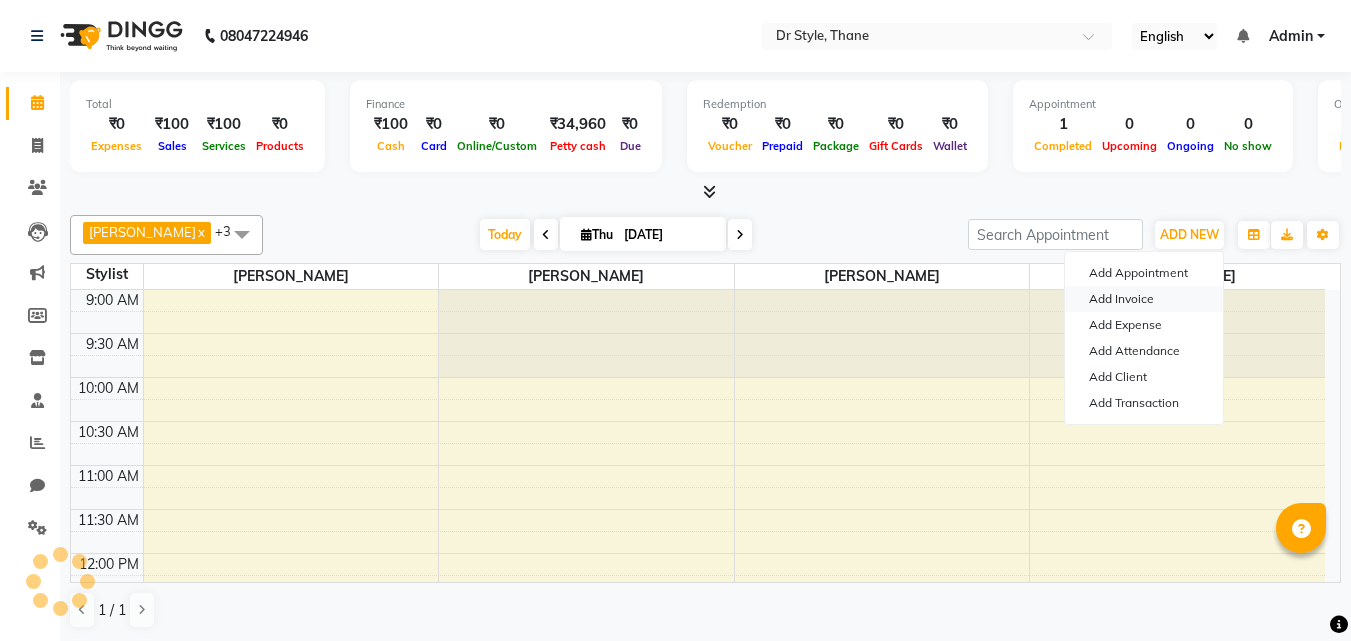 click on "Add Invoice" at bounding box center [1144, 299] 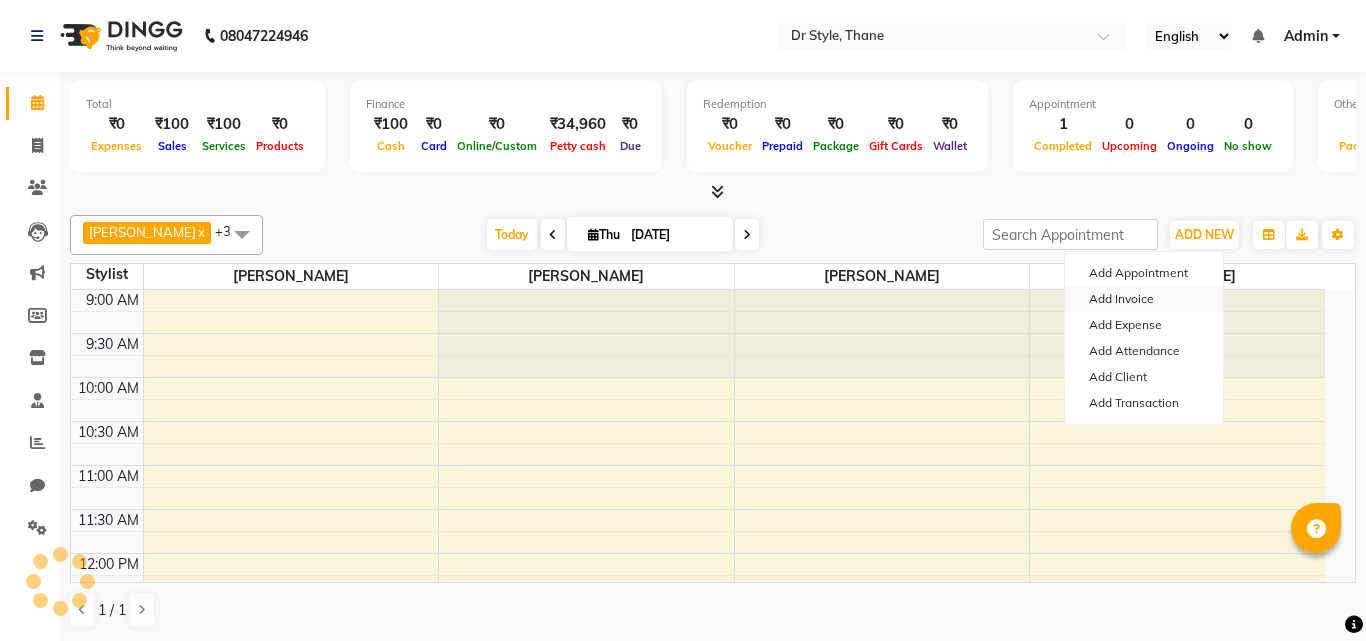 select on "7832" 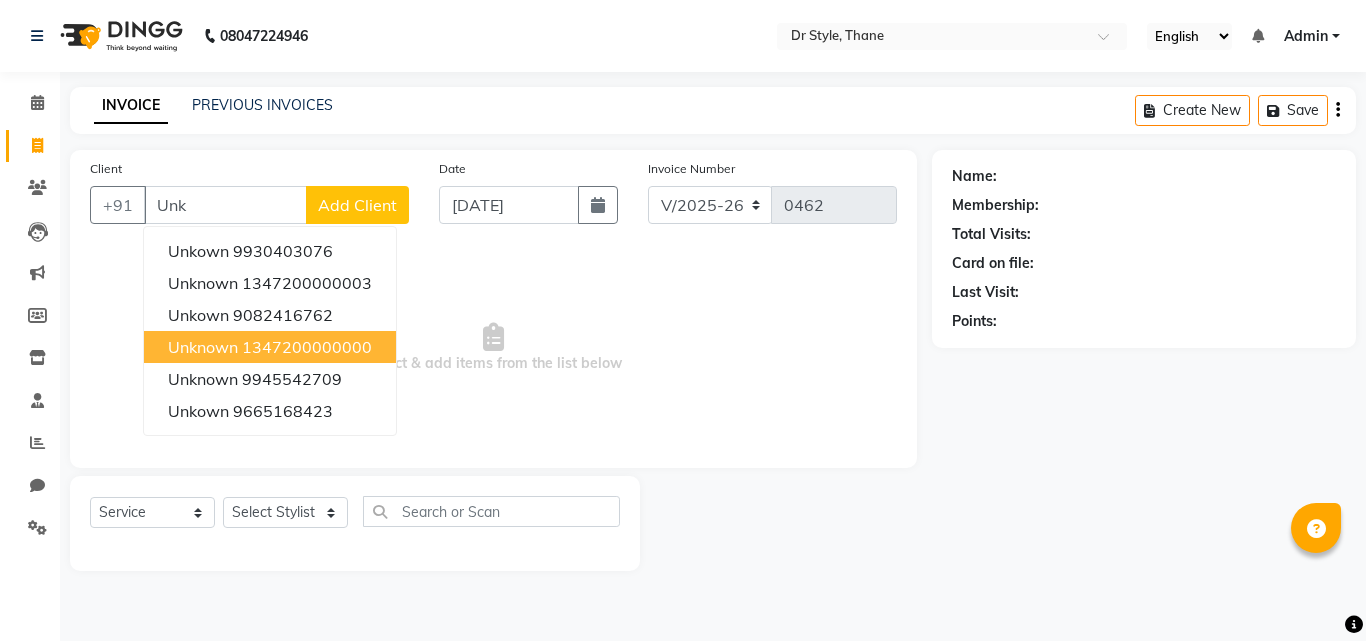 click on "unknown" at bounding box center [203, 347] 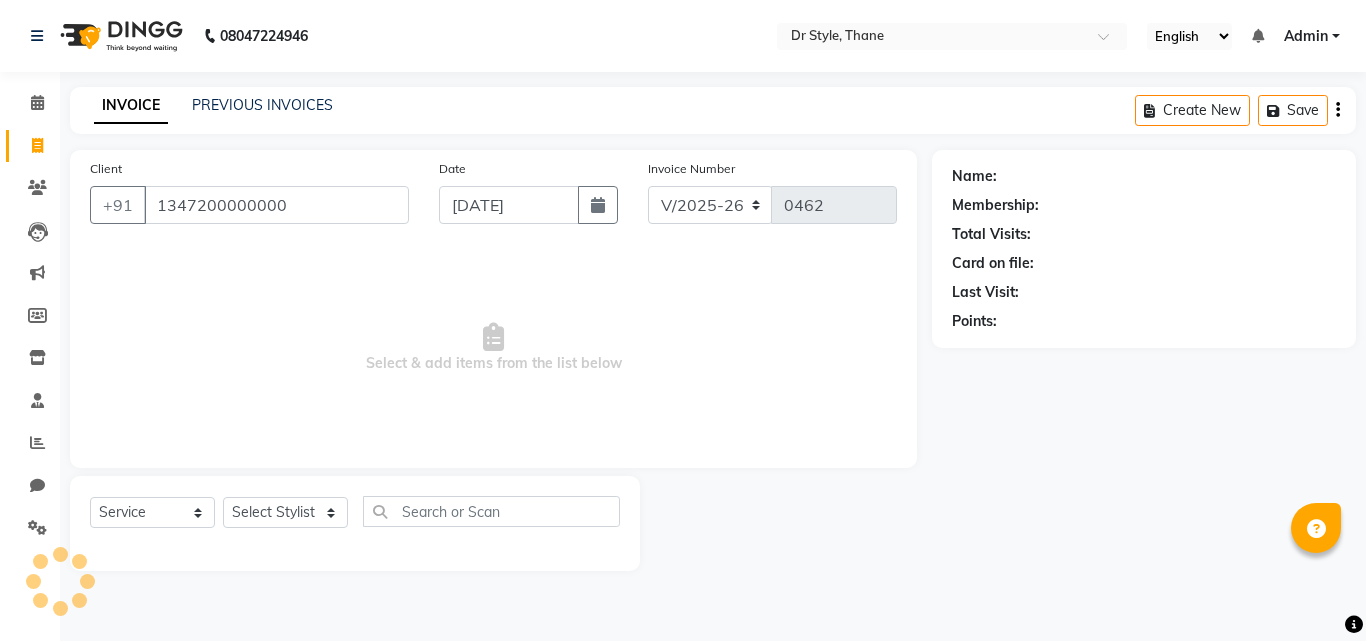 type on "1347200000000" 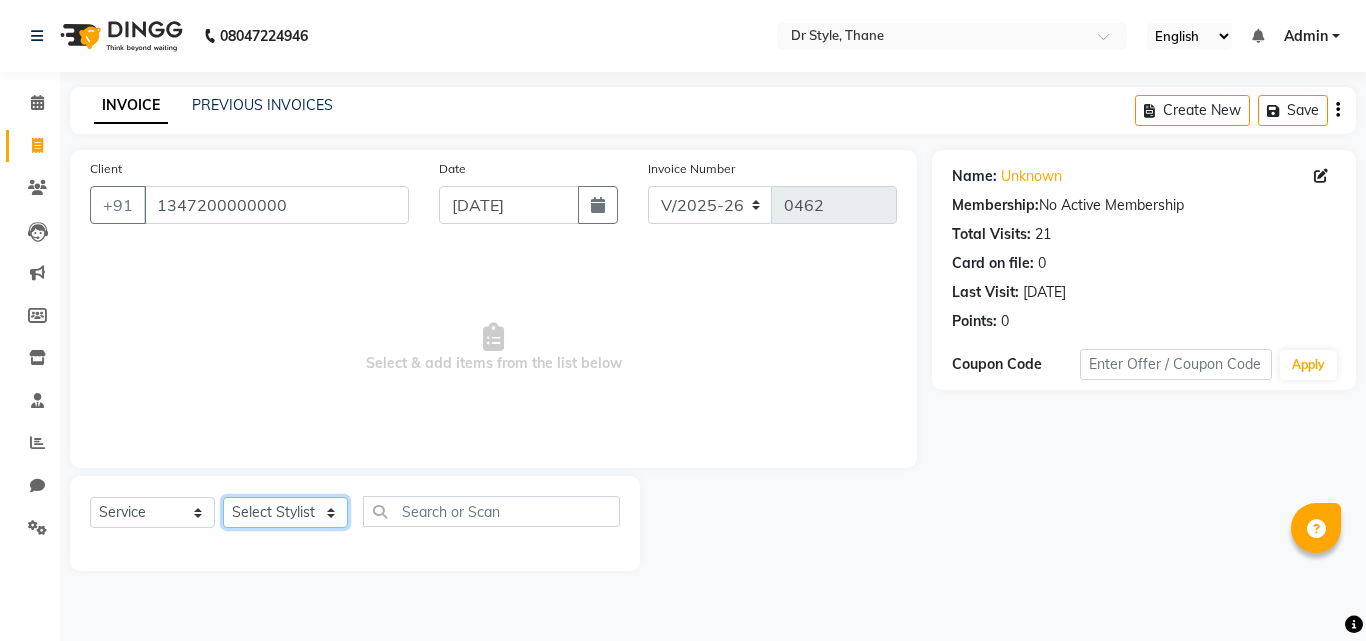click on "Select Stylist [PERSON_NAME]  [PERSON_NAME] [PERSON_NAME] [PERSON_NAME] [PERSON_NAME] twinkle" 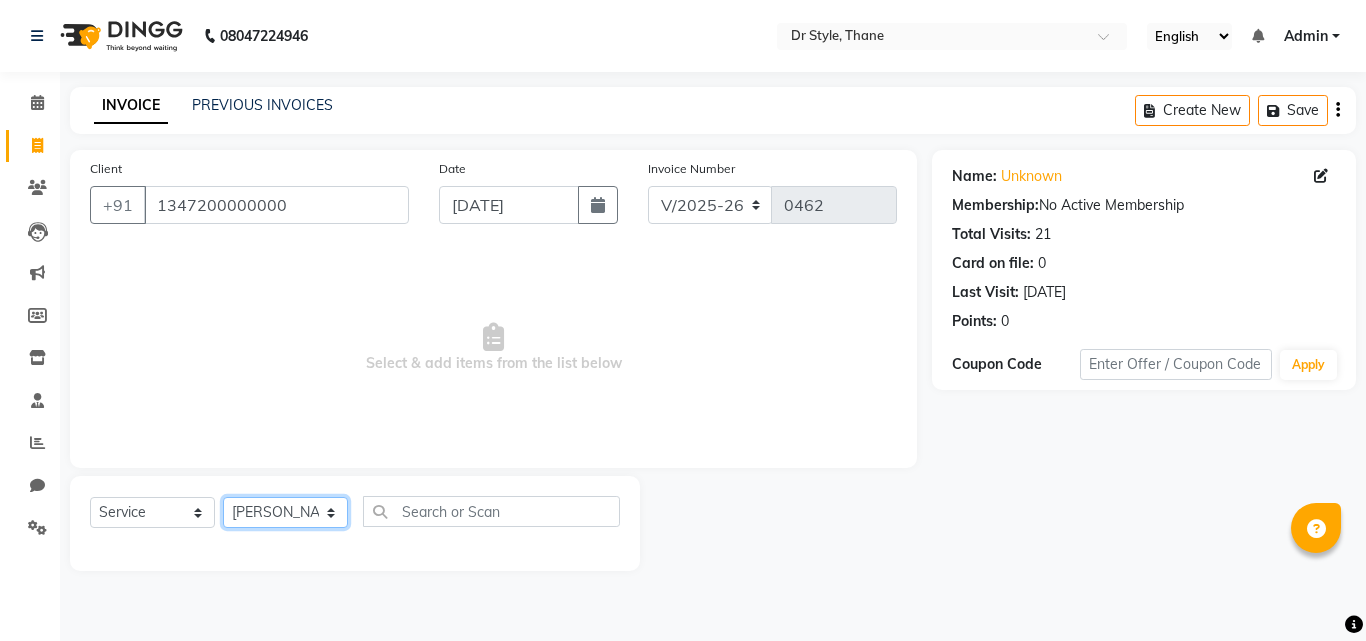 click on "Select Stylist [PERSON_NAME]  [PERSON_NAME] [PERSON_NAME] [PERSON_NAME] [PERSON_NAME] twinkle" 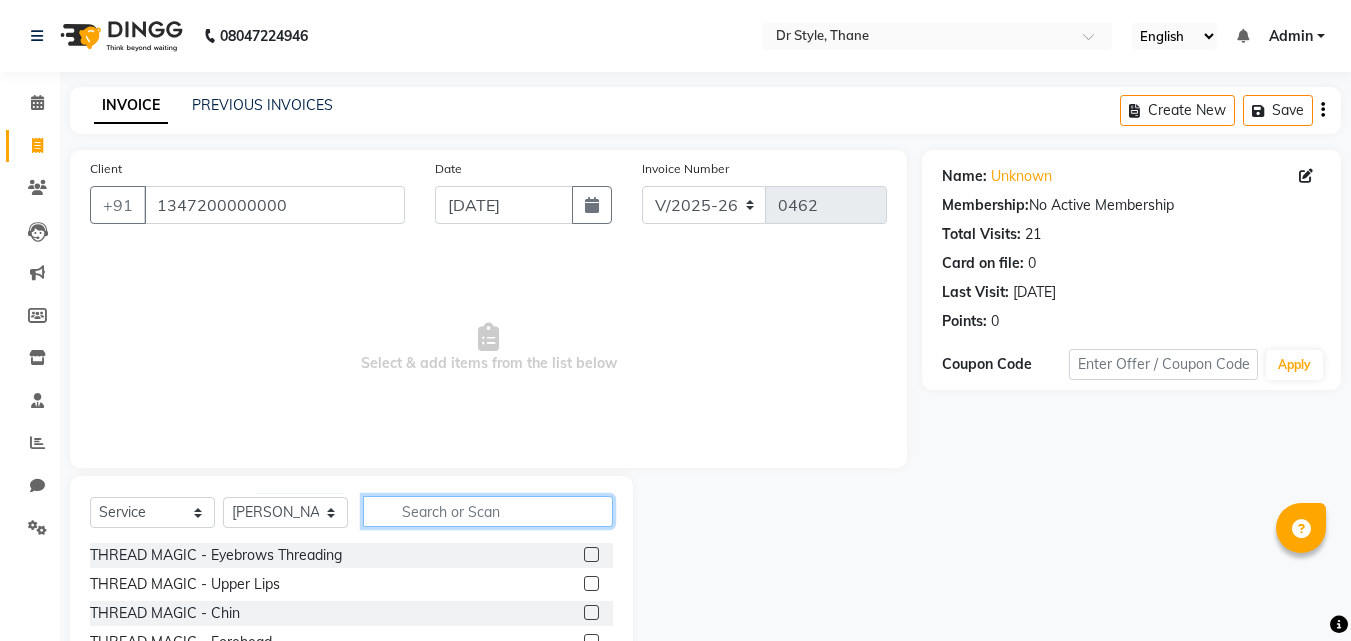 click 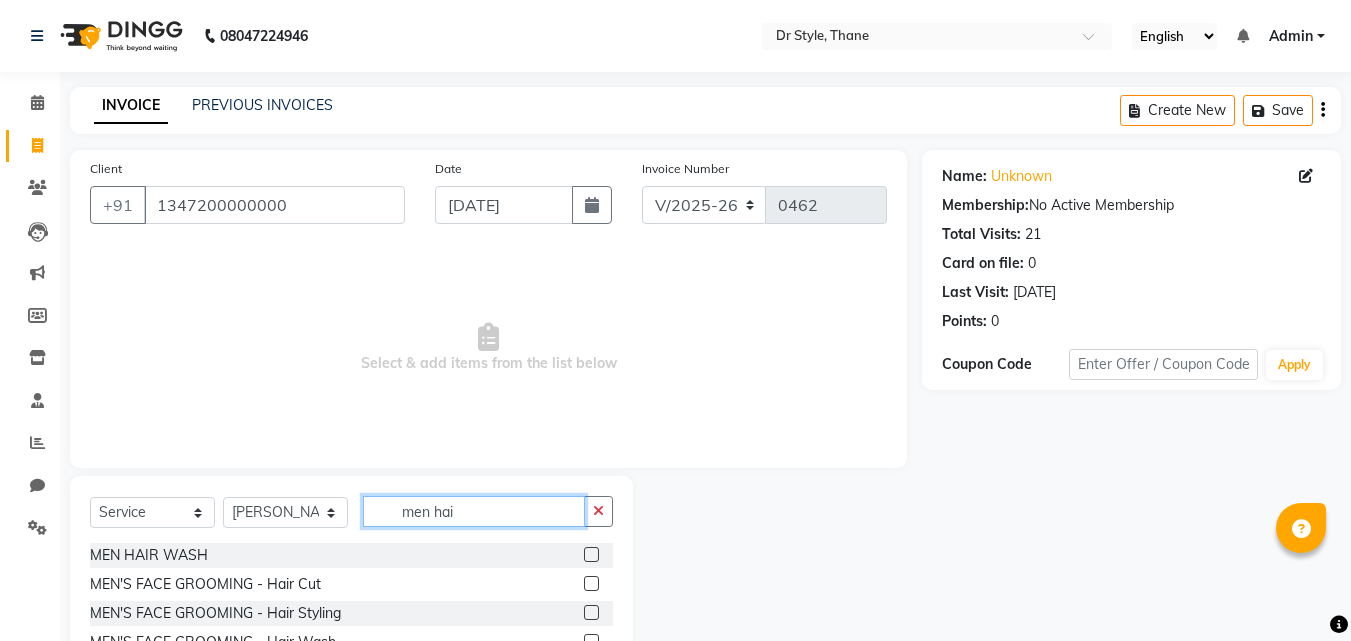 type on "men hai" 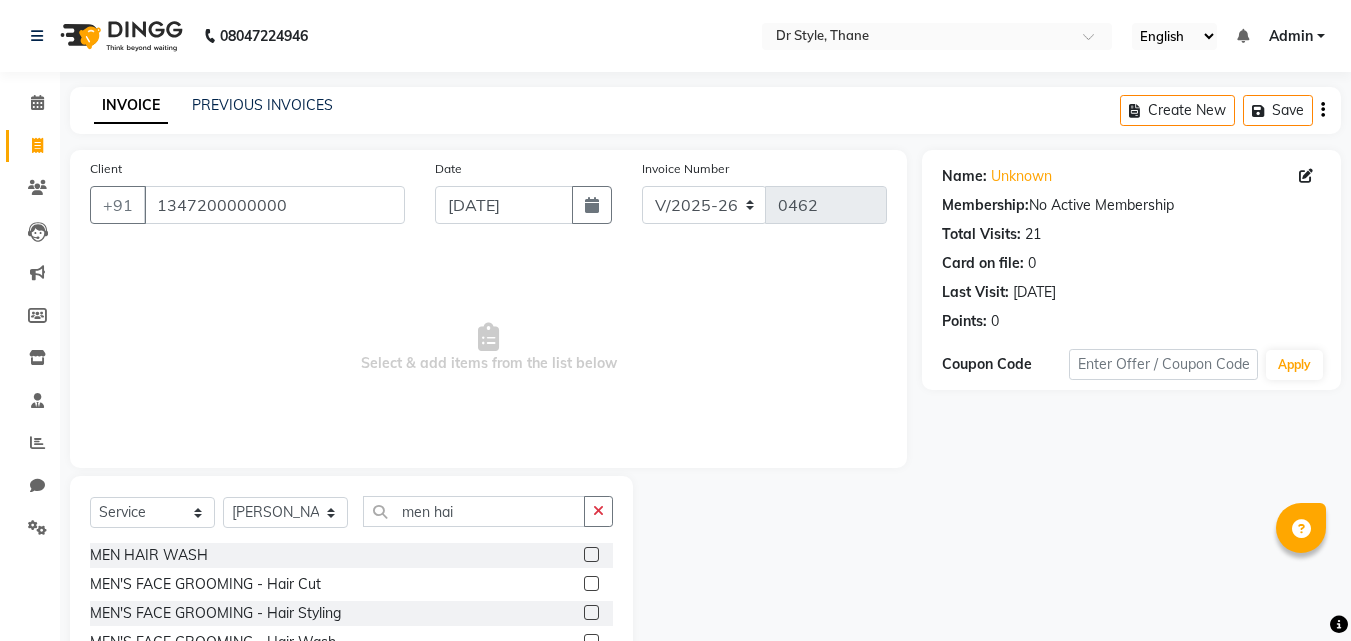 click 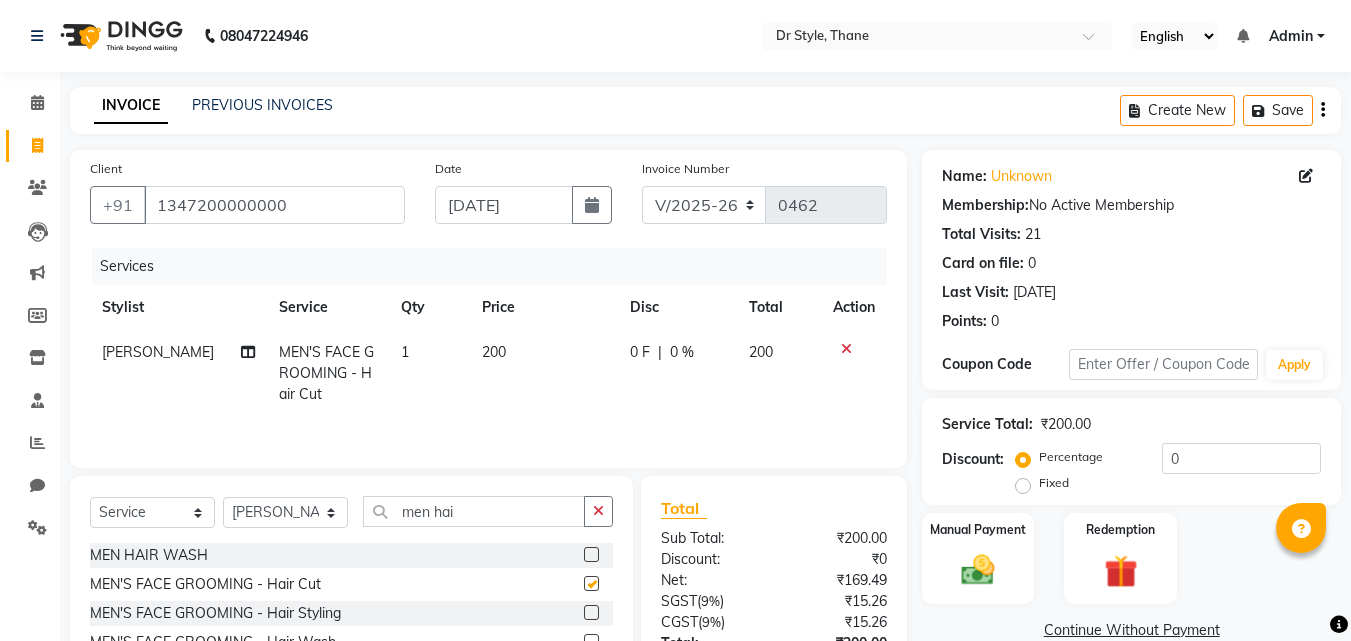 checkbox on "false" 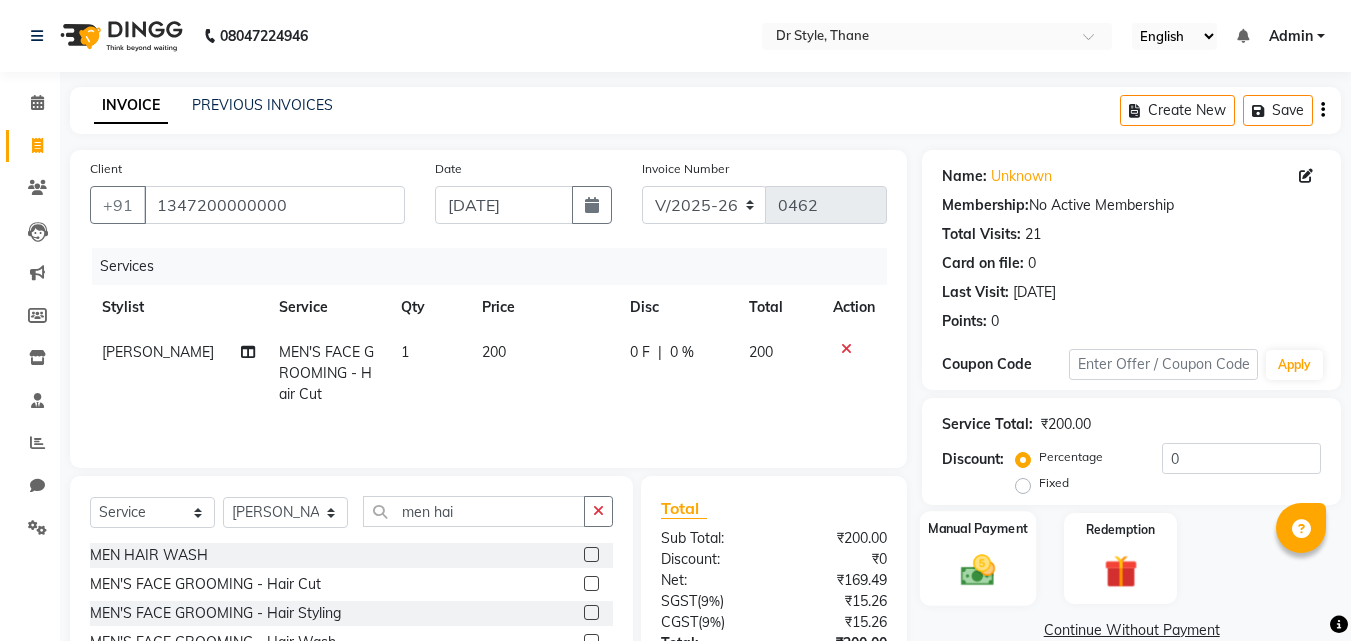 click 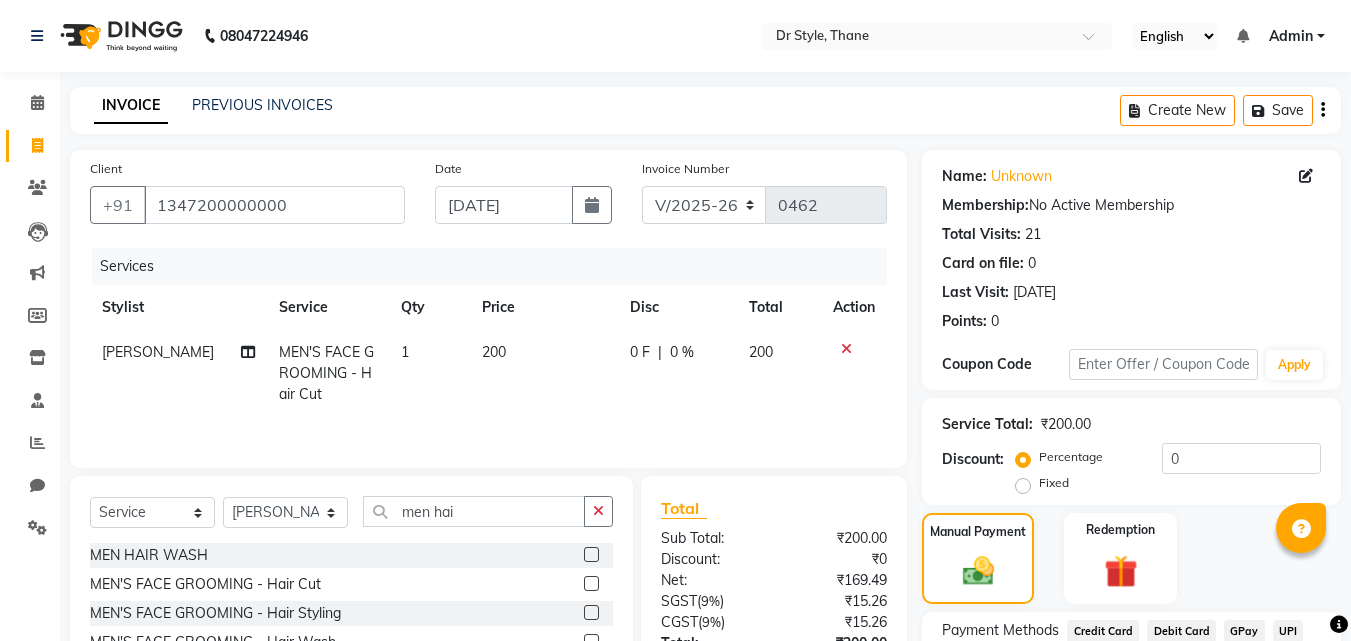 scroll, scrollTop: 162, scrollLeft: 0, axis: vertical 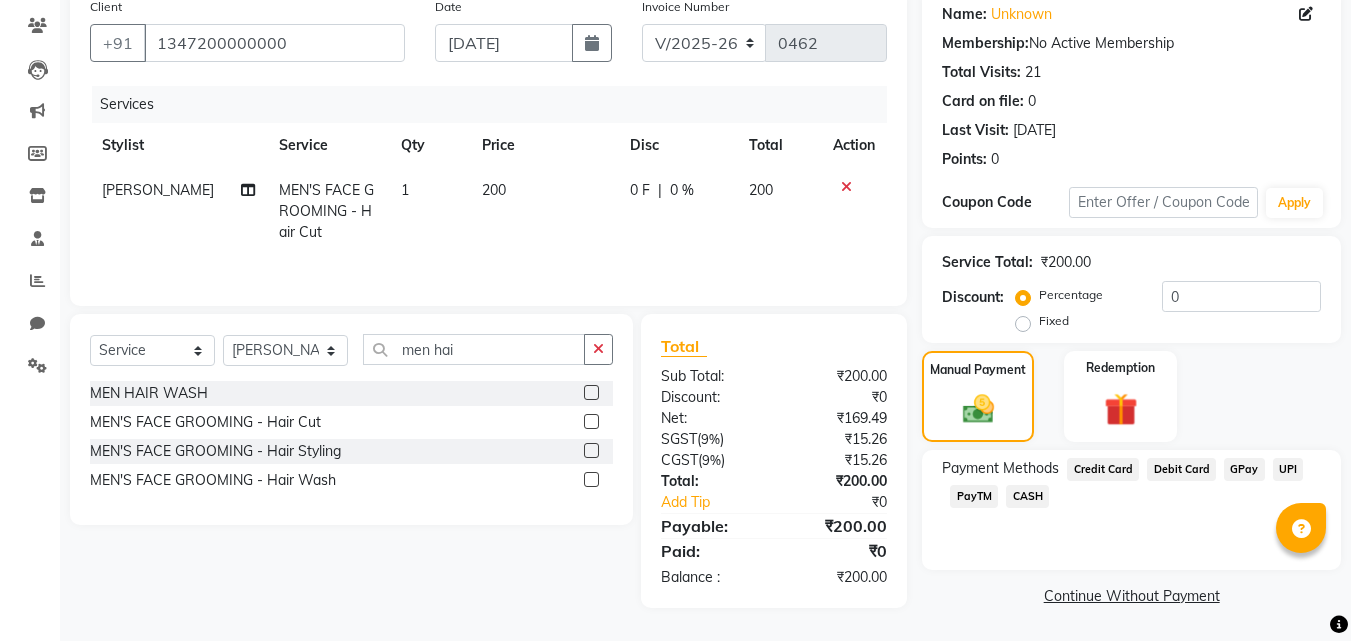 click on "Debit Card" 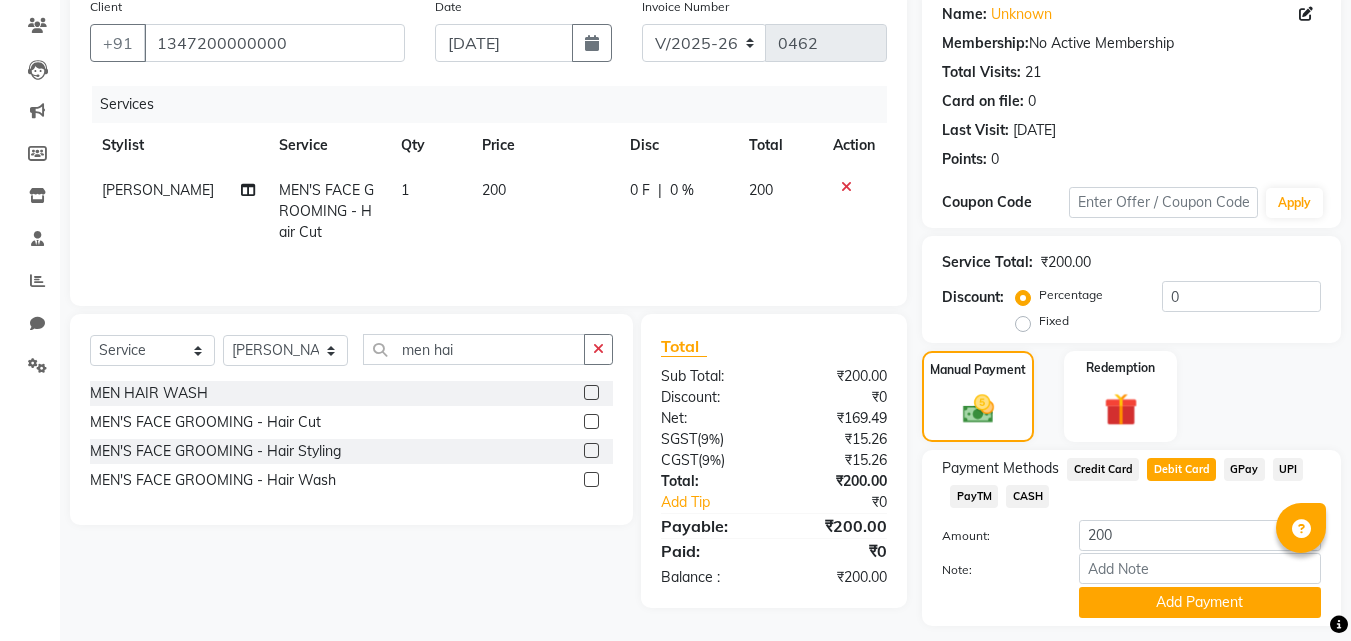 scroll, scrollTop: 218, scrollLeft: 0, axis: vertical 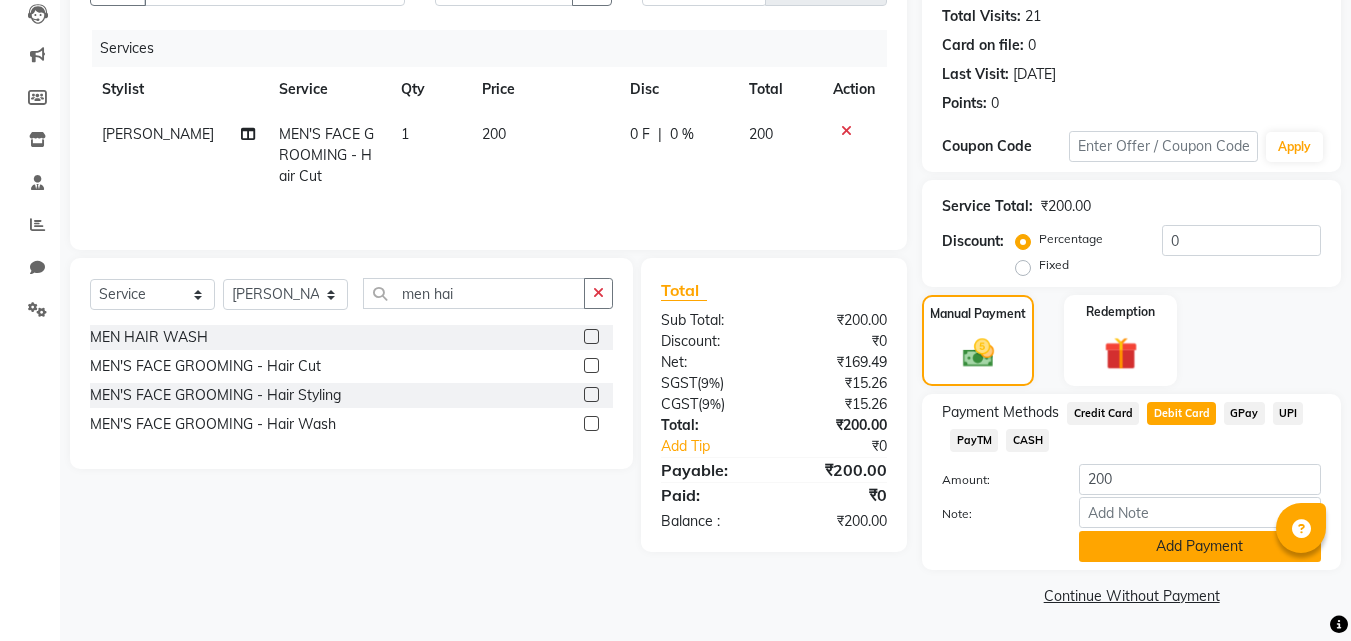 click on "Add Payment" 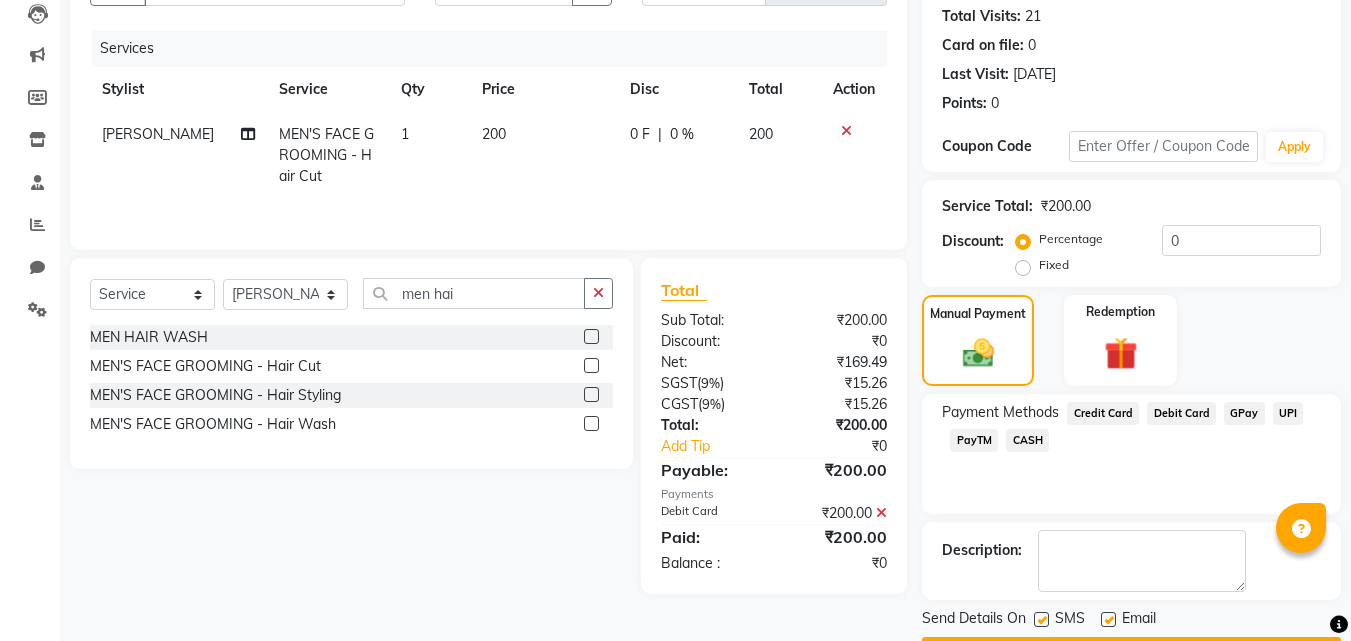 scroll, scrollTop: 275, scrollLeft: 0, axis: vertical 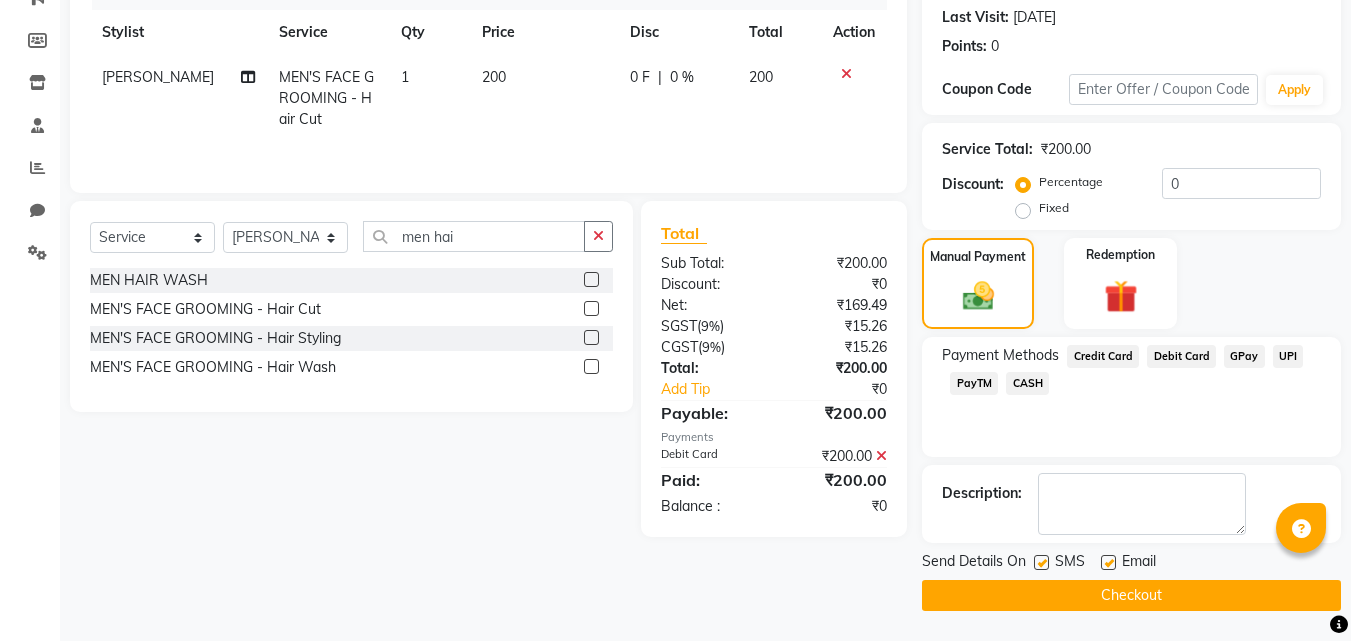 click on "Checkout" 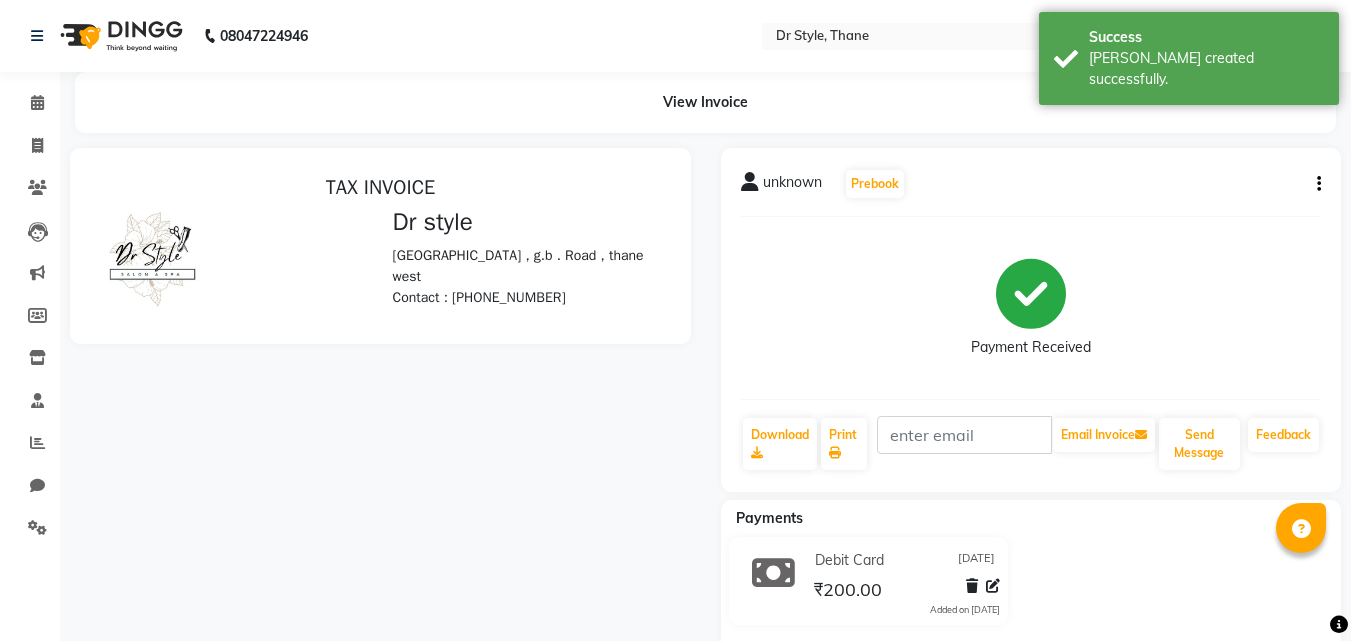 scroll, scrollTop: 0, scrollLeft: 0, axis: both 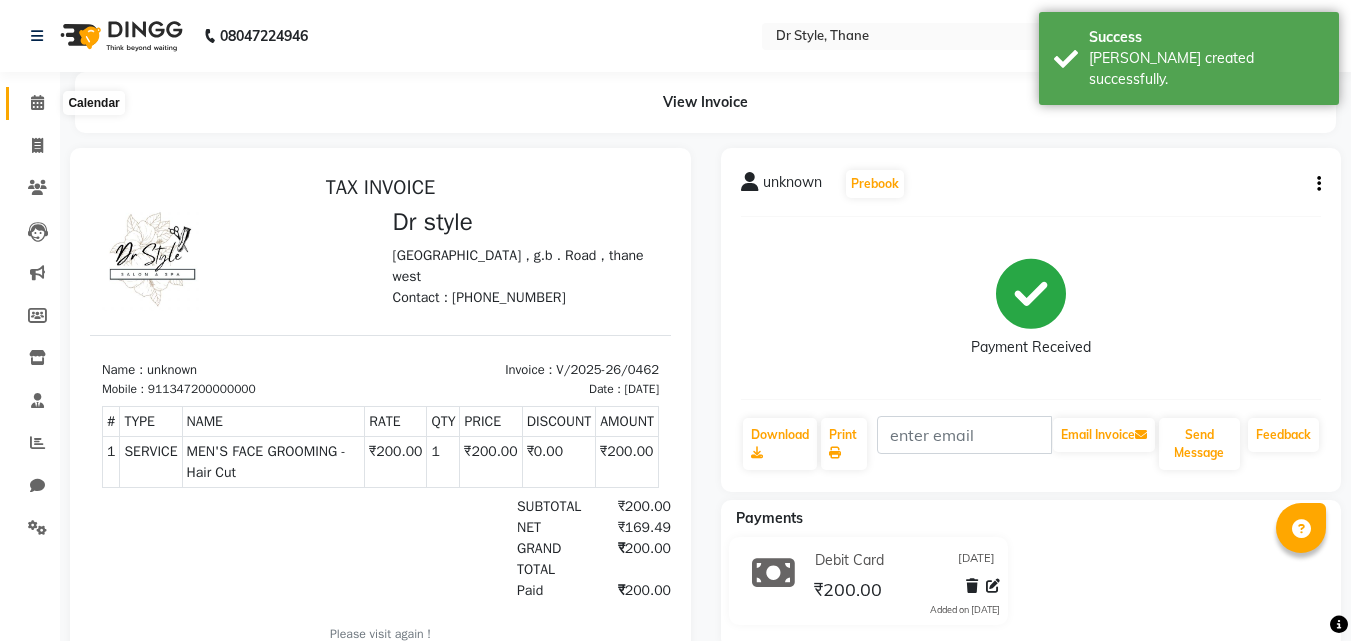 click 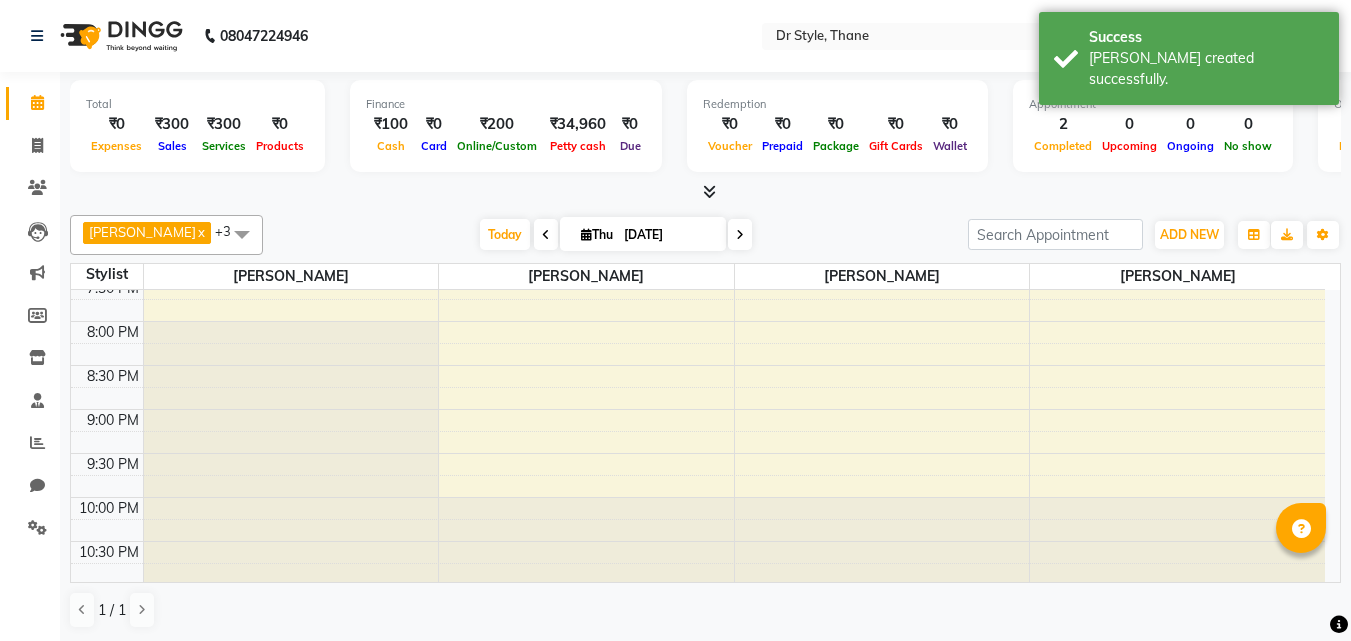 scroll, scrollTop: 939, scrollLeft: 0, axis: vertical 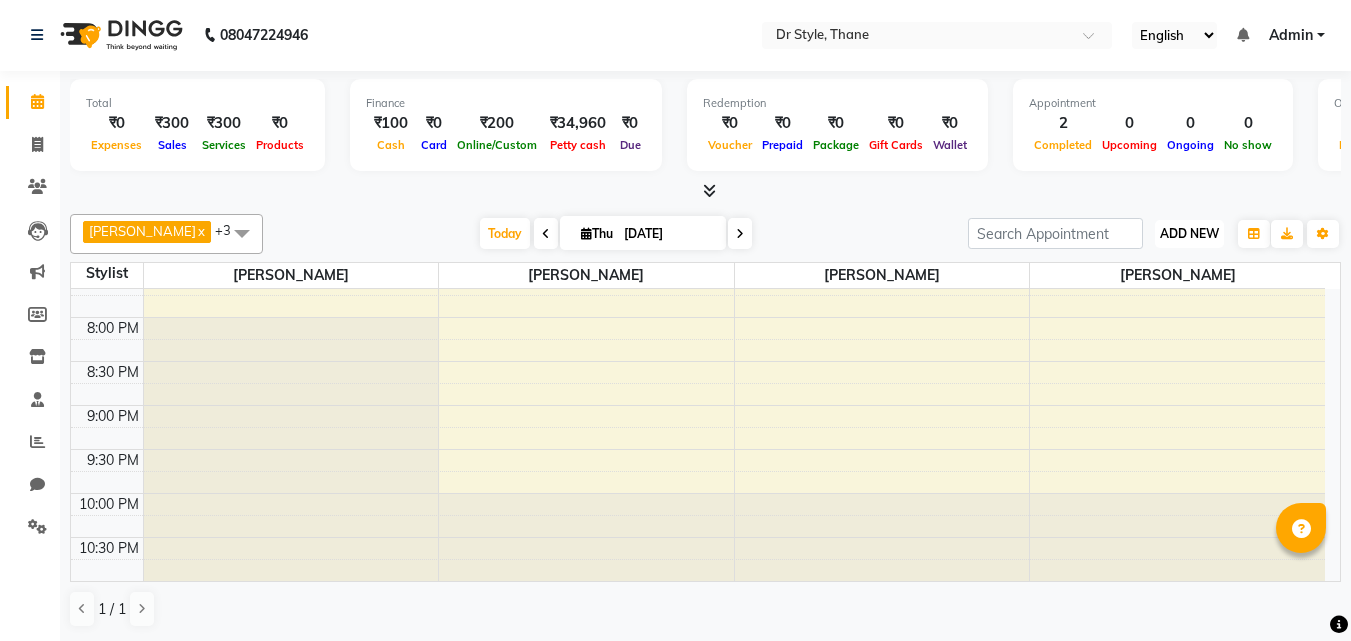 click on "ADD NEW" at bounding box center (1189, 233) 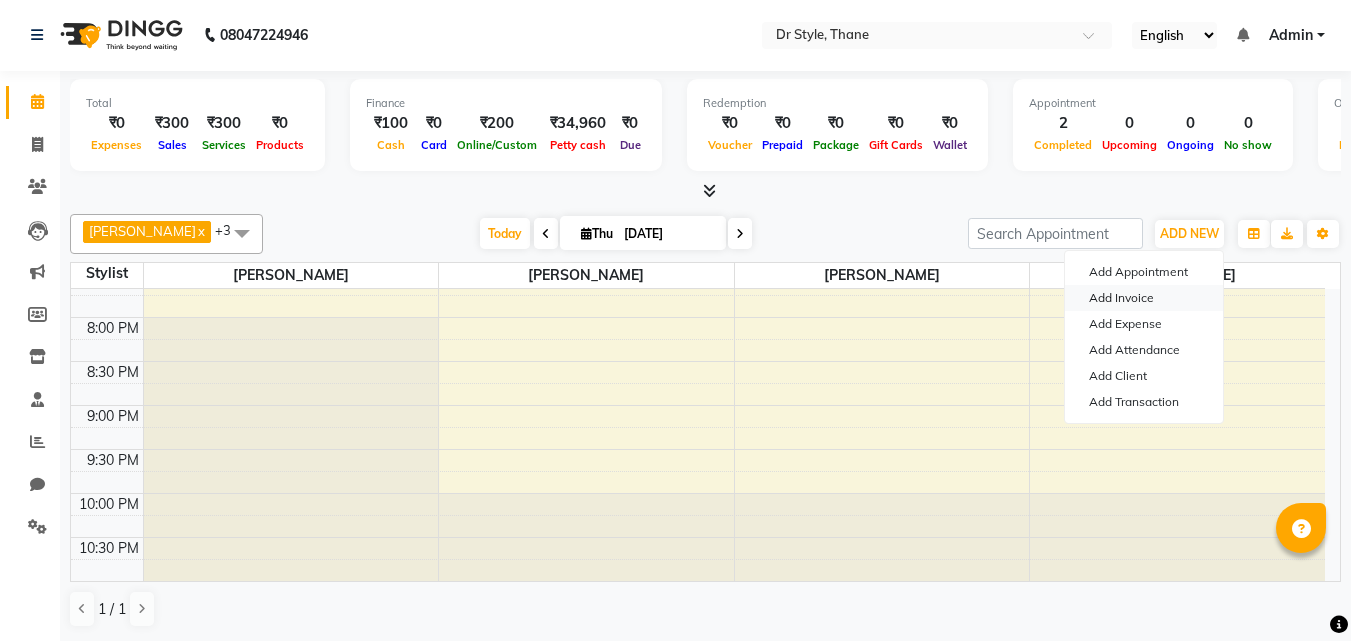 click on "Add Invoice" at bounding box center (1144, 298) 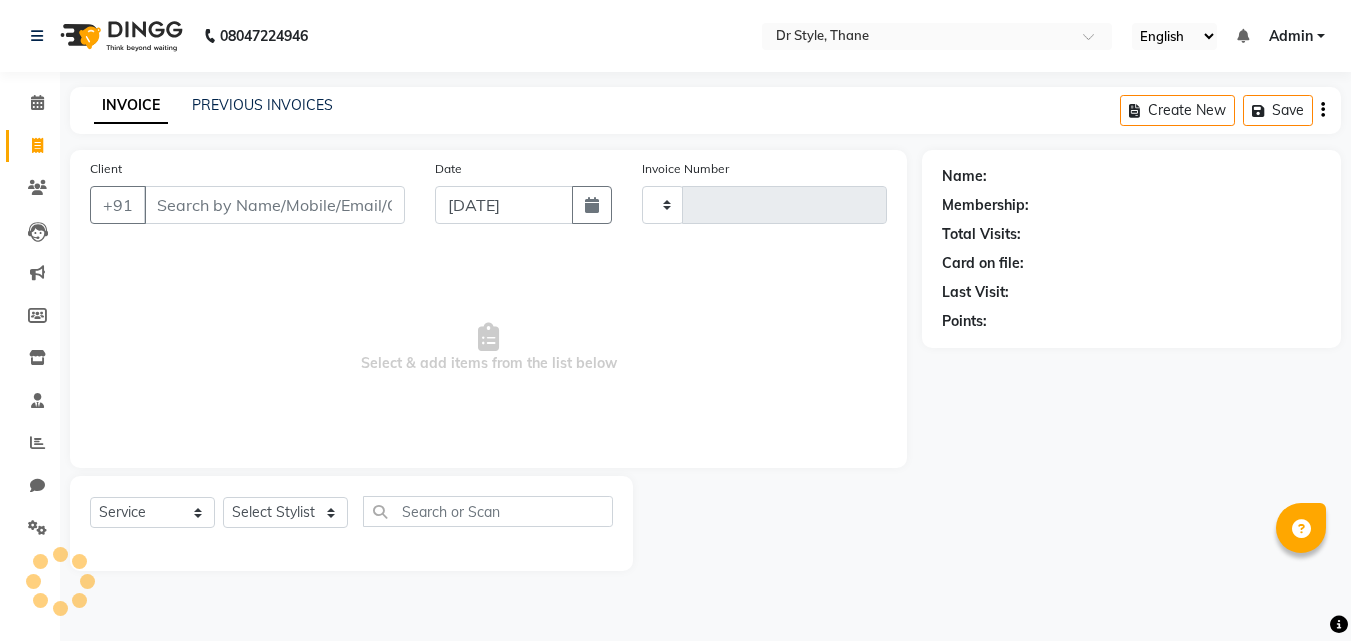 scroll, scrollTop: 0, scrollLeft: 0, axis: both 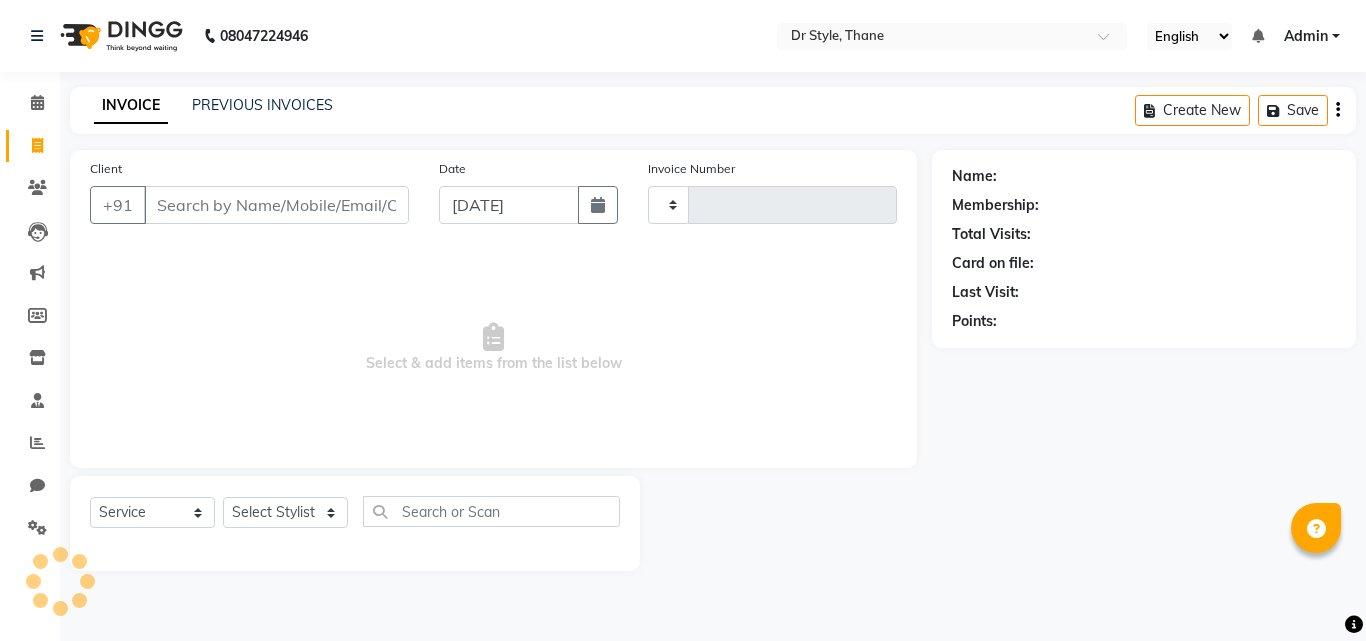 type on "0463" 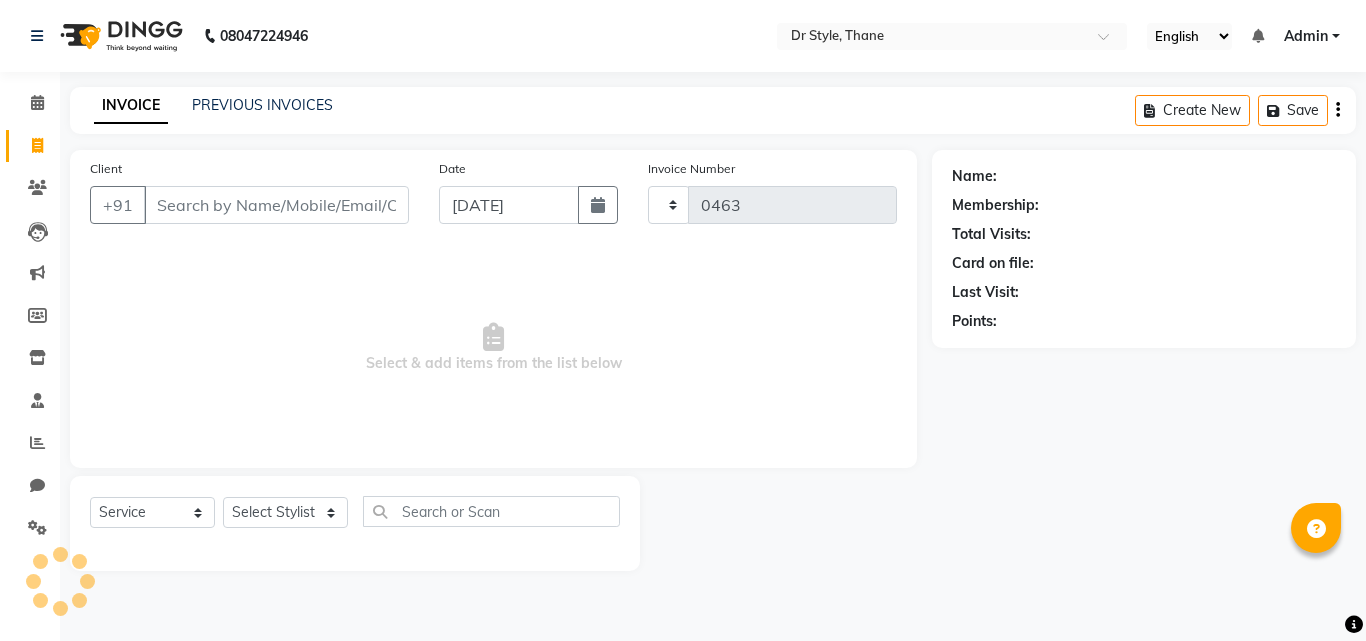 select on "7832" 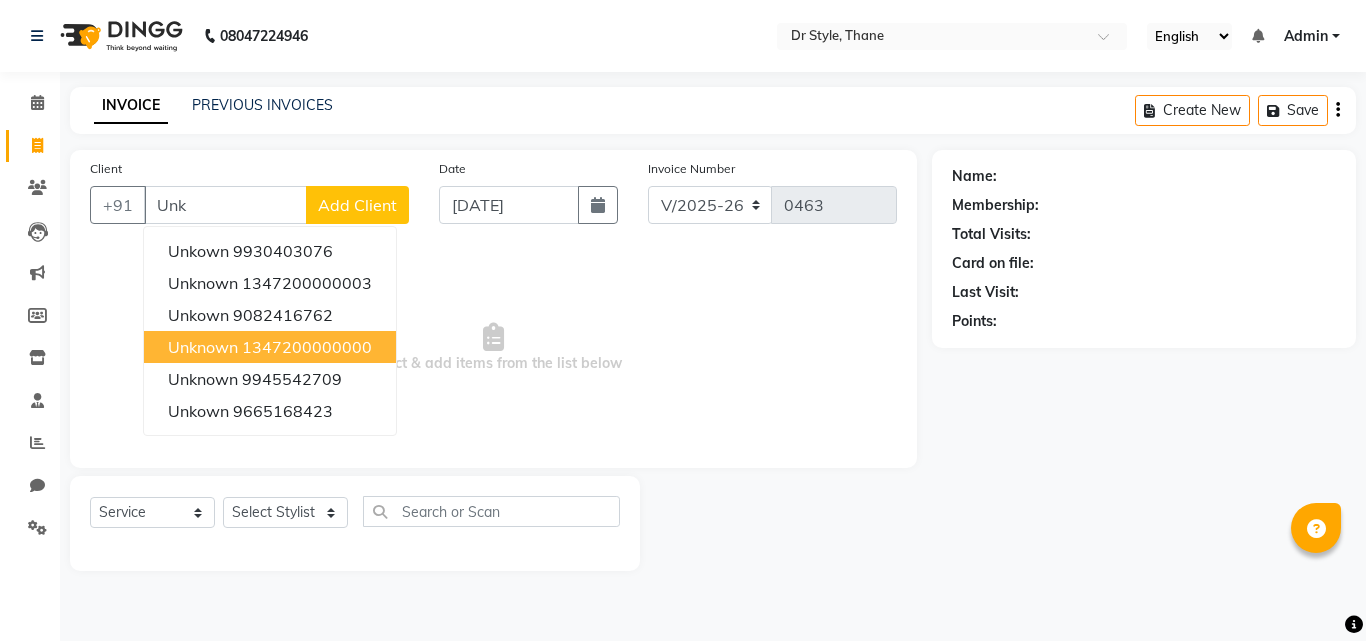 click on "1347200000000" at bounding box center [307, 347] 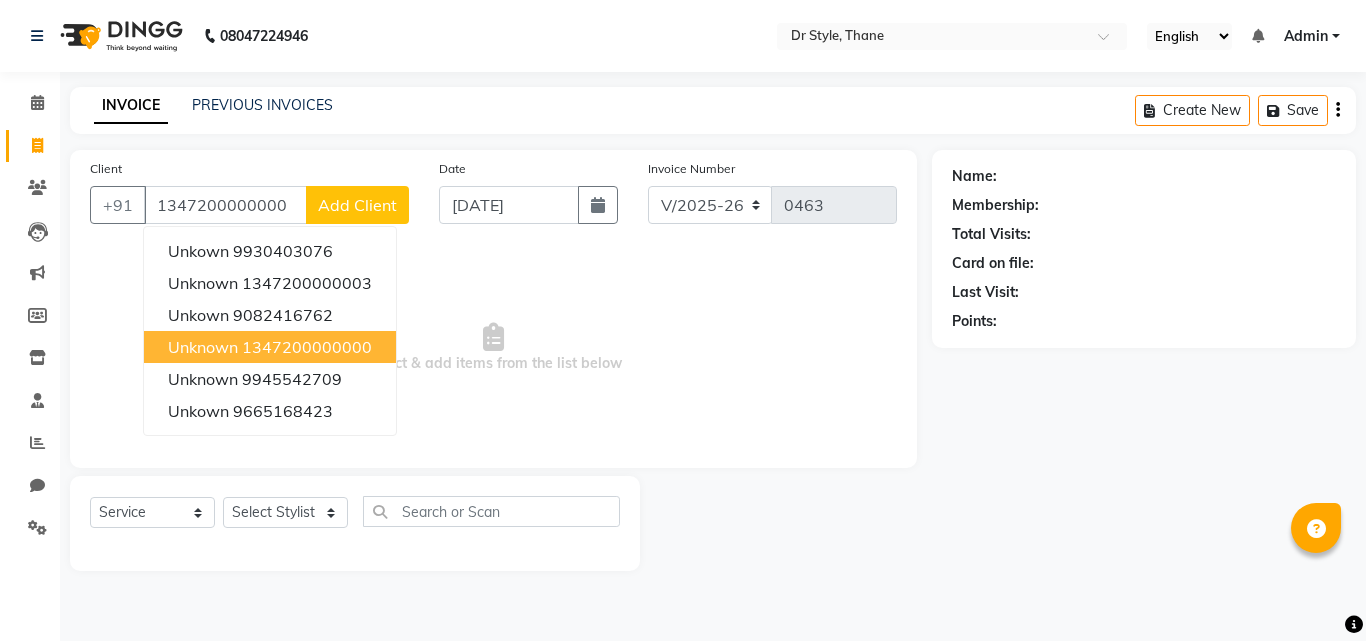 type on "1347200000000" 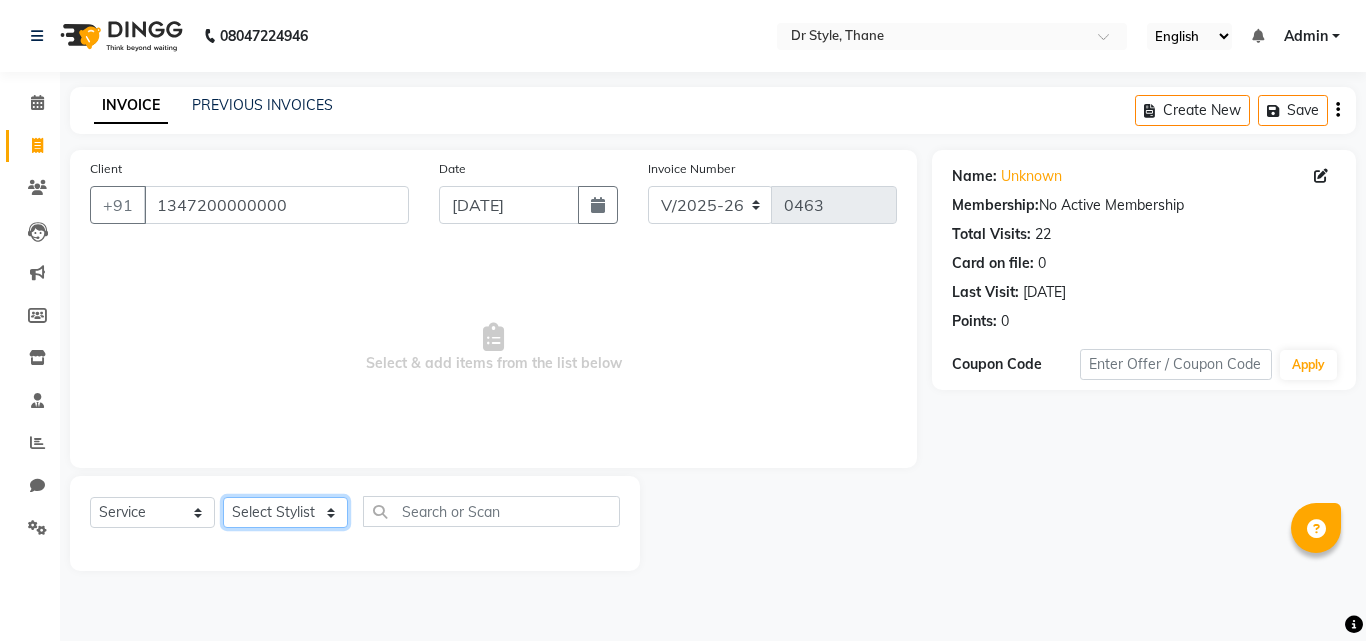 click on "Select Stylist [PERSON_NAME]  [PERSON_NAME] [PERSON_NAME] [PERSON_NAME] [PERSON_NAME] twinkle" 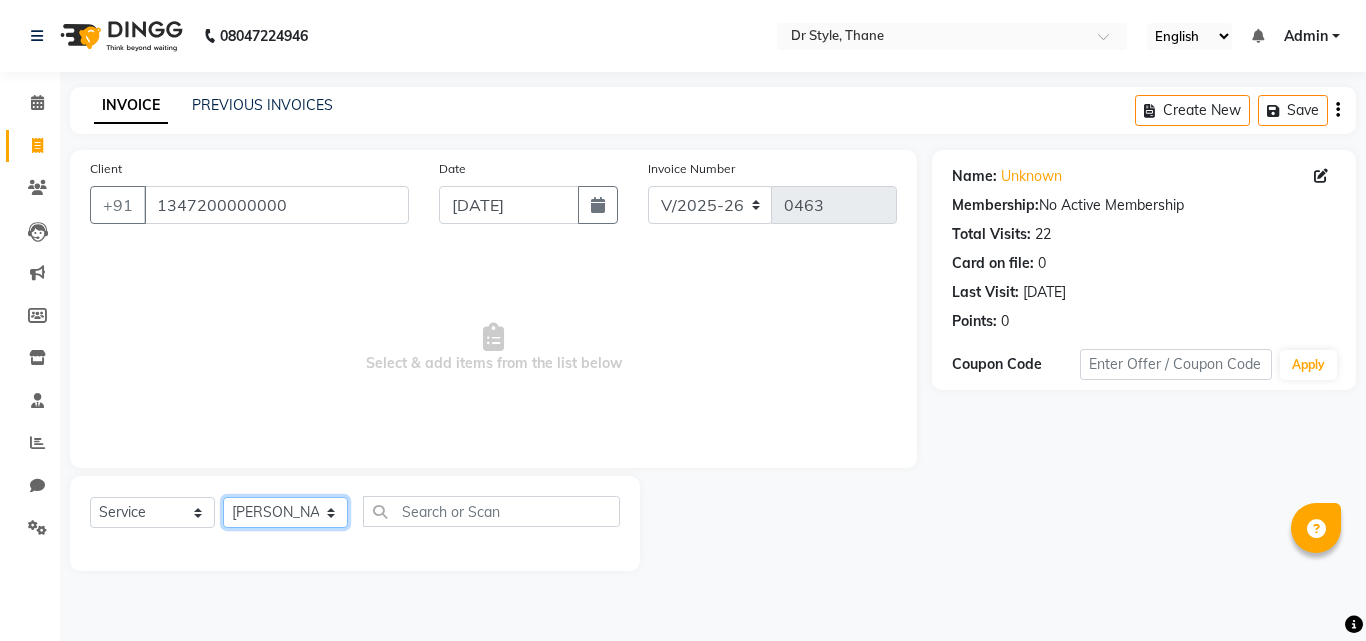 click on "Select Stylist [PERSON_NAME]  [PERSON_NAME] [PERSON_NAME] [PERSON_NAME] [PERSON_NAME] twinkle" 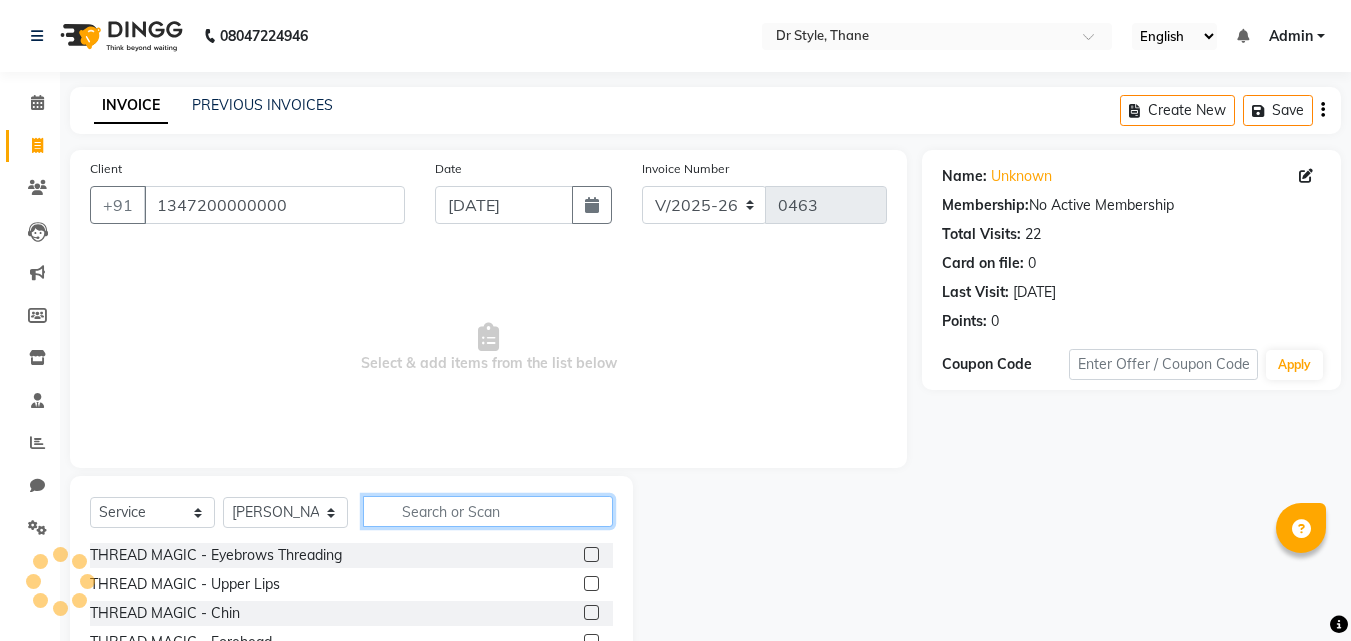 click 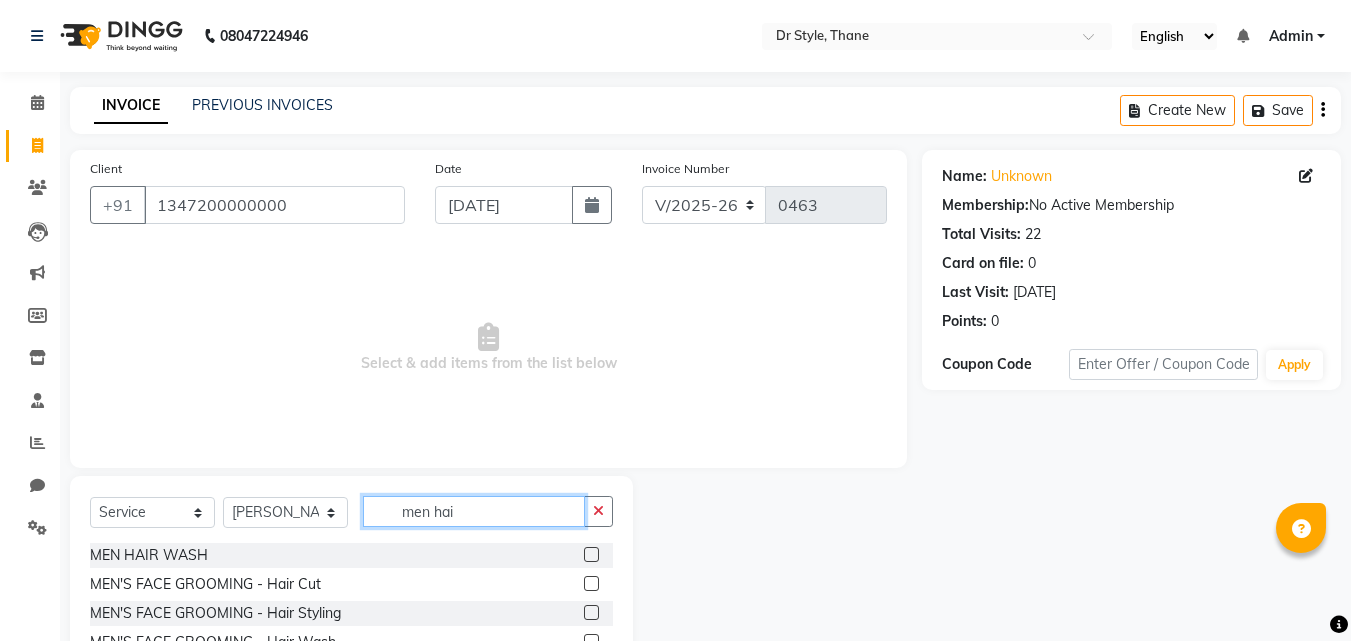 type on "men hai" 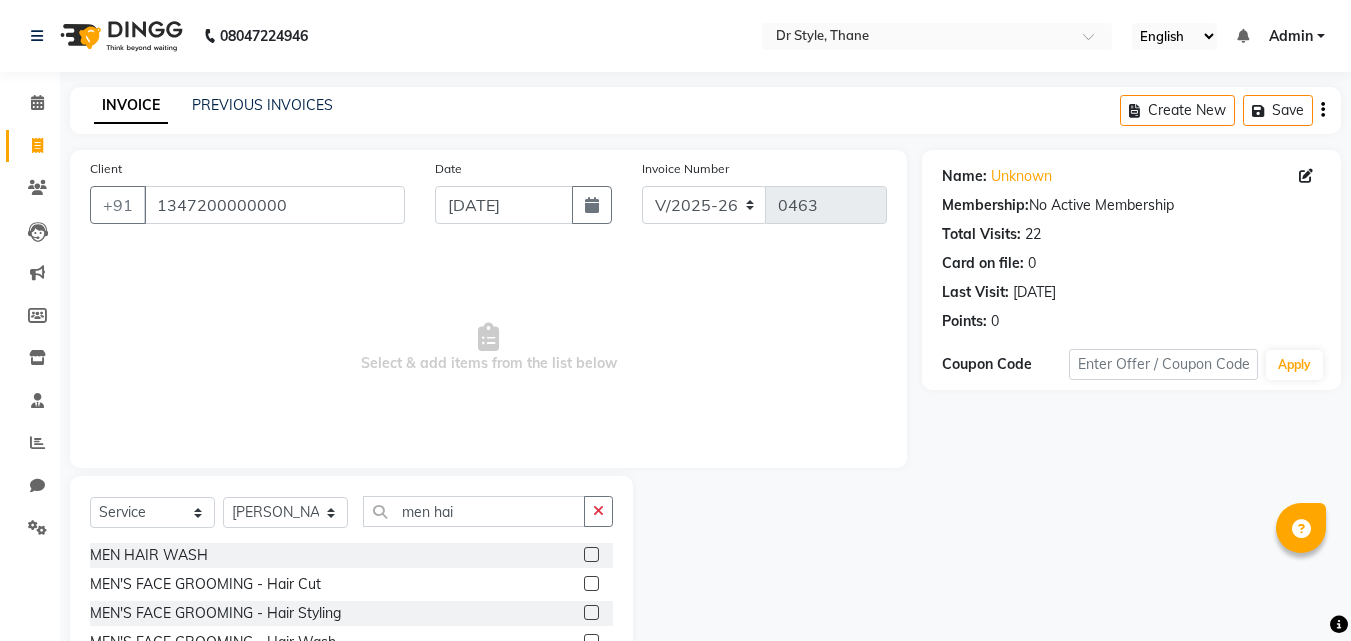 click on "MEN'S FACE GROOMING - Hair Cut" 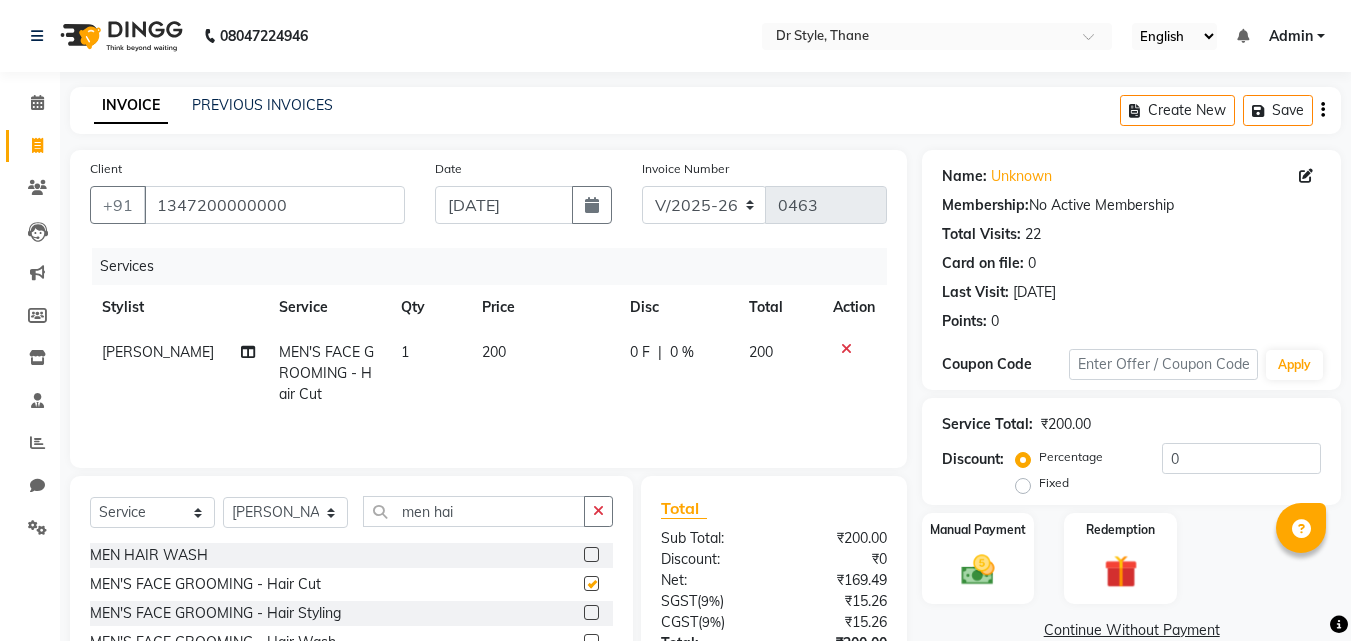 checkbox on "false" 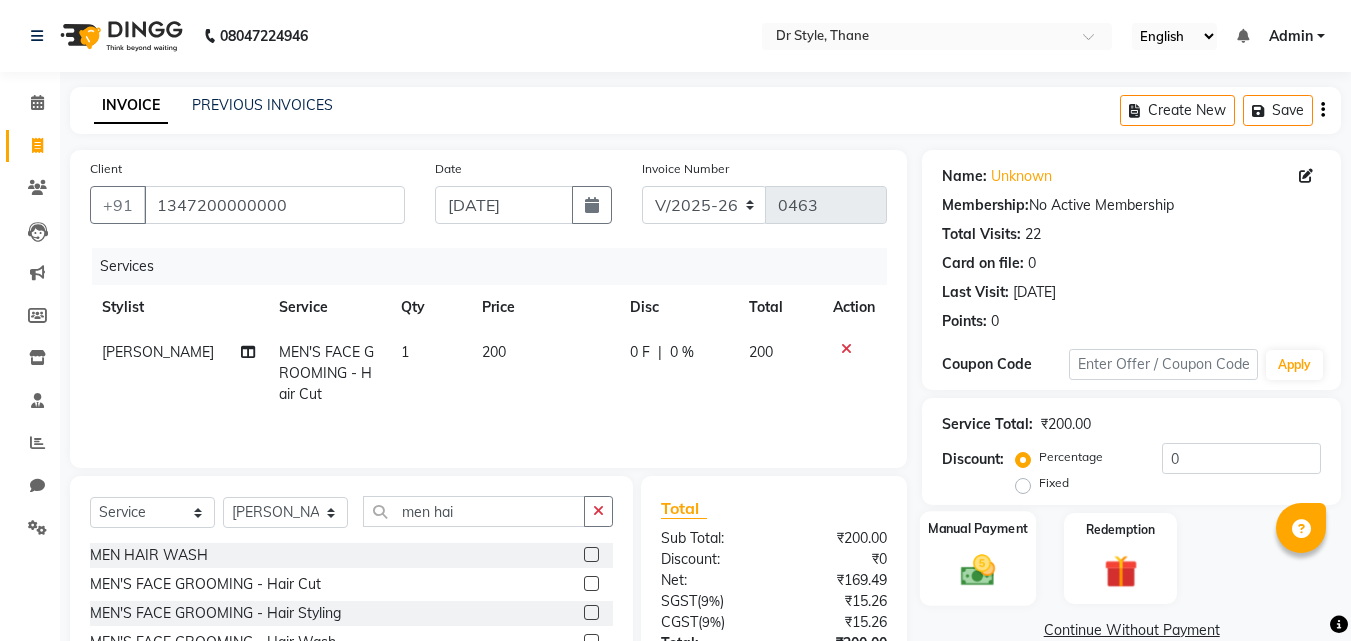 click on "Manual Payment" 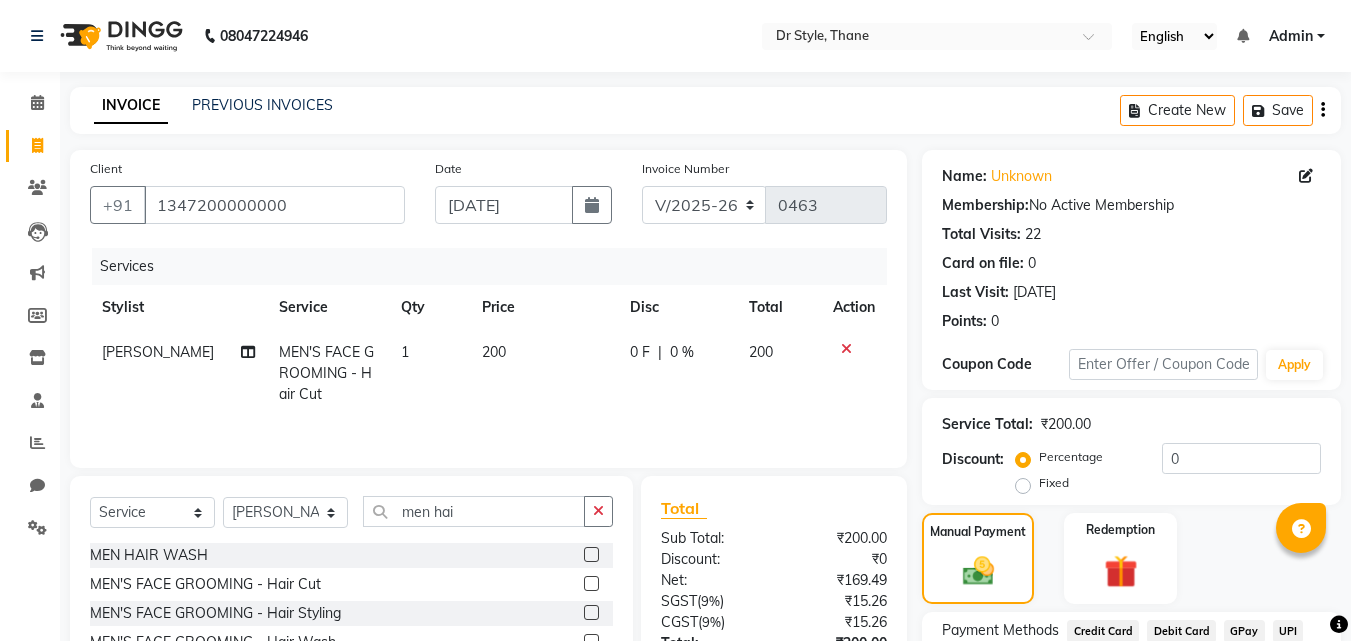 scroll, scrollTop: 162, scrollLeft: 0, axis: vertical 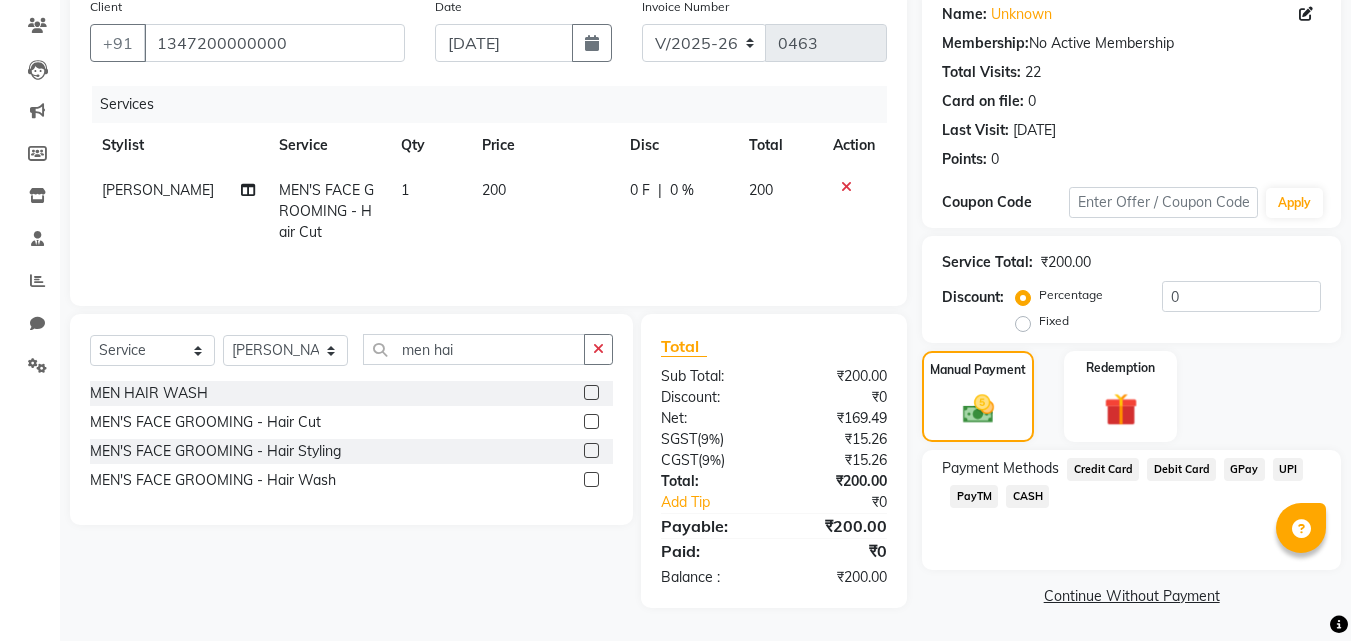 click on "CASH" 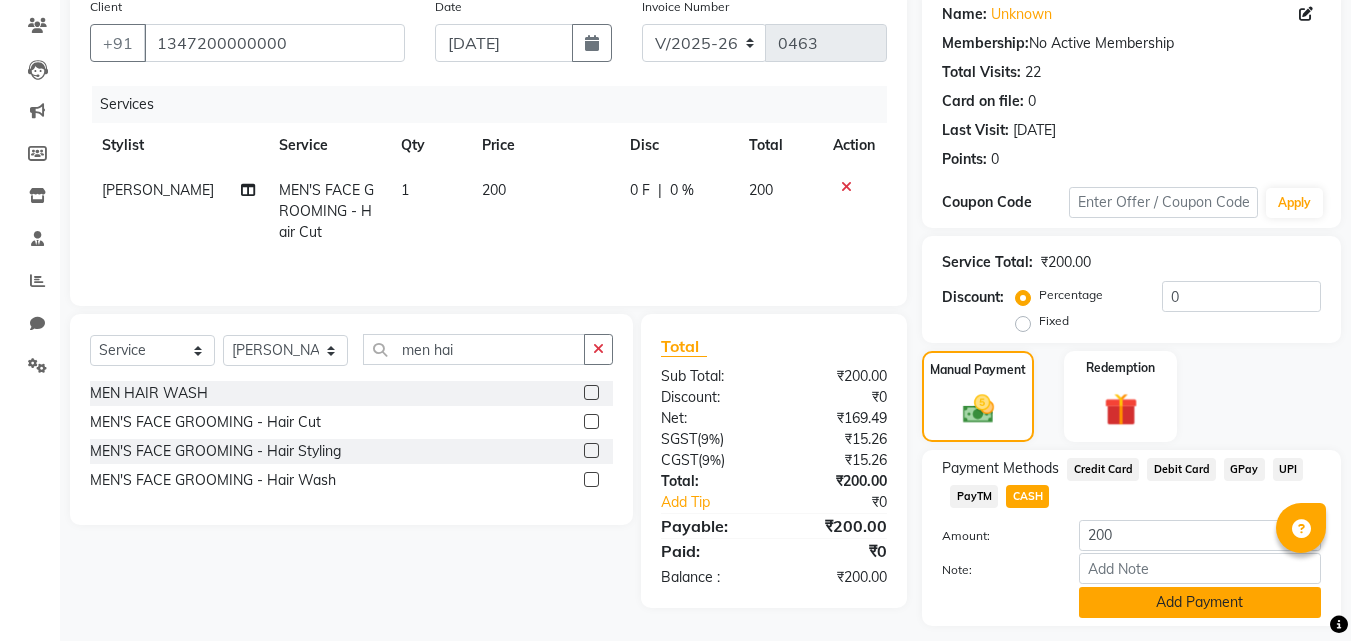 click on "Add Payment" 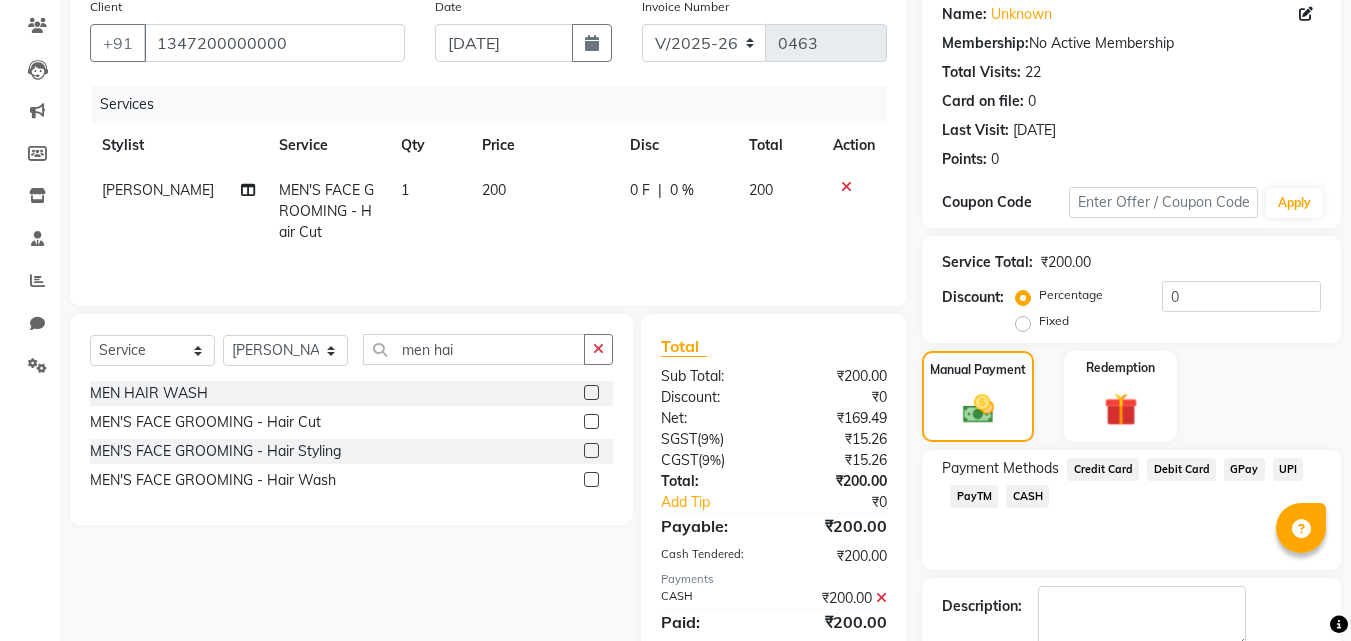 scroll, scrollTop: 275, scrollLeft: 0, axis: vertical 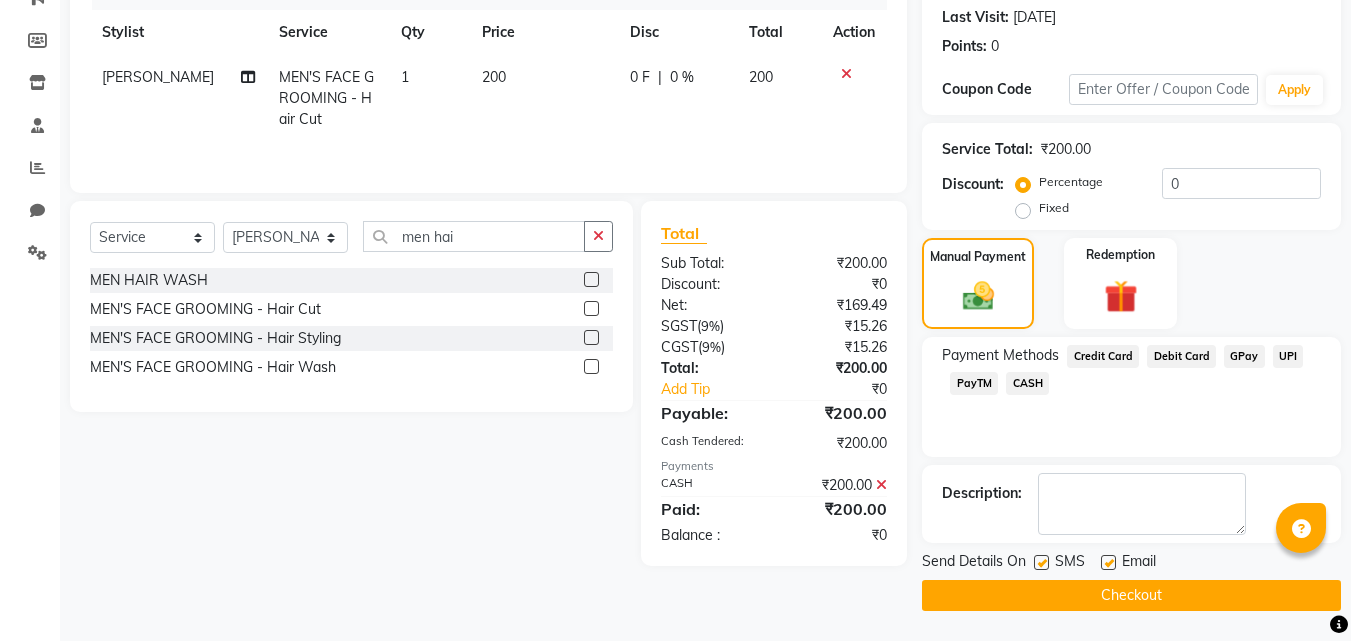 click on "Checkout" 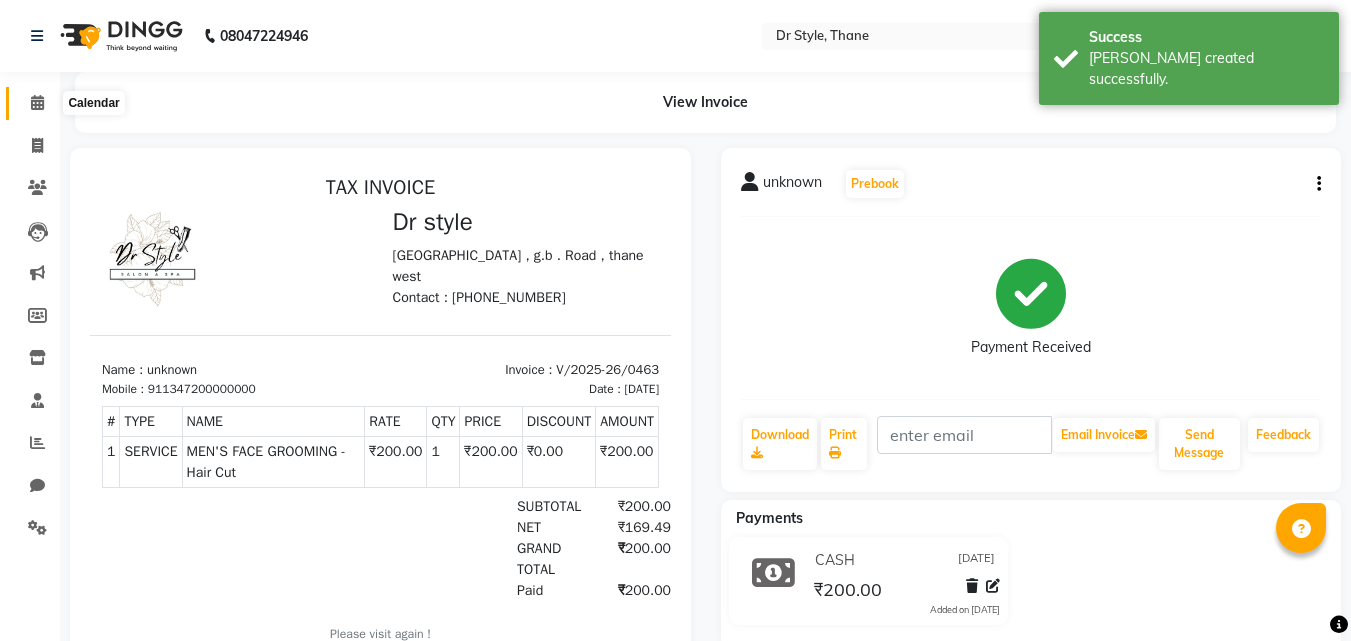 scroll, scrollTop: 0, scrollLeft: 0, axis: both 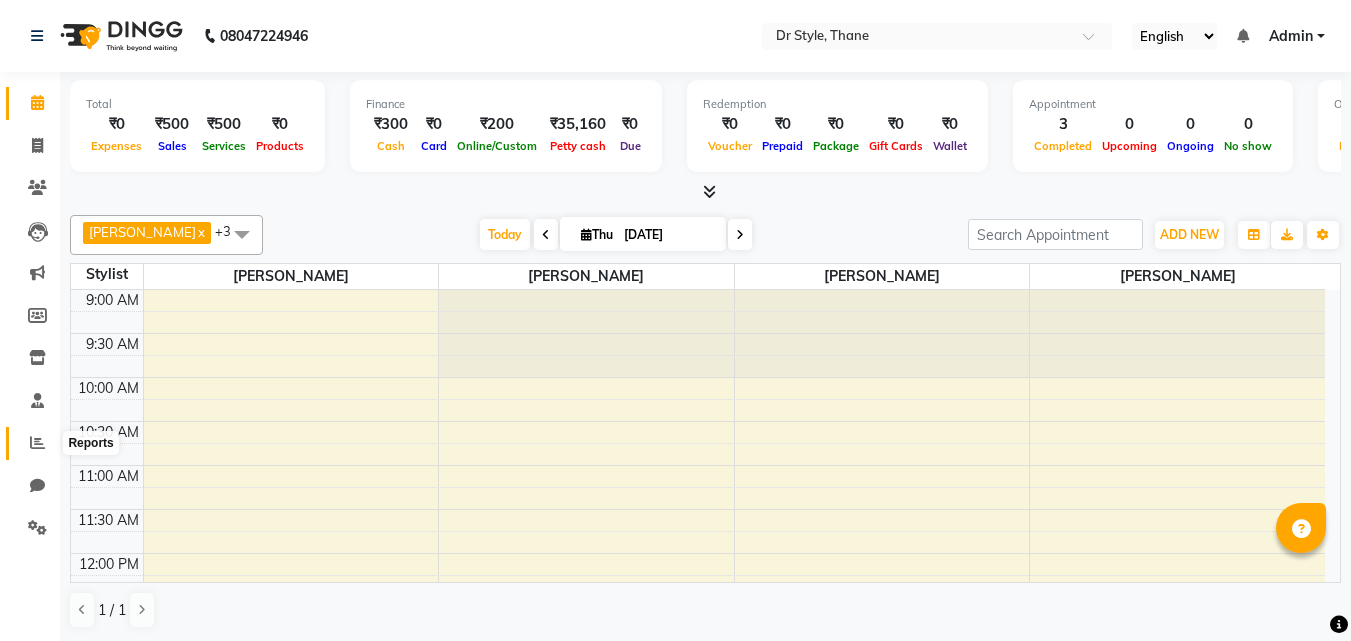 click 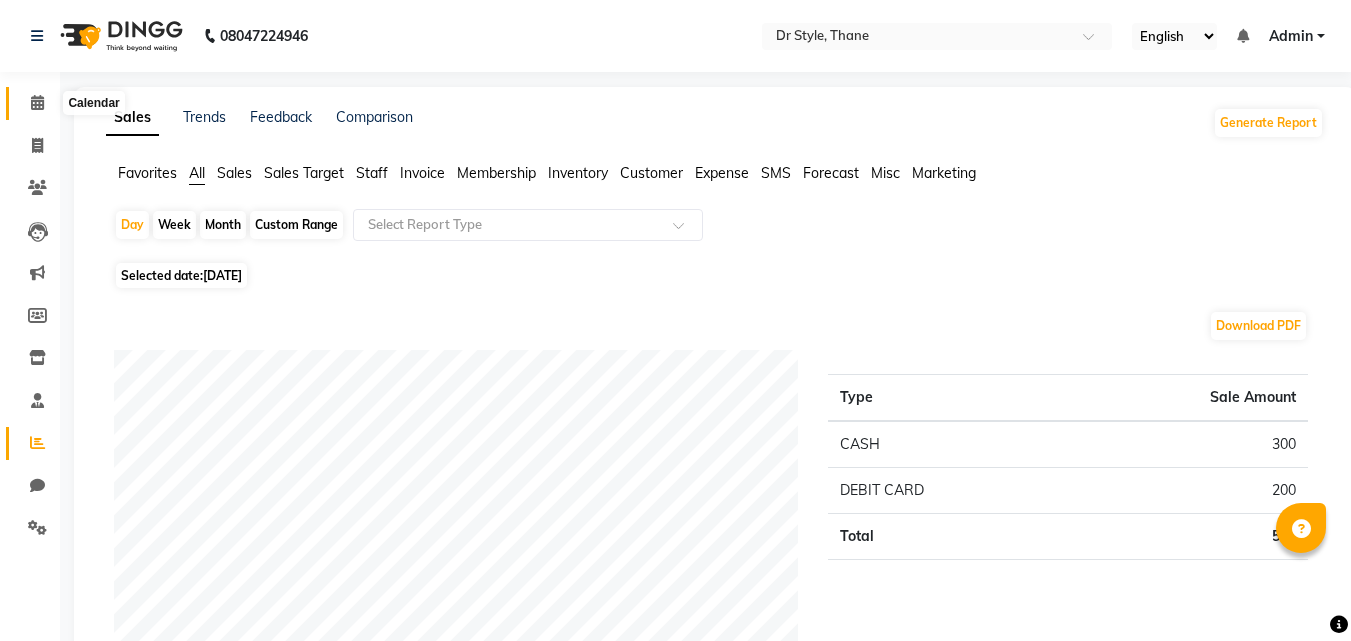 click 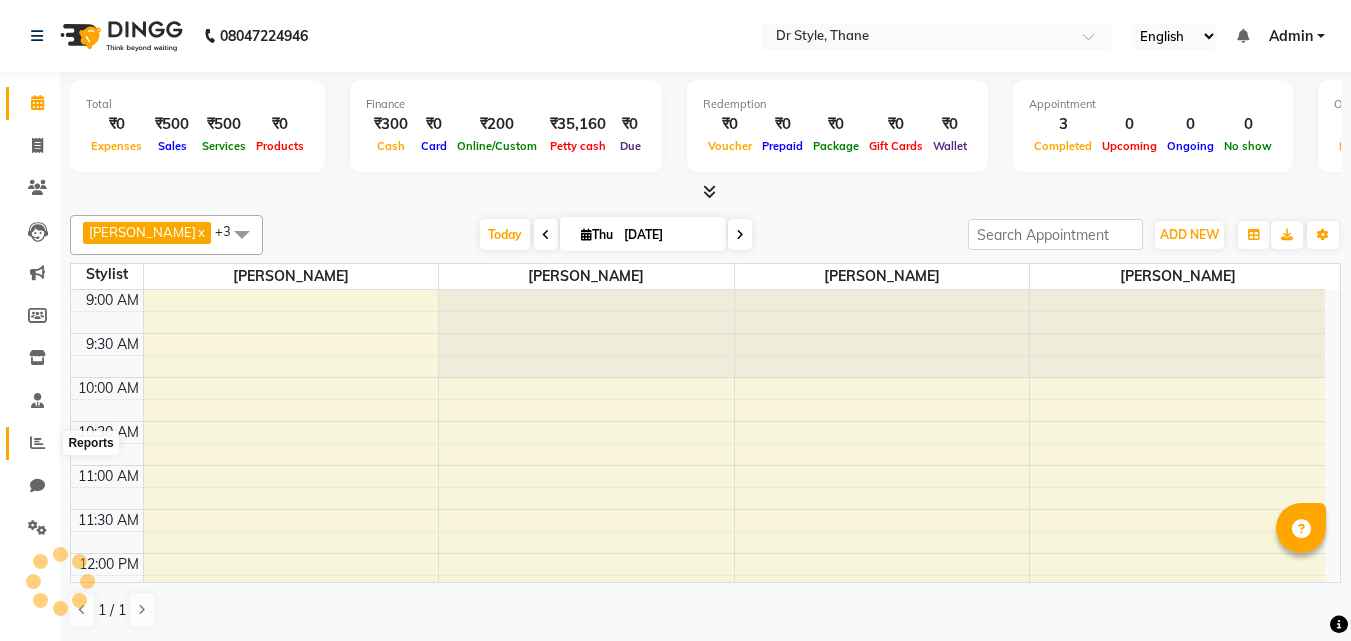 scroll, scrollTop: 0, scrollLeft: 0, axis: both 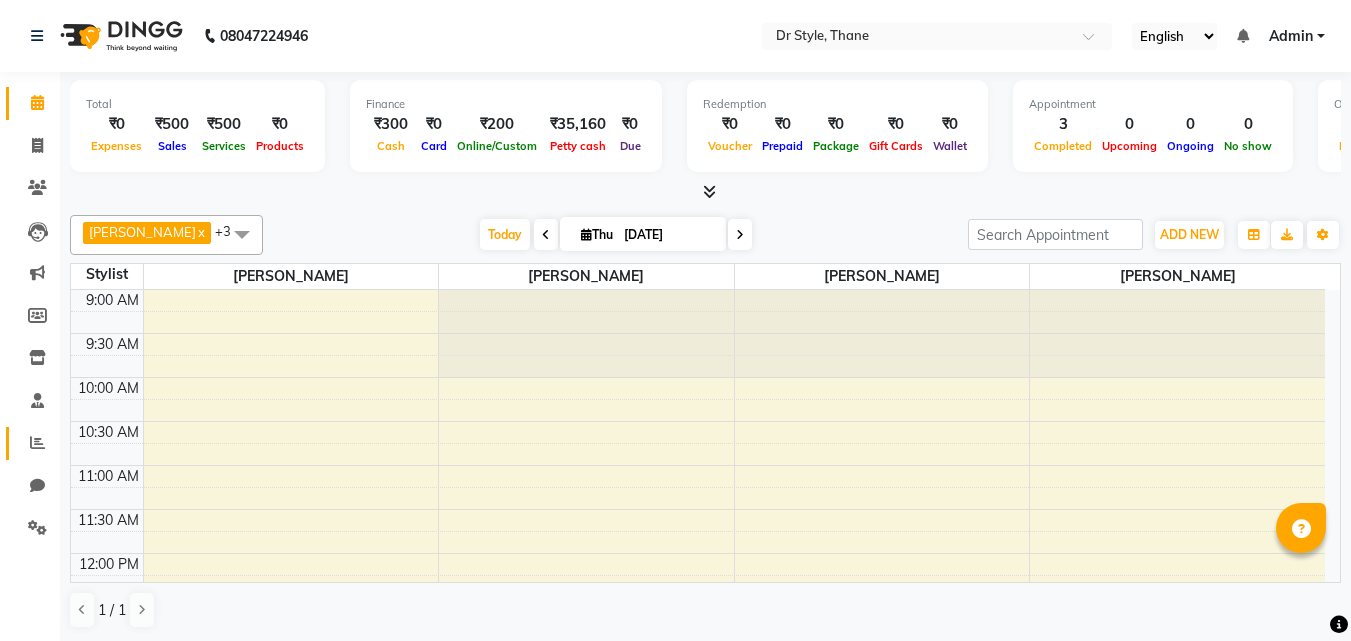 click 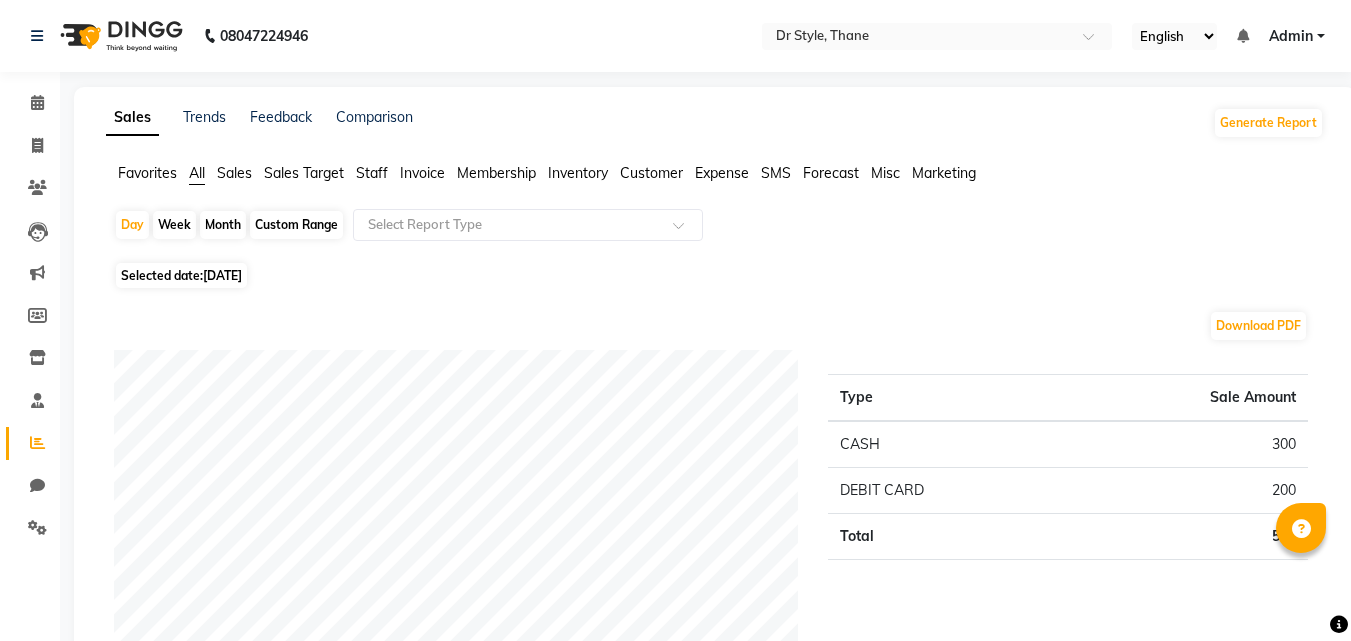 click on "Month" 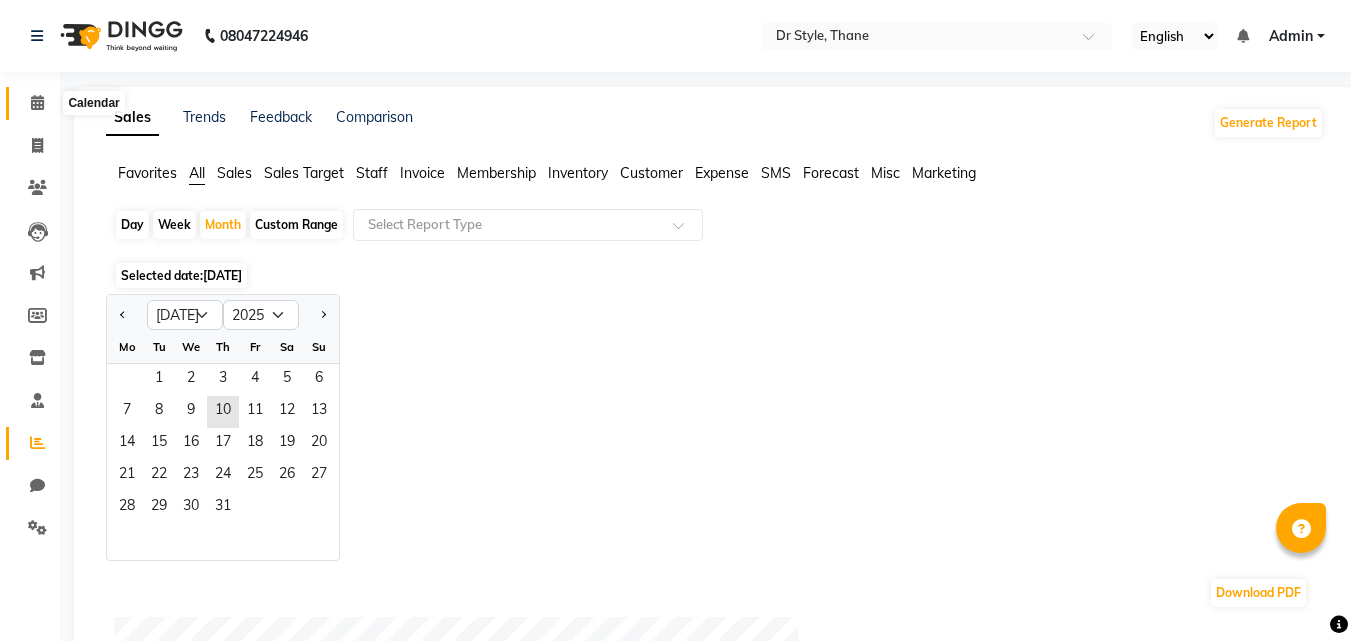click 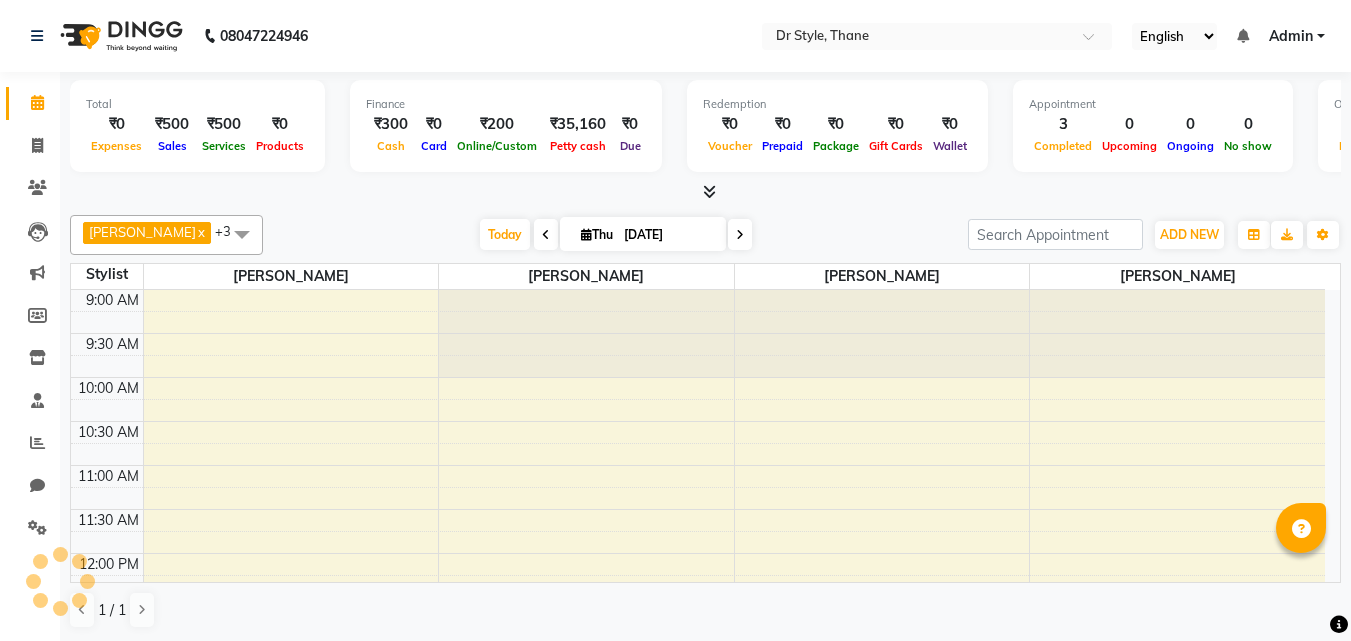 scroll, scrollTop: 0, scrollLeft: 0, axis: both 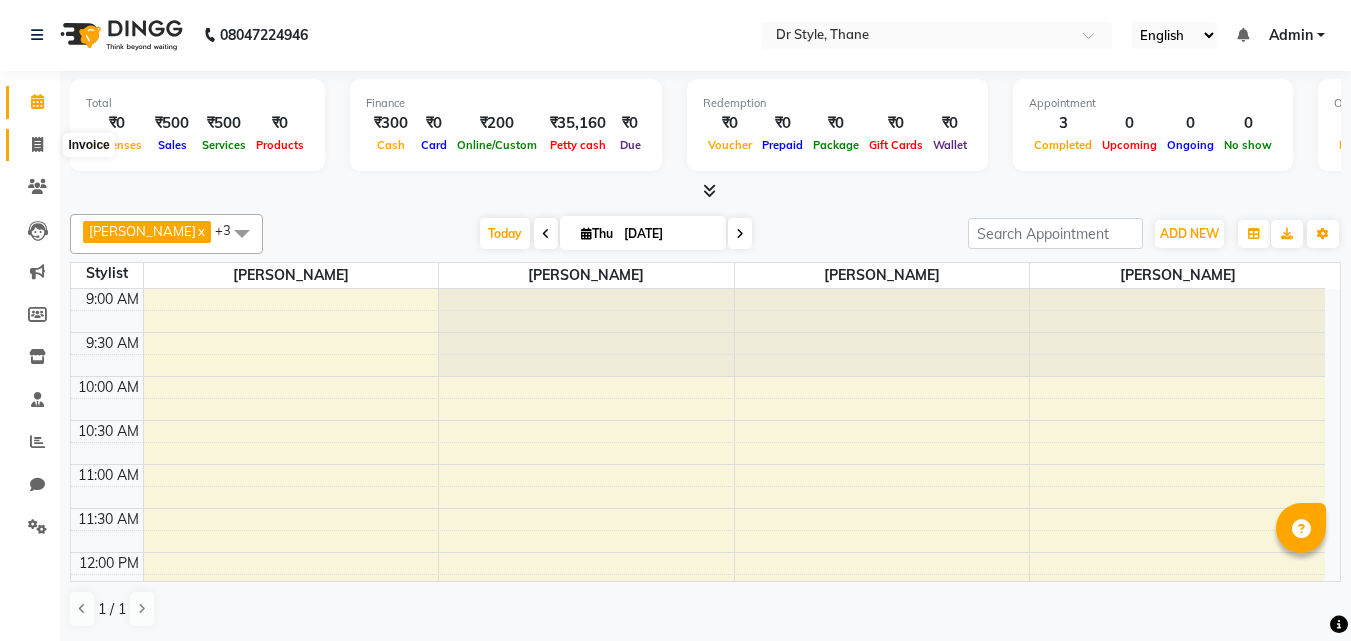 click 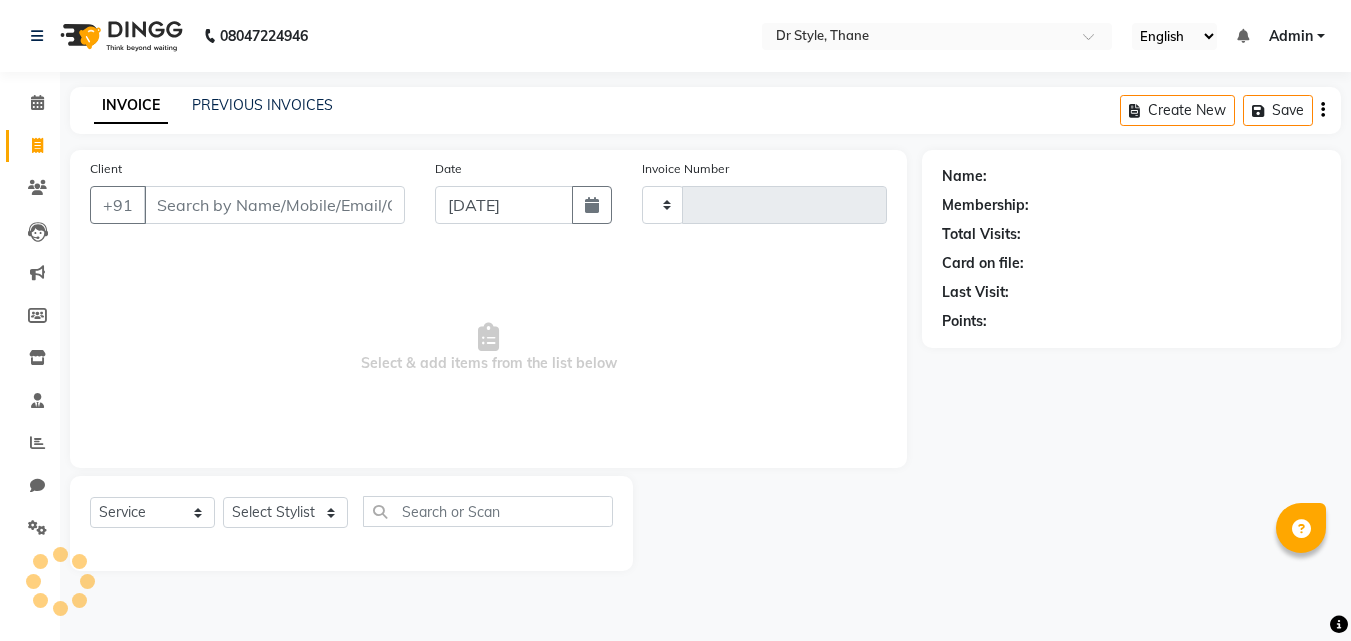 scroll, scrollTop: 0, scrollLeft: 0, axis: both 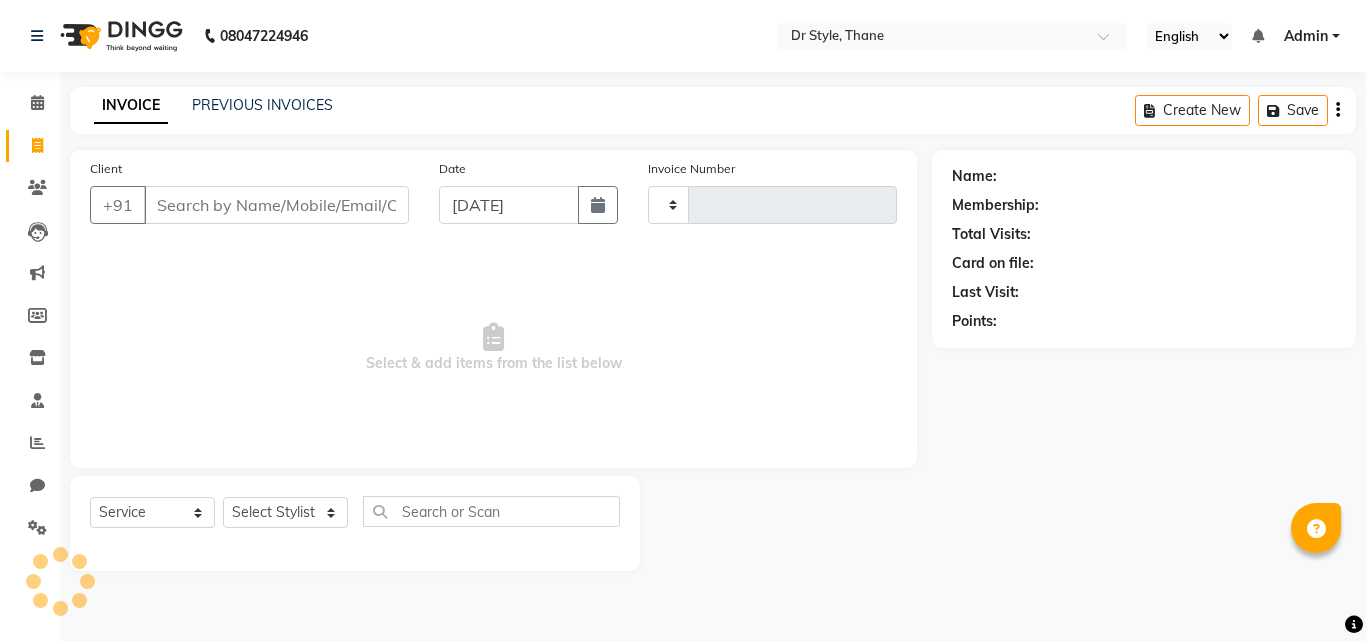type on "0464" 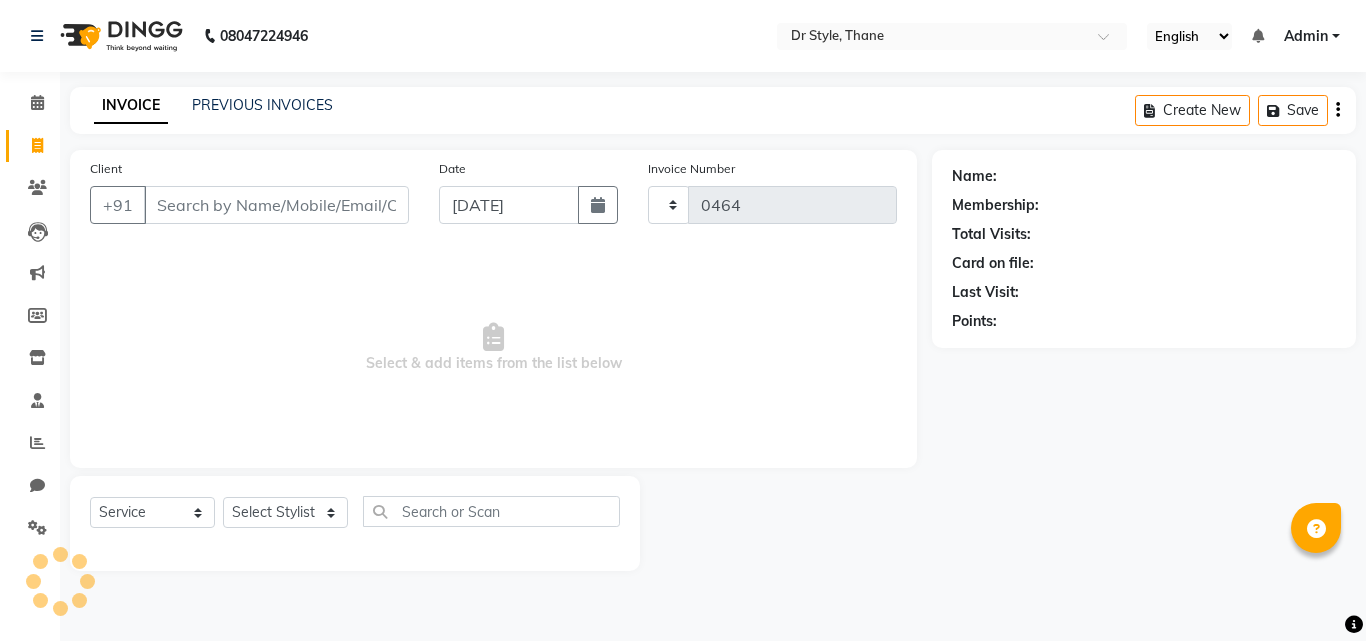 select on "7832" 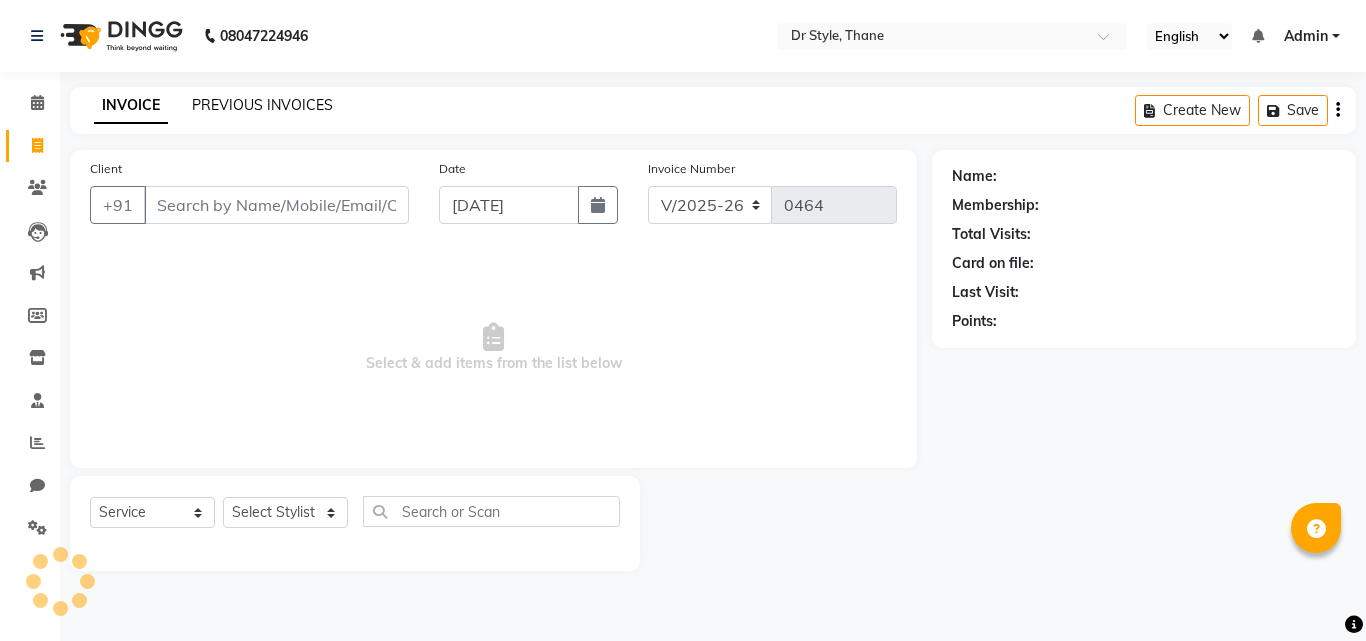 click on "PREVIOUS INVOICES" 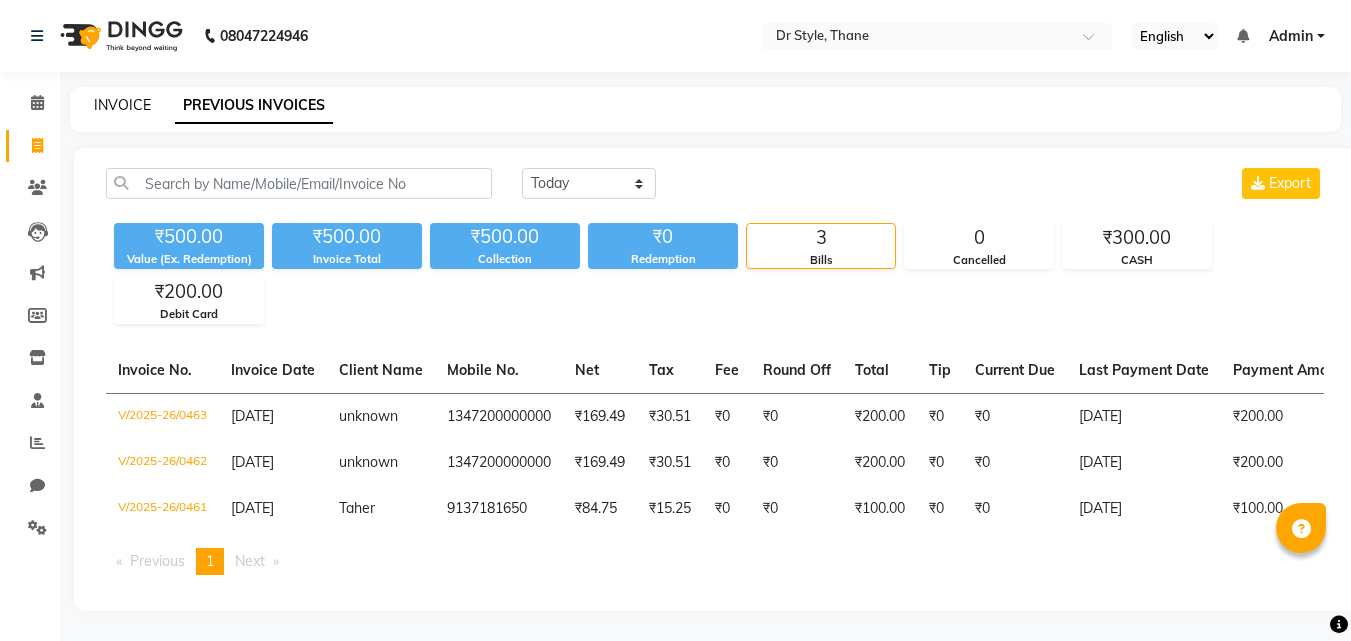 click on "INVOICE" 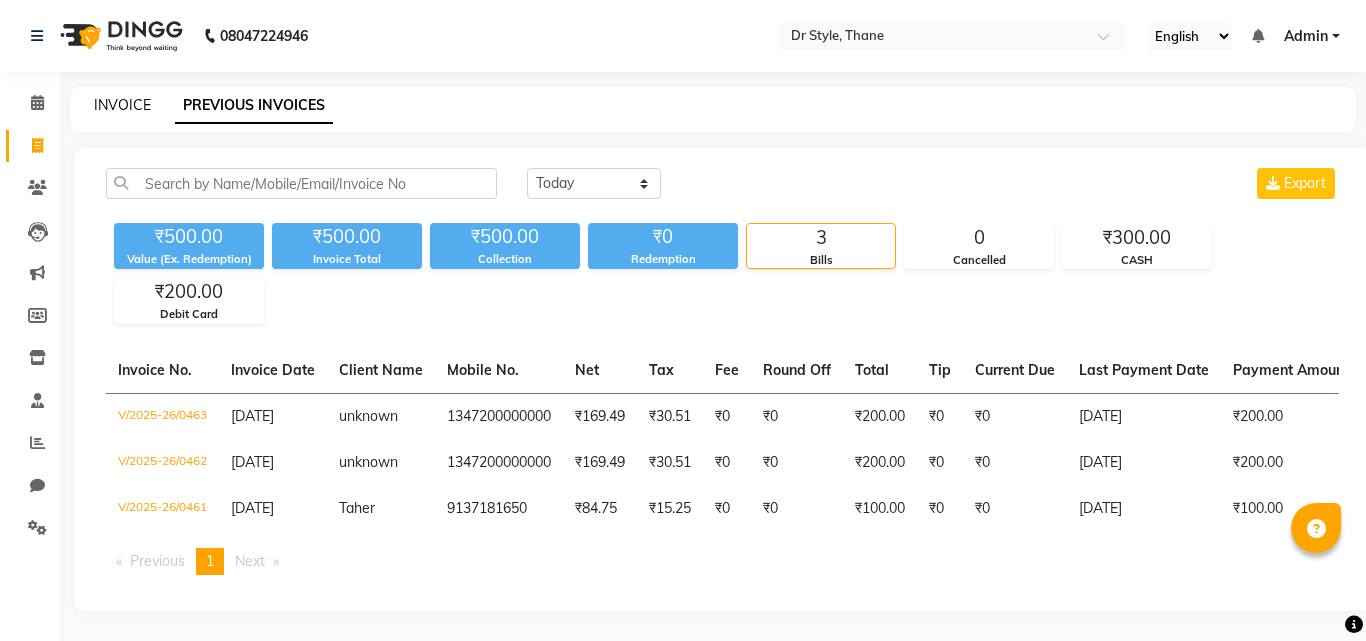 select on "service" 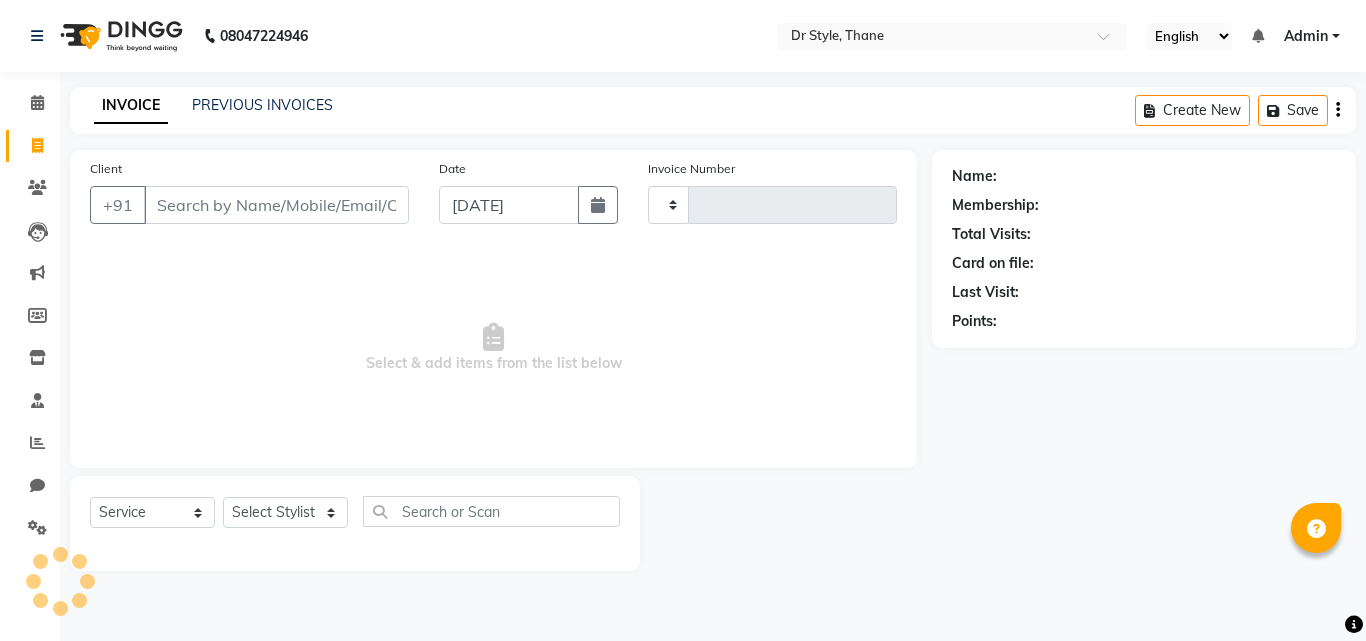 type on "0464" 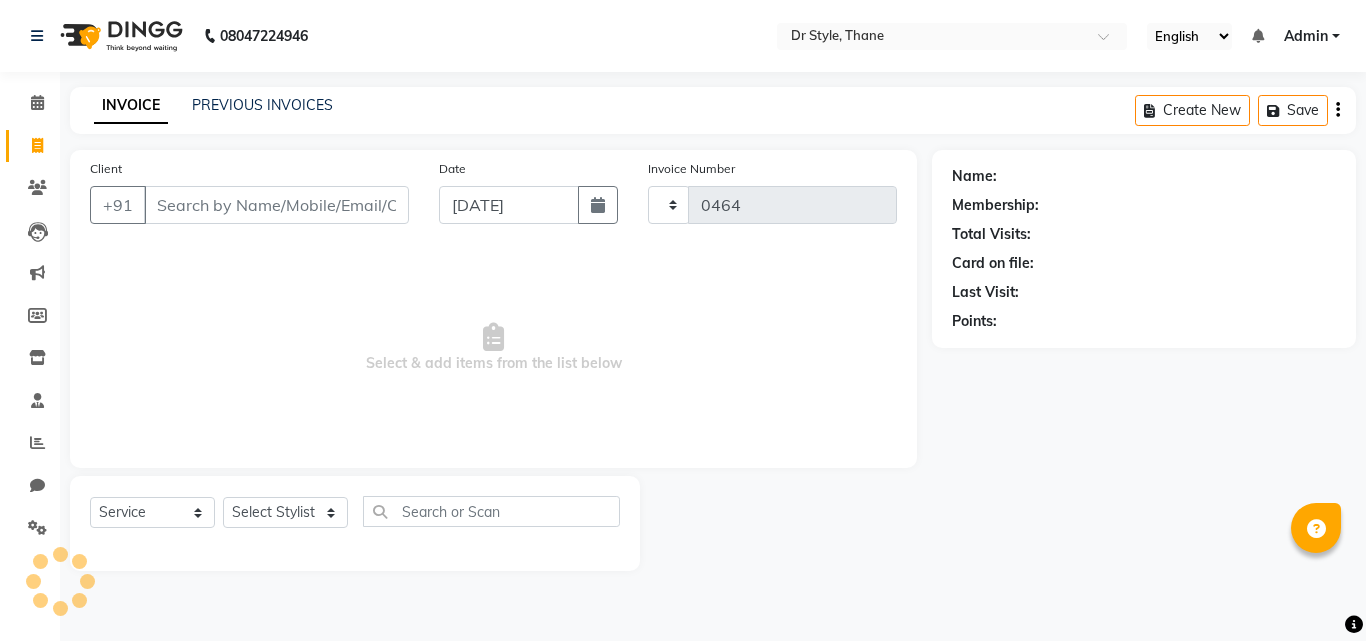 select on "7832" 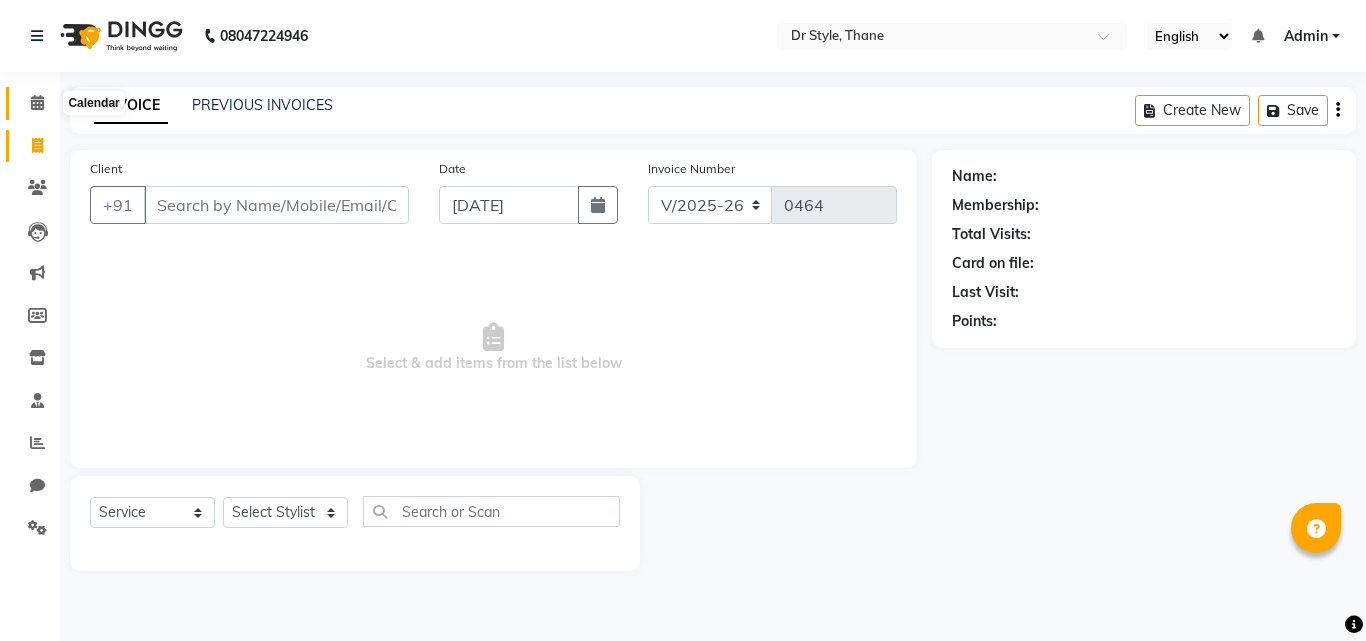 click 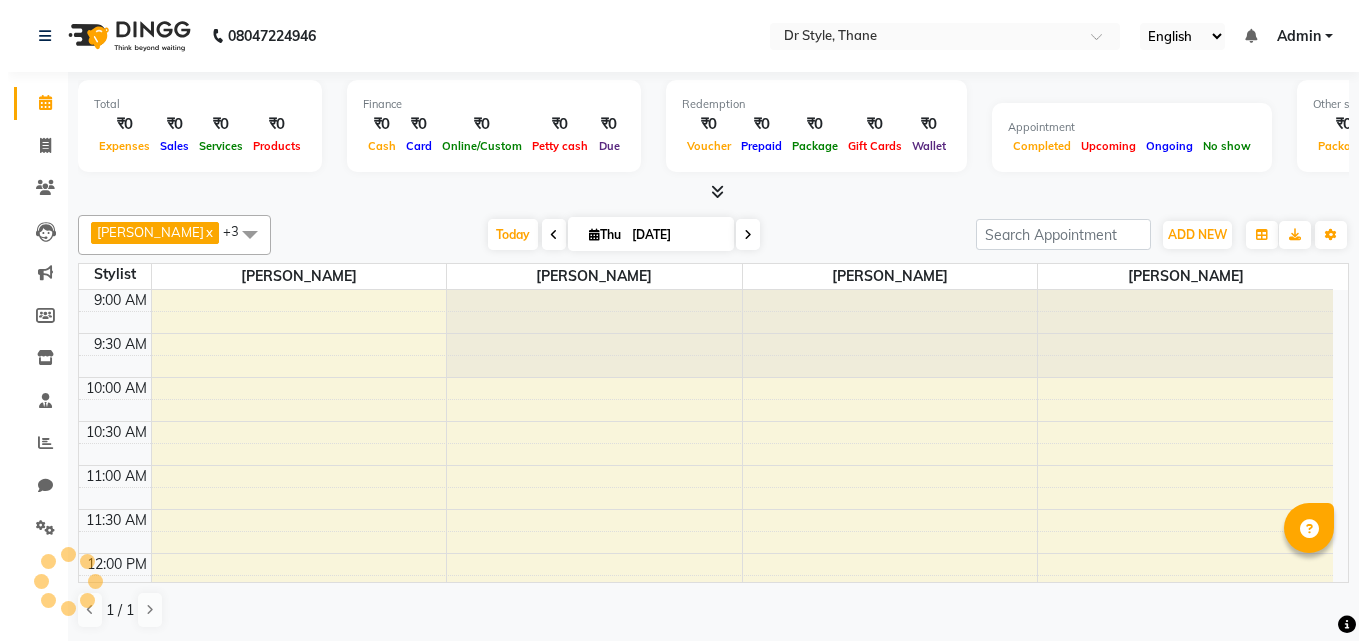 scroll, scrollTop: 0, scrollLeft: 0, axis: both 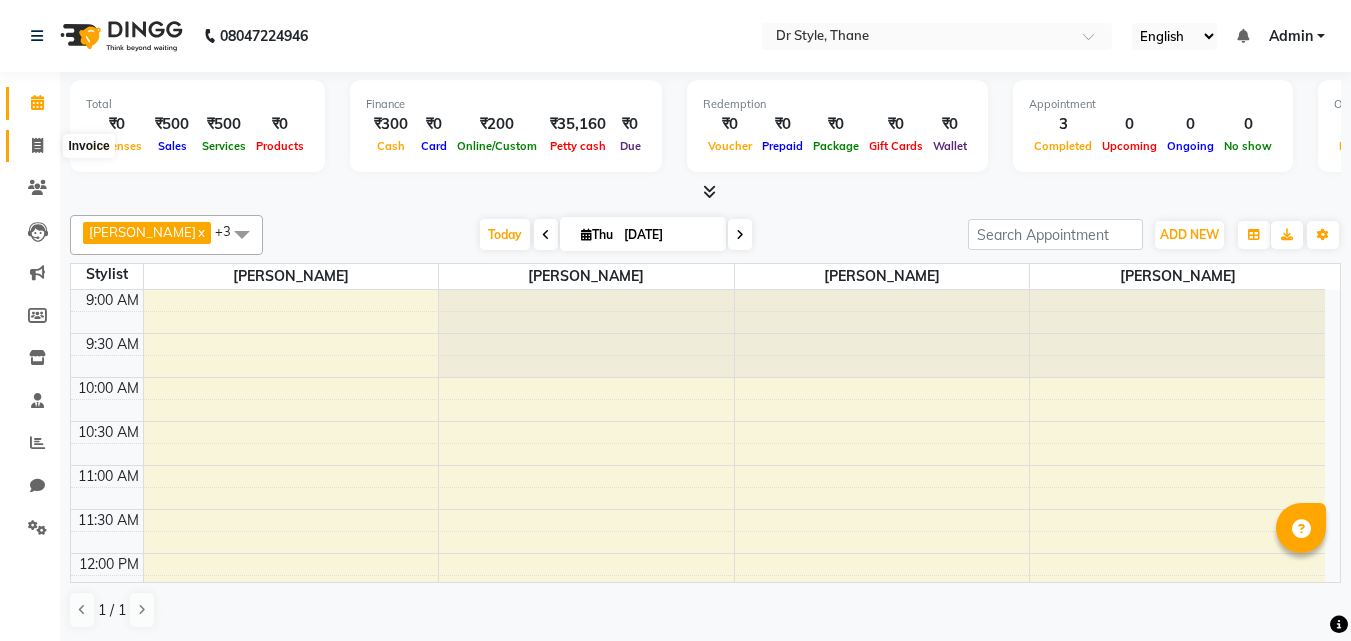 click 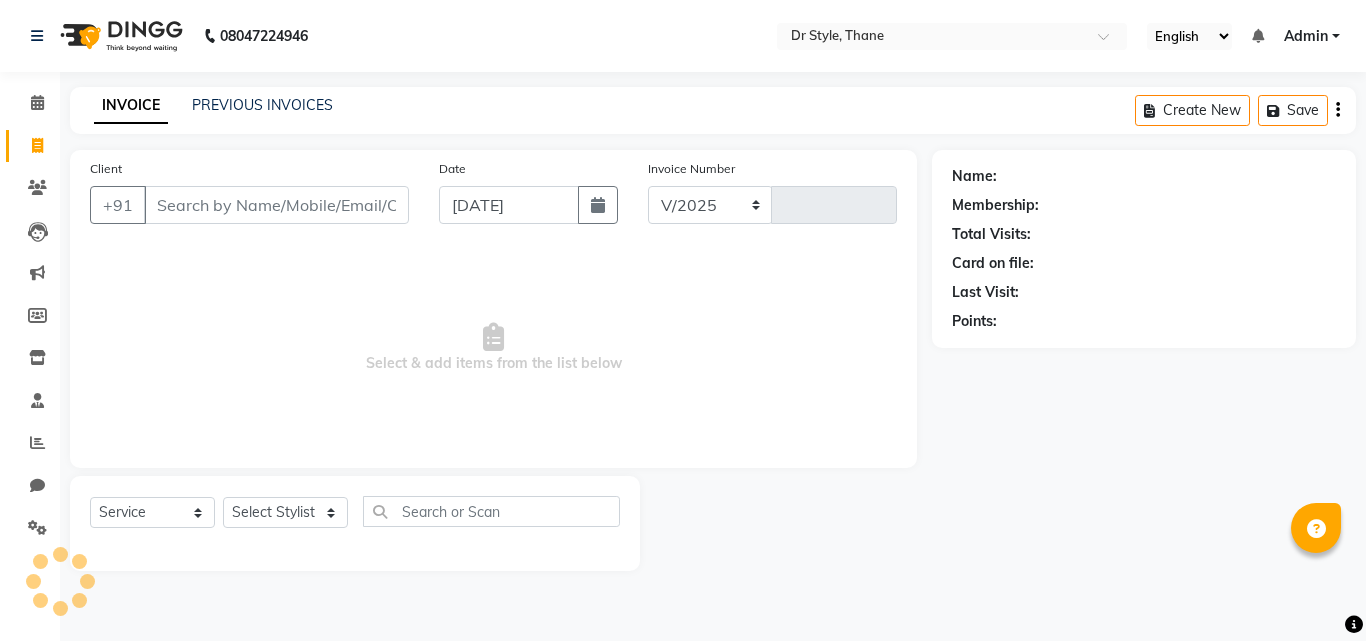 select on "7832" 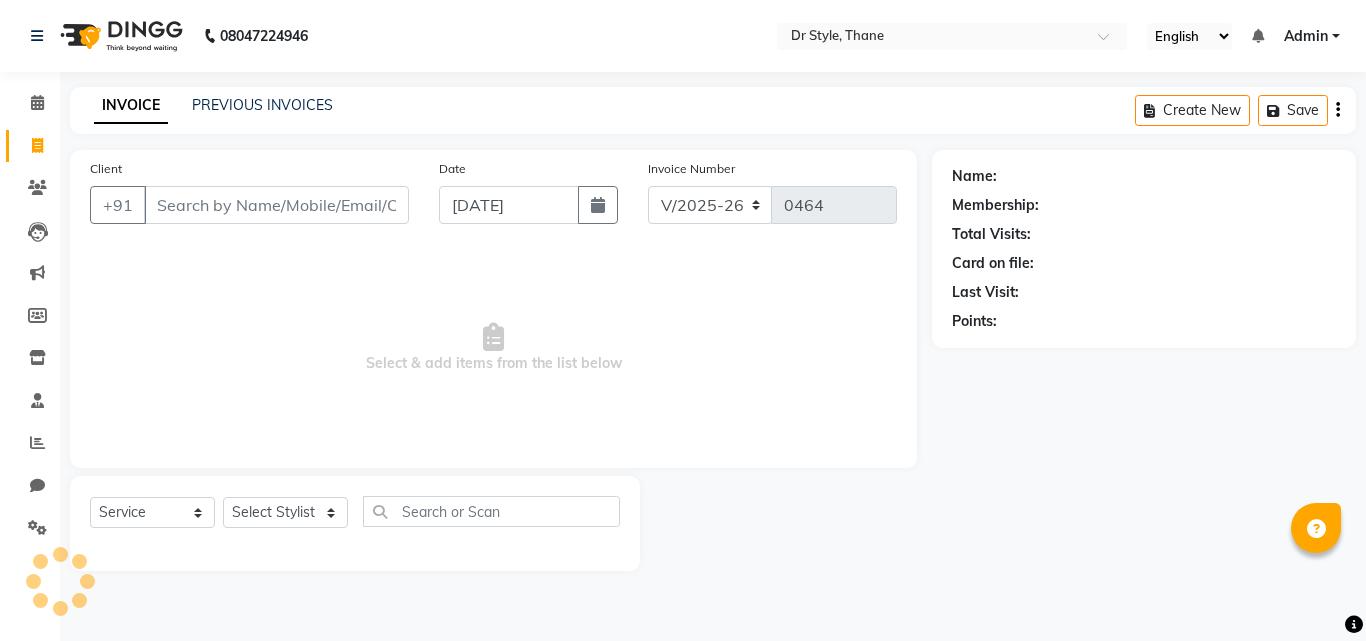 click on "Client" at bounding box center [276, 205] 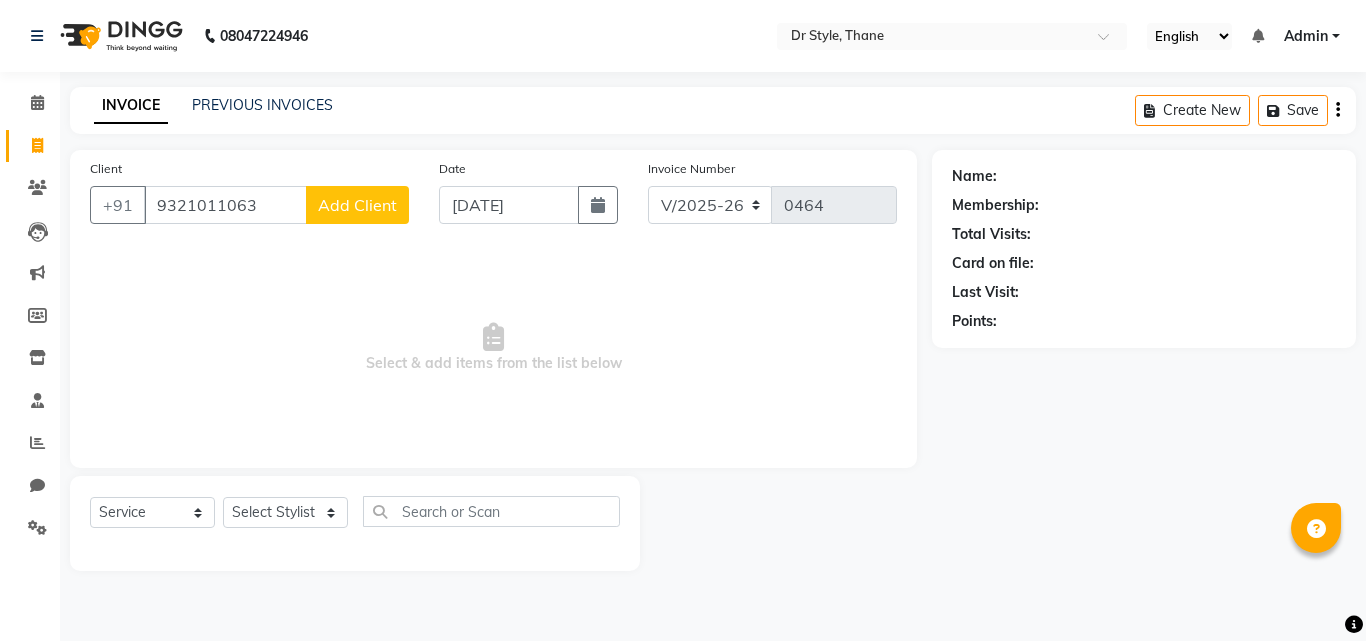 type on "9321011063" 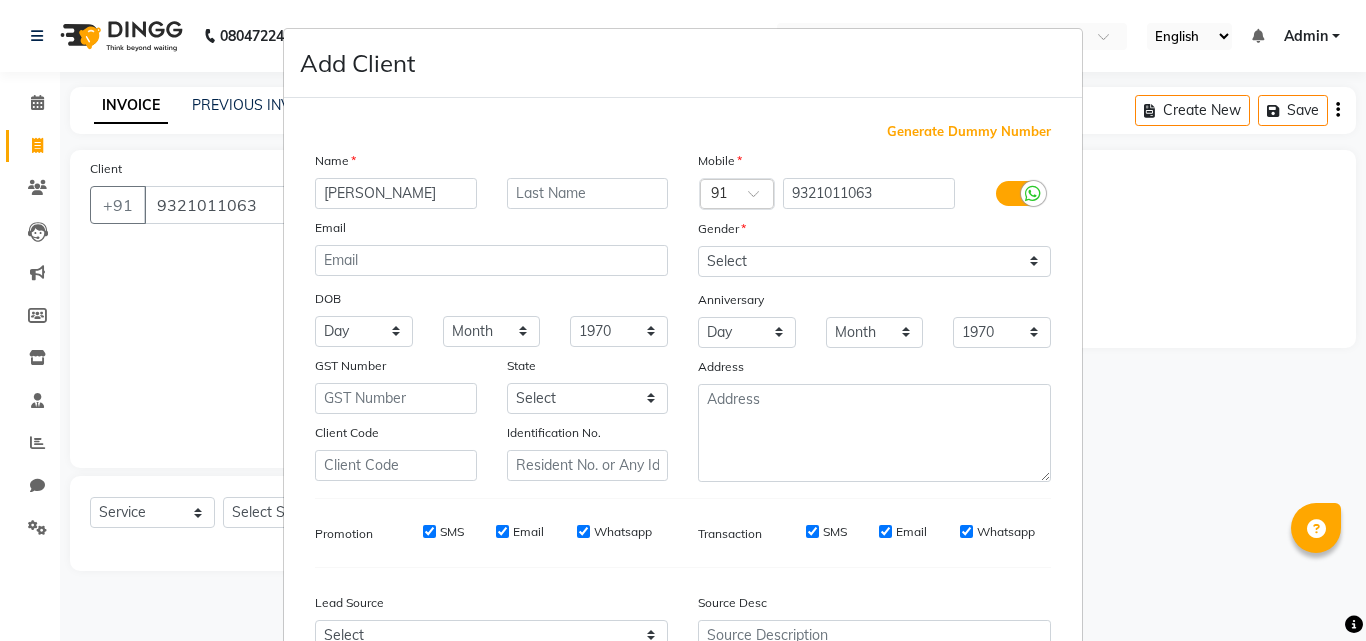 type on "[PERSON_NAME]" 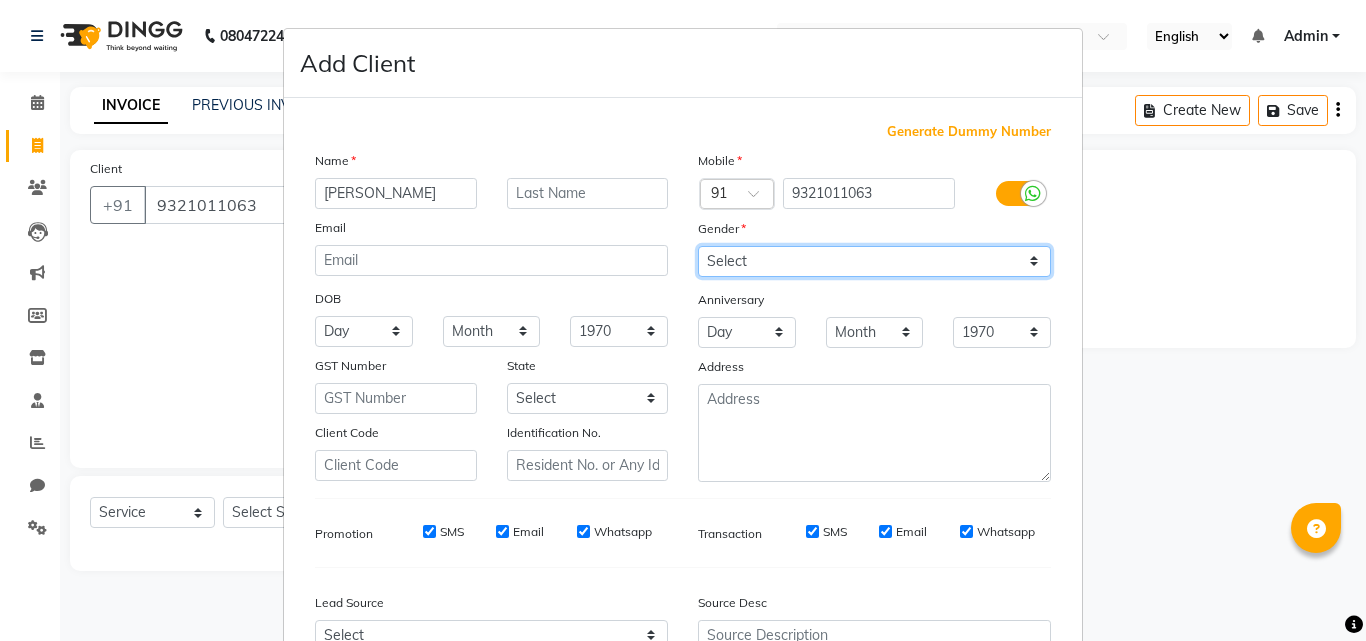 click on "Select [DEMOGRAPHIC_DATA] [DEMOGRAPHIC_DATA] Other Prefer Not To Say" at bounding box center [874, 261] 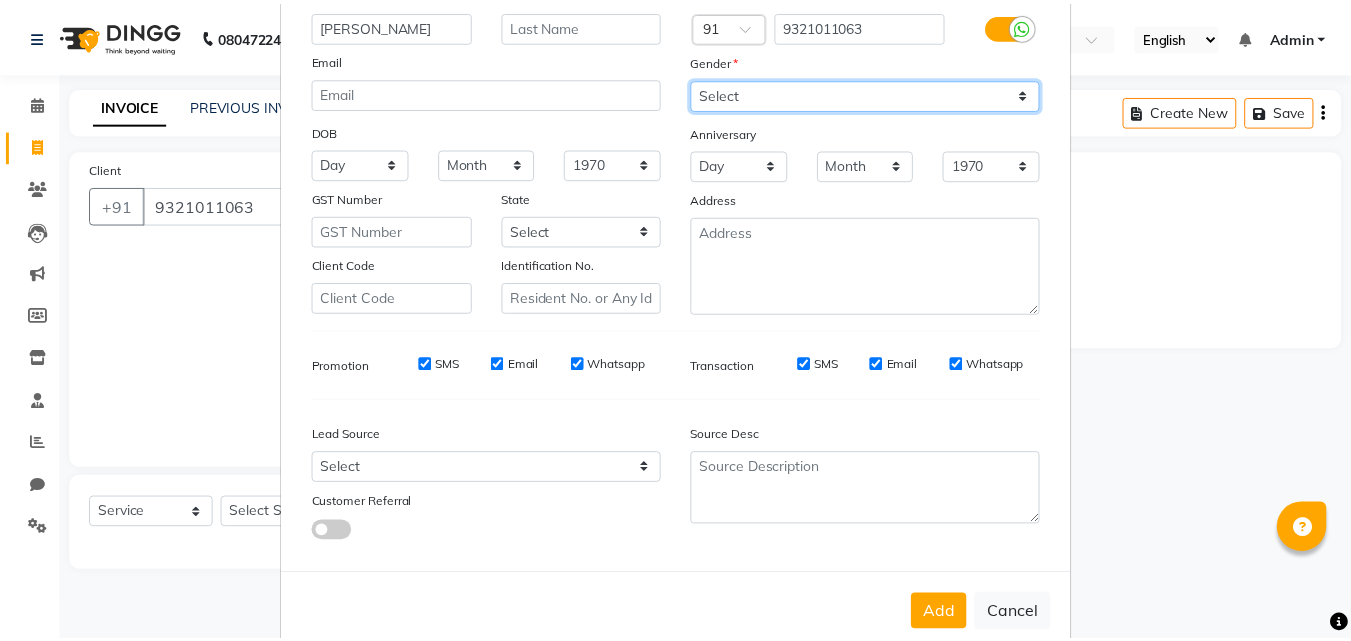 scroll, scrollTop: 208, scrollLeft: 0, axis: vertical 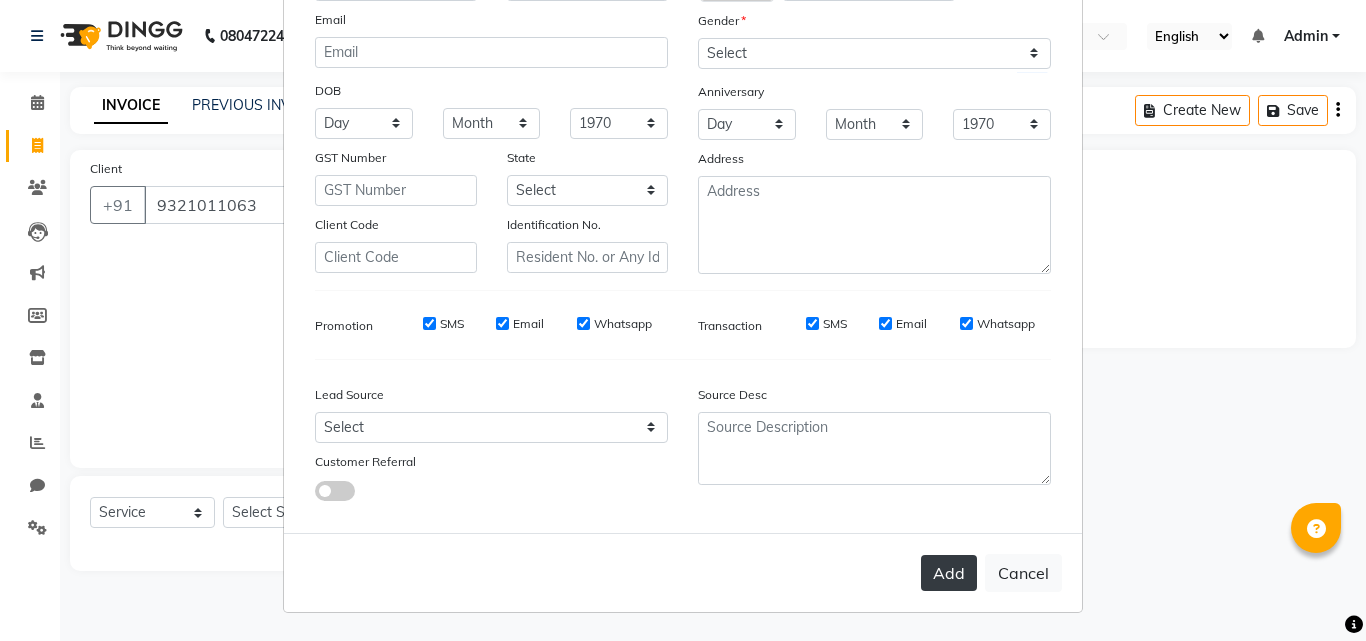 click on "Add" at bounding box center (949, 573) 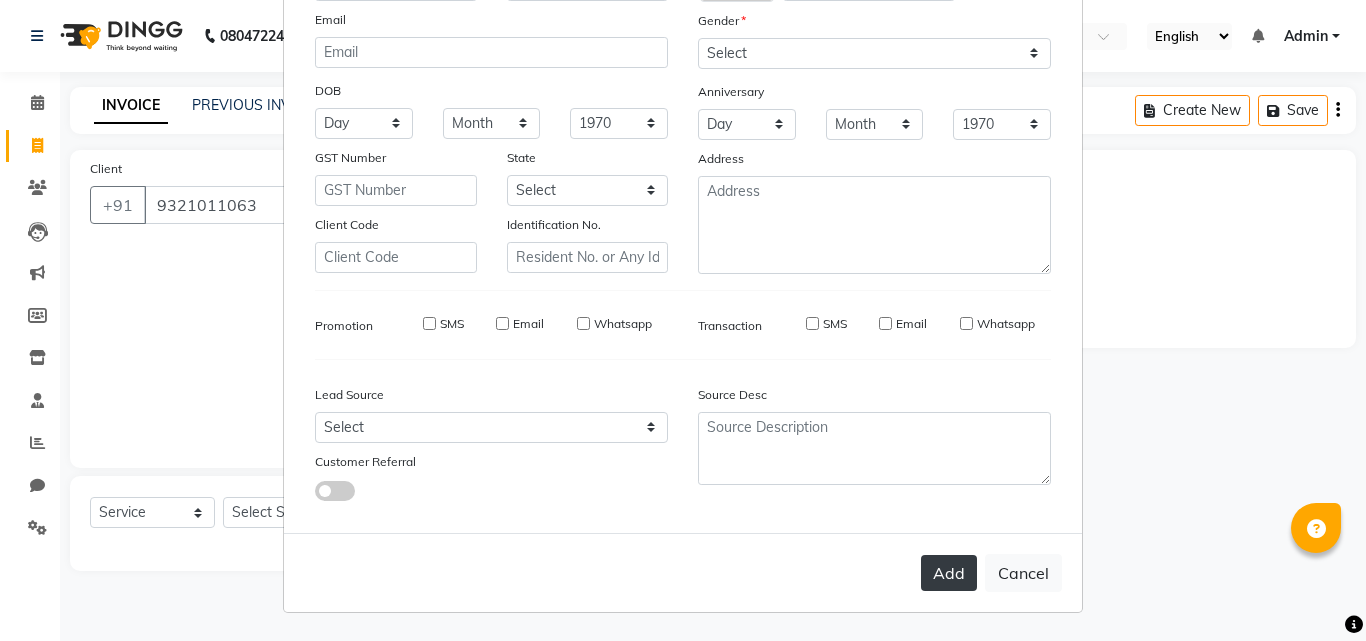 type 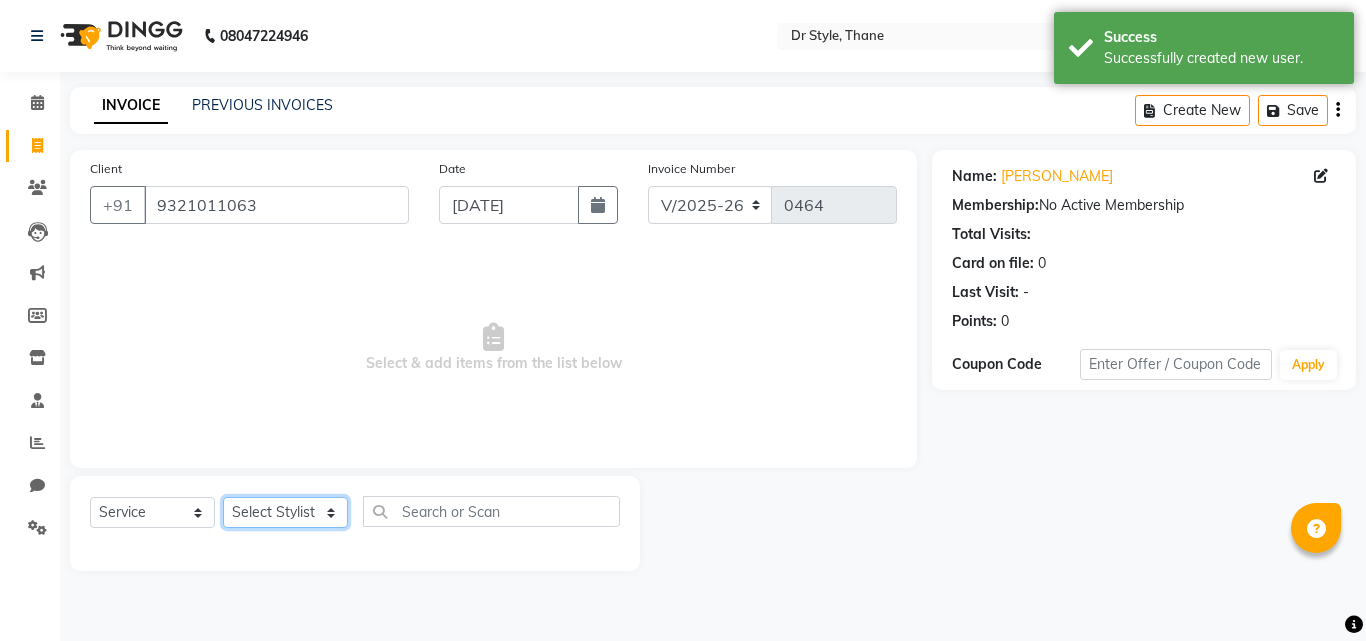 click on "Select Stylist [PERSON_NAME]  [PERSON_NAME] [PERSON_NAME] [PERSON_NAME] [PERSON_NAME] twinkle" 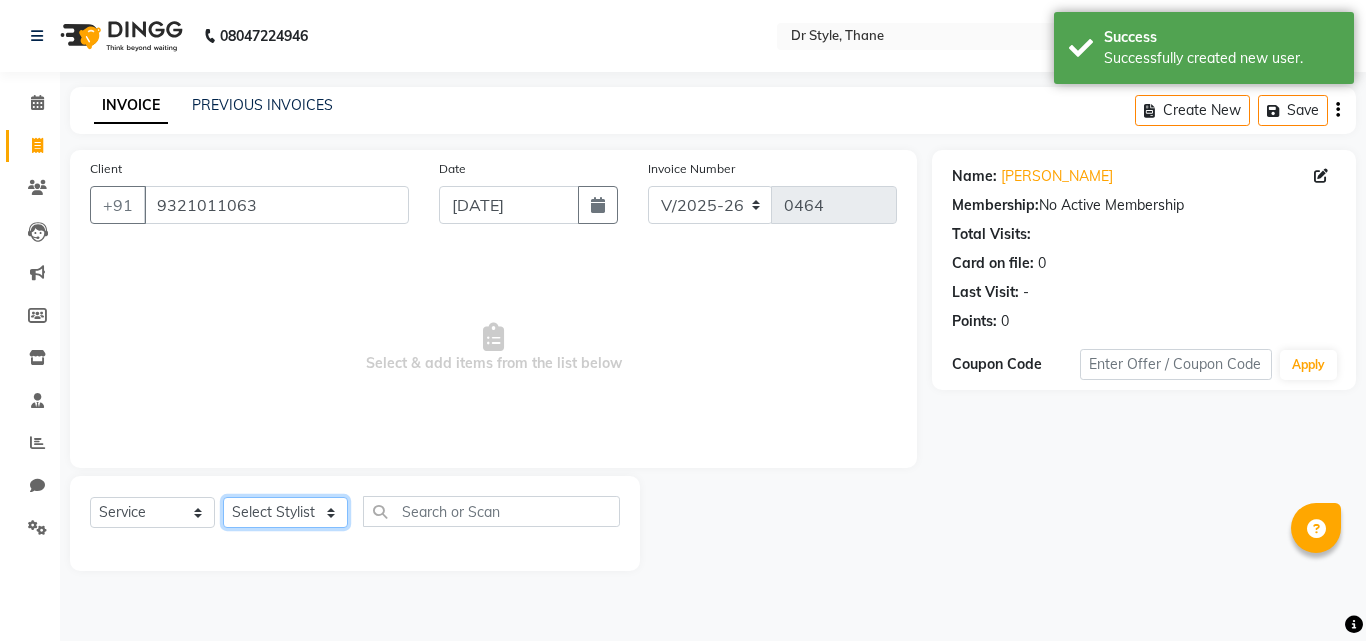 select on "80995" 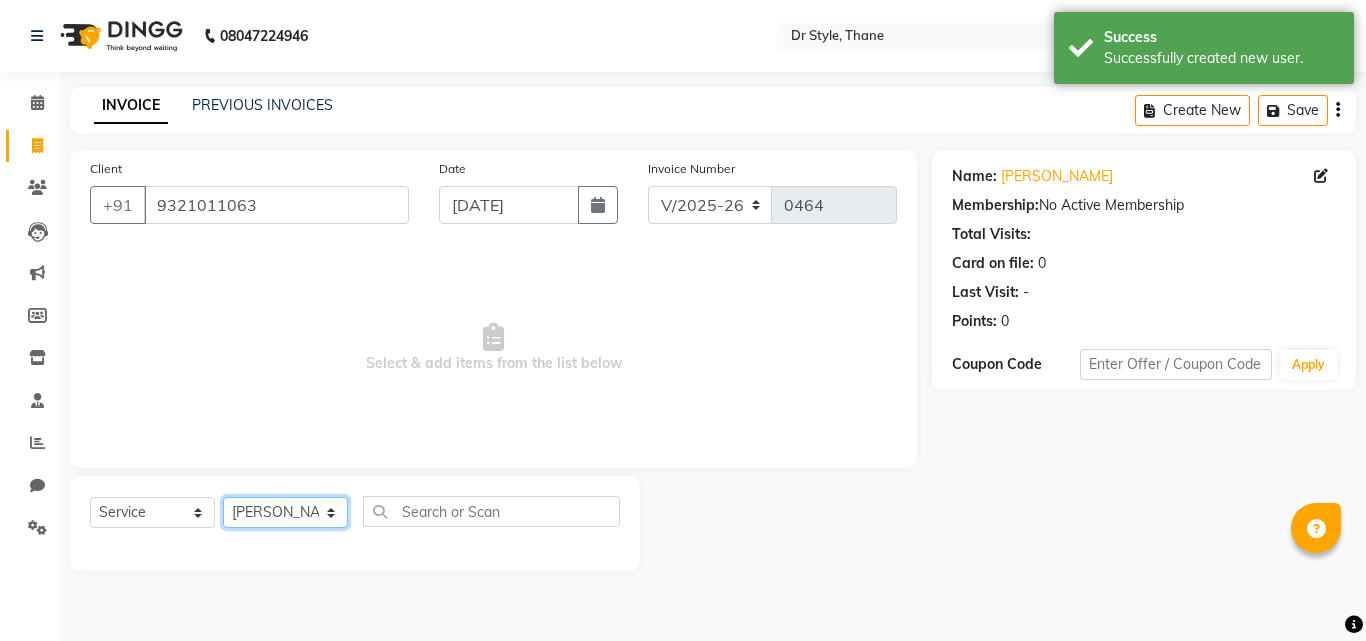 click on "Select Stylist [PERSON_NAME]  [PERSON_NAME] [PERSON_NAME] [PERSON_NAME] [PERSON_NAME] twinkle" 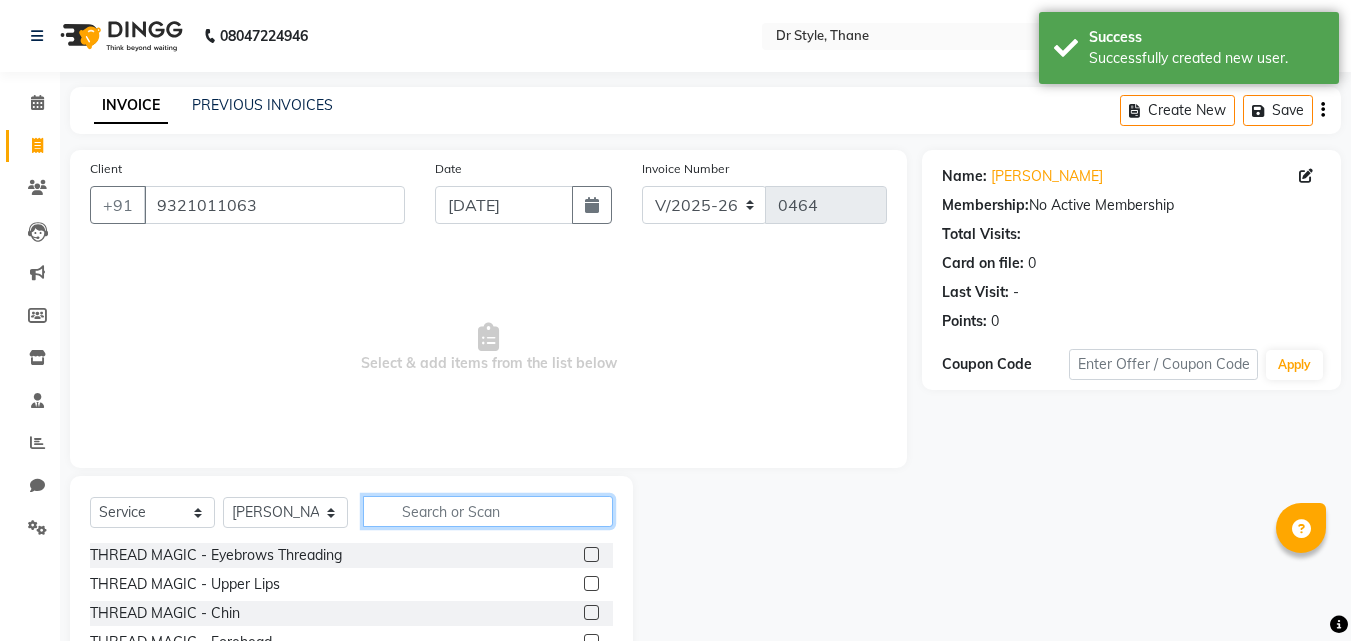 click 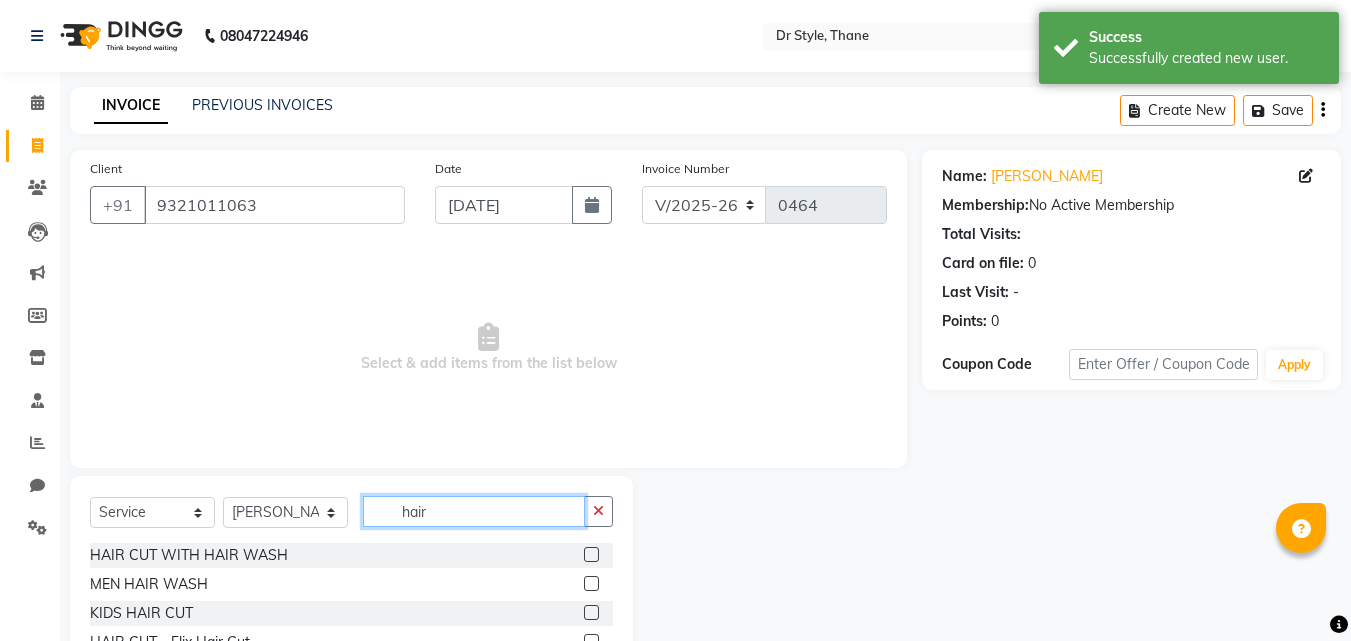scroll, scrollTop: 160, scrollLeft: 0, axis: vertical 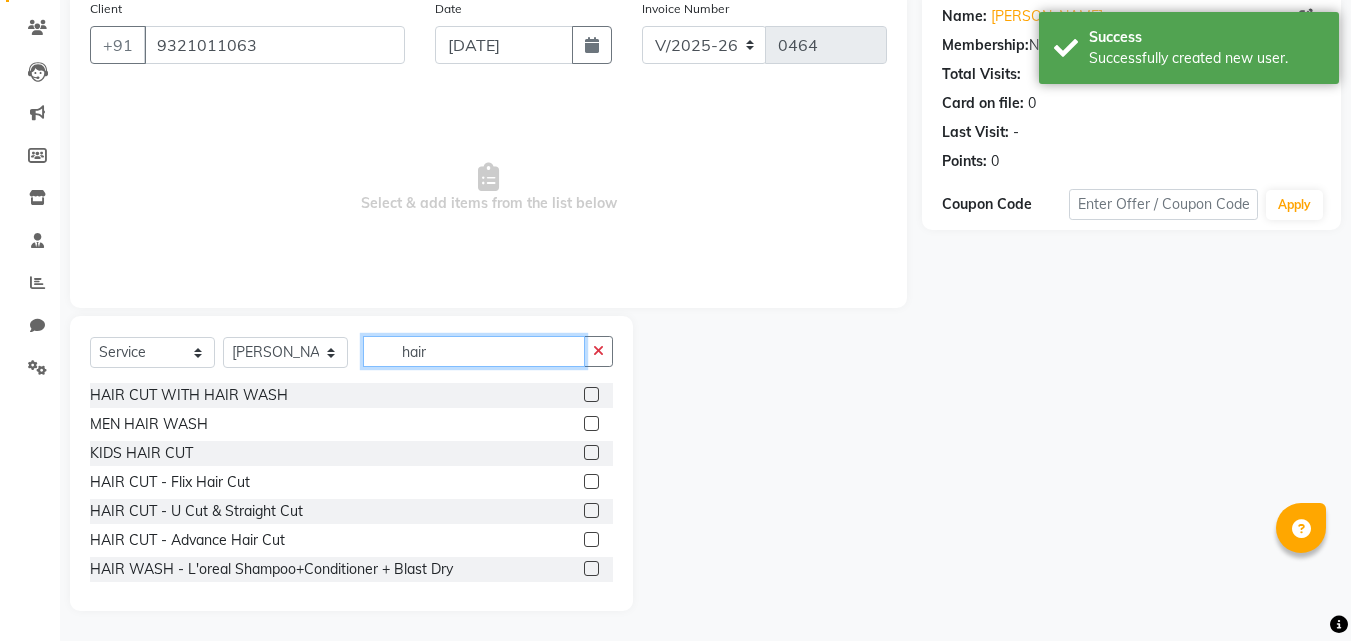 type on "hair" 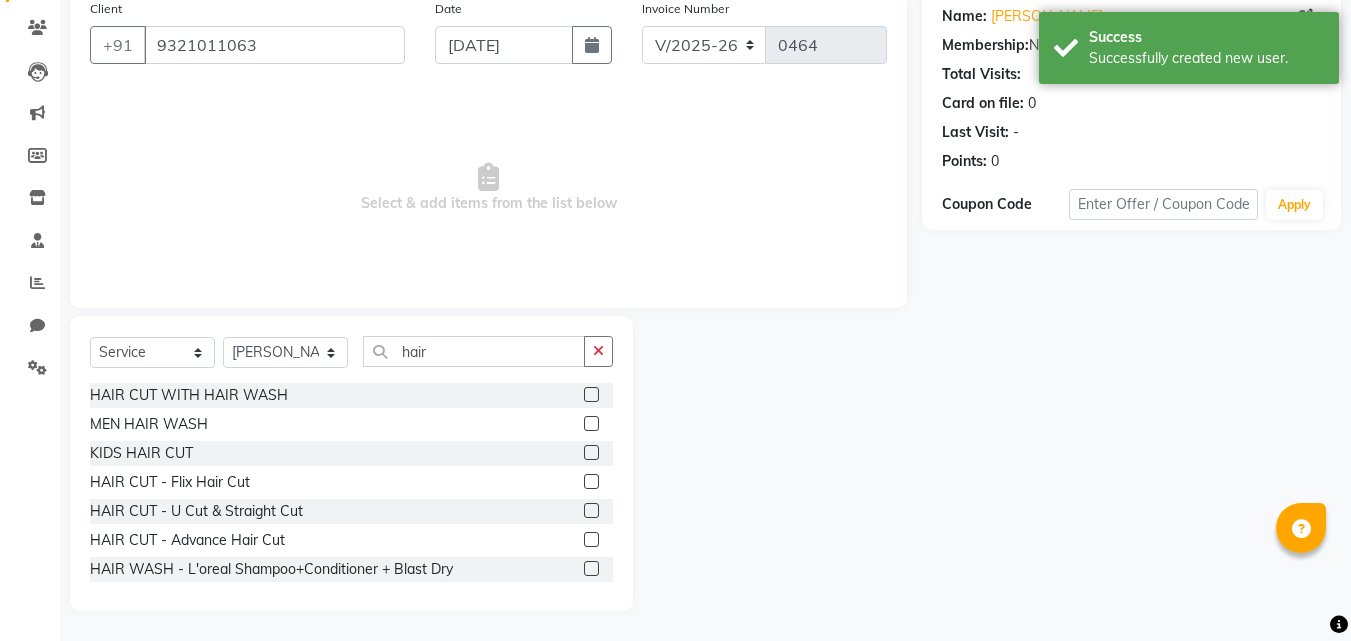 click 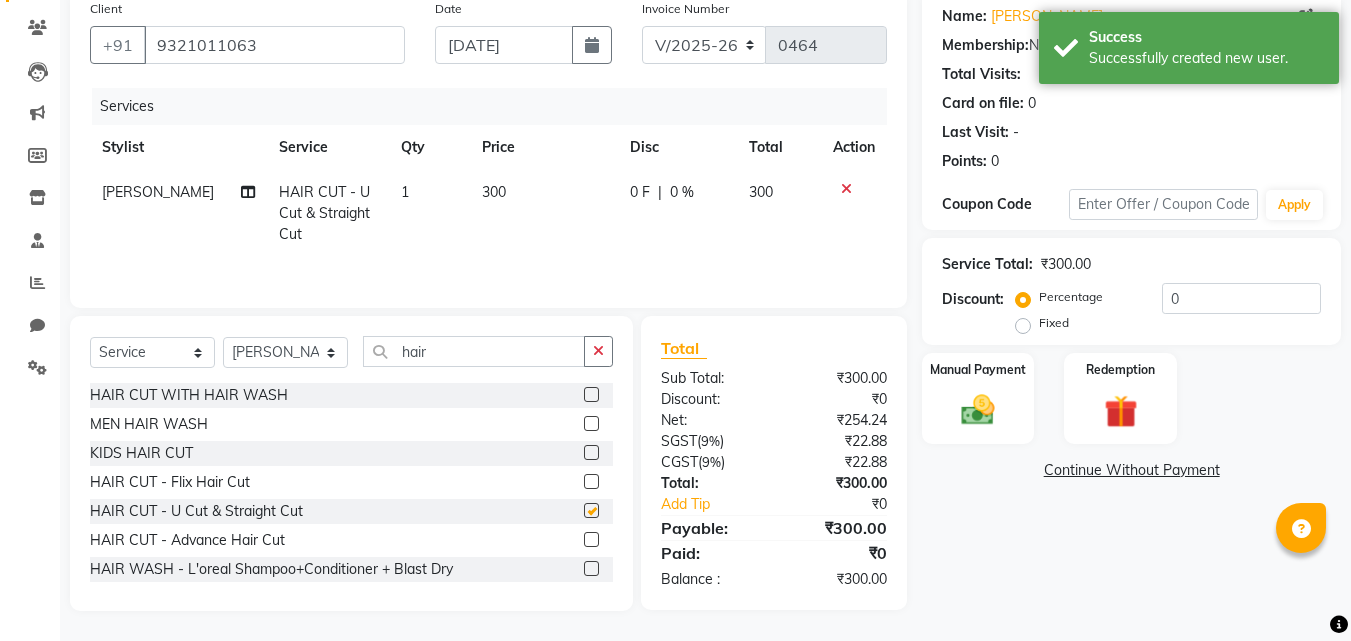 checkbox on "false" 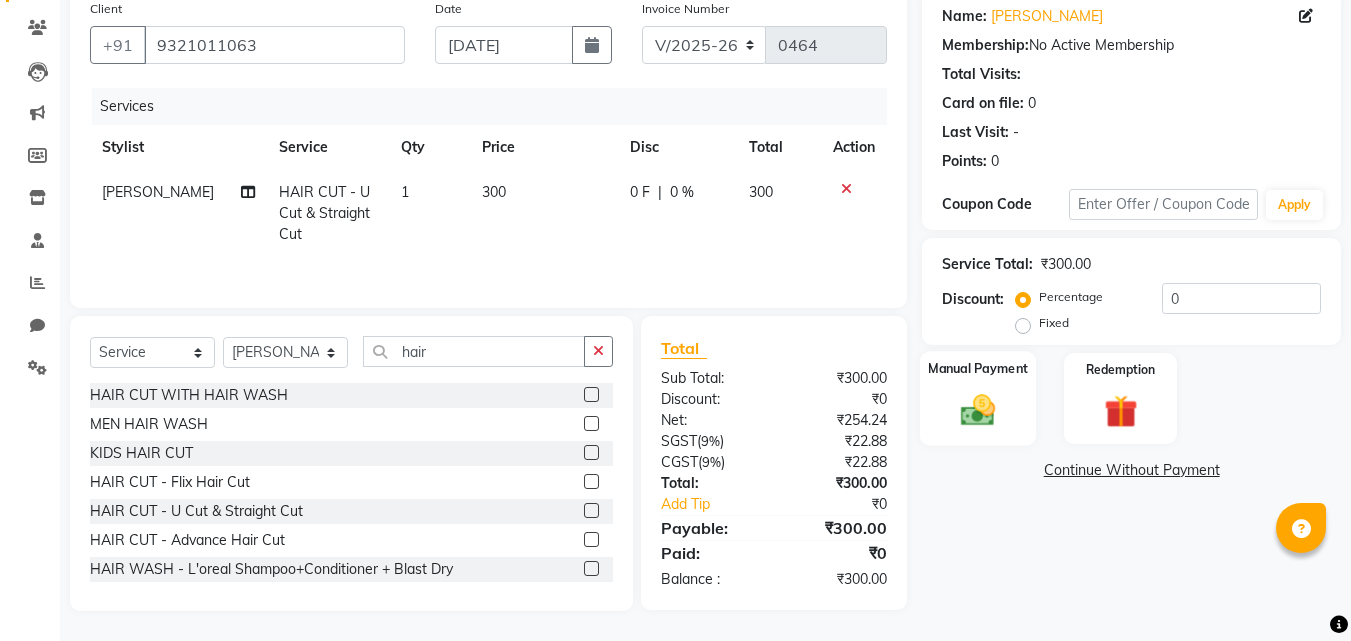 click 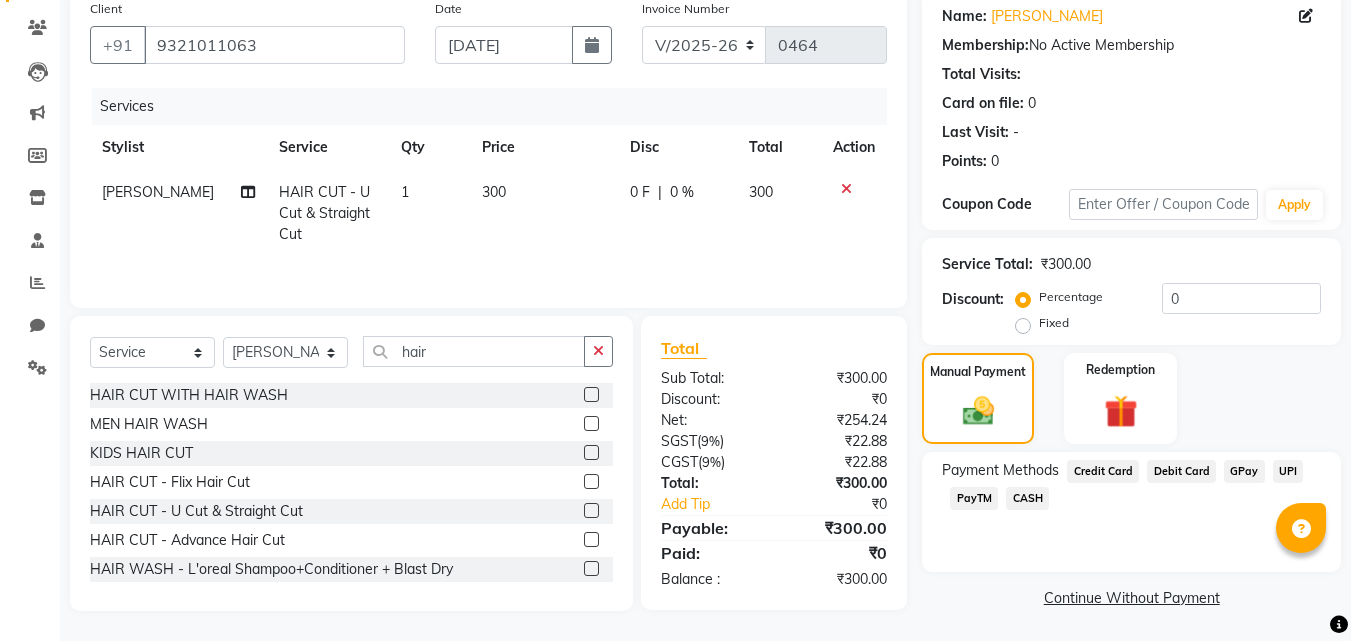 click on "GPay" 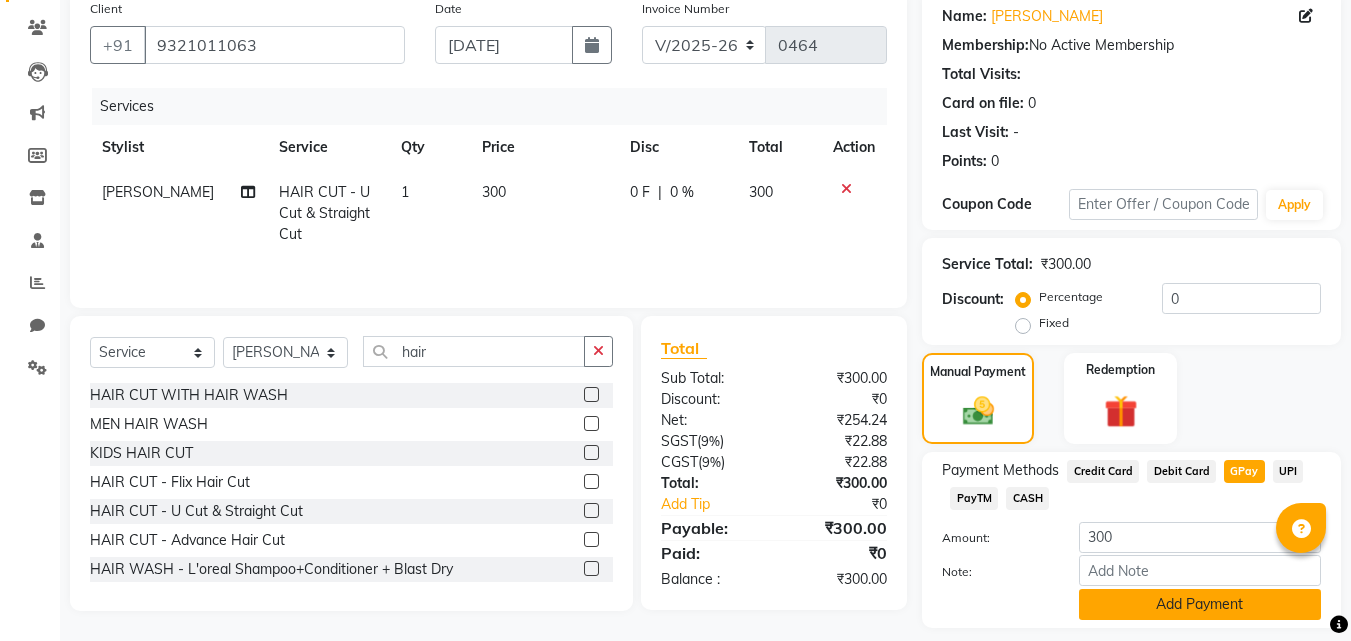 scroll, scrollTop: 218, scrollLeft: 0, axis: vertical 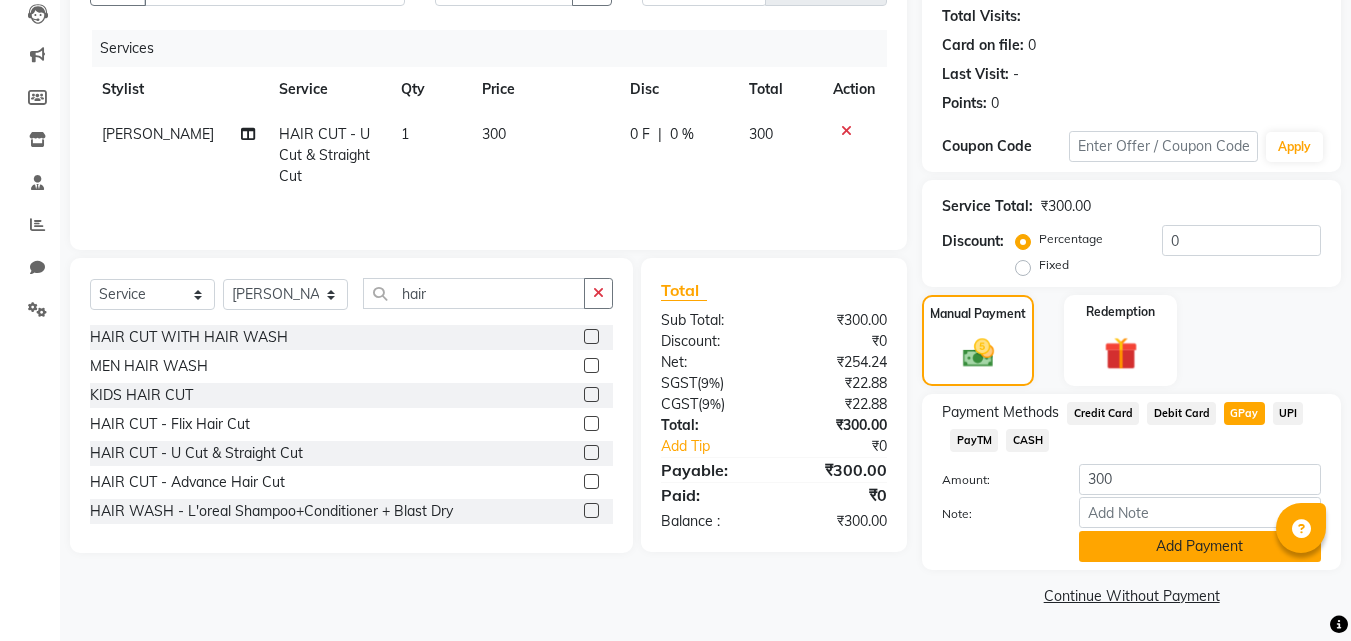 click on "Add Payment" 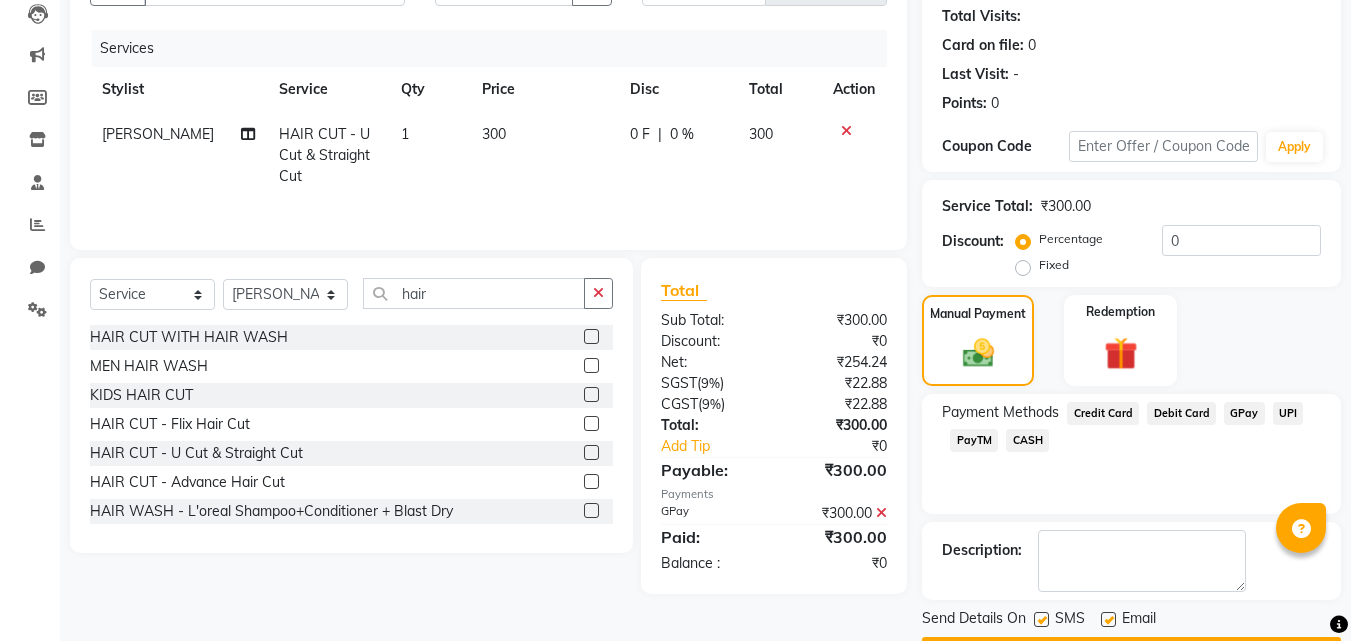 scroll, scrollTop: 275, scrollLeft: 0, axis: vertical 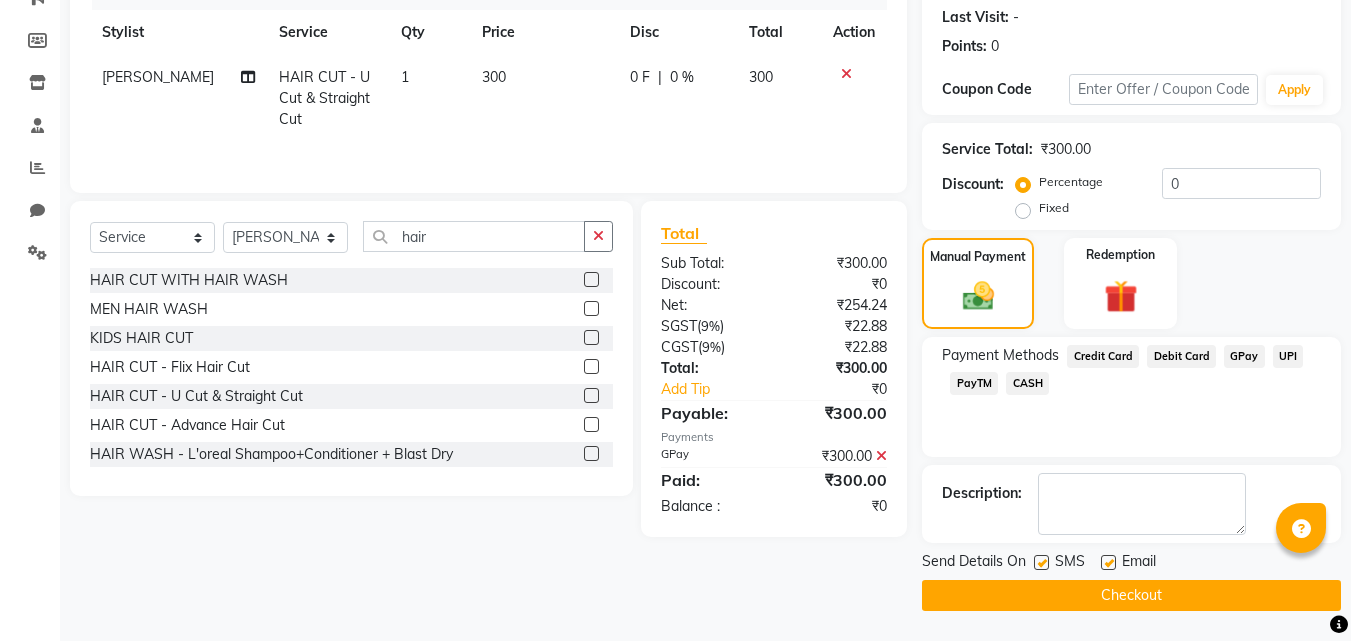 click on "Checkout" 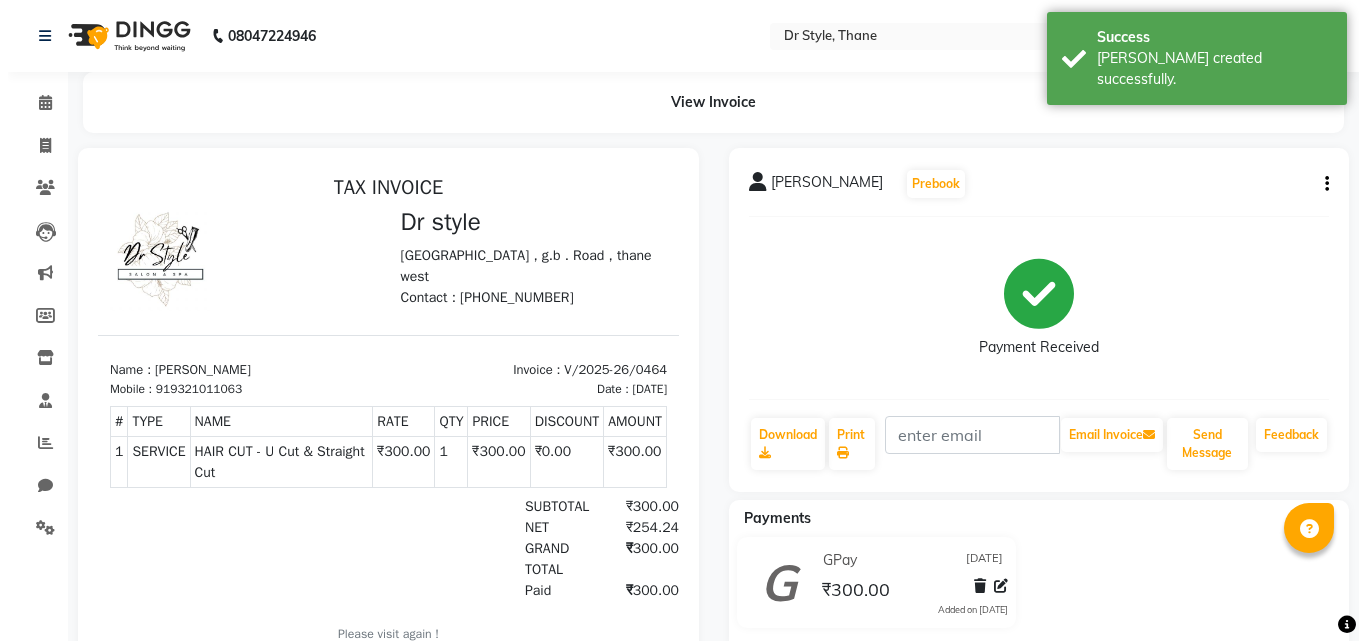 scroll, scrollTop: 0, scrollLeft: 0, axis: both 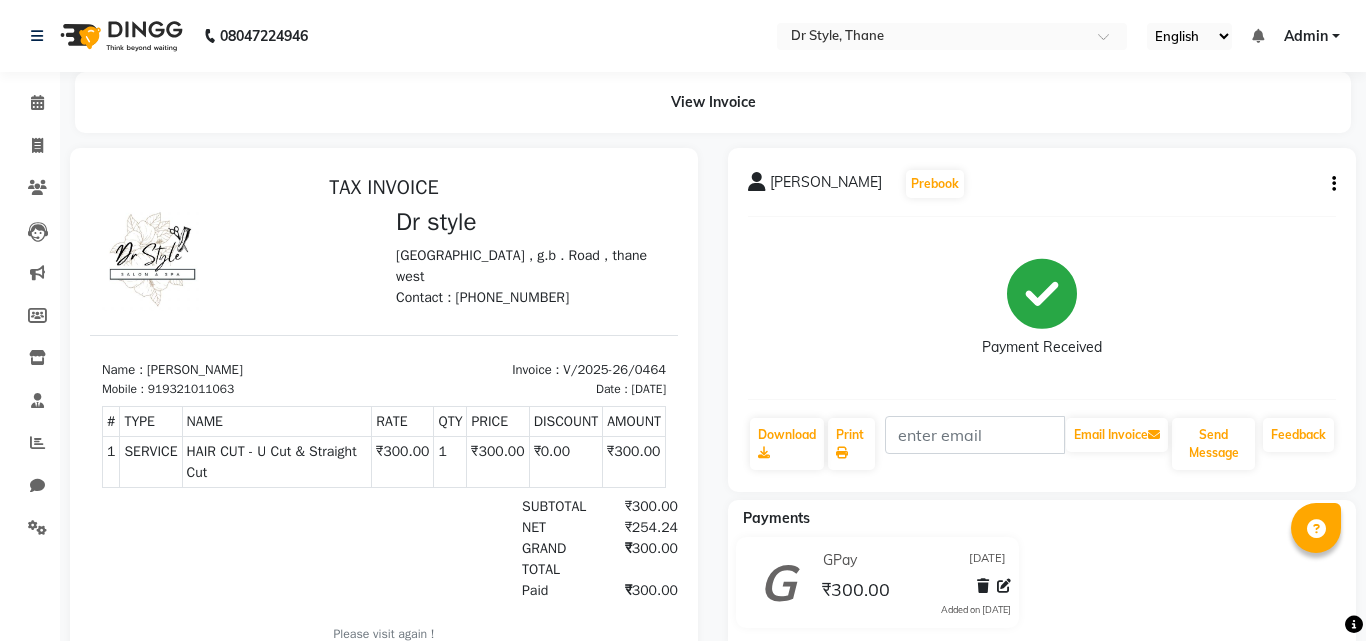 select on "7832" 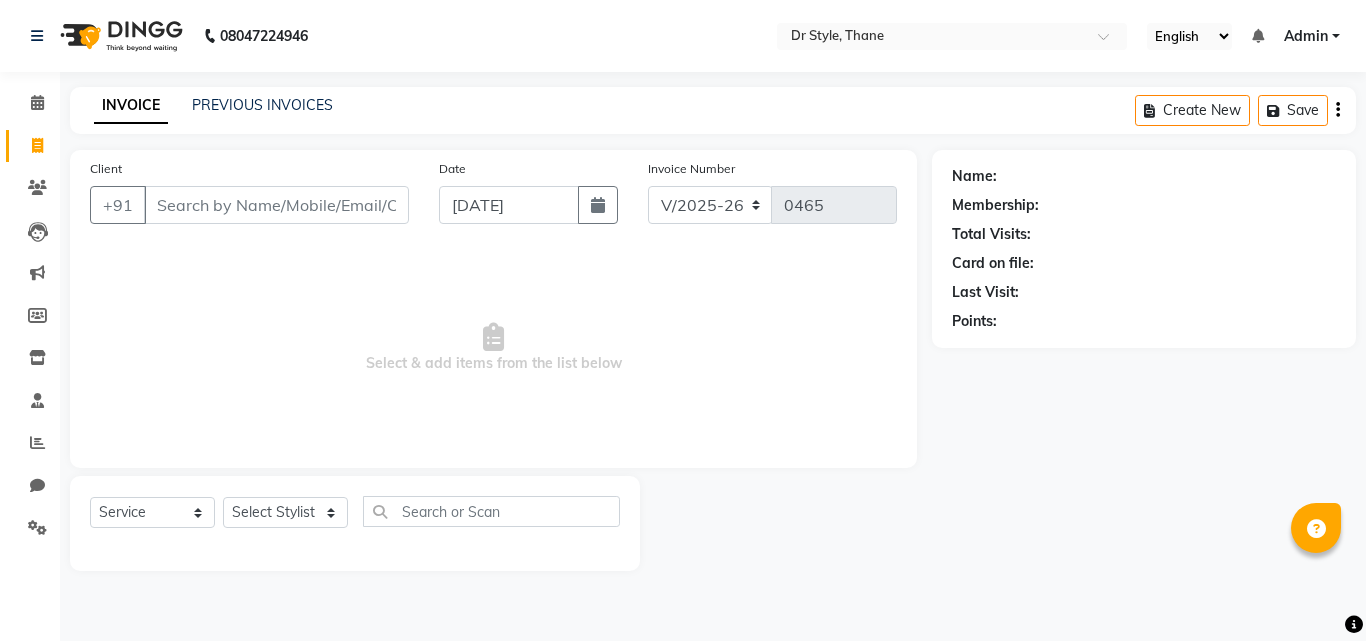 type on "U" 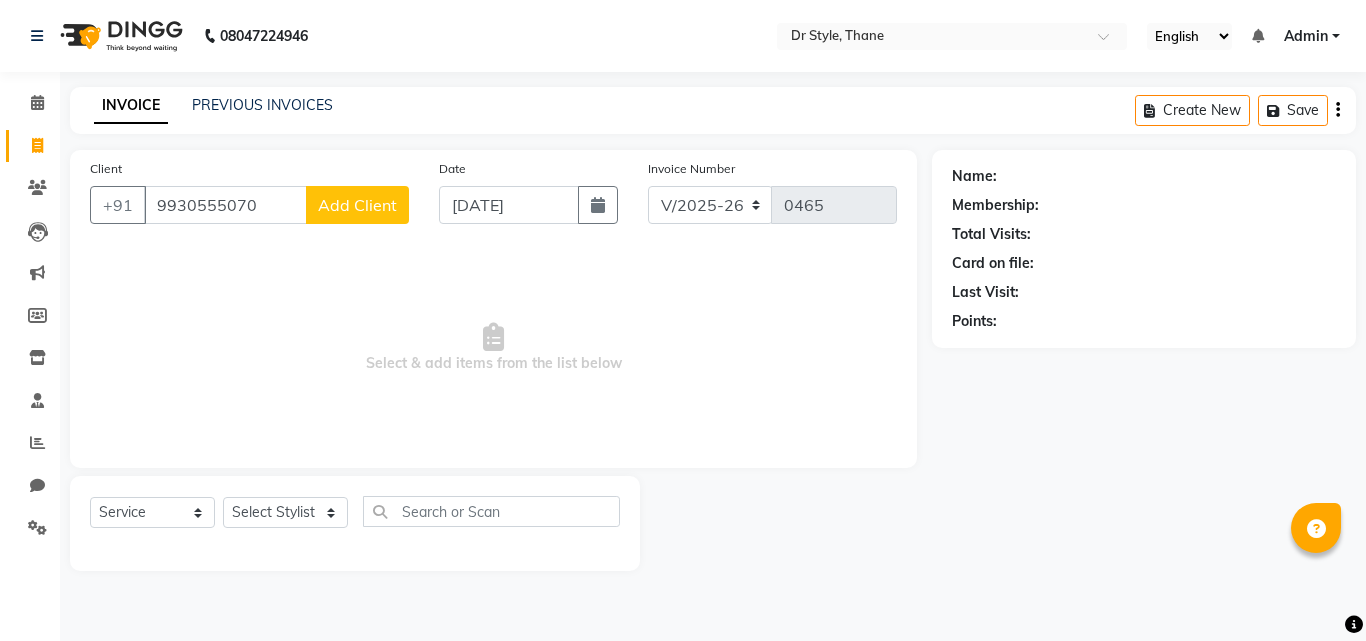 type on "9930555070" 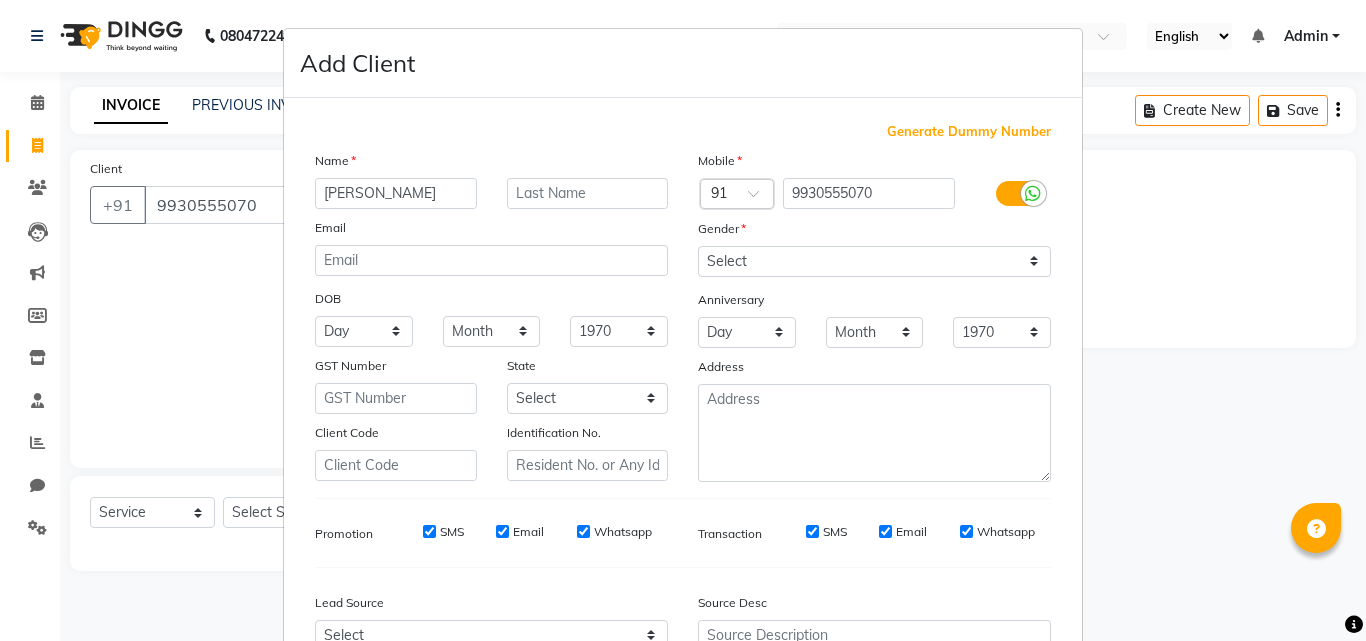 type on "[PERSON_NAME]" 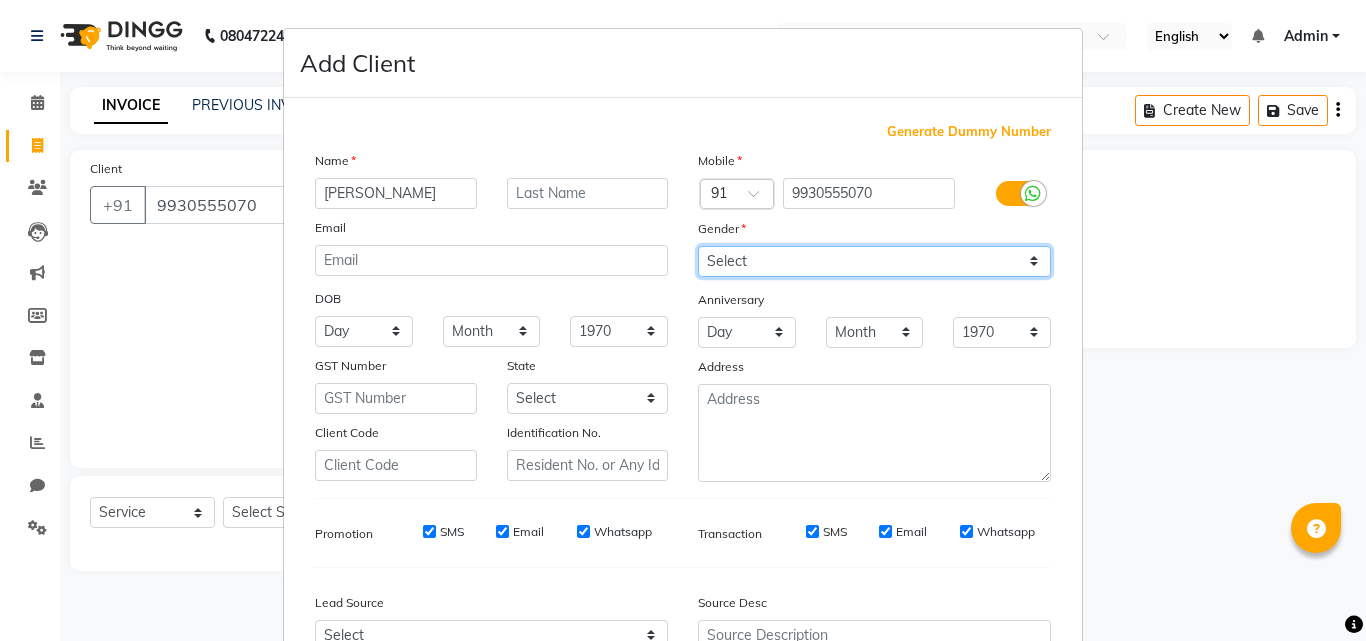 click on "Select [DEMOGRAPHIC_DATA] [DEMOGRAPHIC_DATA] Other Prefer Not To Say" at bounding box center [874, 261] 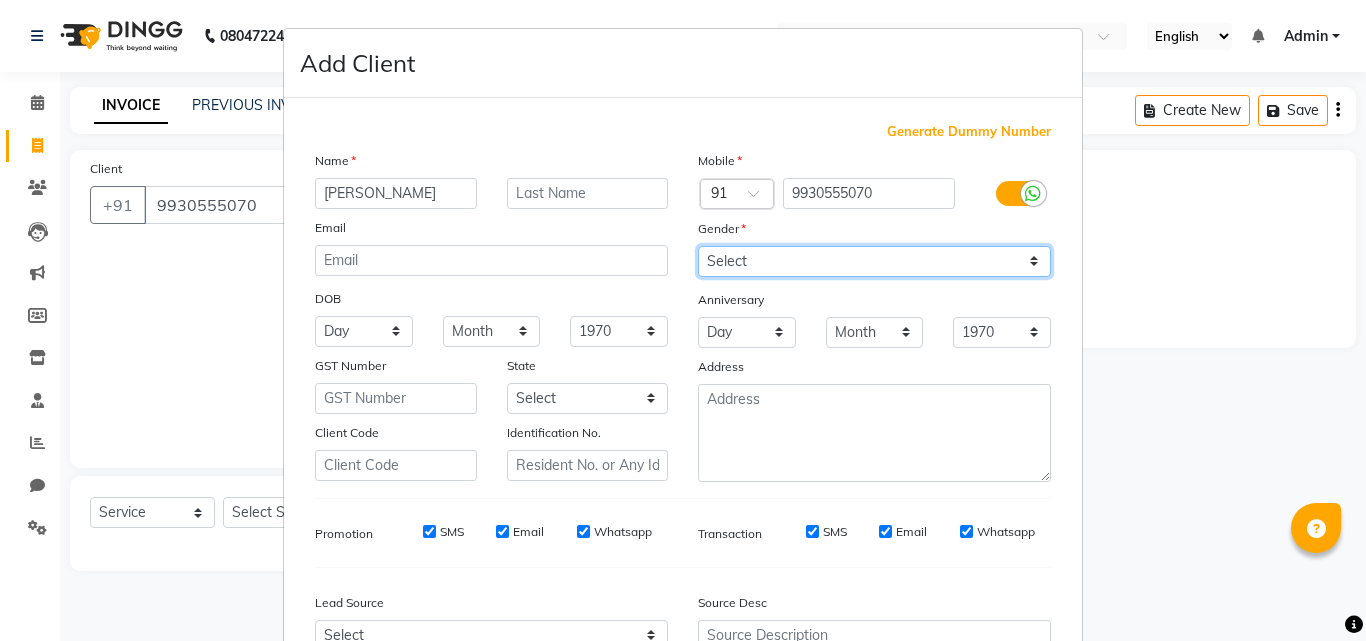 select on "[DEMOGRAPHIC_DATA]" 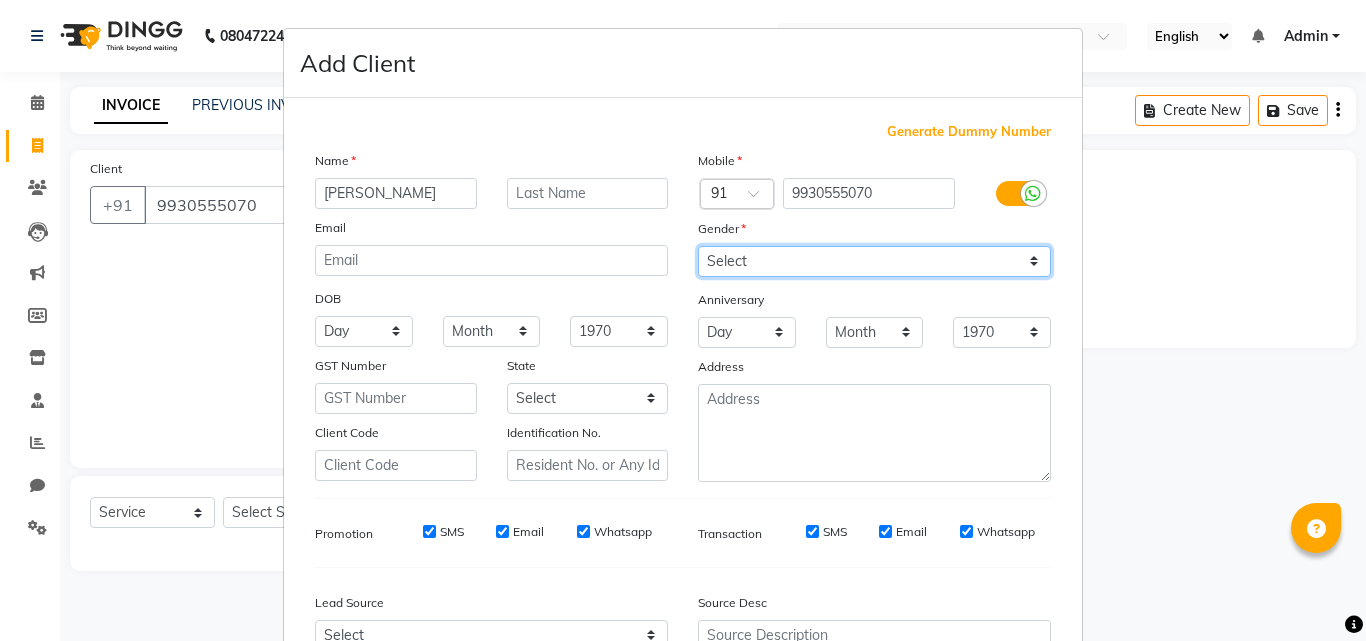 click on "Select [DEMOGRAPHIC_DATA] [DEMOGRAPHIC_DATA] Other Prefer Not To Say" at bounding box center [874, 261] 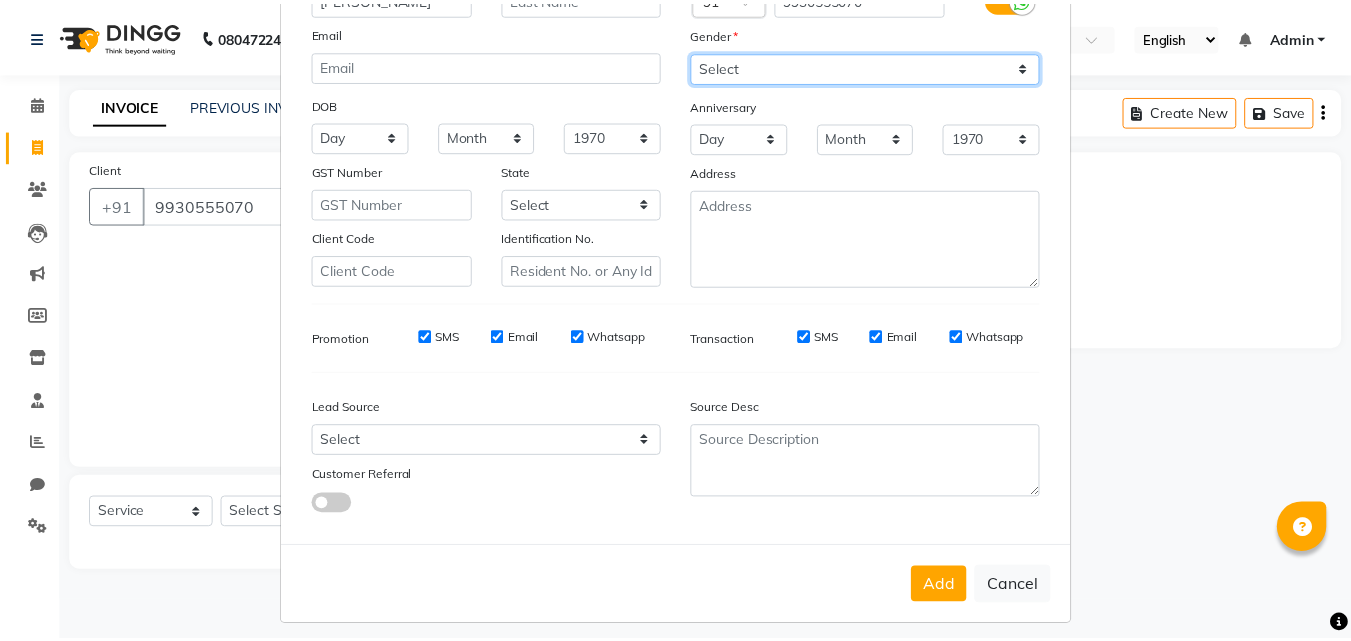 scroll, scrollTop: 208, scrollLeft: 0, axis: vertical 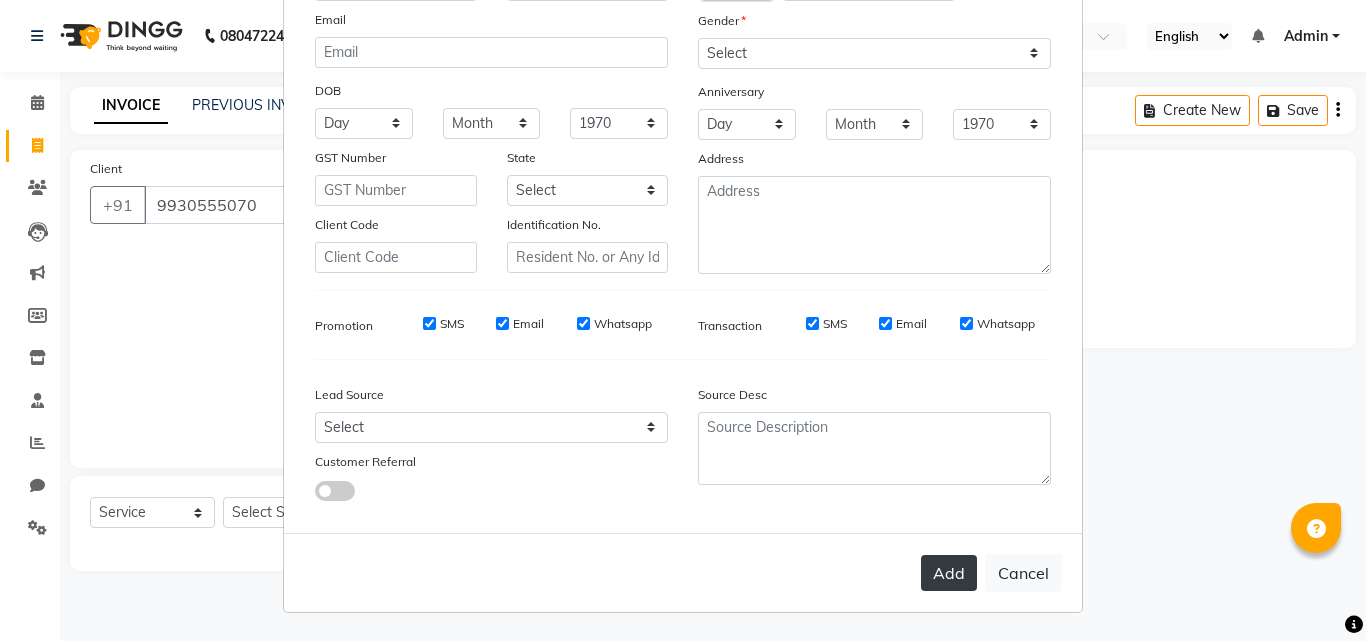 click on "Add" at bounding box center [949, 573] 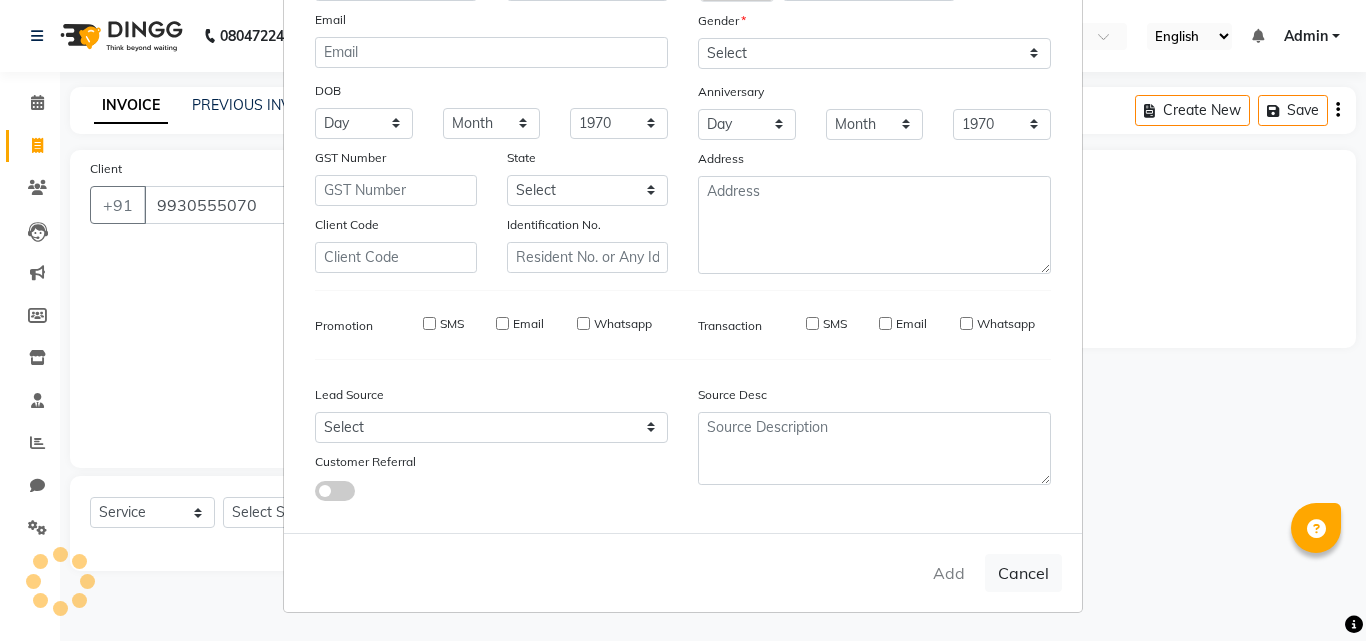 type 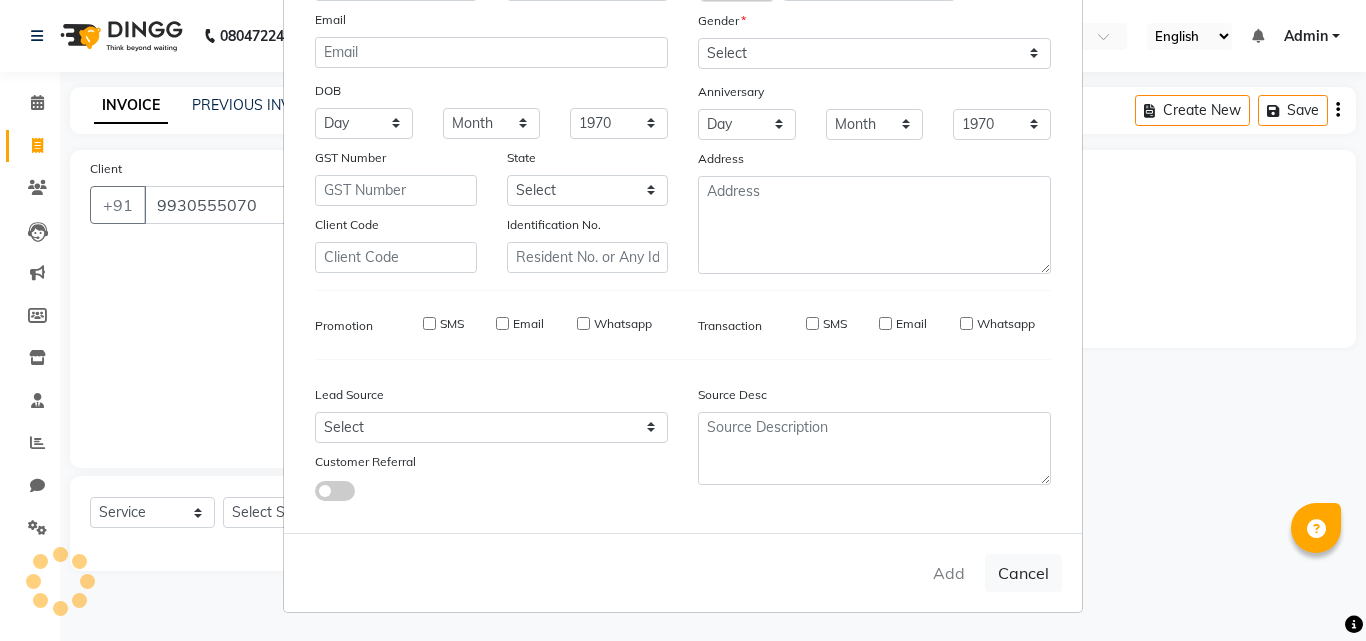 select 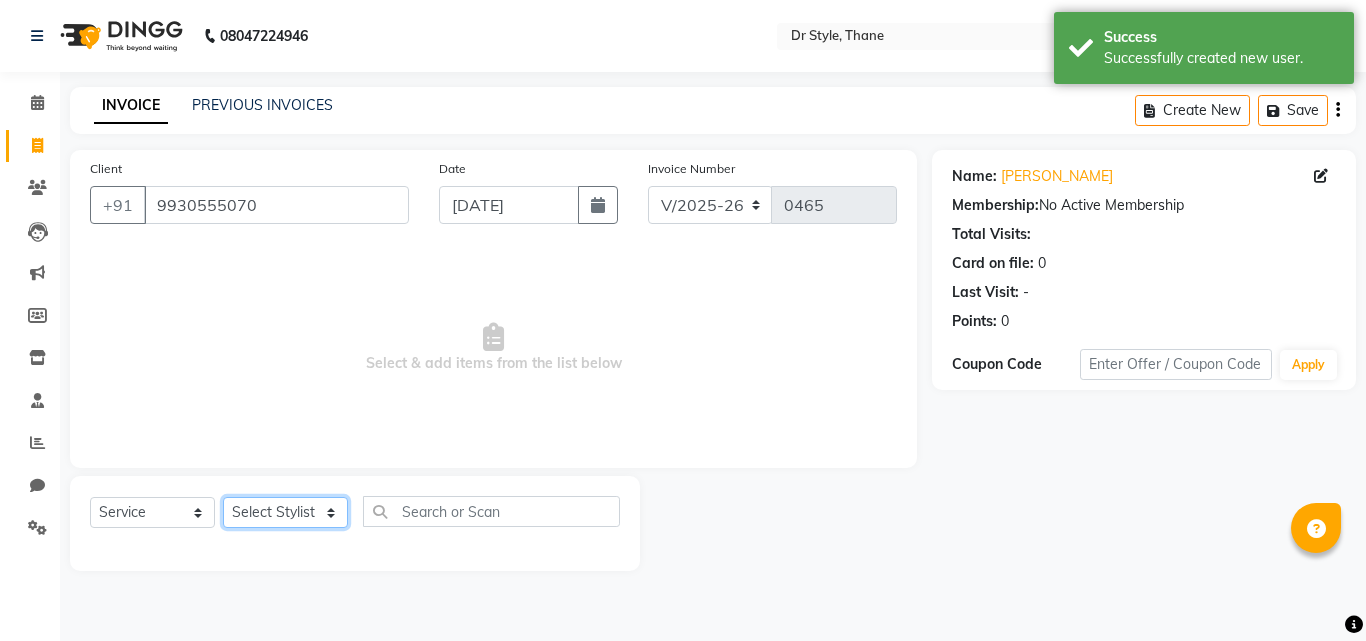 click on "Select Stylist [PERSON_NAME]  [PERSON_NAME] [PERSON_NAME] [PERSON_NAME] [PERSON_NAME] twinkle" 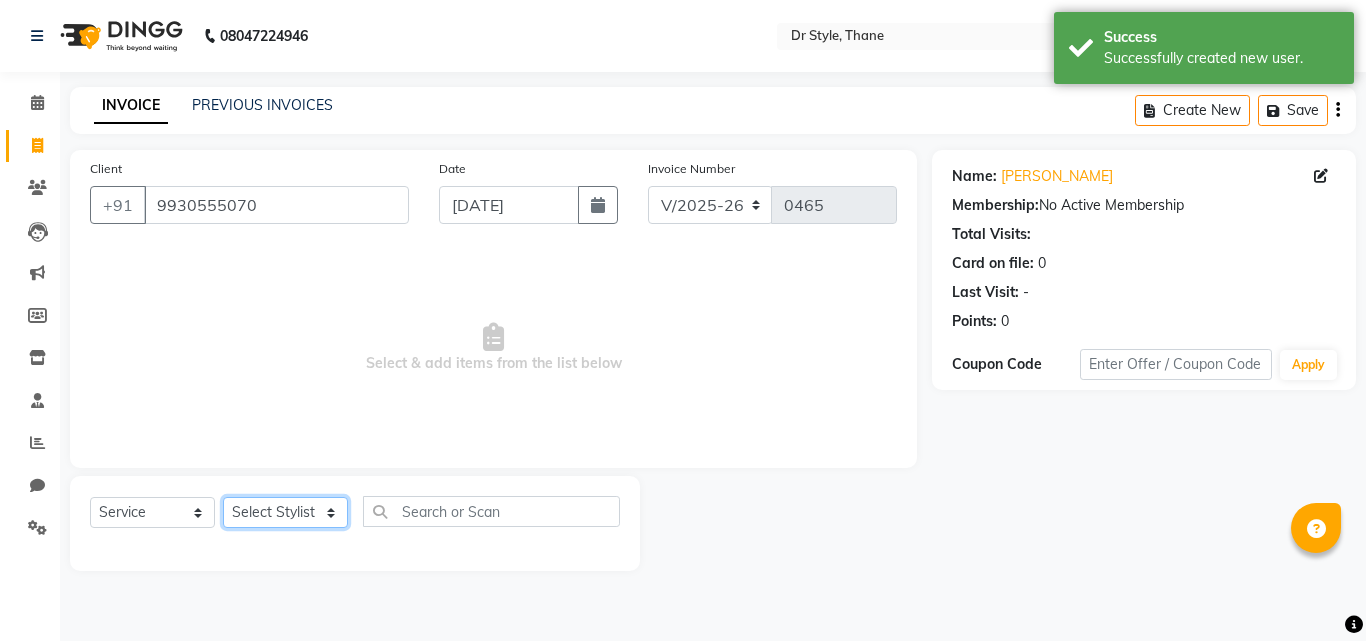 select on "69916" 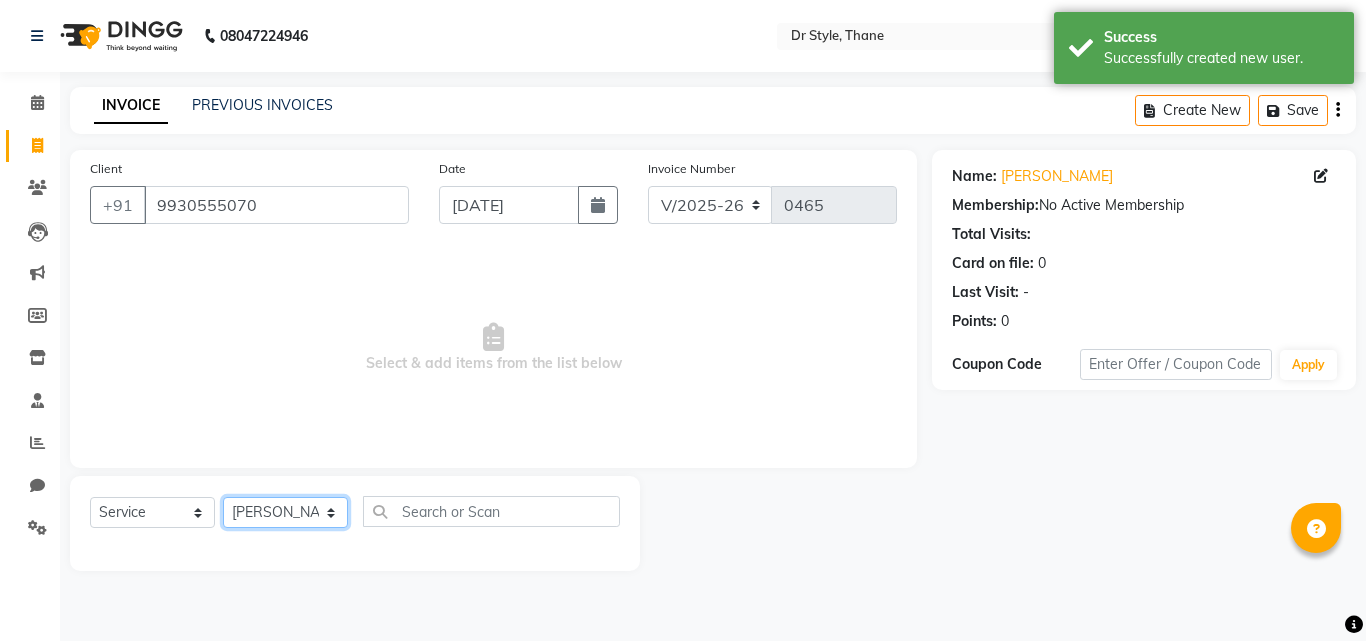 click on "Select Stylist [PERSON_NAME]  [PERSON_NAME] [PERSON_NAME] [PERSON_NAME] [PERSON_NAME] twinkle" 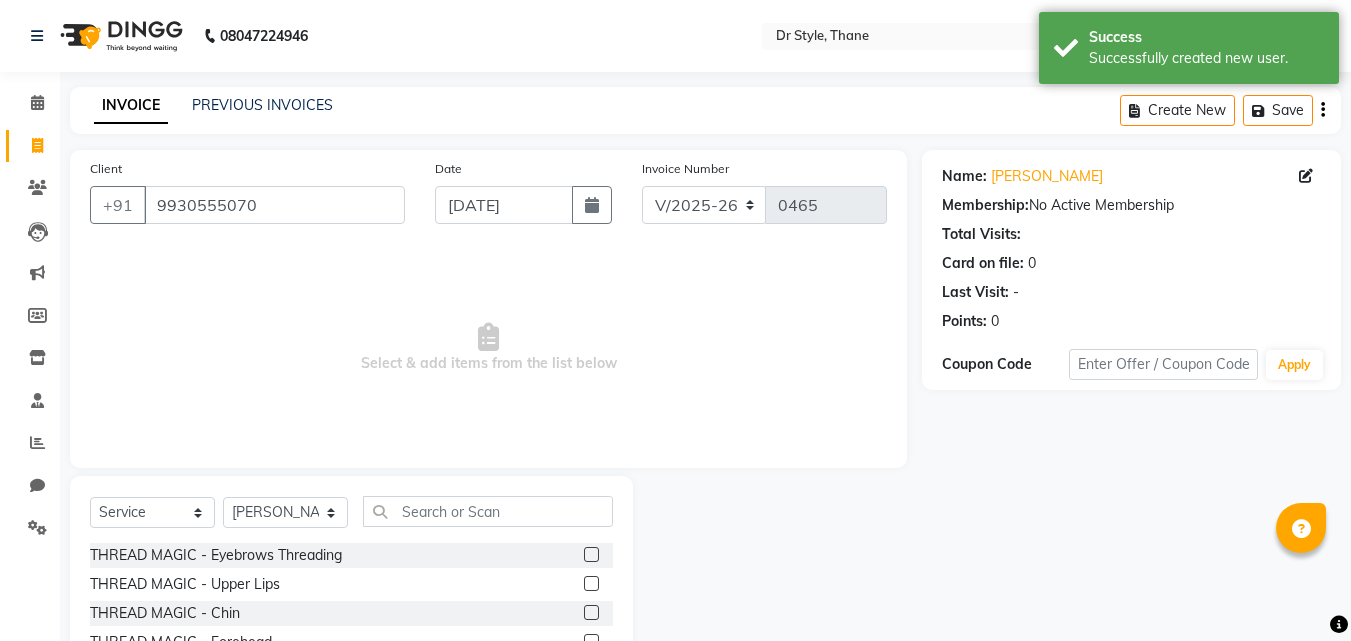 click 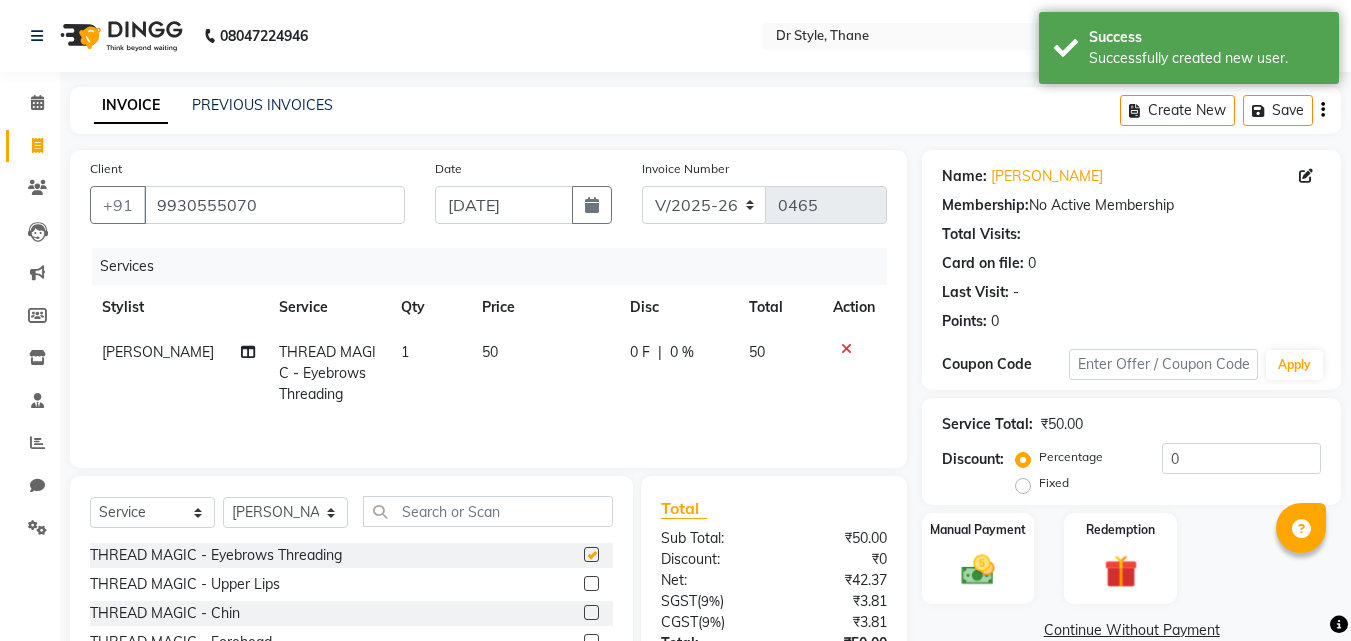 checkbox on "false" 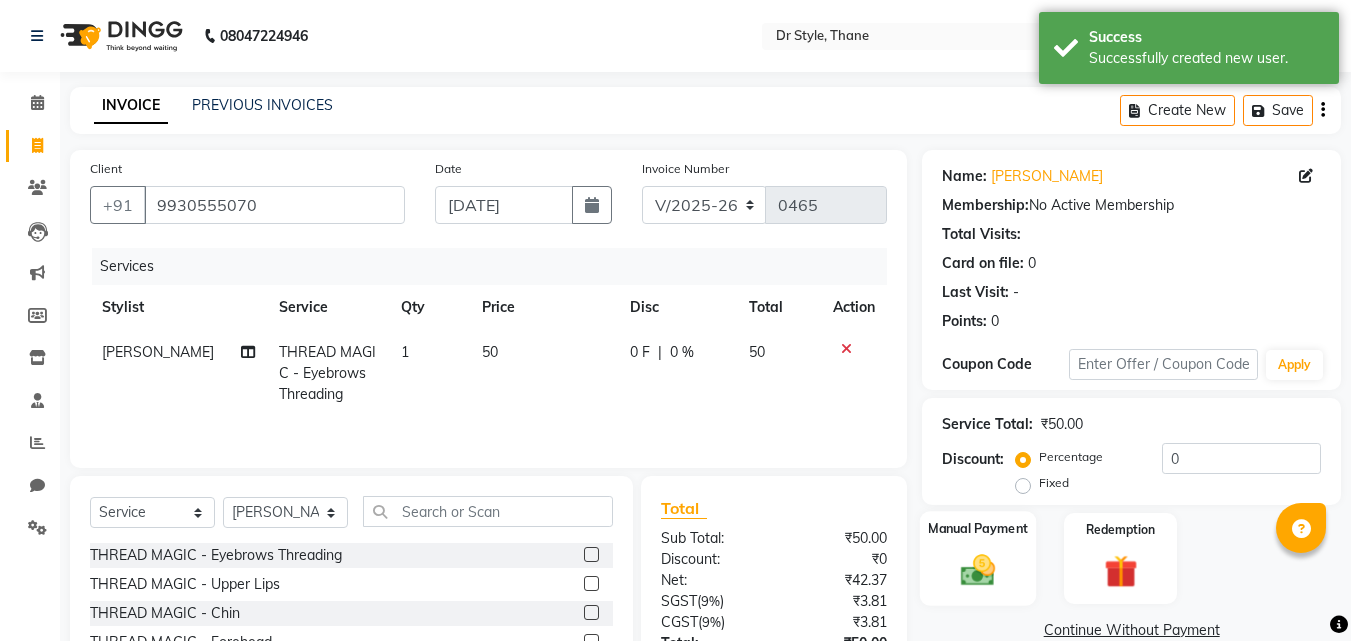 click 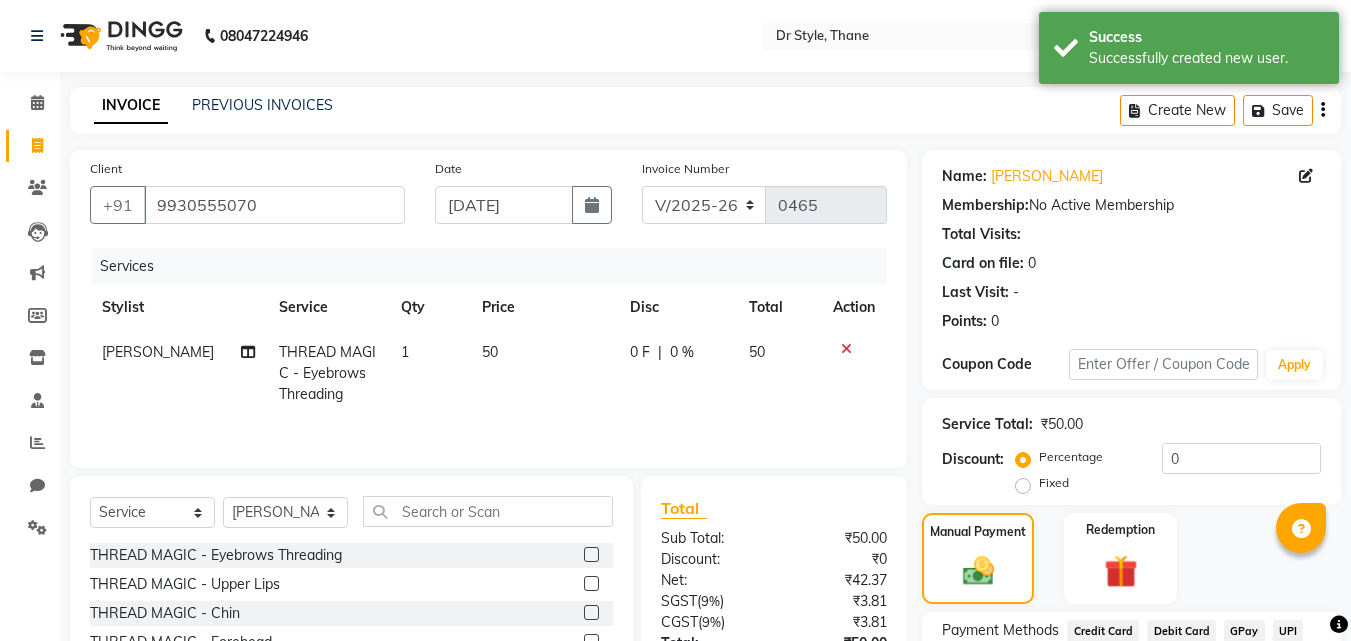 scroll, scrollTop: 162, scrollLeft: 0, axis: vertical 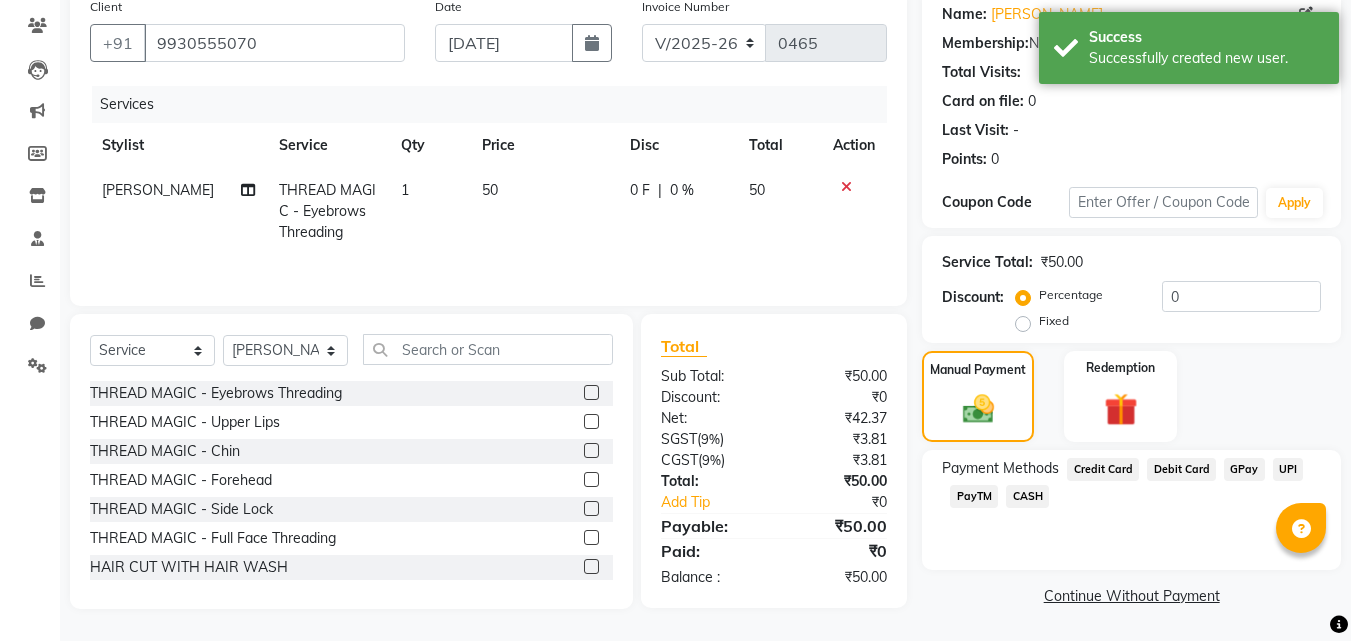click on "CASH" 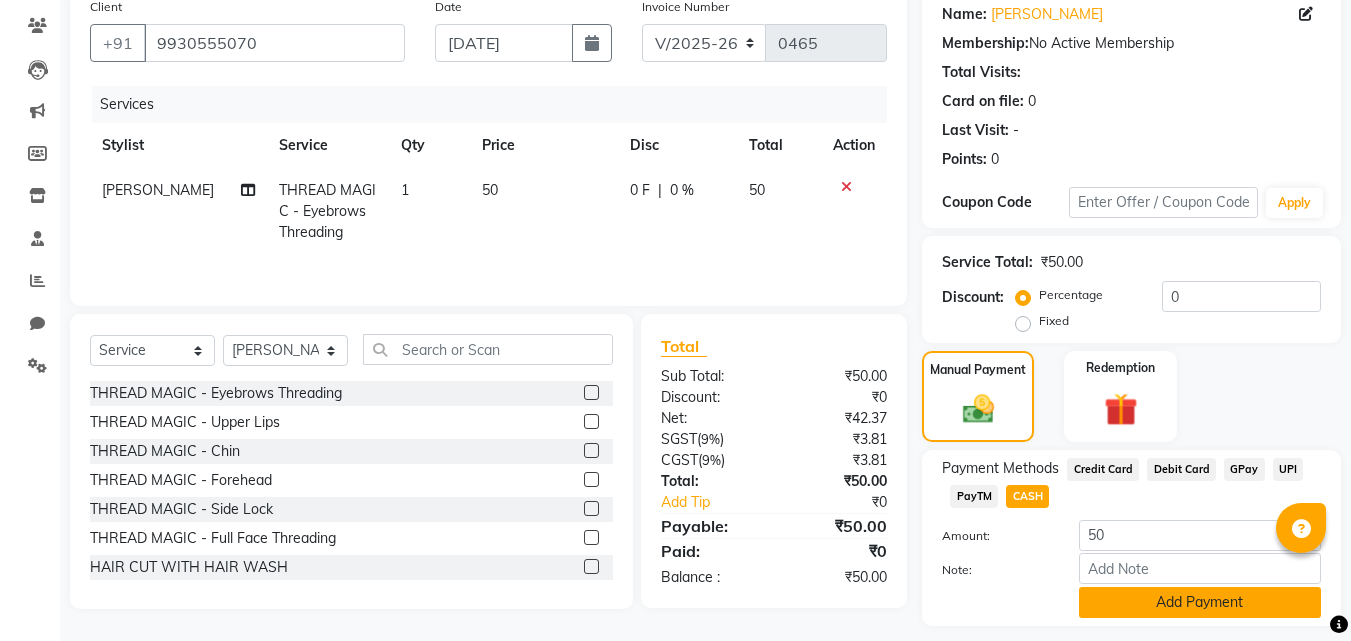 click on "Add Payment" 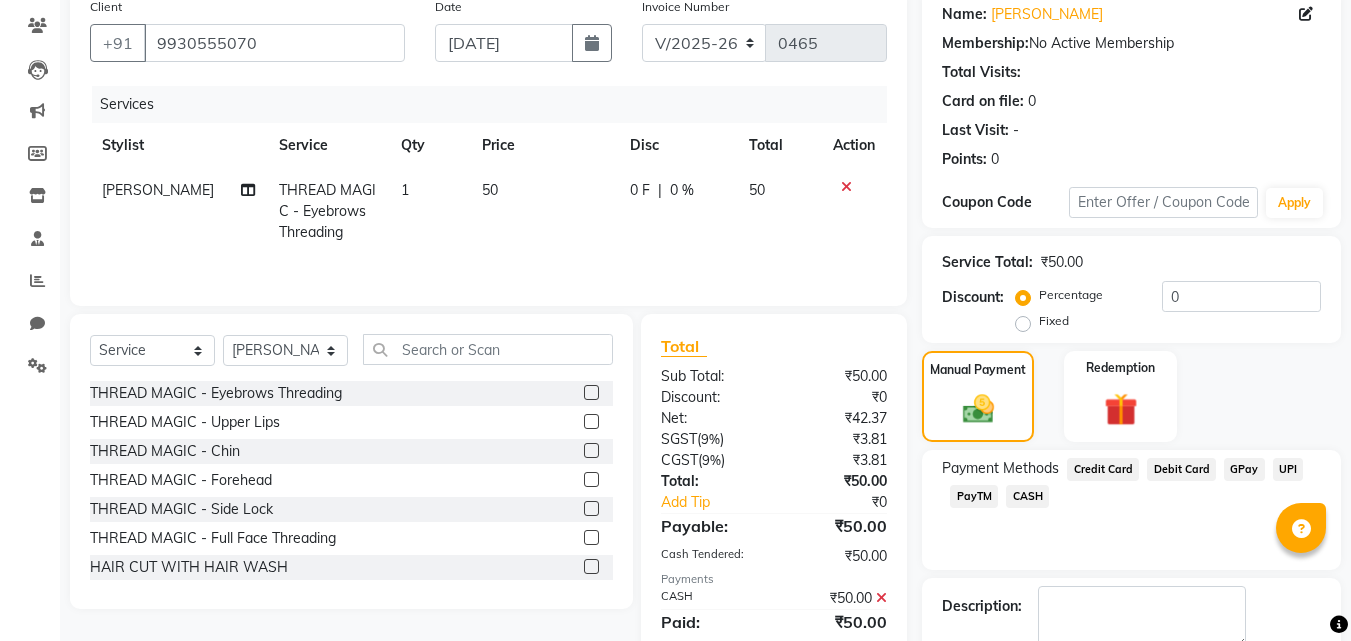 scroll, scrollTop: 275, scrollLeft: 0, axis: vertical 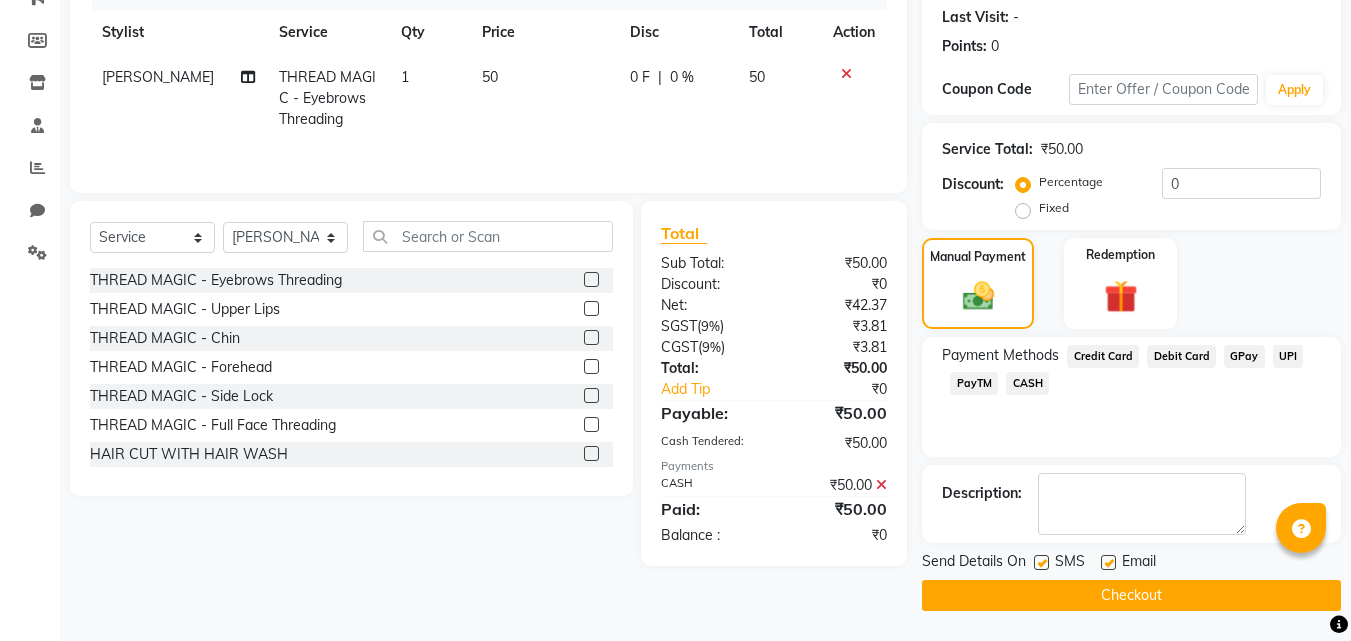 click on "Checkout" 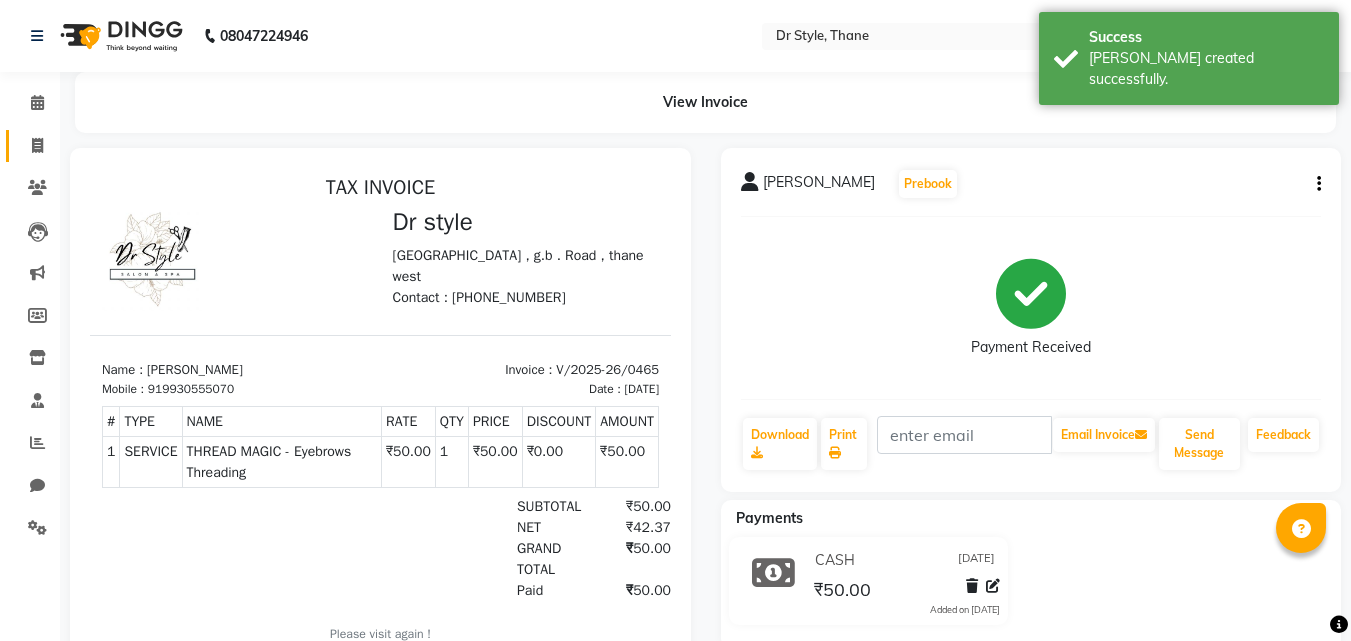 scroll, scrollTop: 0, scrollLeft: 0, axis: both 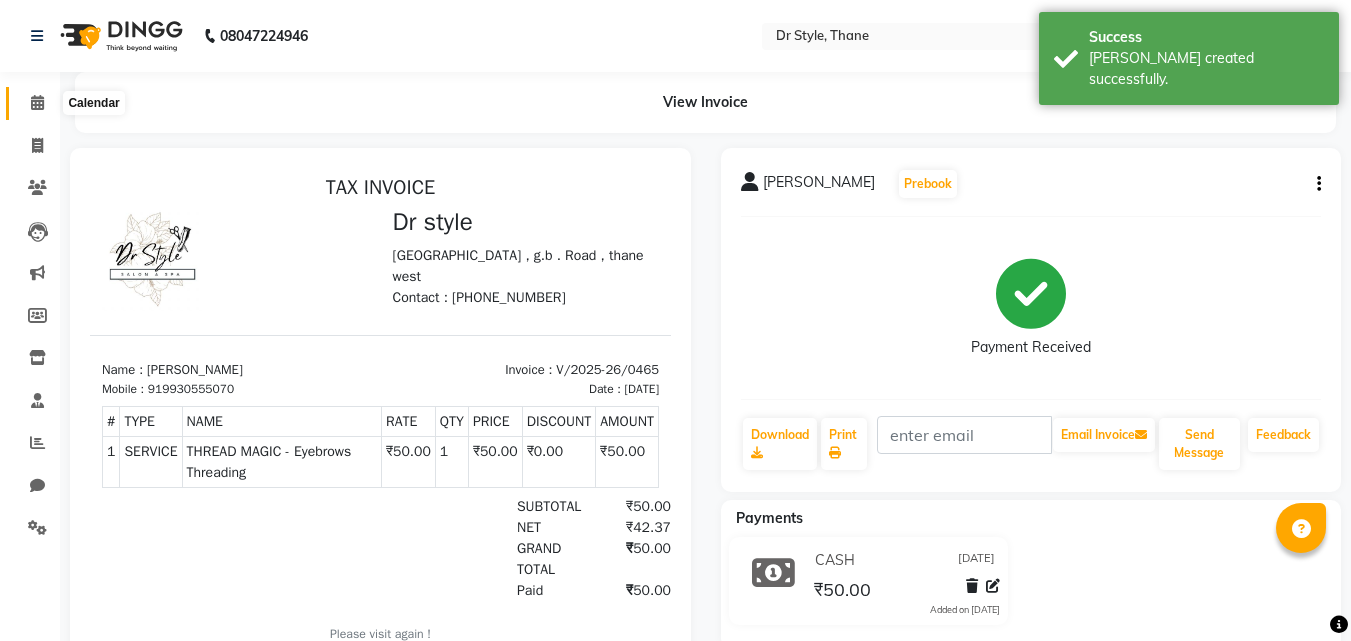 click 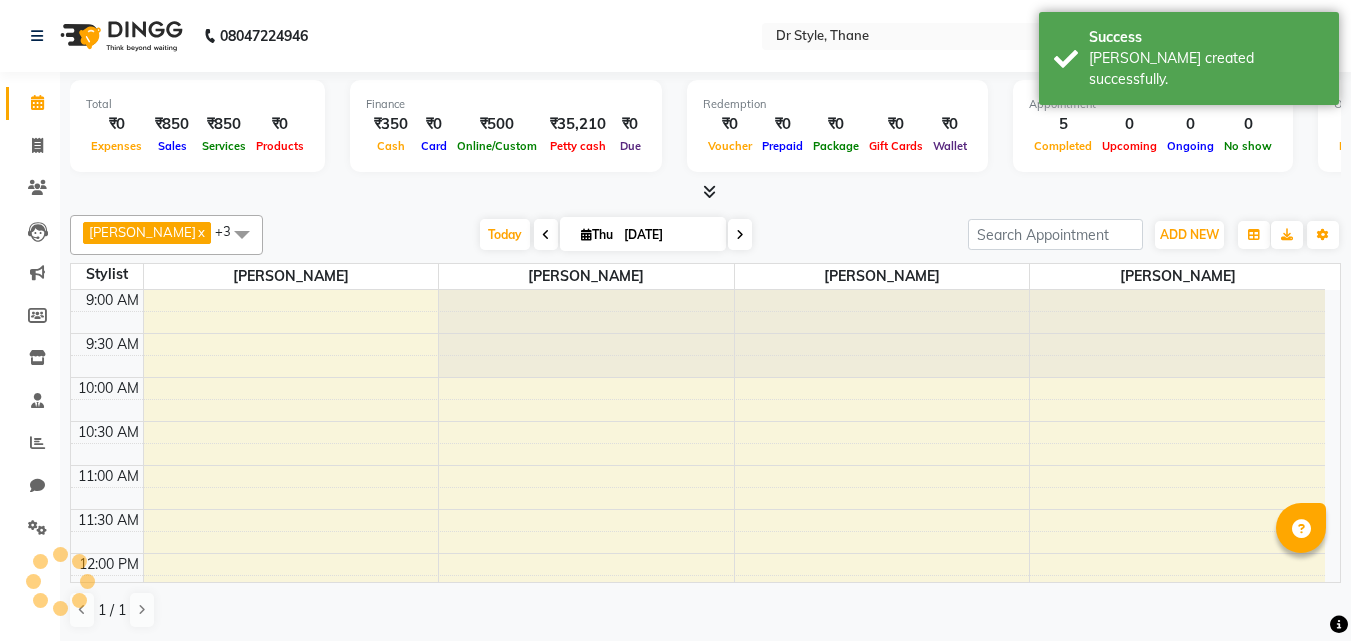 scroll, scrollTop: 0, scrollLeft: 0, axis: both 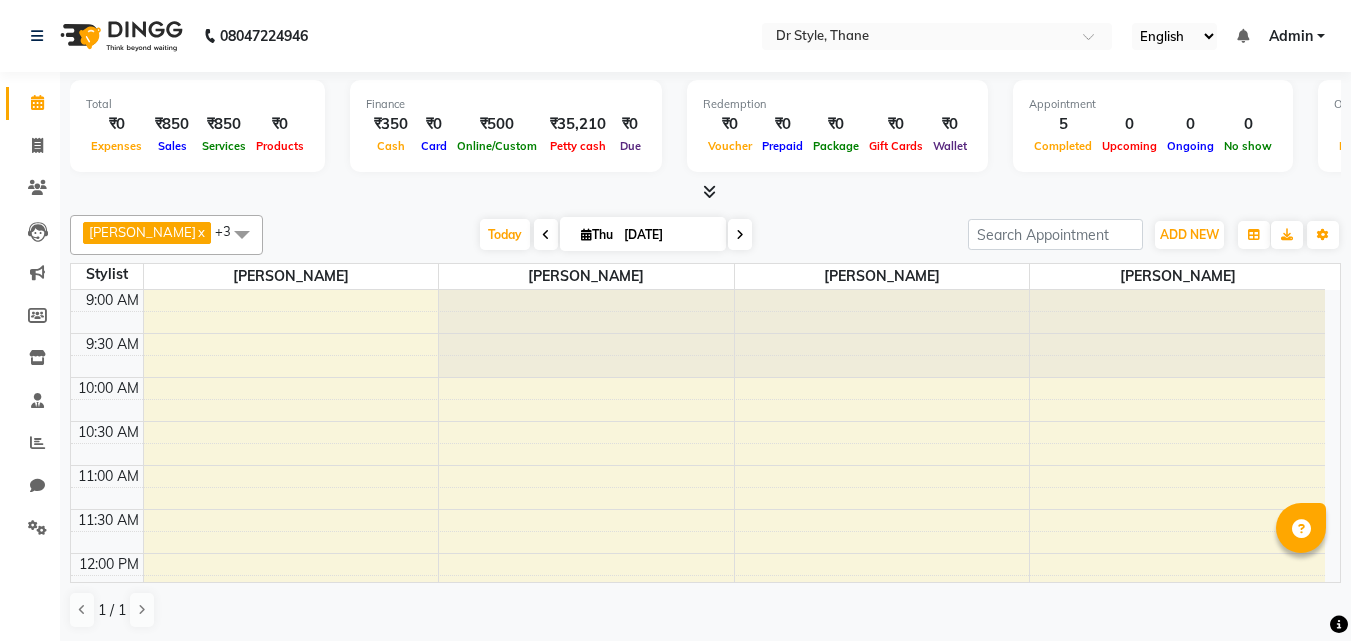 click on "[PERSON_NAME]  x [PERSON_NAME]  x [PERSON_NAME]  x +3 Select All [PERSON_NAME]  [PERSON_NAME] [PERSON_NAME] [PERSON_NAME] [PERSON_NAME] twinkle [DATE]  [DATE] Toggle Dropdown Add Appointment Add Invoice Add Expense Add Attendance Add Client Add Transaction Toggle Dropdown Add Appointment Add Invoice Add Expense Add Attendance Add Client ADD NEW Toggle Dropdown Add Appointment Add Invoice Add Expense Add Attendance Add Client Add Transaction [PERSON_NAME]  x [PERSON_NAME]  x [PERSON_NAME]  x +3 Select All [PERSON_NAME]  [PERSON_NAME] [PERSON_NAME] [PERSON_NAME] [PERSON_NAME] twinkle Group By  Staff View   Room View  View as Vertical  Vertical - Week View  Horizontal  Horizontal - Week View  List  Toggle Dropdown Calendar Settings Manage Tags   Arrange Stylists   Reset Stylists  Full Screen Appointment Form Zoom 100% Staff/Room Display Count 5 Stylist [PERSON_NAME] [PERSON_NAME] [PERSON_NAME] 9:00 AM 9:30 AM 10:00 AM 10:30 AM 11:00 AM 11:30 AM 12:00 PM 12:30 PM 1:00 PM 1:30 PM 2:00 PM 2:30 PM 3:00 PM 3:30 PM" 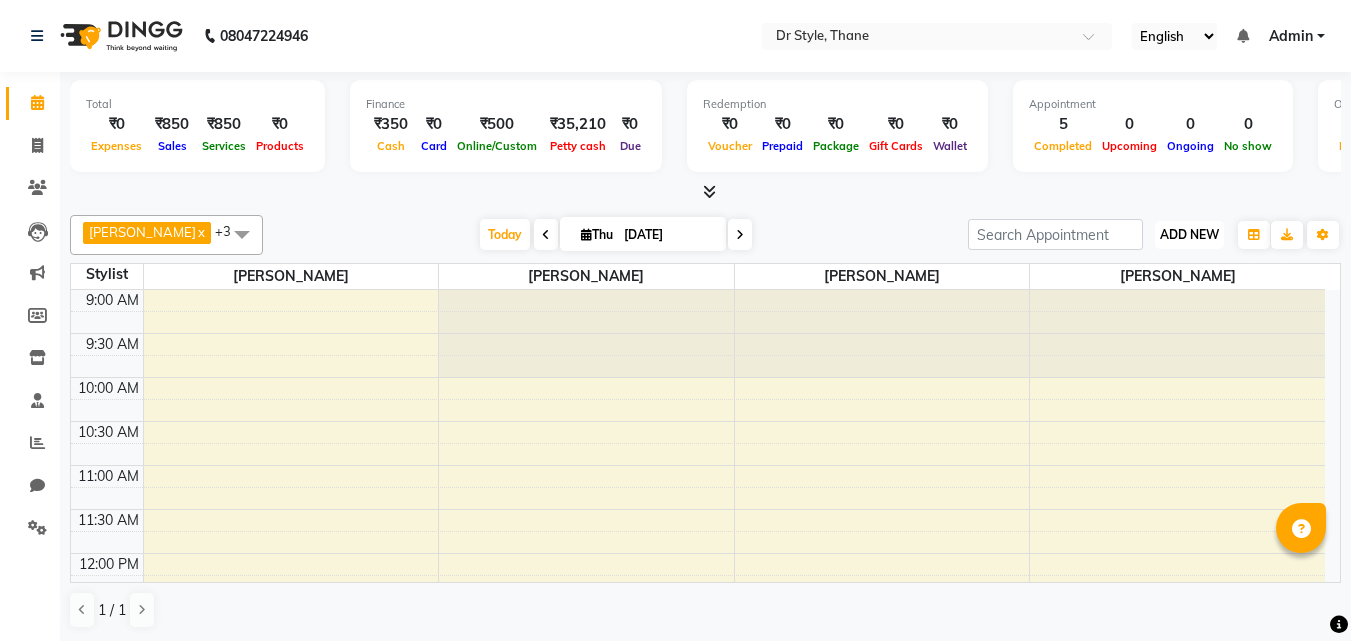 click on "ADD NEW" at bounding box center [1189, 234] 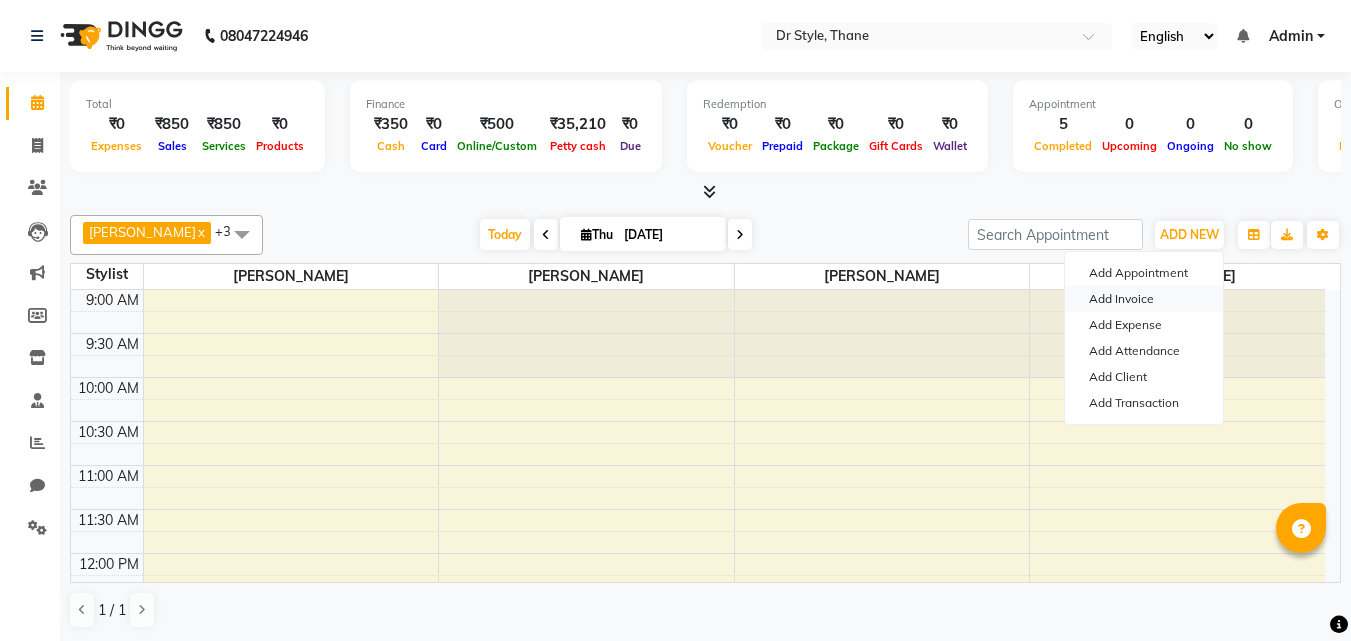 click on "Add Invoice" at bounding box center (1144, 299) 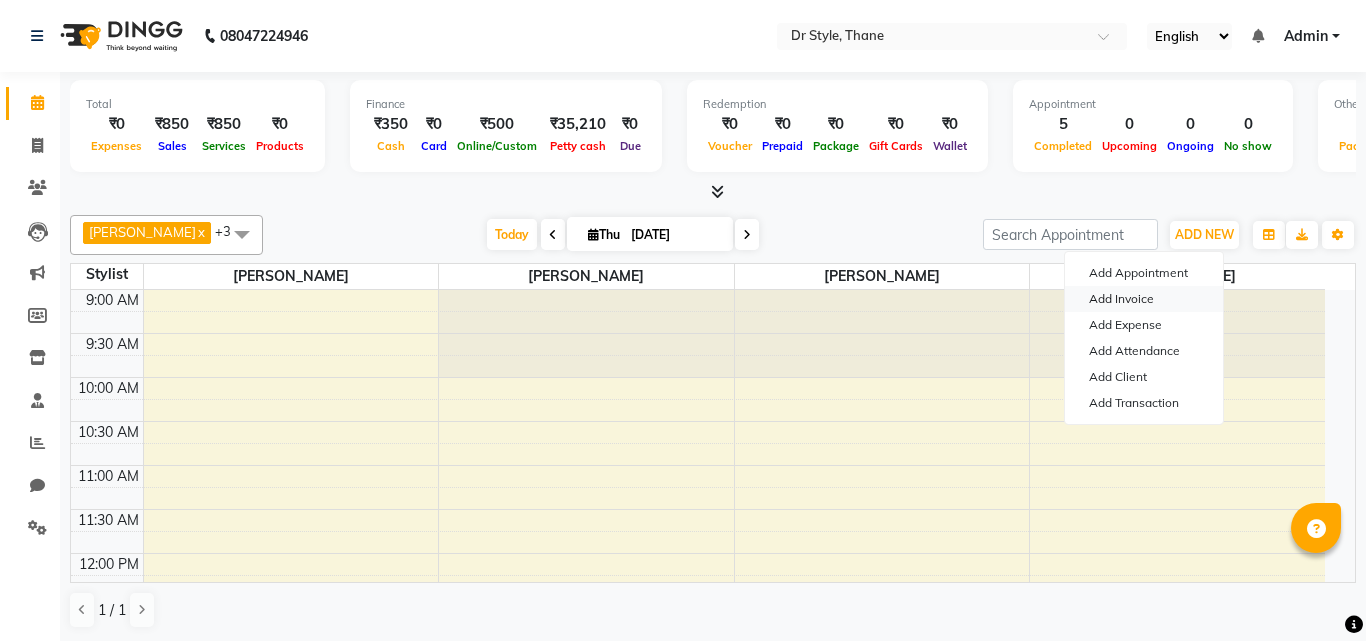 select on "service" 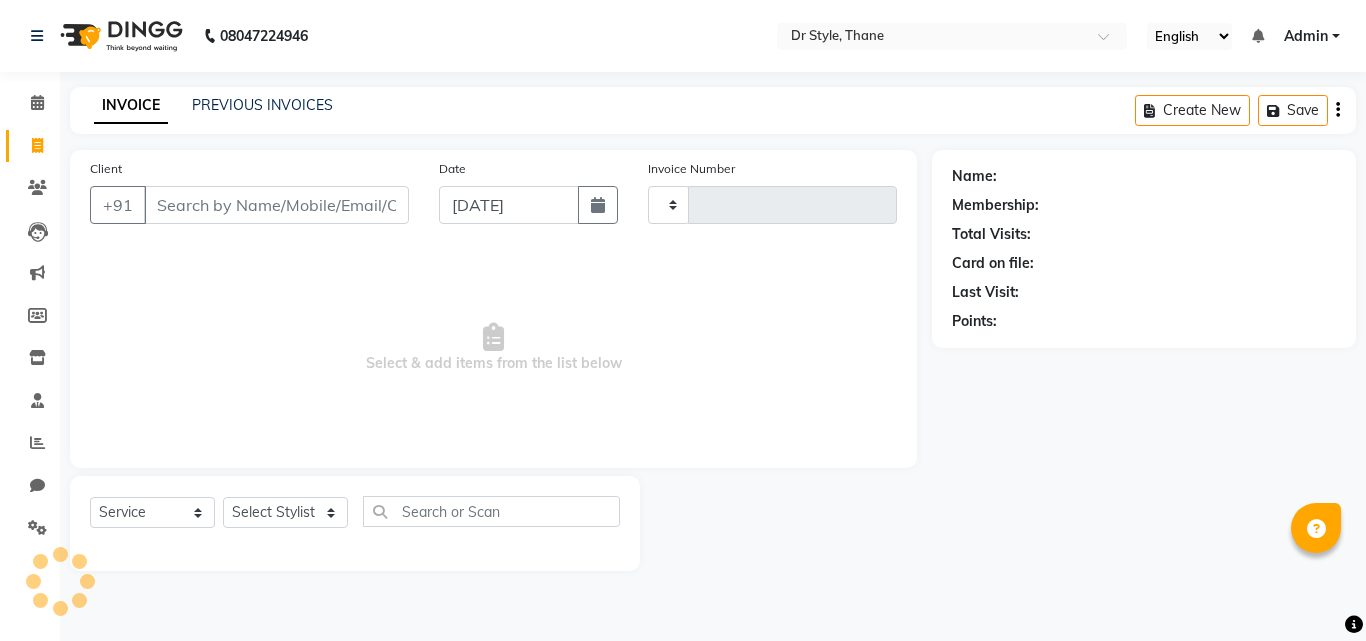 type on "0466" 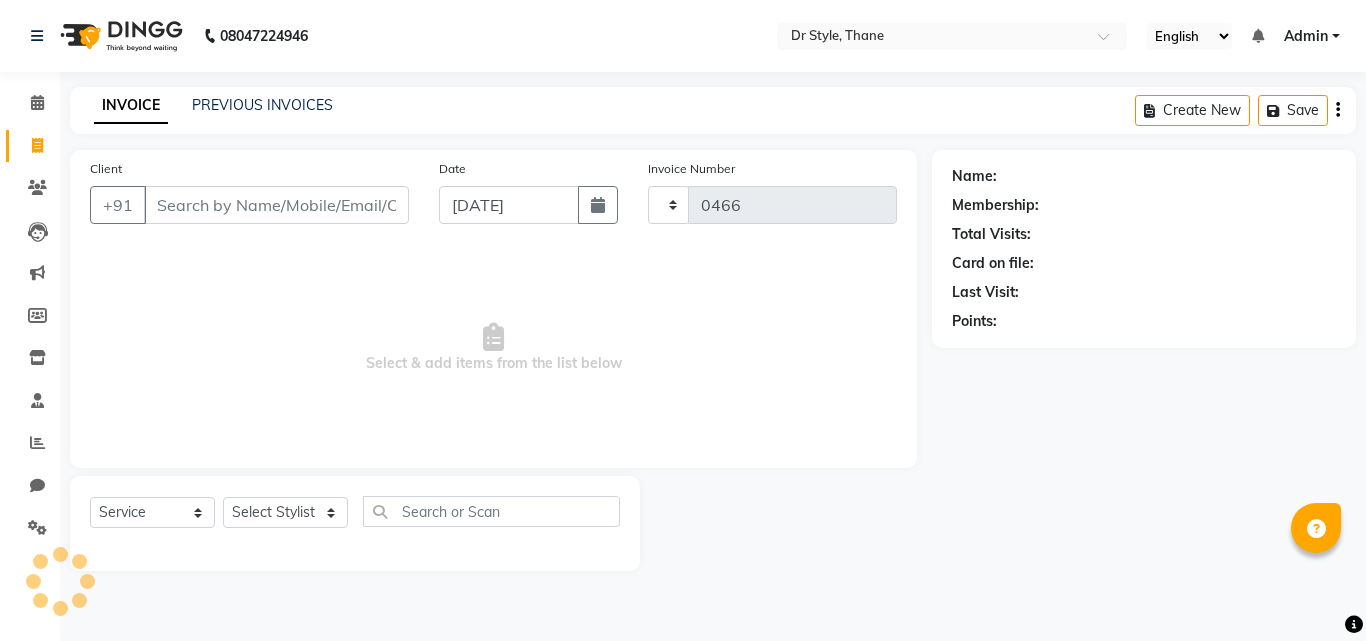 select on "7832" 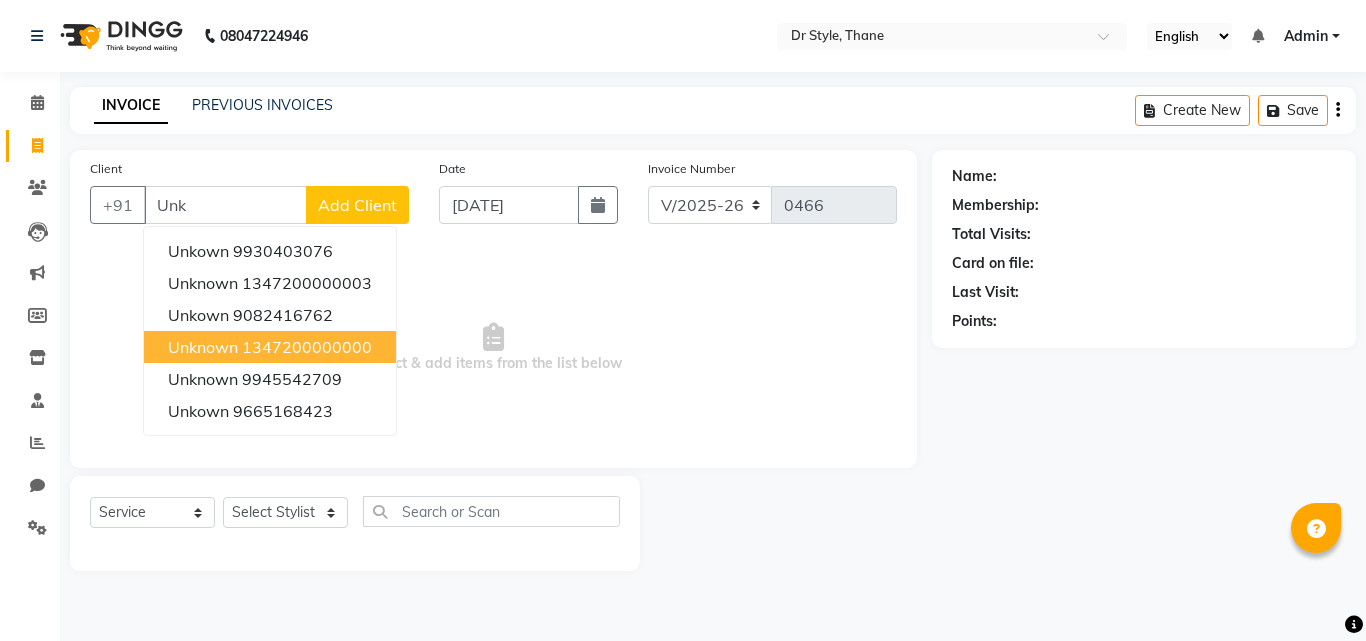 click on "1347200000000" at bounding box center (307, 347) 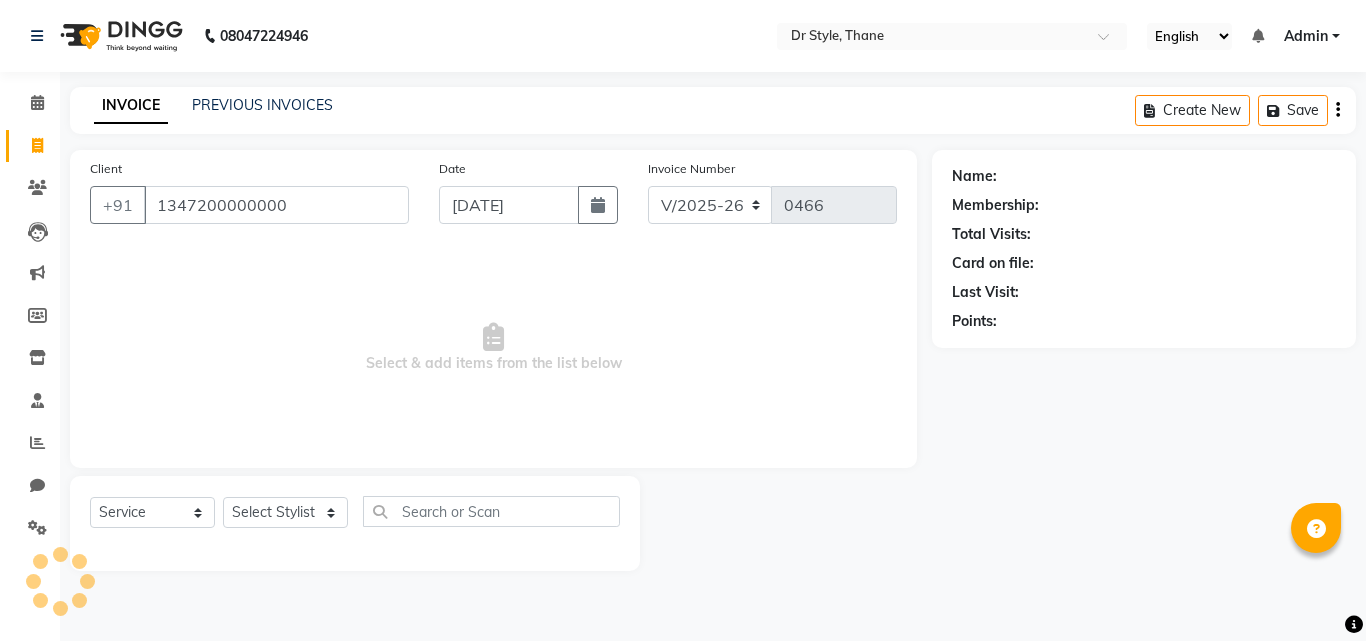 type on "1347200000000" 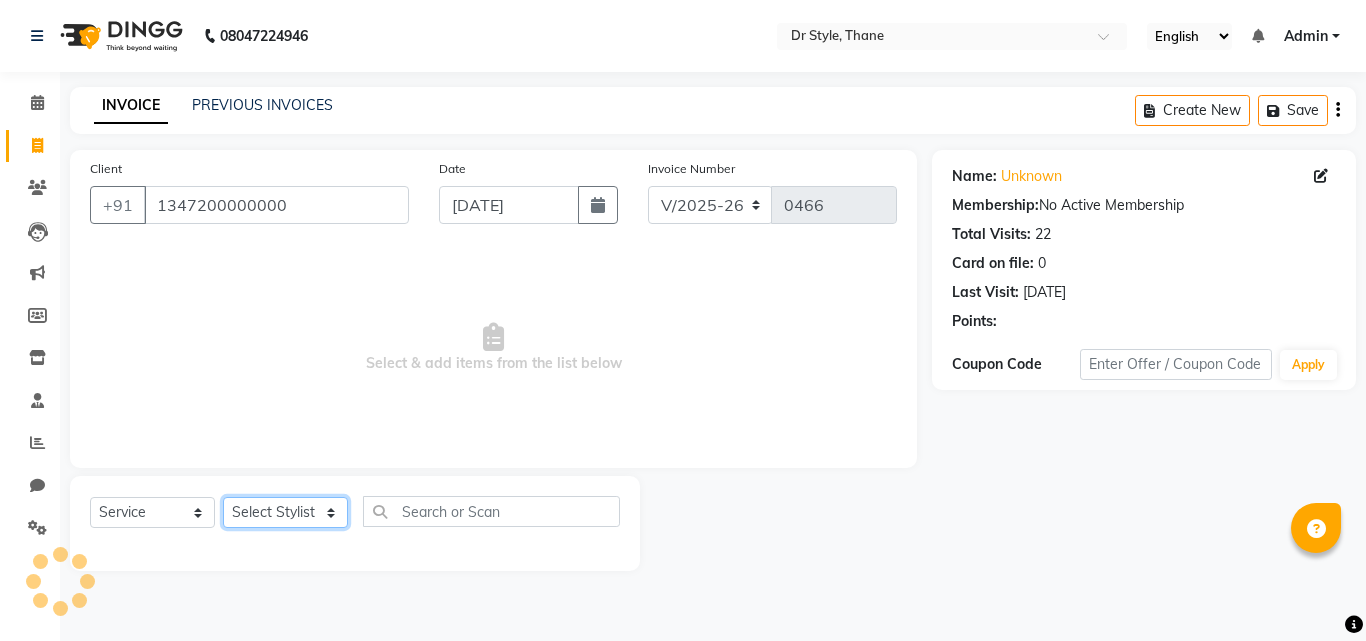 click on "Select Stylist [PERSON_NAME]  [PERSON_NAME] [PERSON_NAME] [PERSON_NAME] [PERSON_NAME] twinkle" 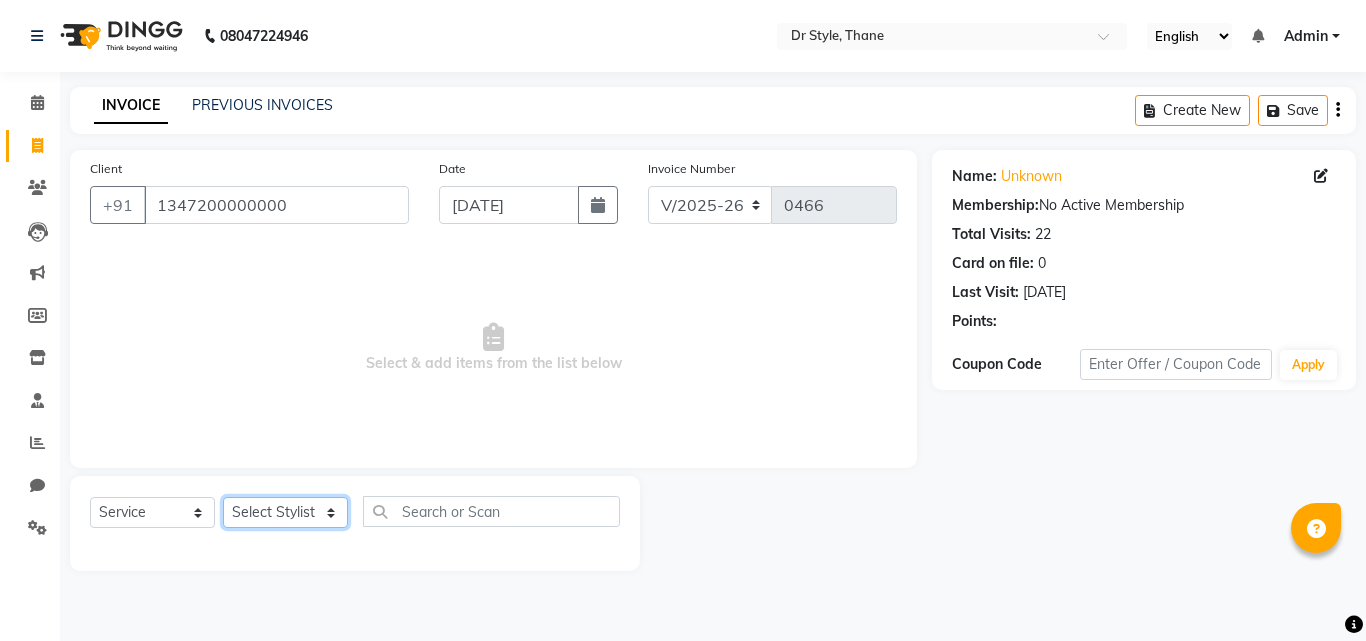 select on "81004" 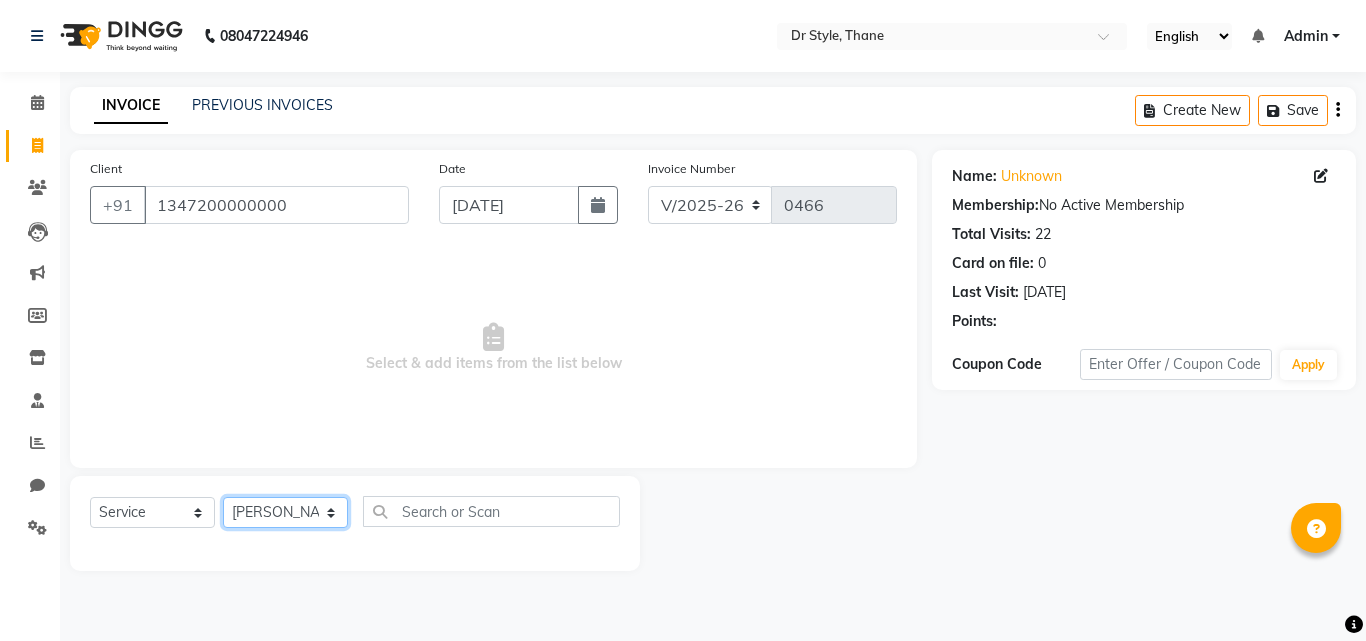 click on "Select Stylist [PERSON_NAME]  [PERSON_NAME] [PERSON_NAME] [PERSON_NAME] [PERSON_NAME] twinkle" 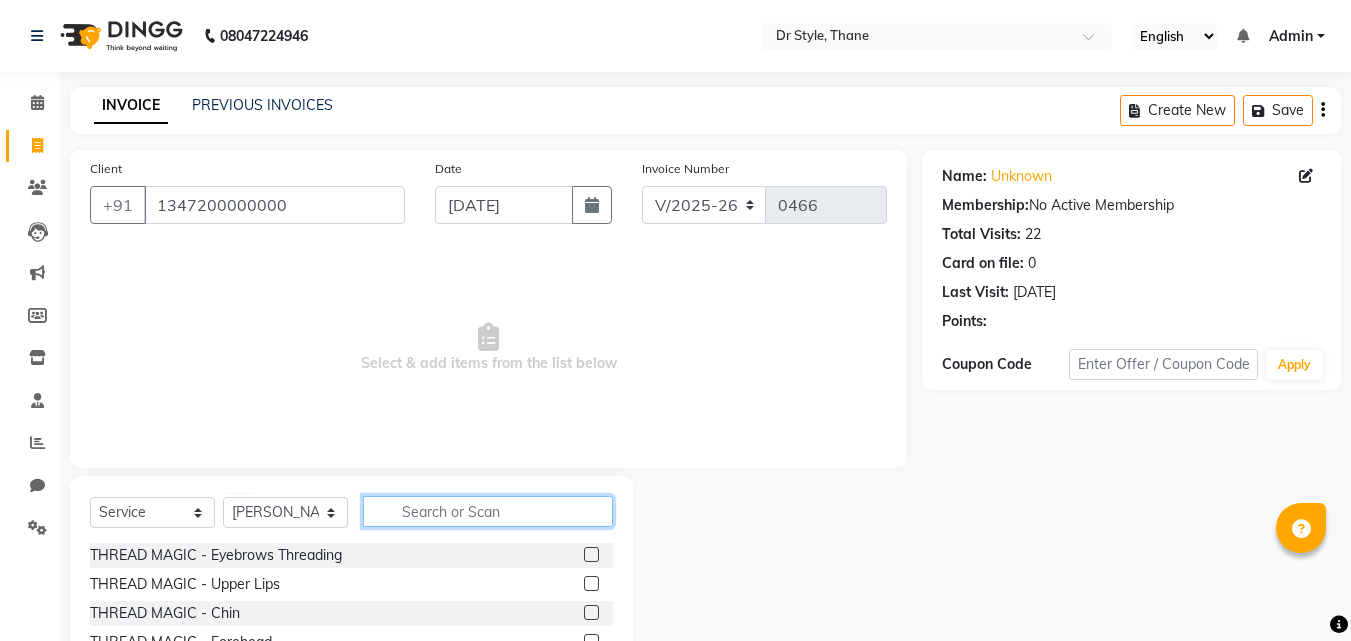 click 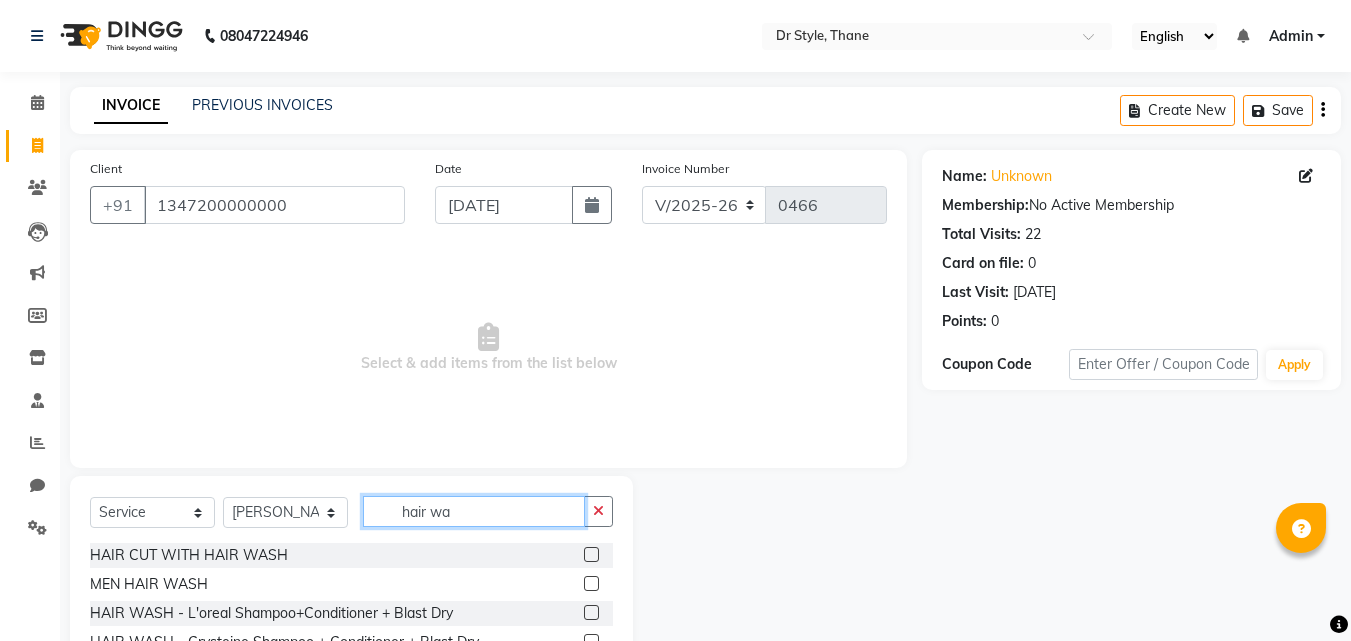 type on "hair wa" 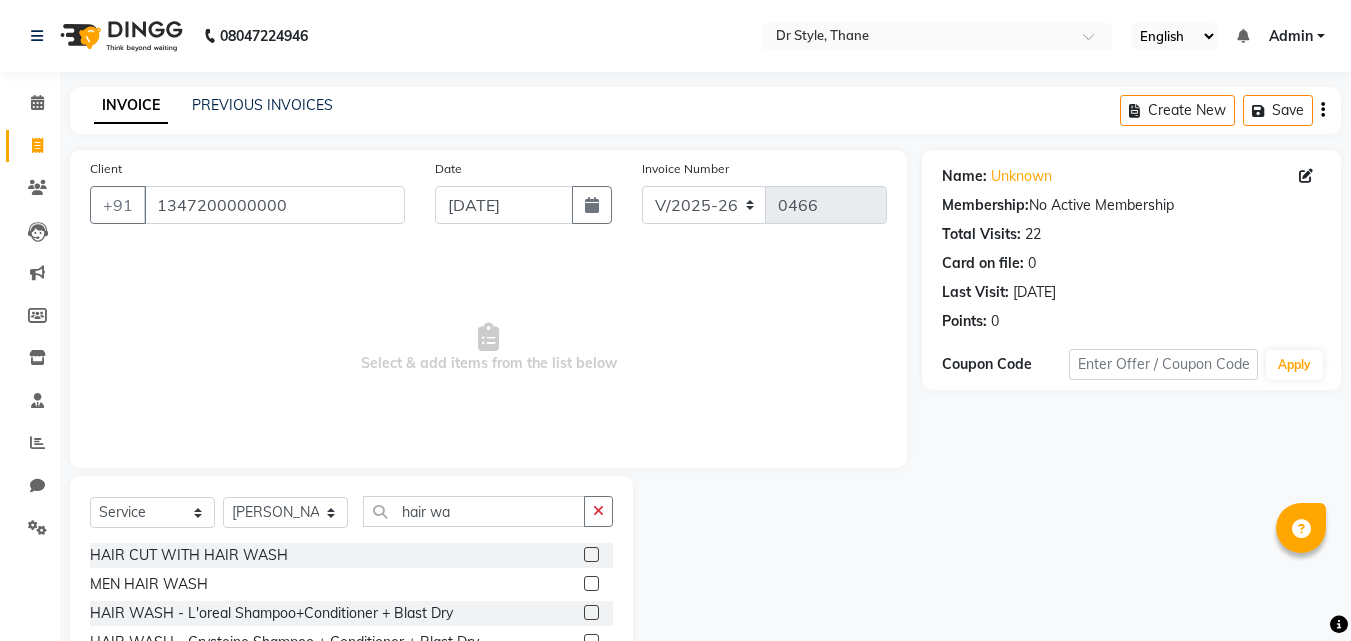 click 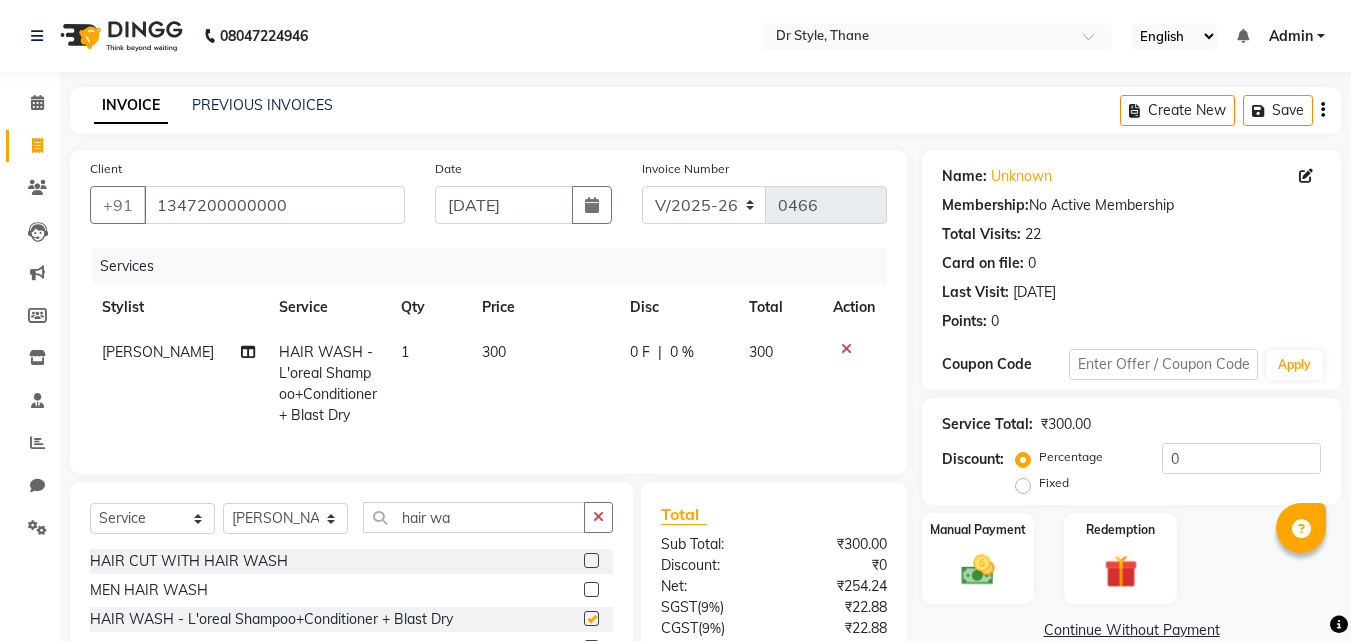 checkbox on "false" 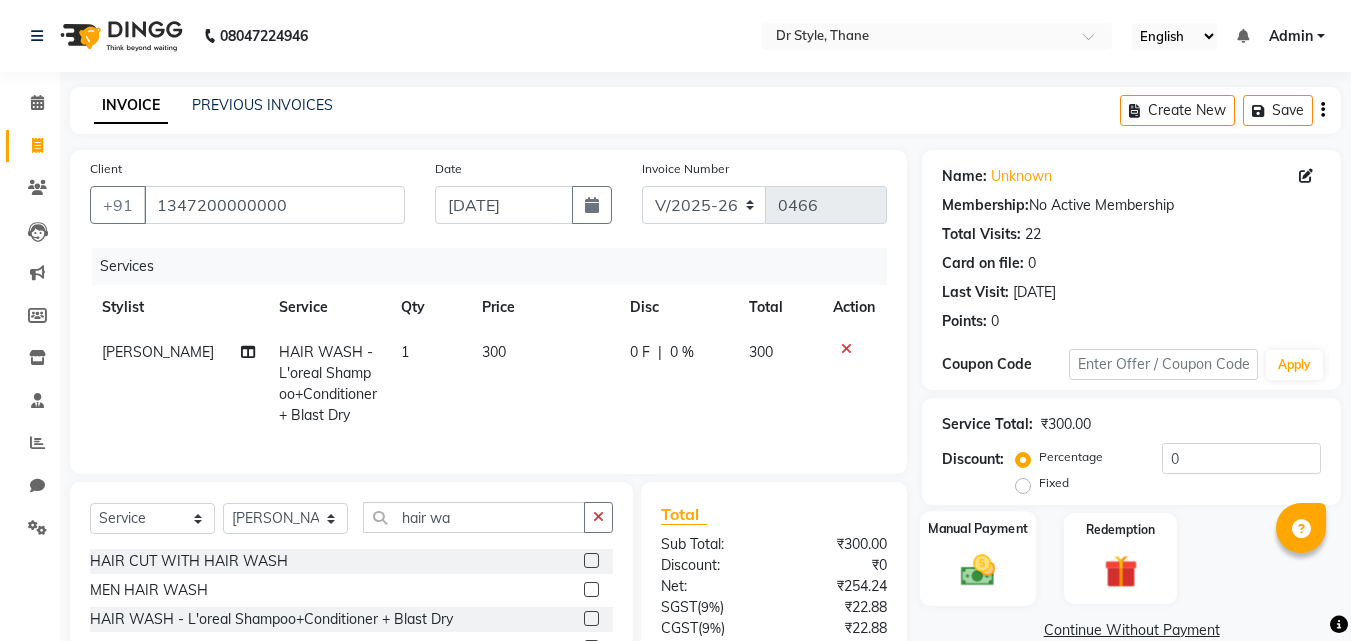 click 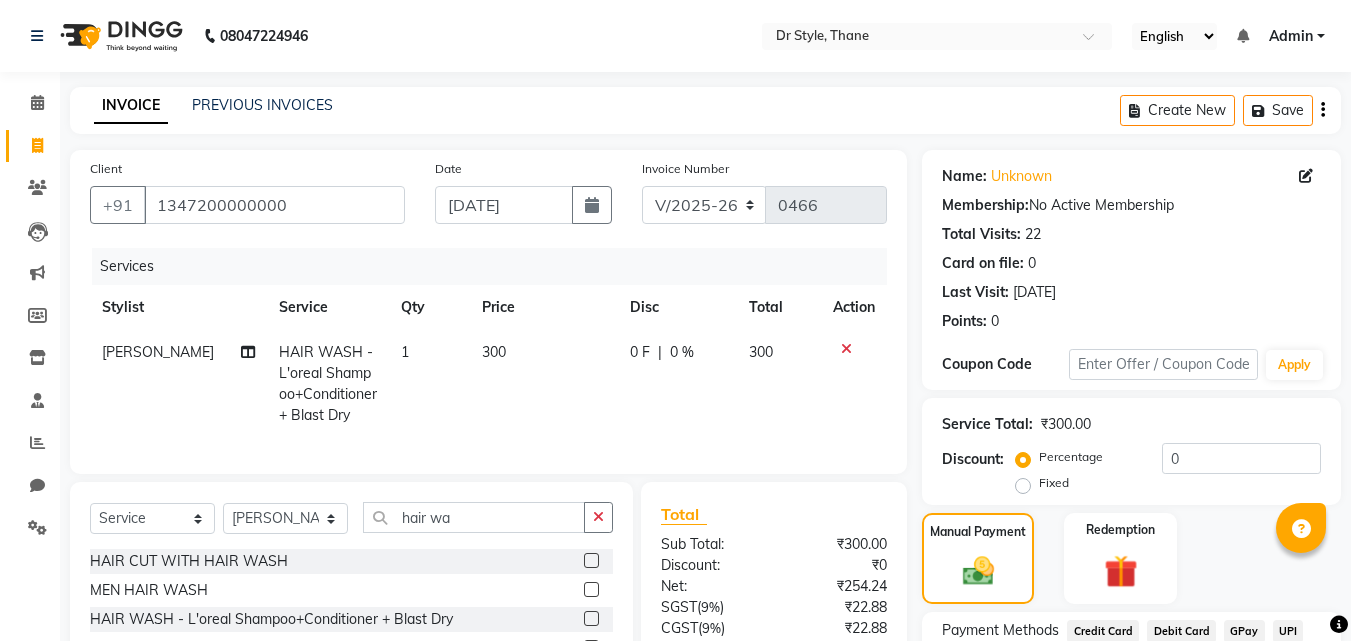 scroll, scrollTop: 181, scrollLeft: 0, axis: vertical 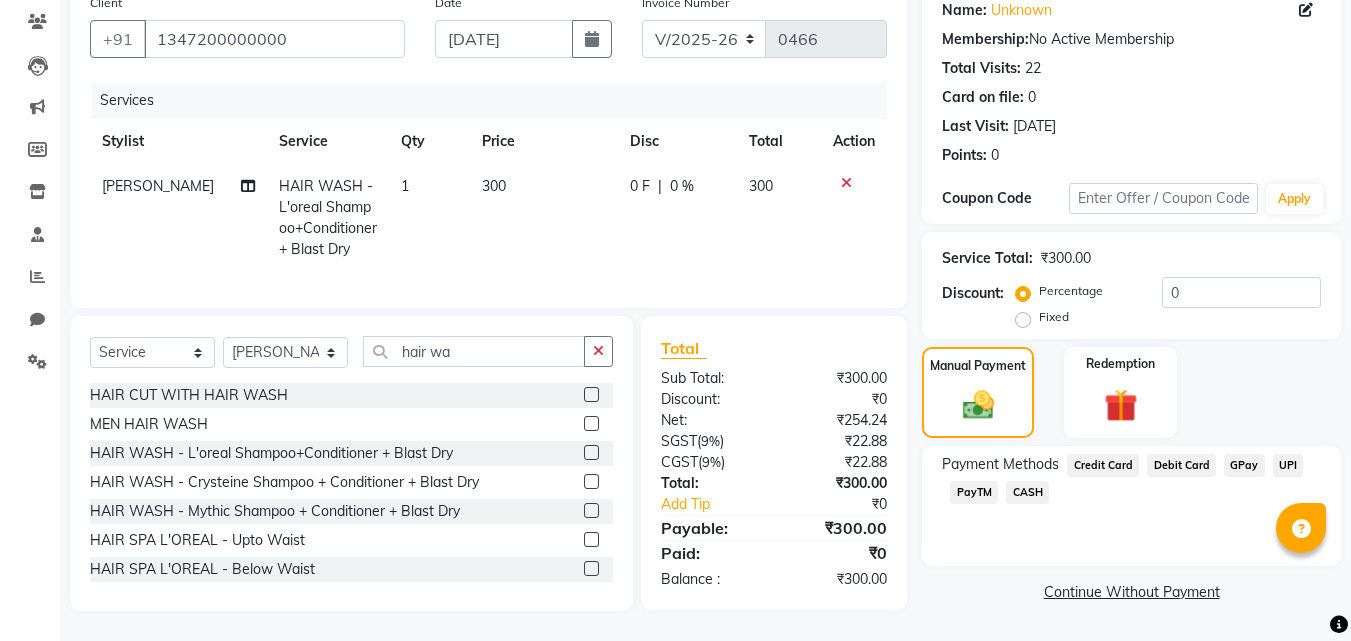 click on "CASH" 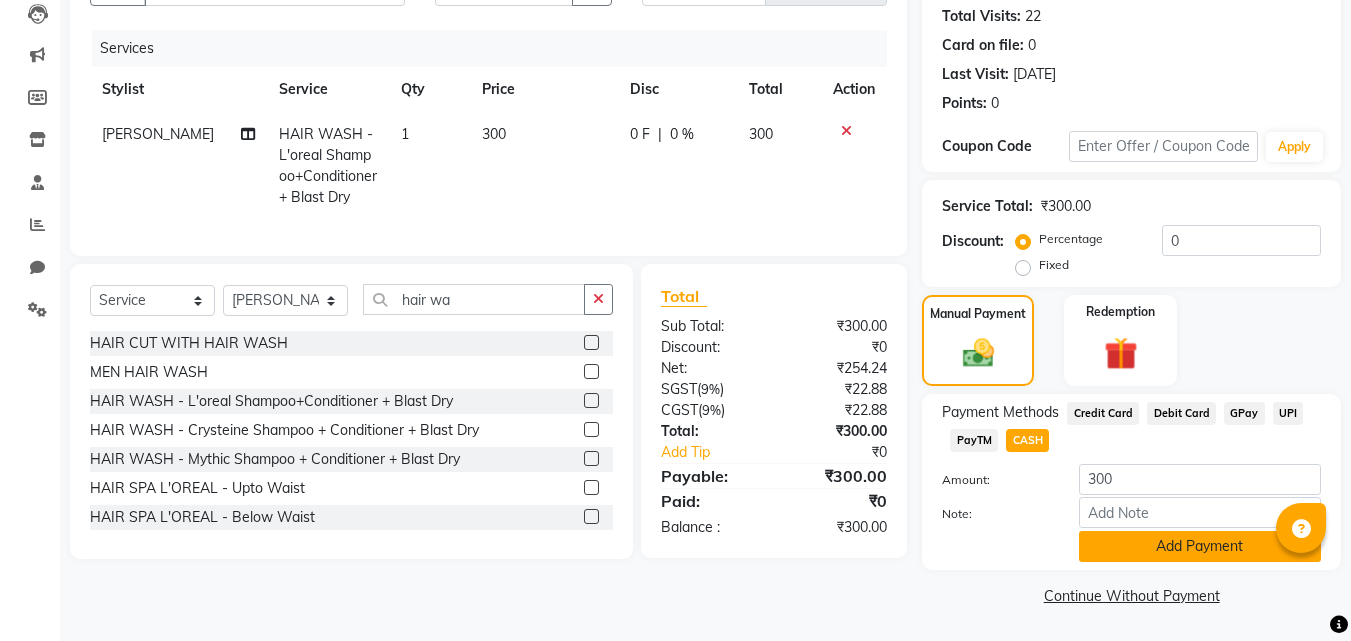 click on "Add Payment" 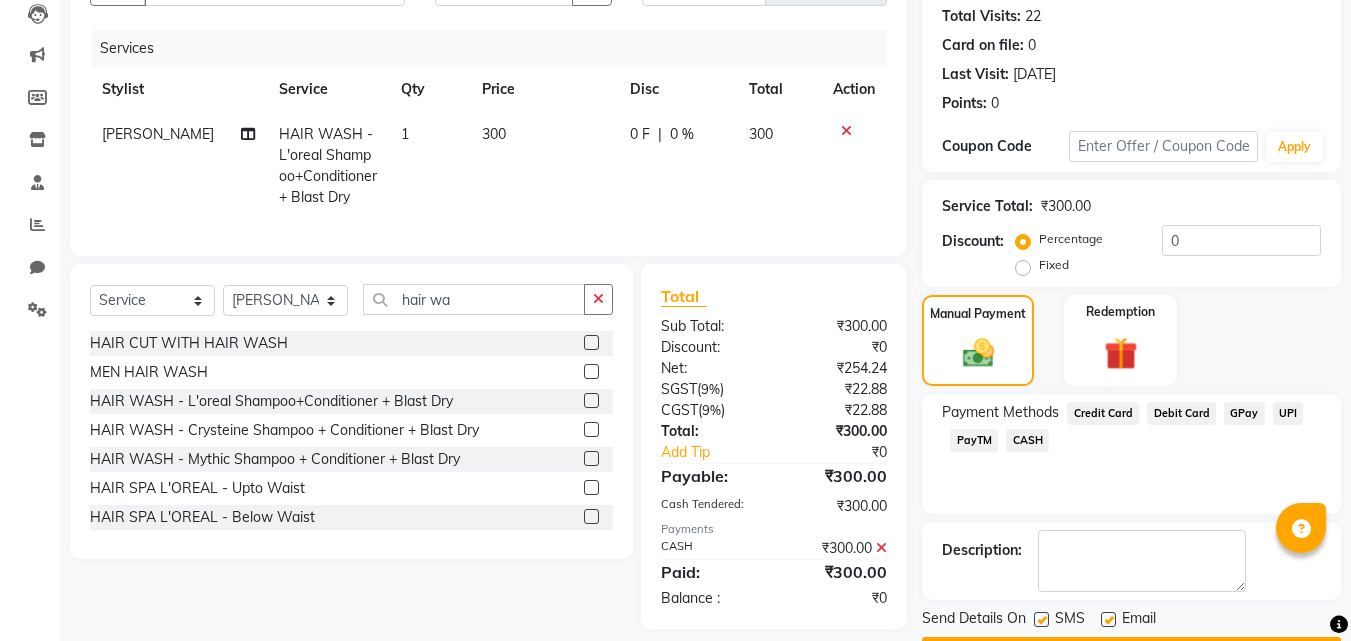 scroll, scrollTop: 275, scrollLeft: 0, axis: vertical 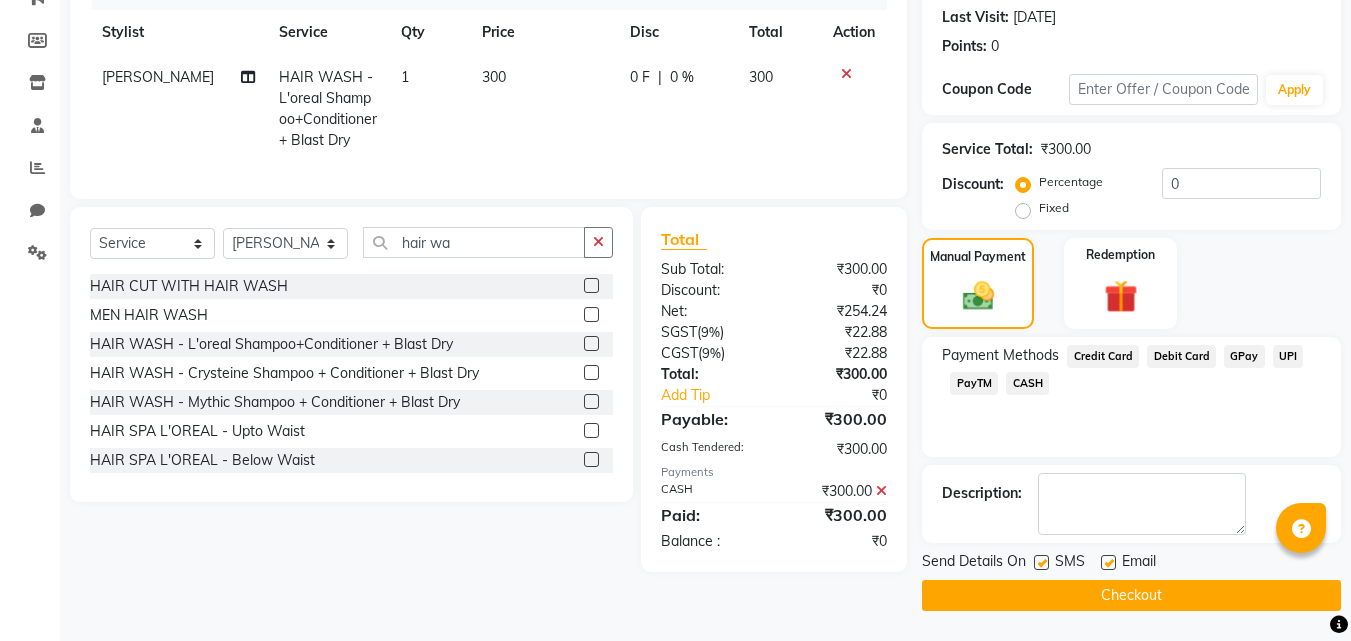click on "Checkout" 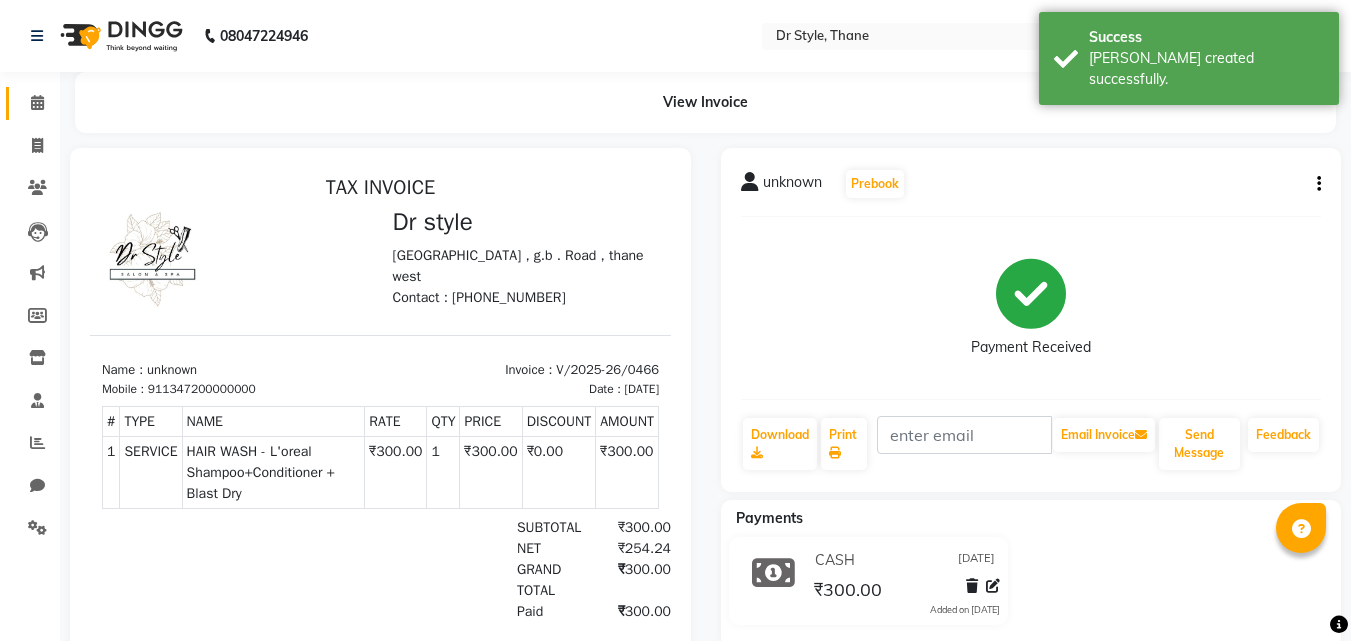 scroll, scrollTop: 0, scrollLeft: 0, axis: both 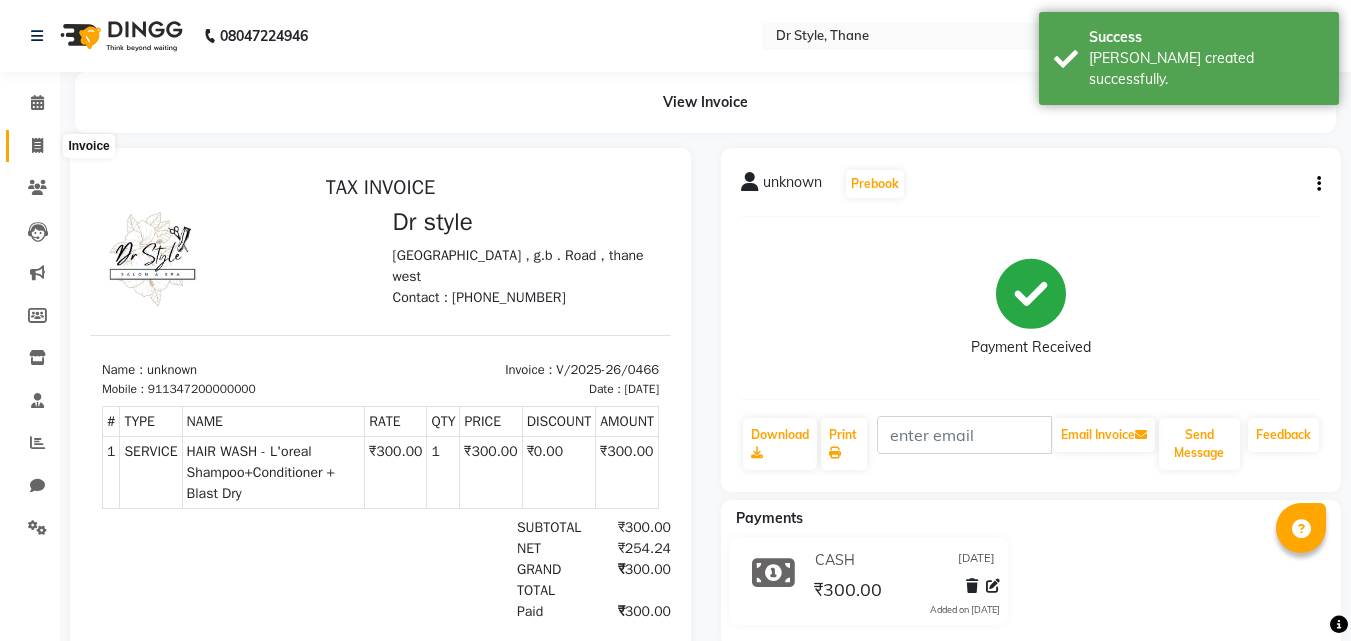 click 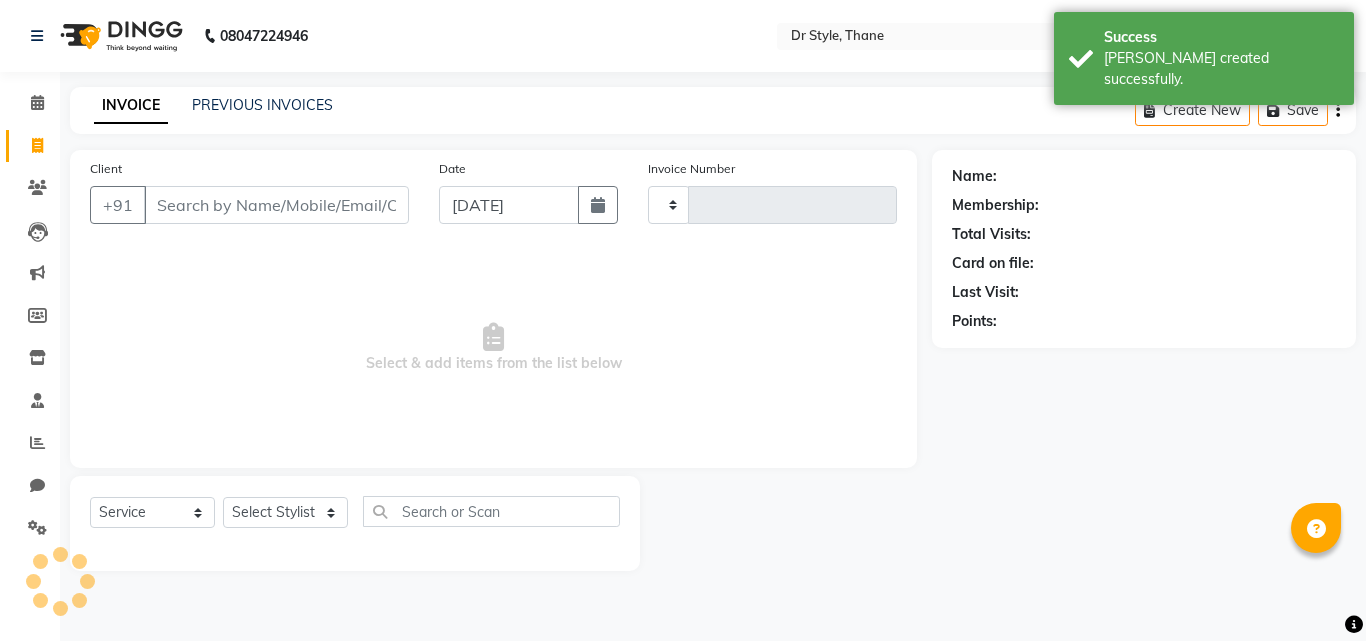 type on "0467" 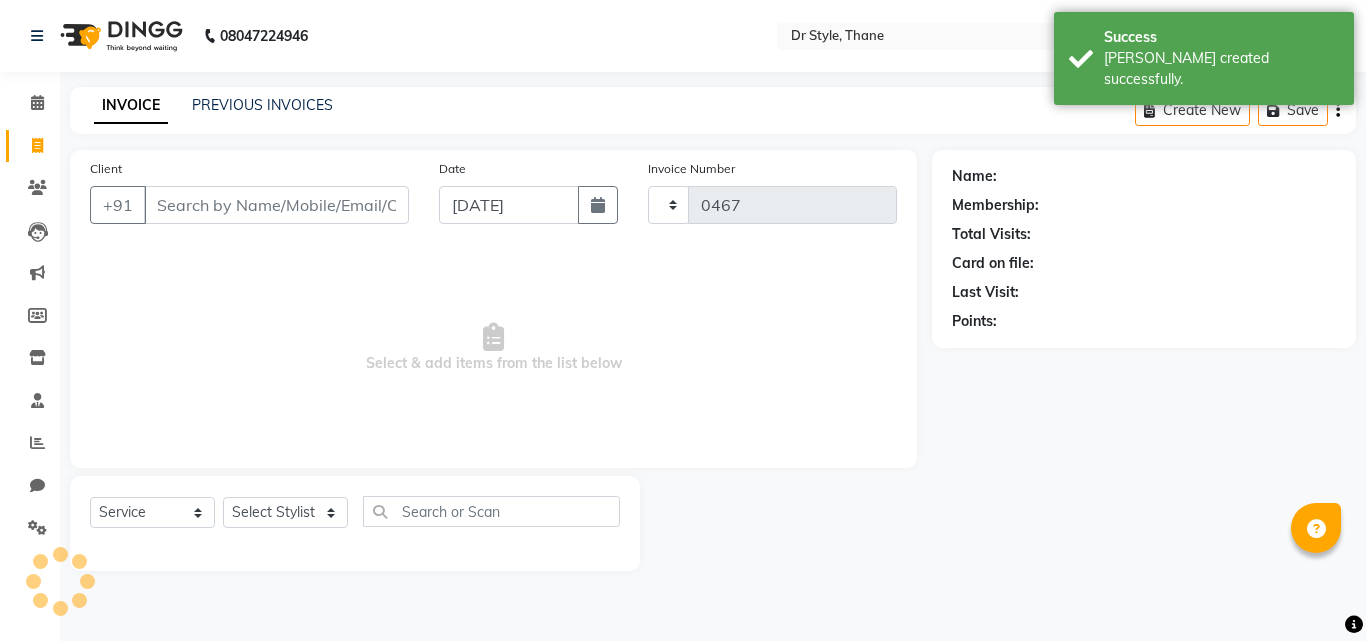 select on "7832" 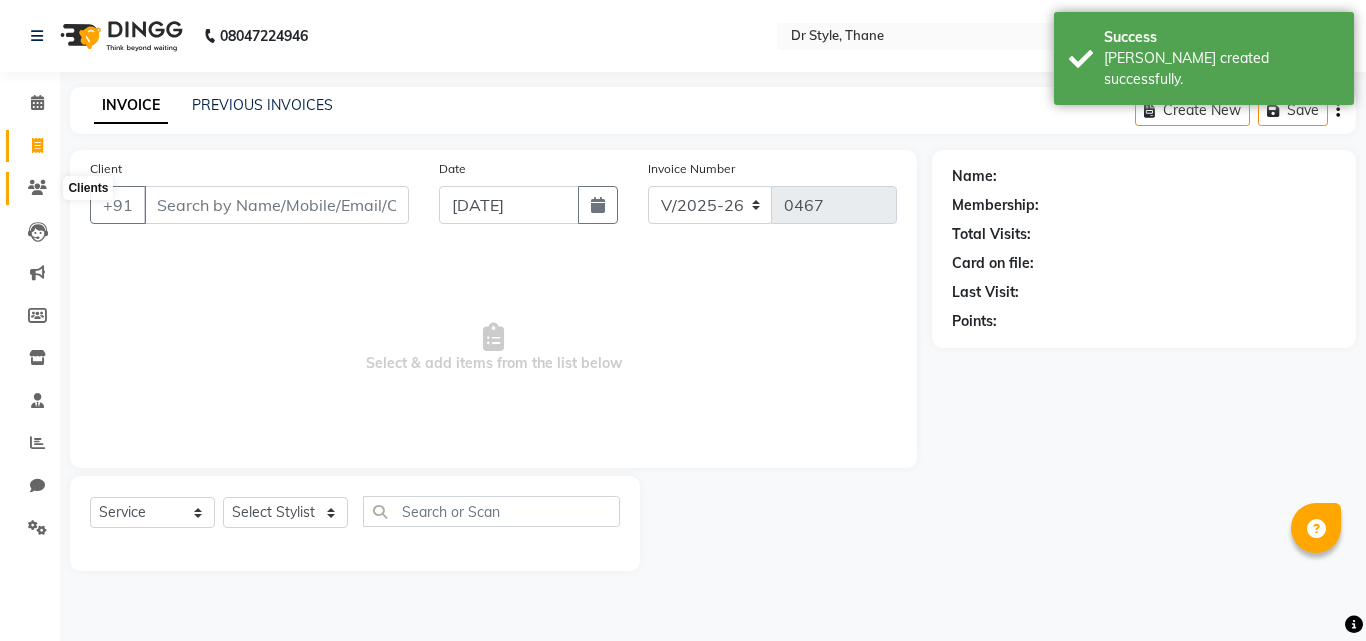 click 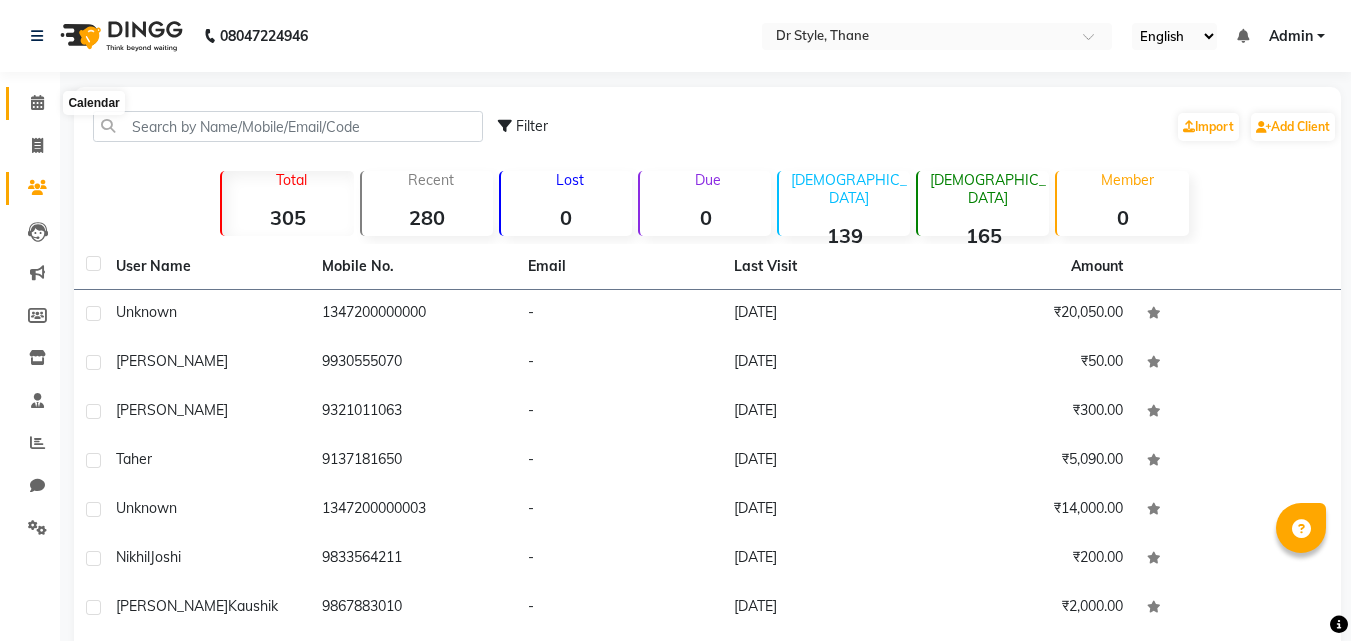 click 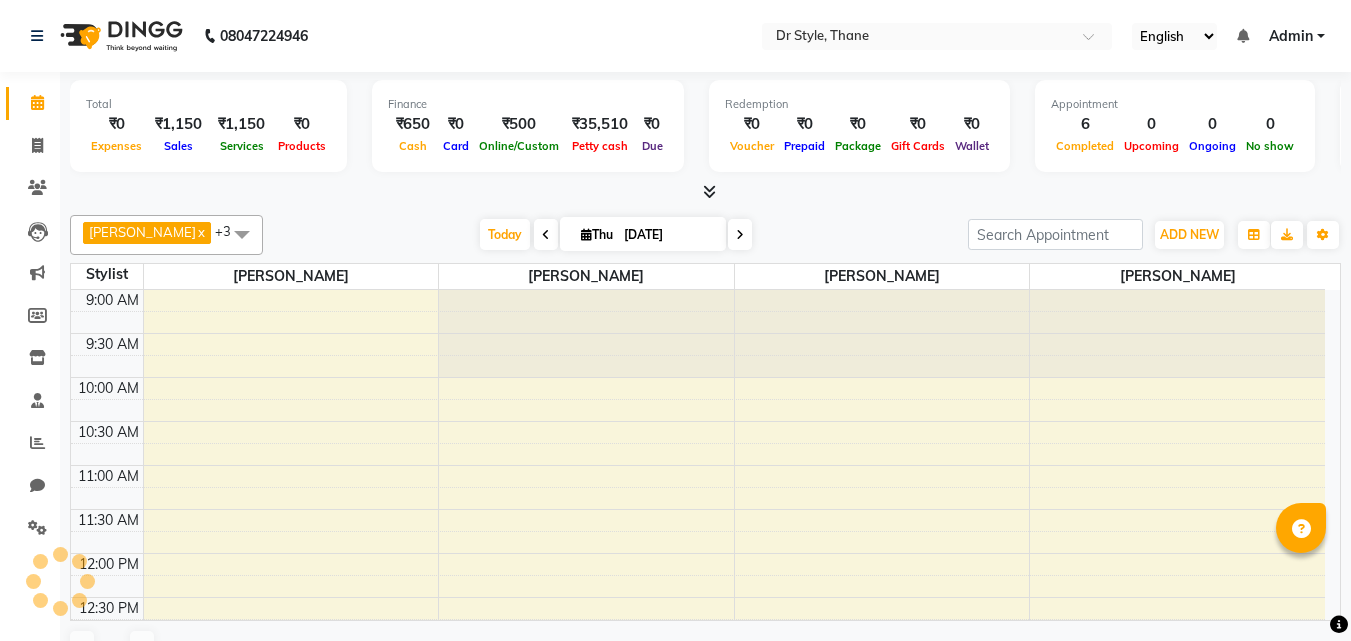 scroll, scrollTop: 0, scrollLeft: 0, axis: both 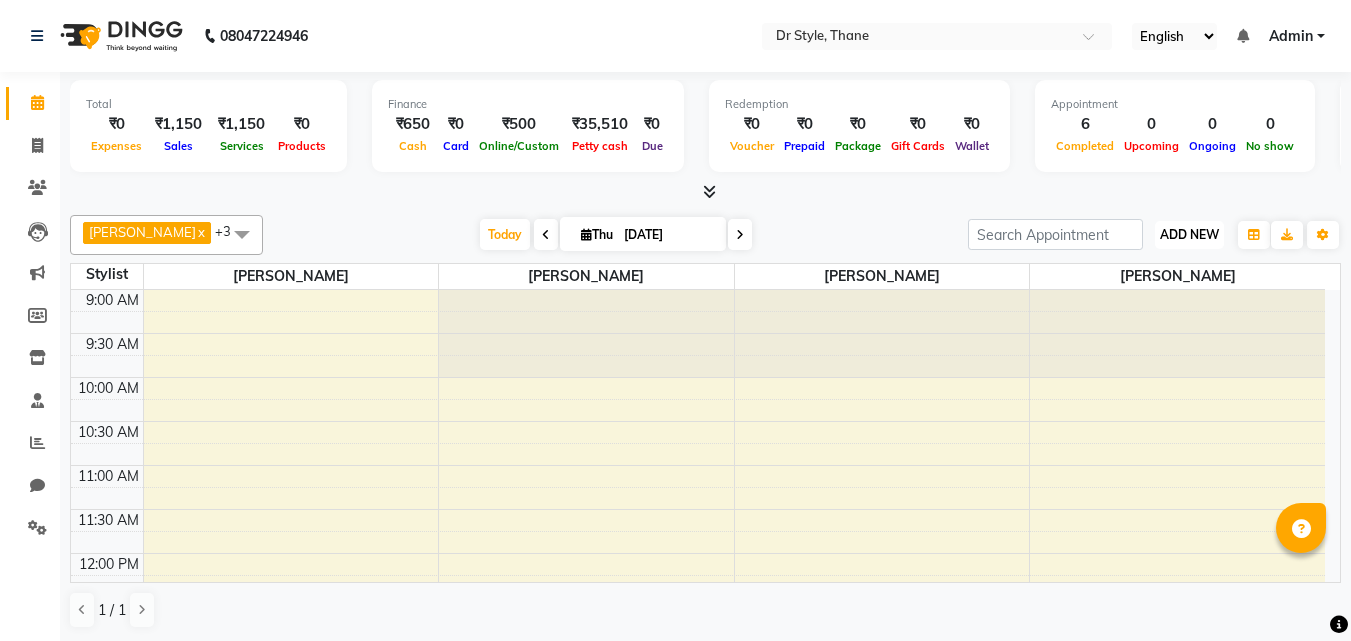 click on "ADD NEW" at bounding box center [1189, 234] 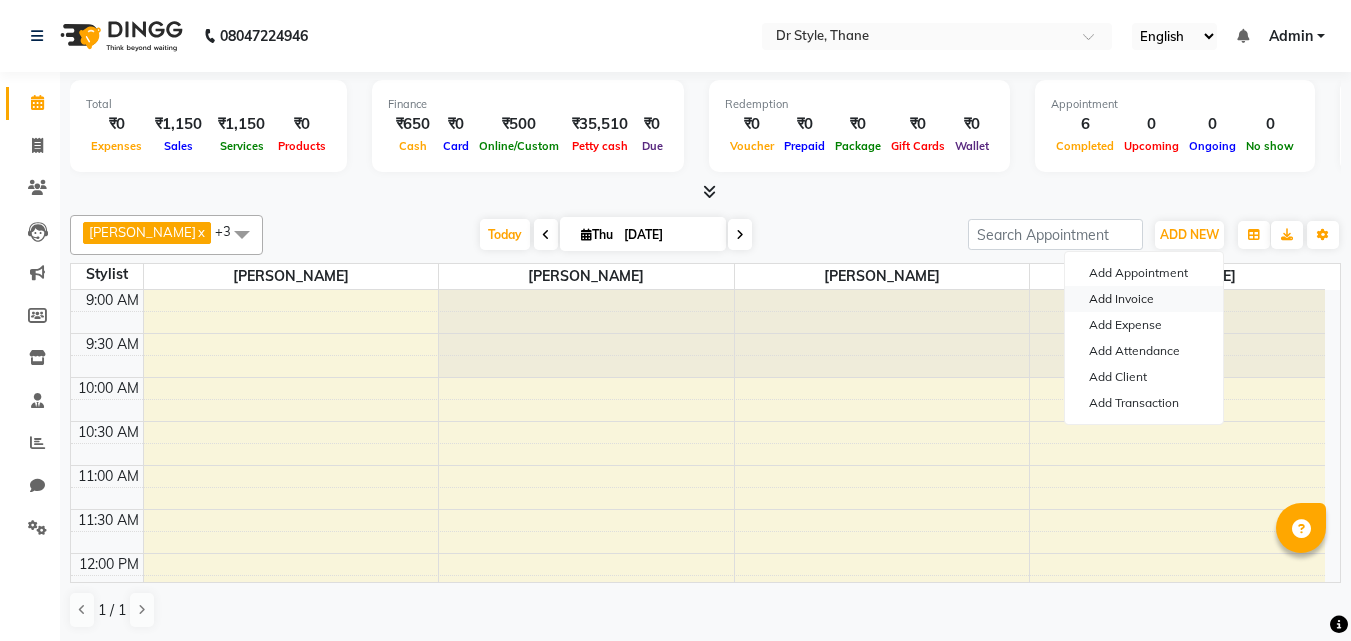 click on "Add Invoice" at bounding box center [1144, 299] 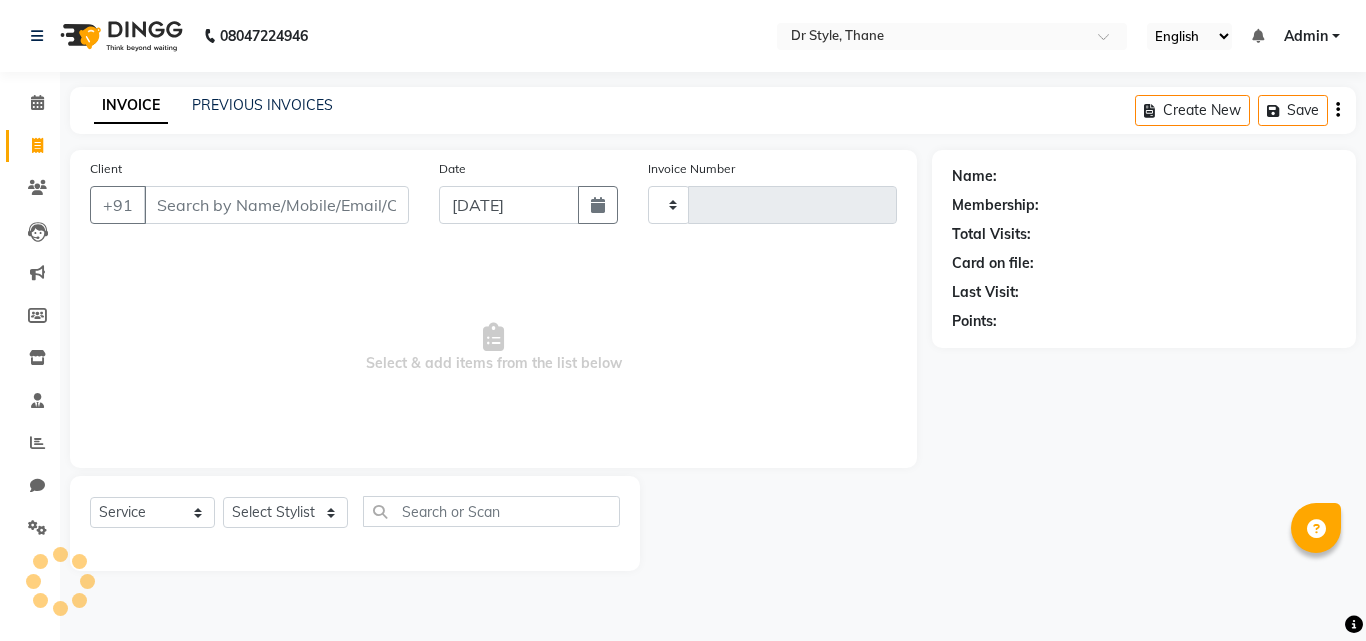 type on "0467" 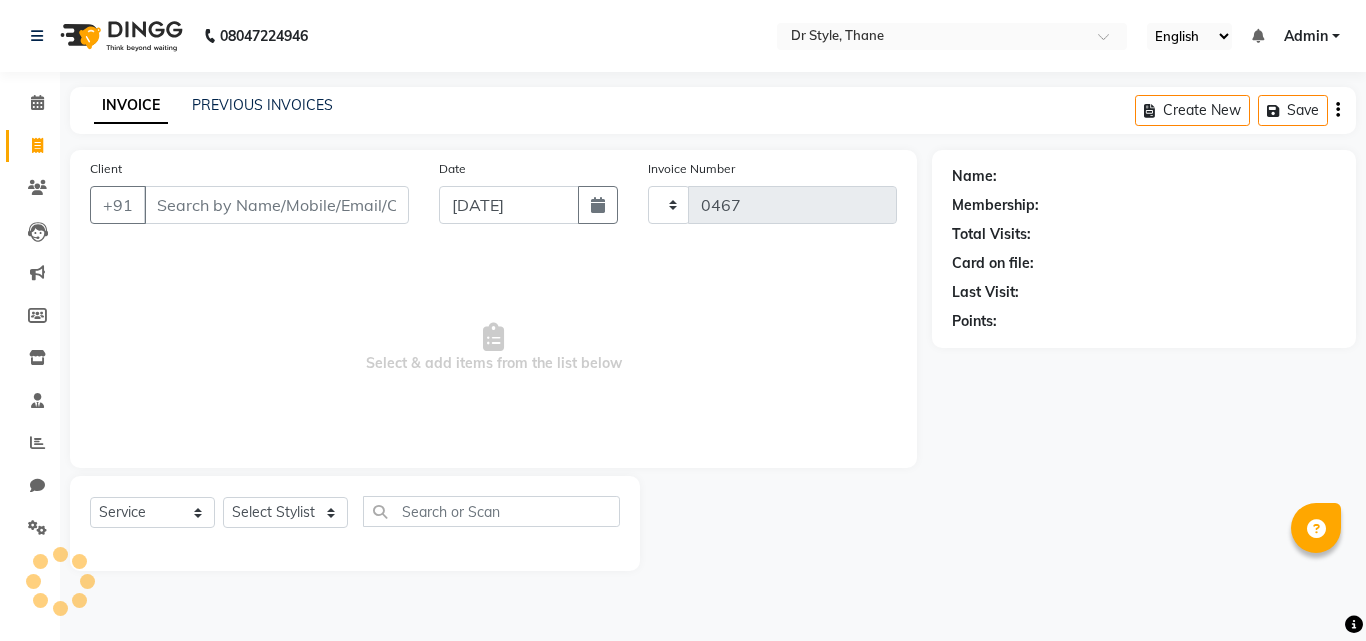 select on "7832" 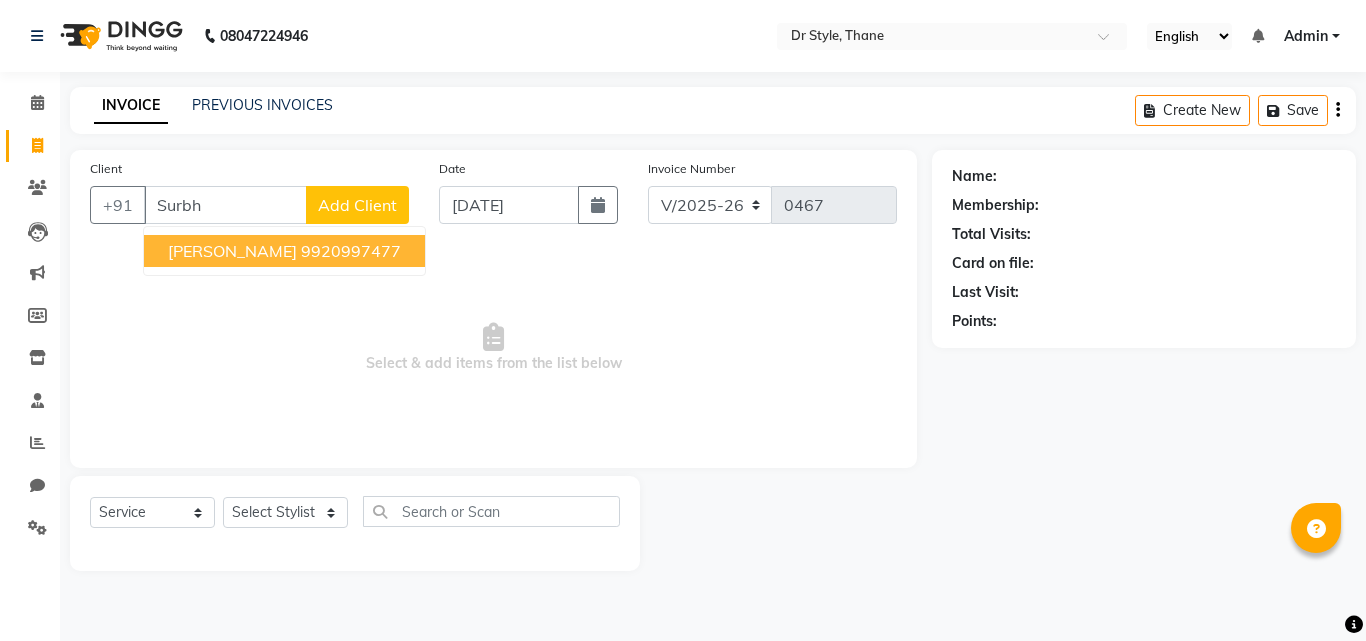 click on "9920997477" at bounding box center [351, 251] 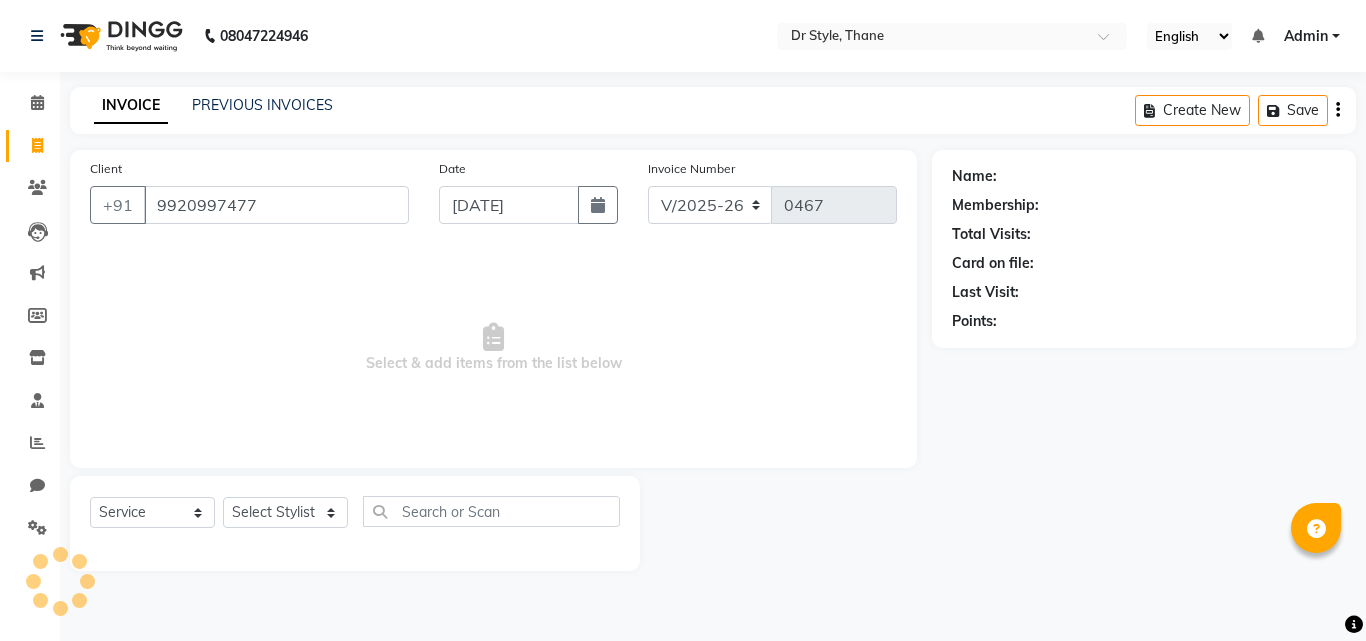type on "9920997477" 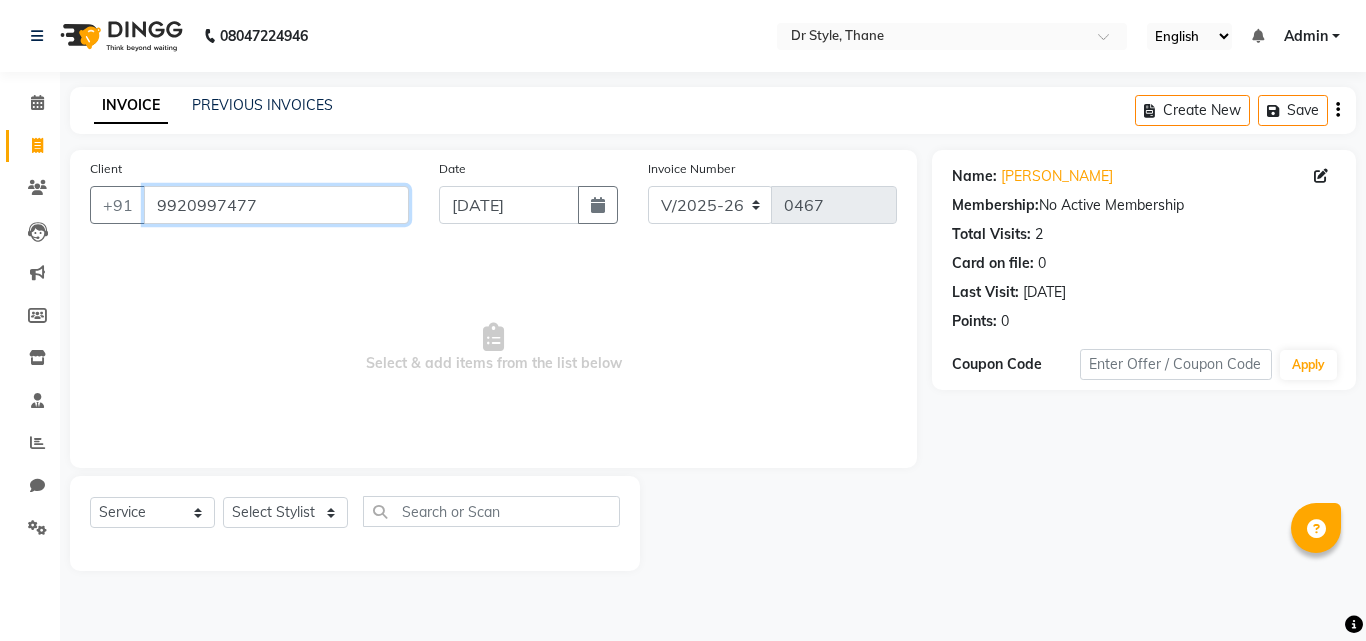 click on "9920997477" at bounding box center [276, 205] 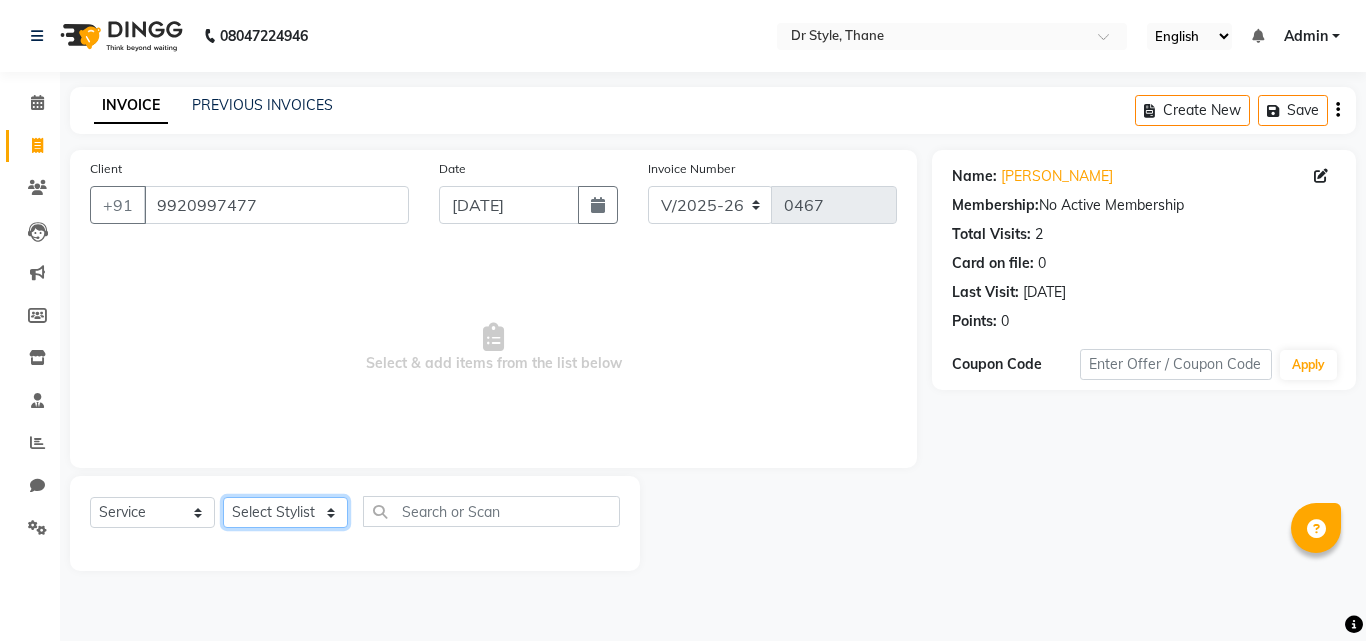 click on "Select Stylist [PERSON_NAME]  [PERSON_NAME] [PERSON_NAME] [PERSON_NAME] [PERSON_NAME] twinkle" 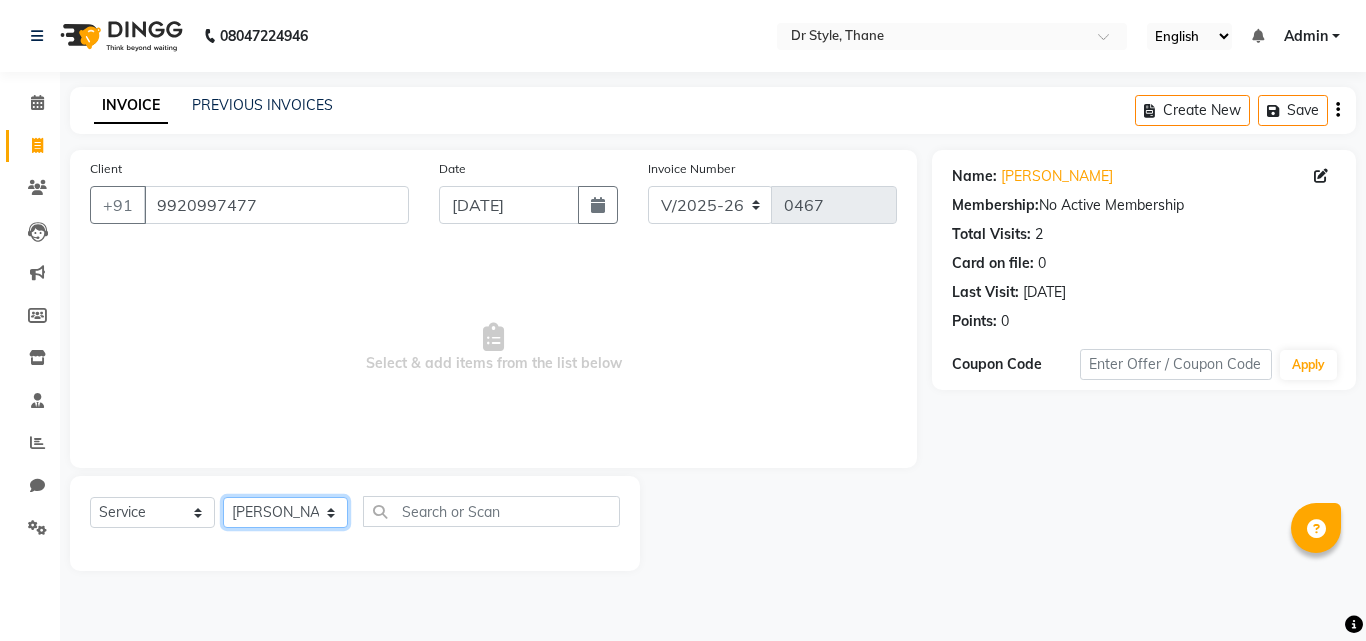 click on "Select Stylist [PERSON_NAME]  [PERSON_NAME] [PERSON_NAME] [PERSON_NAME] [PERSON_NAME] twinkle" 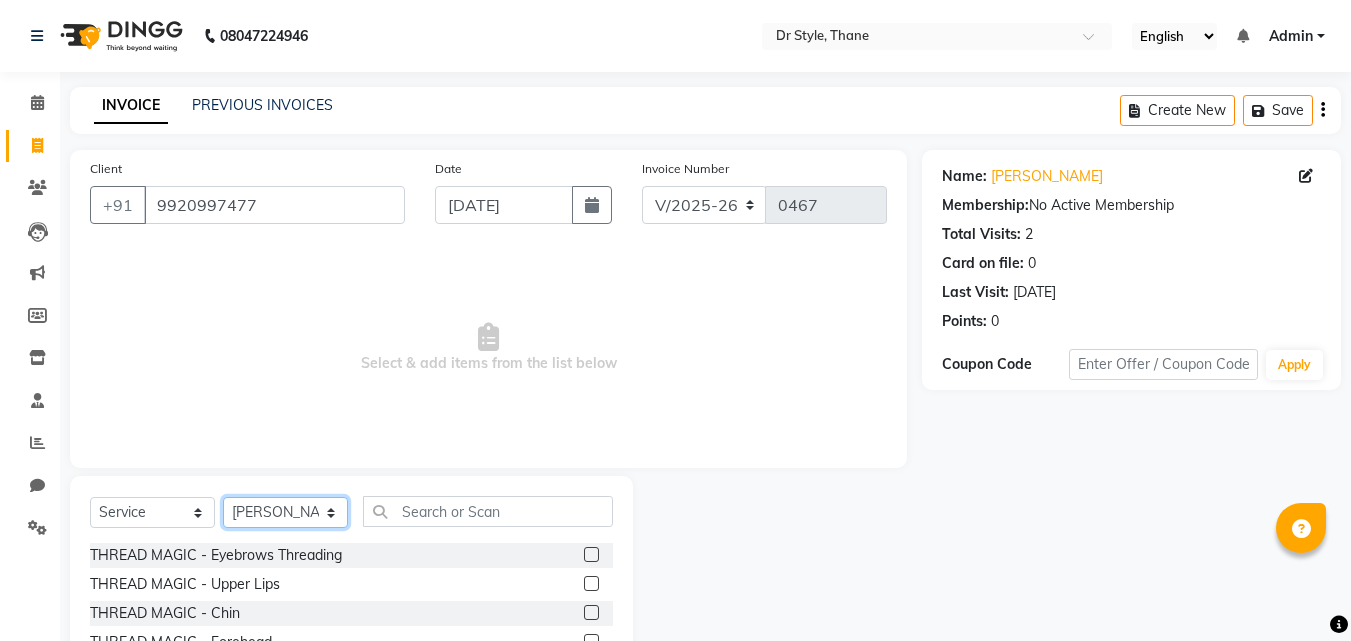 click on "Select Stylist [PERSON_NAME]  [PERSON_NAME] [PERSON_NAME] [PERSON_NAME] [PERSON_NAME] twinkle" 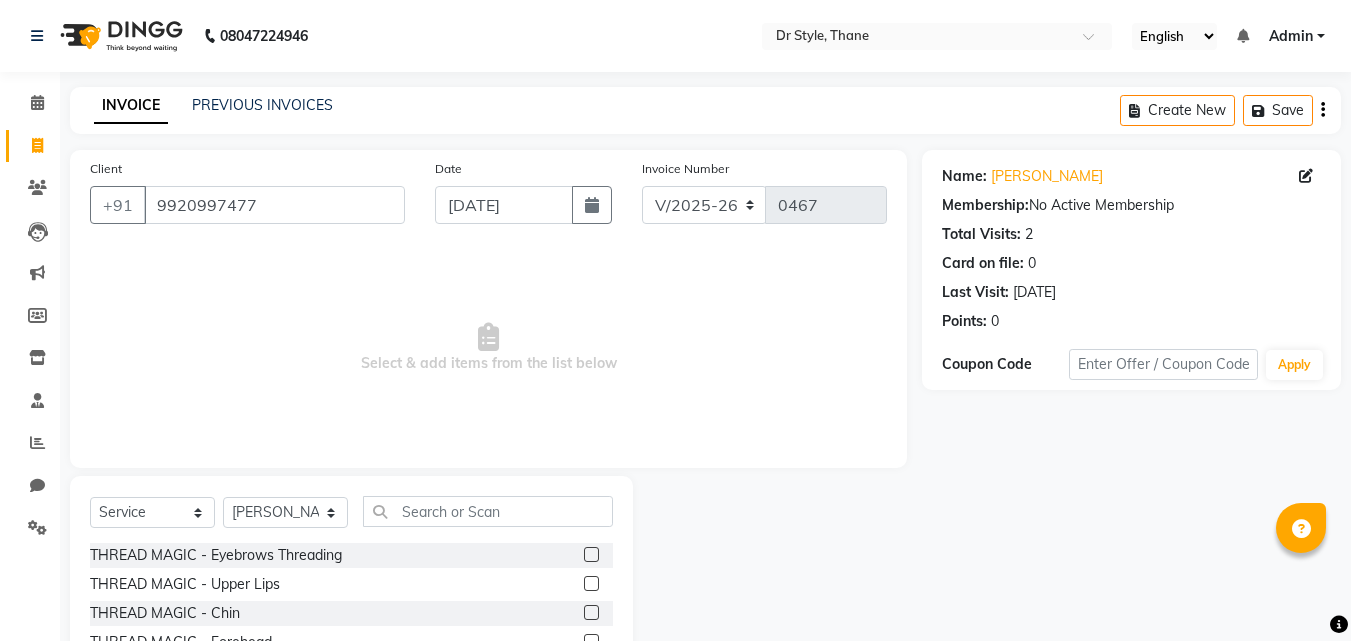 click 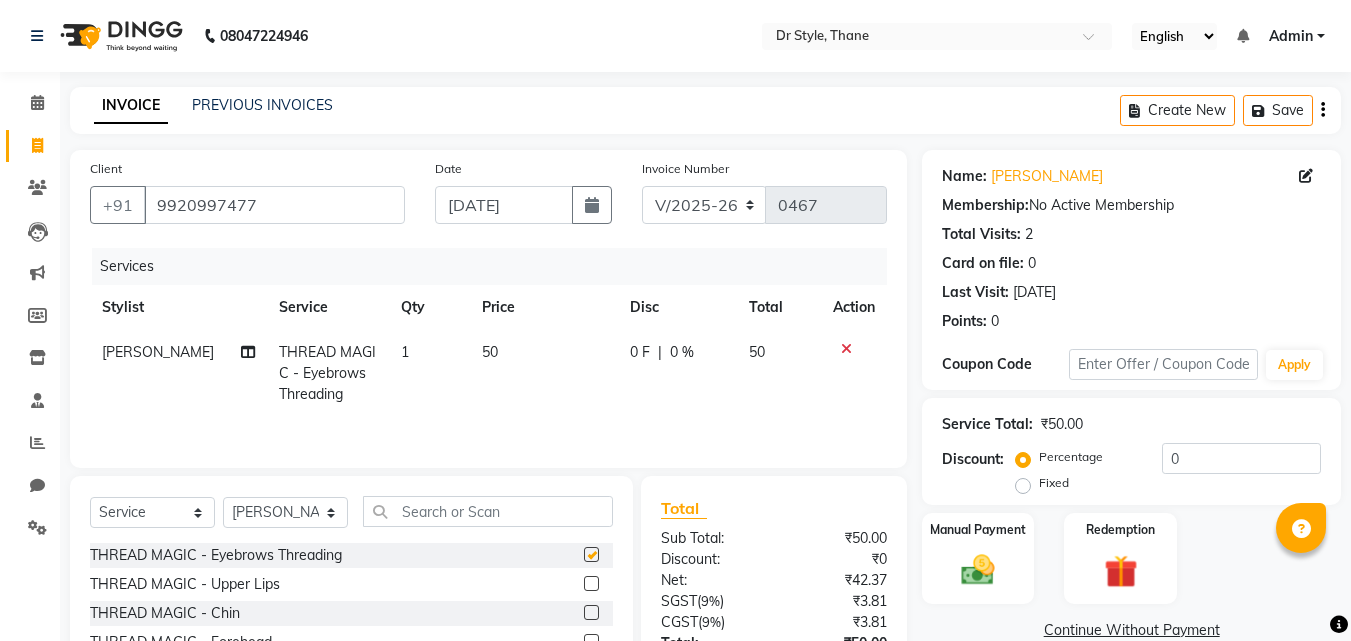 checkbox on "false" 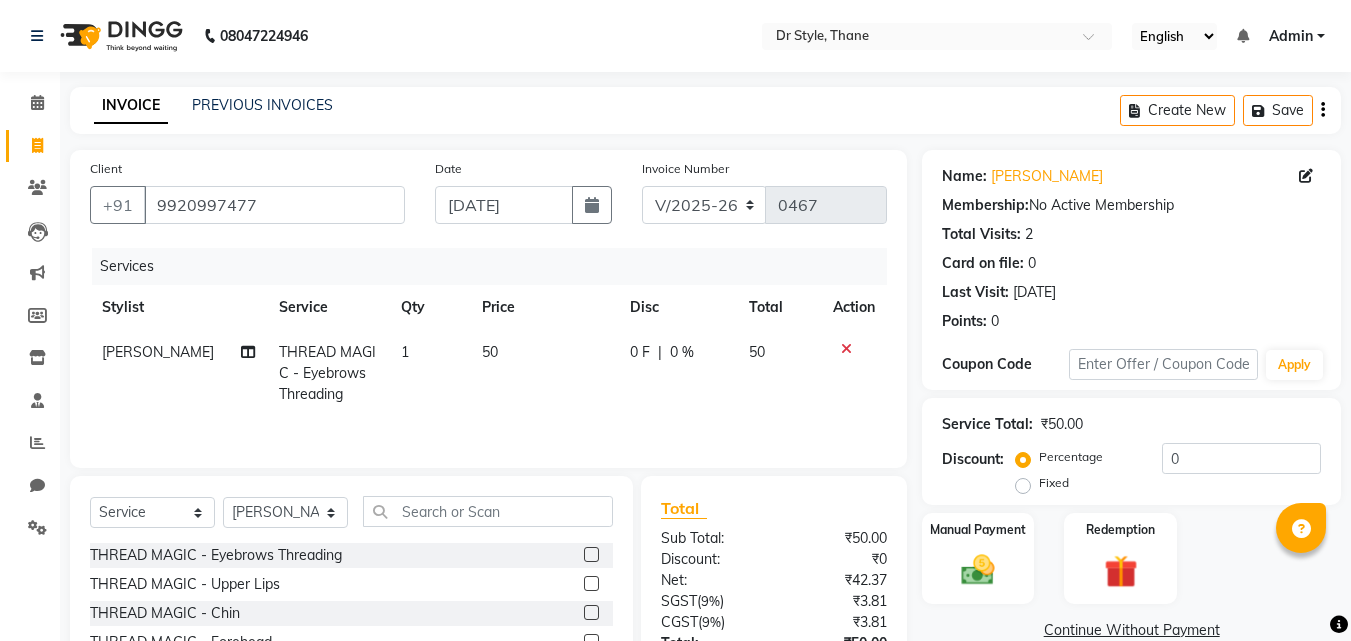 click 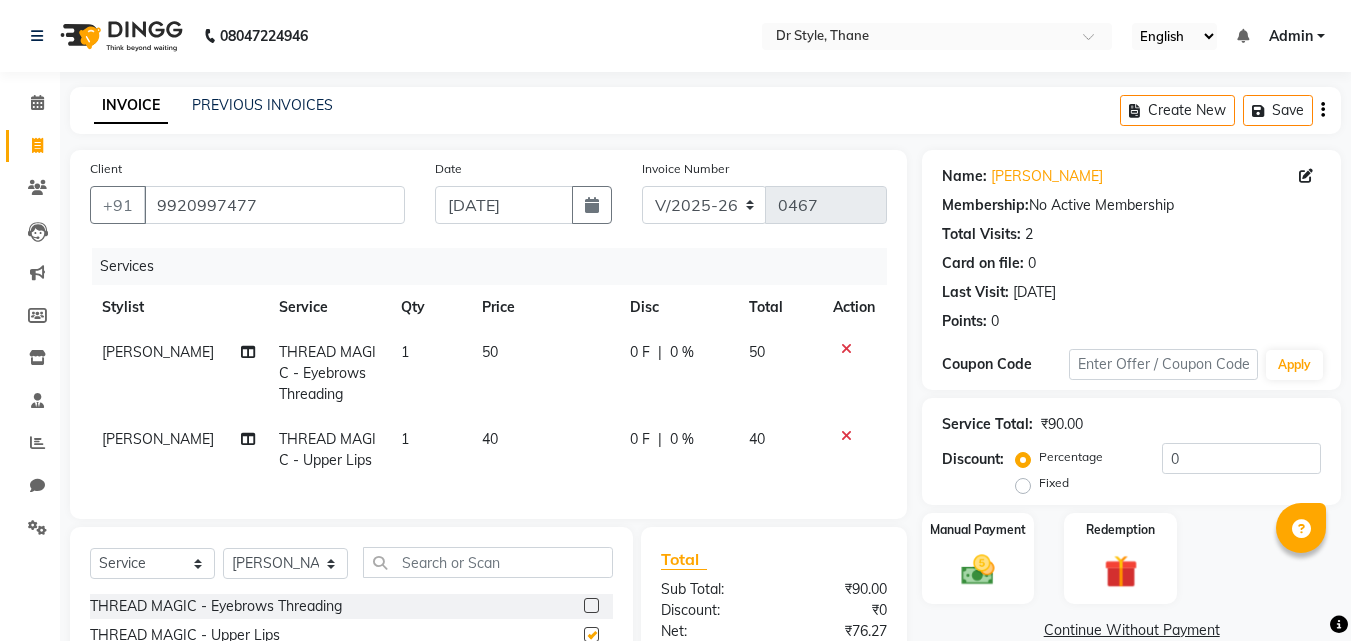 checkbox on "false" 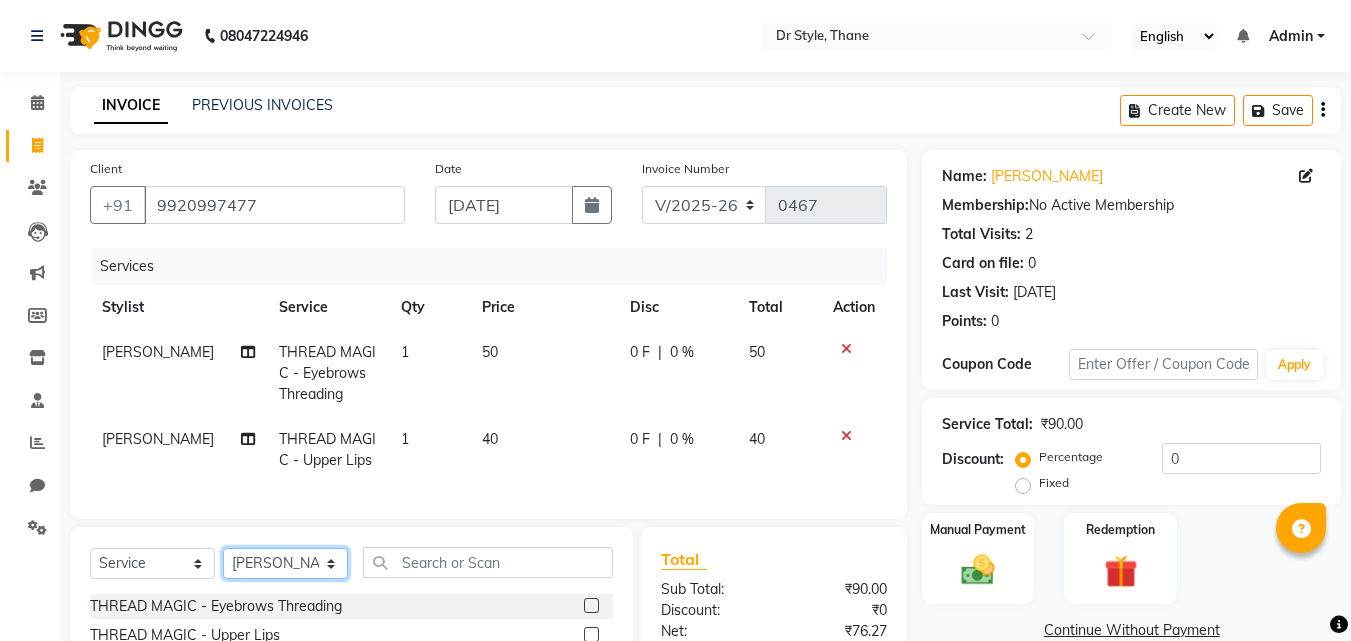 click on "Select Stylist [PERSON_NAME]  [PERSON_NAME] [PERSON_NAME] [PERSON_NAME] [PERSON_NAME] twinkle" 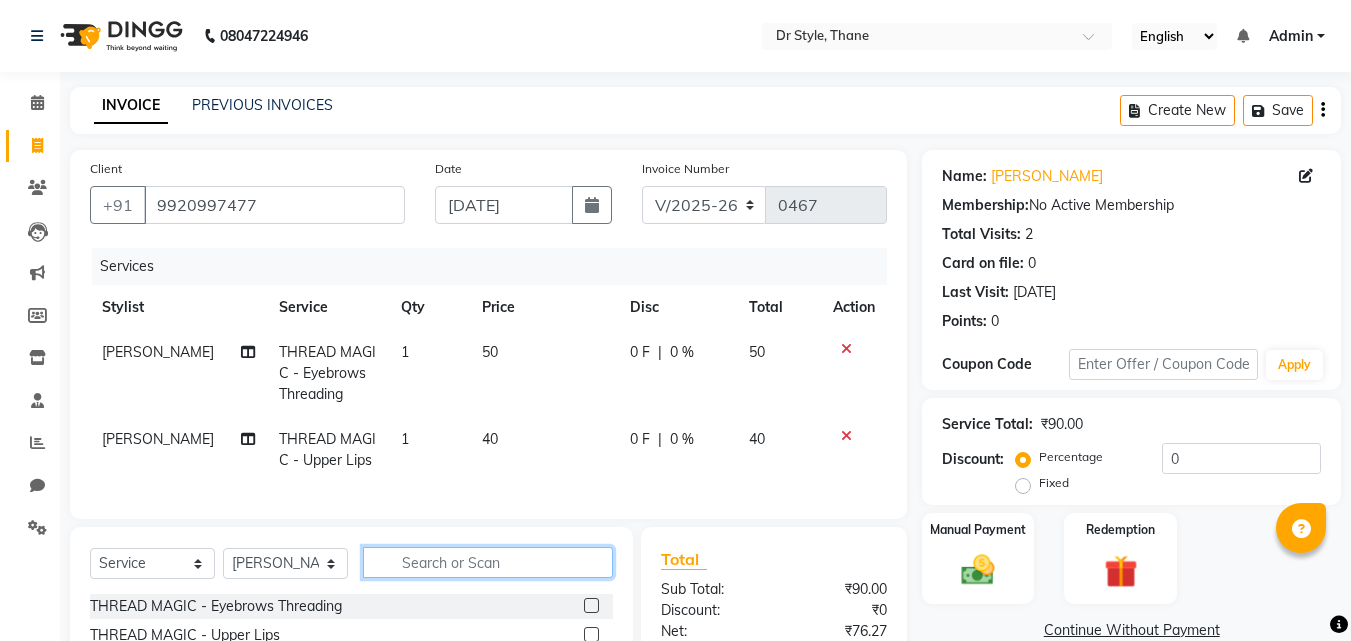 click 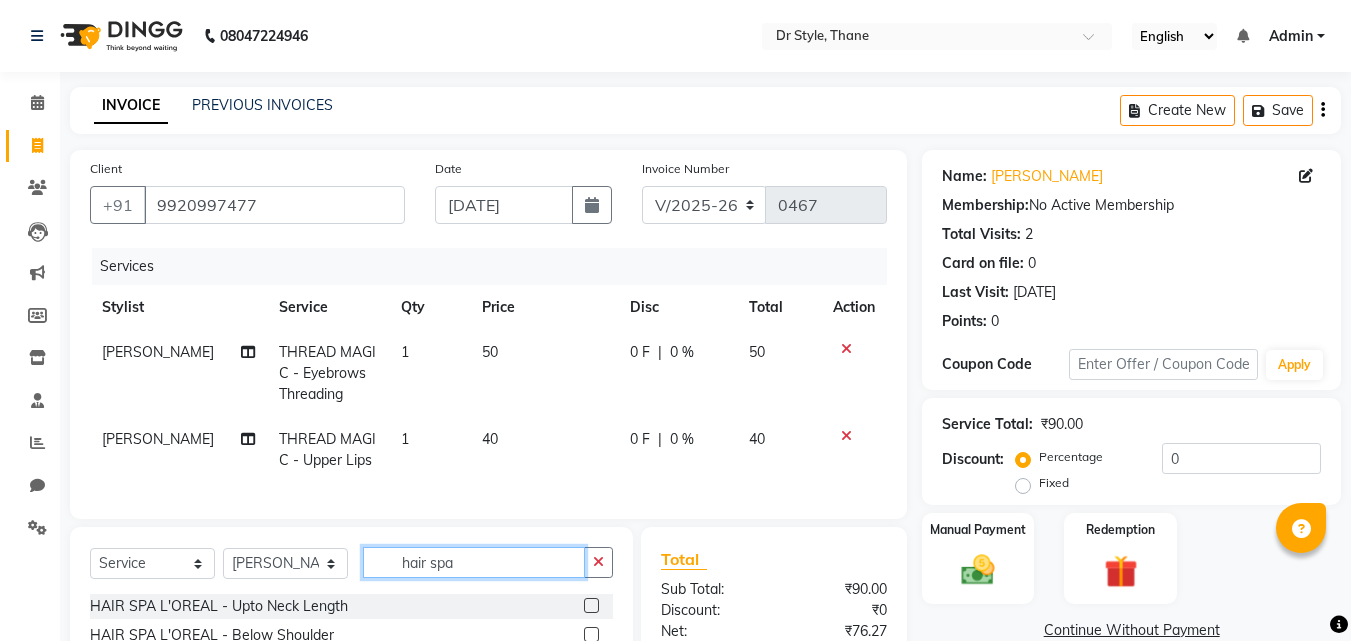 scroll, scrollTop: 200, scrollLeft: 0, axis: vertical 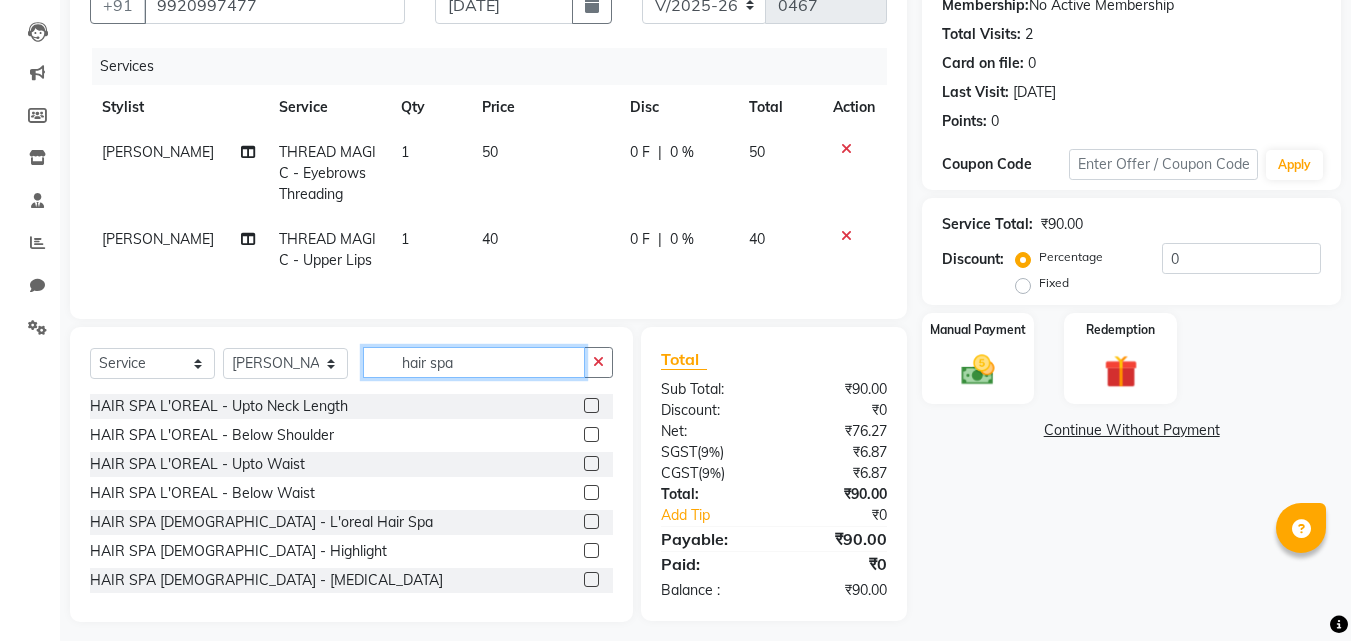 type on "hair spa" 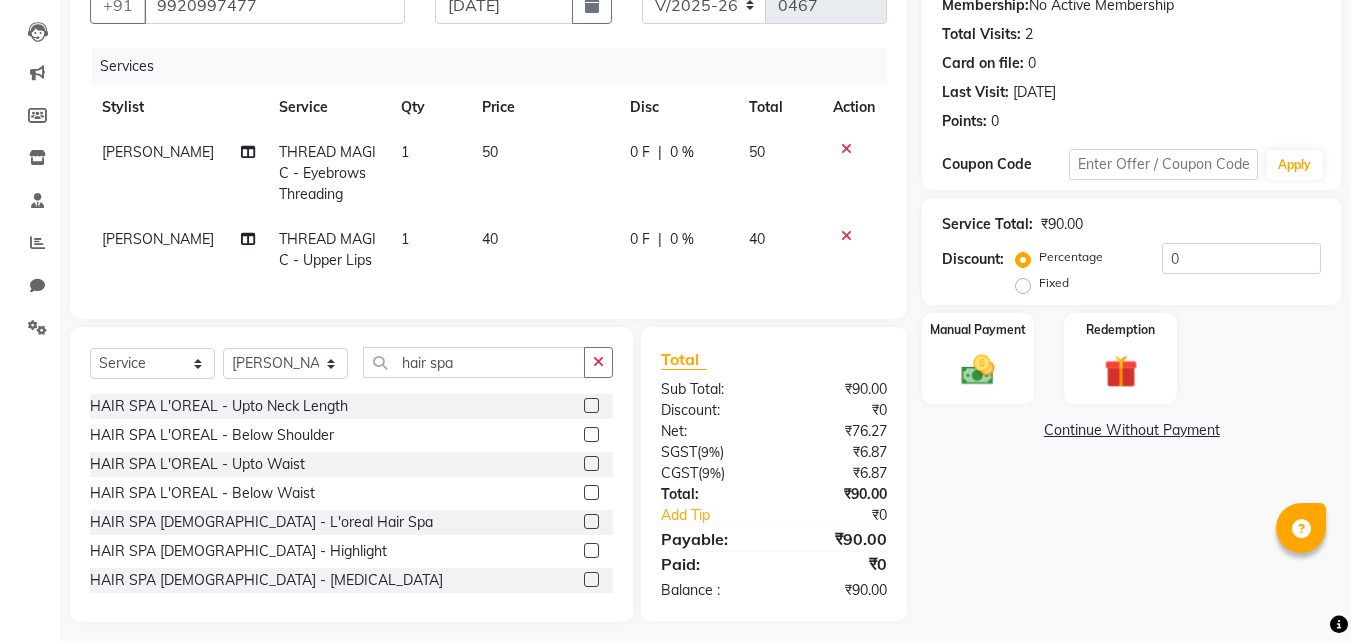 click 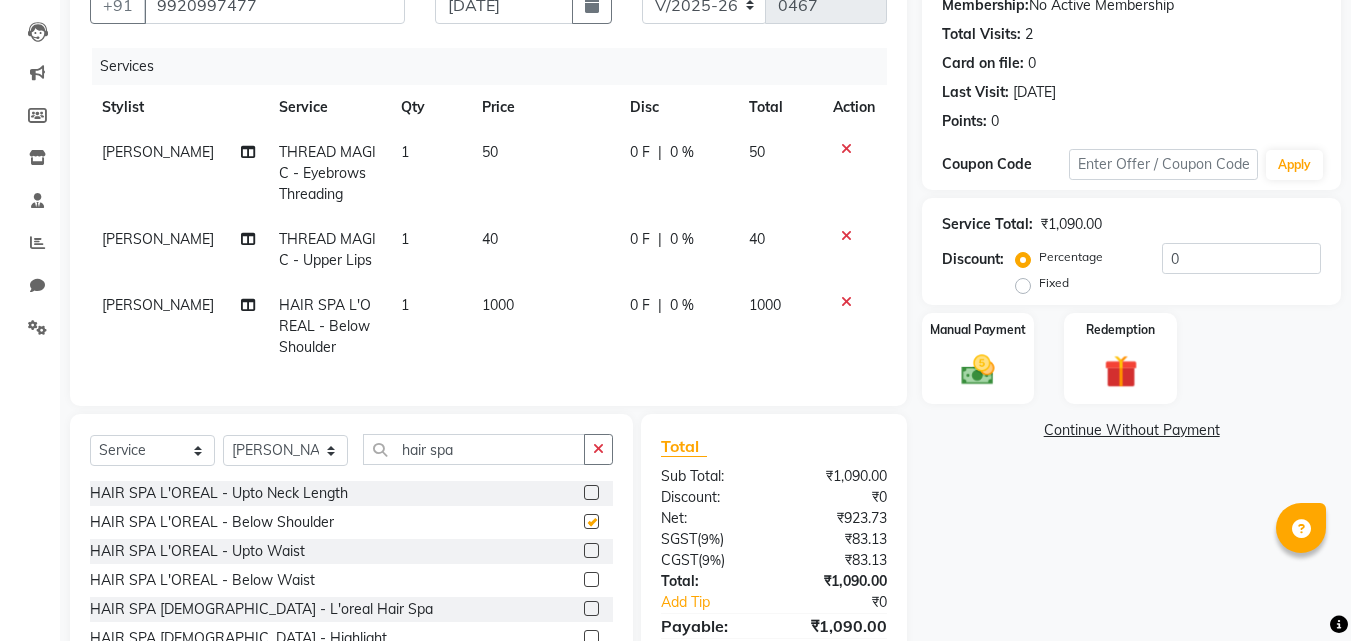 checkbox on "false" 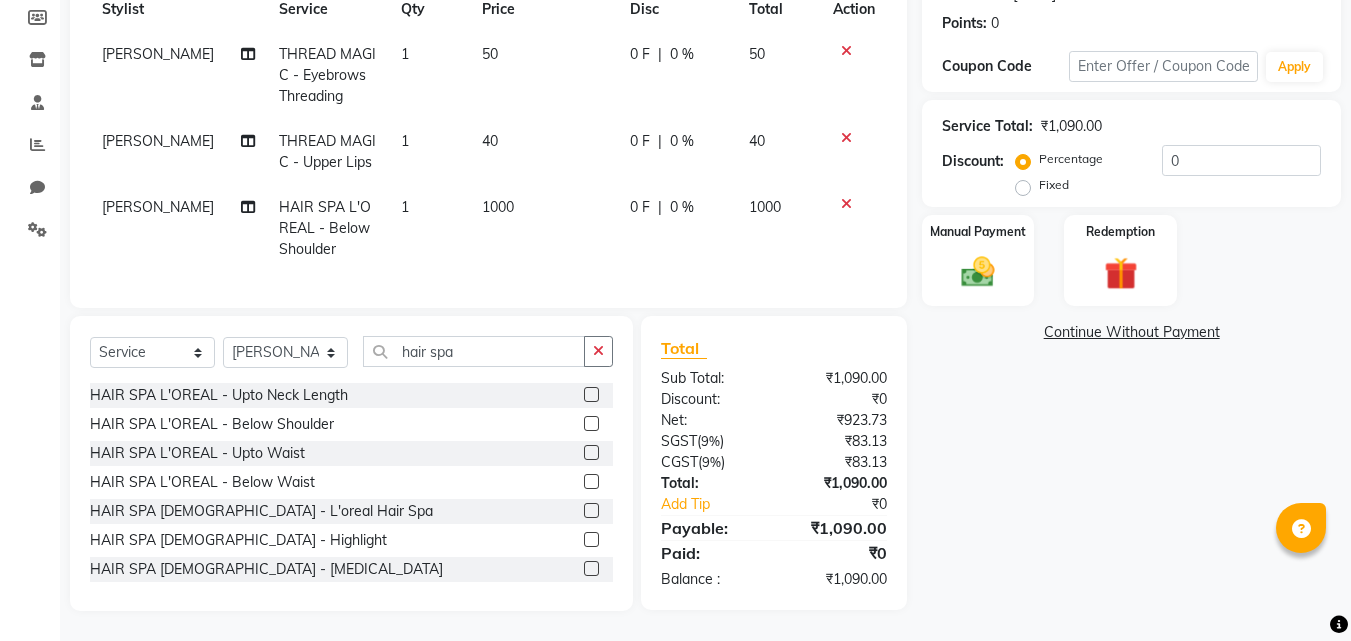 scroll, scrollTop: 213, scrollLeft: 0, axis: vertical 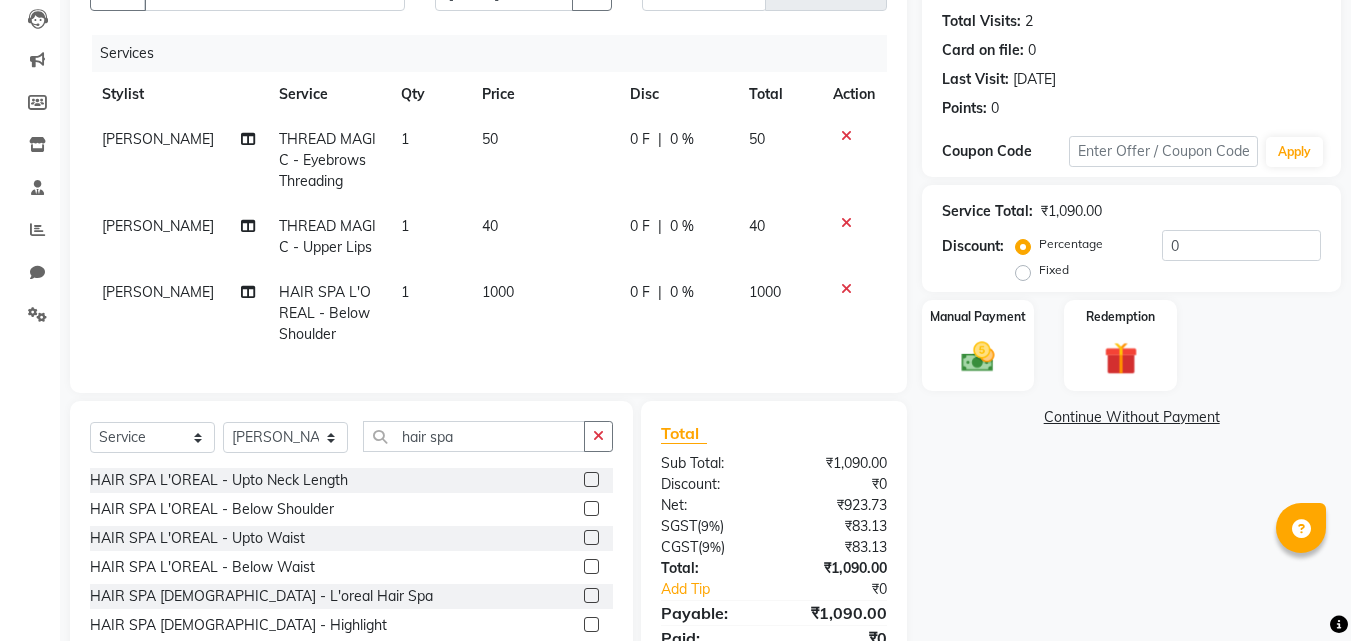 click on "1000" 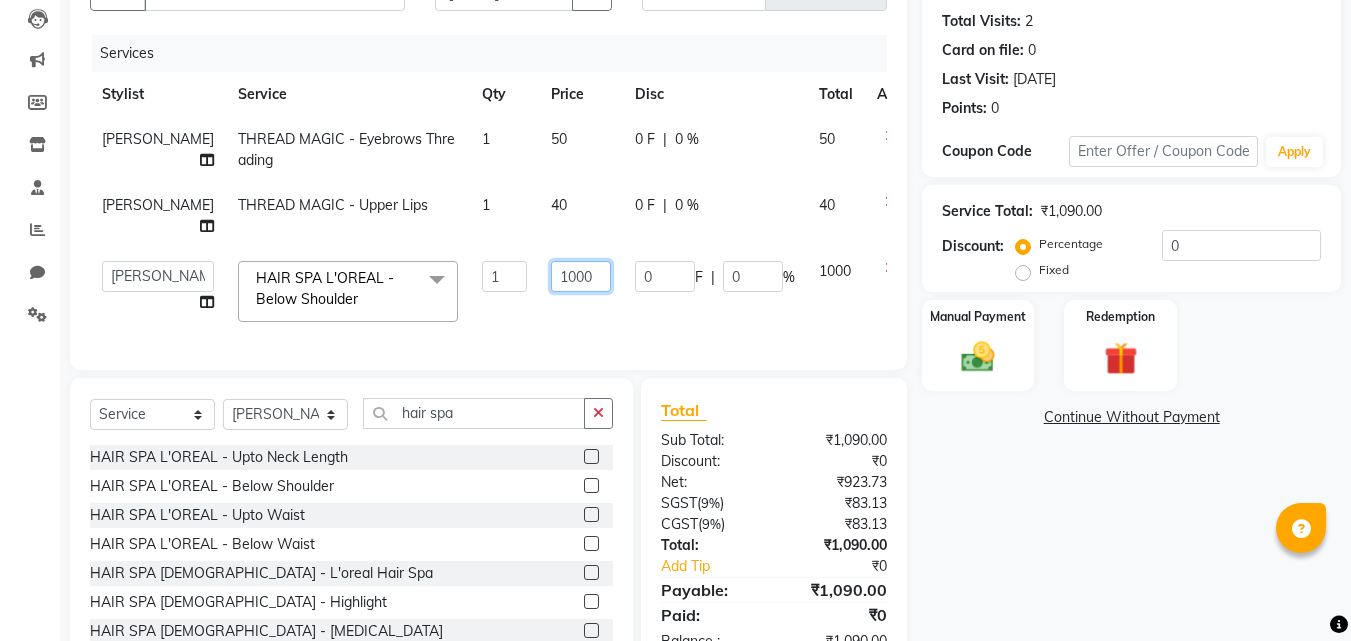 click on "1000" 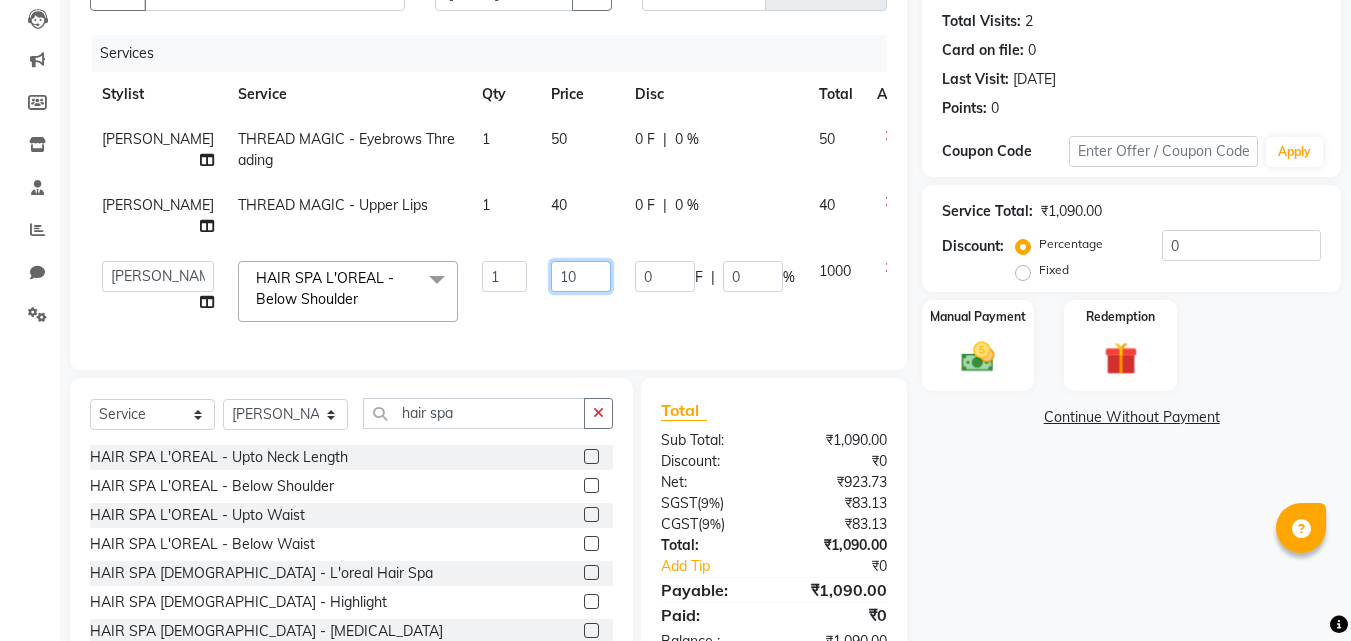 type on "1" 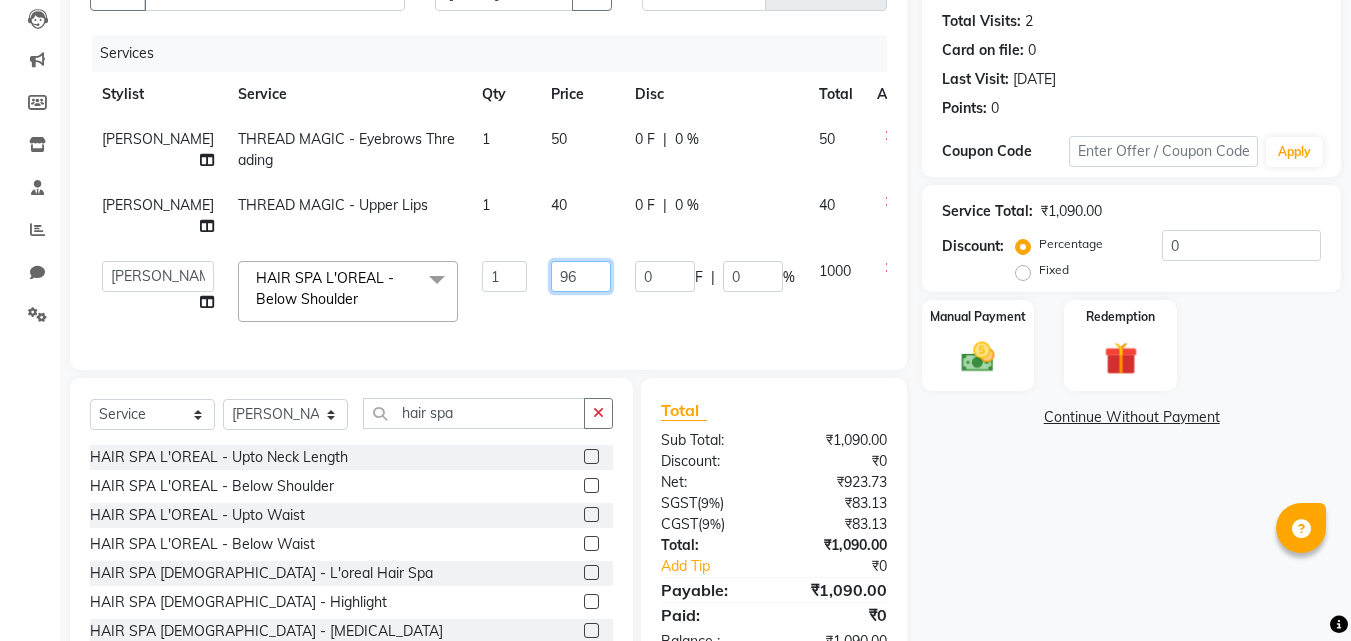 type on "960" 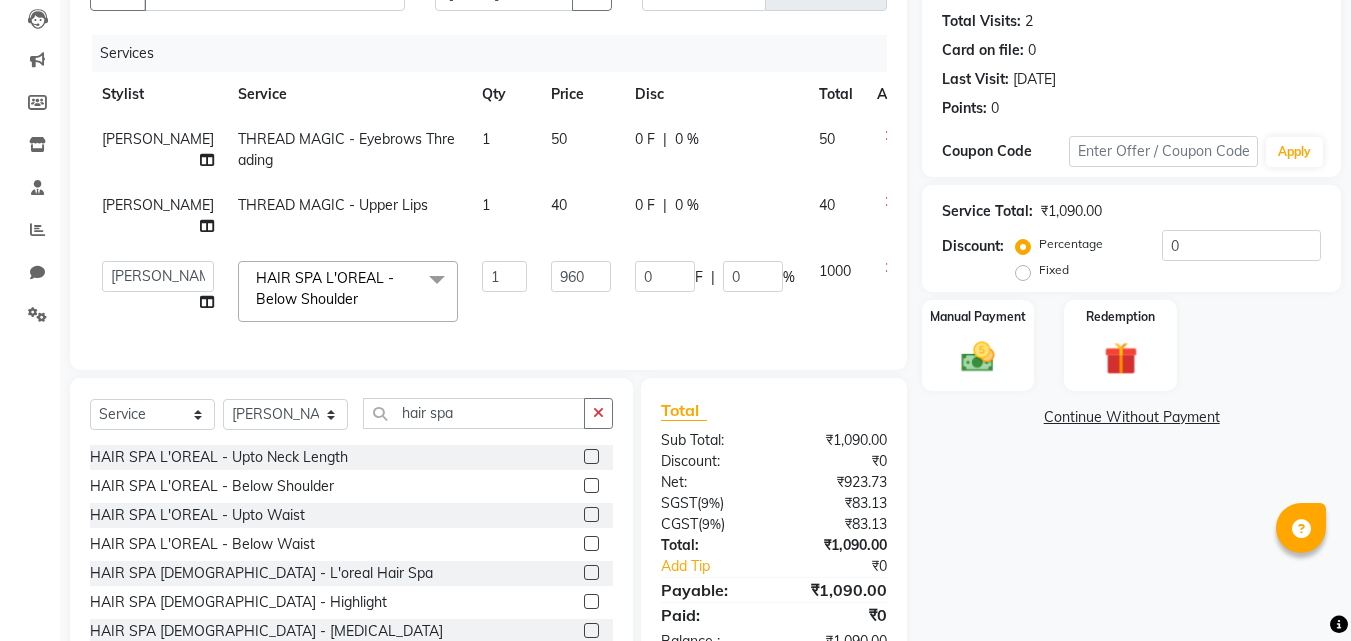 click on "Name: [PERSON_NAME]  Membership:  No Active Membership  Total Visits:  2 Card on file:  0 Last Visit:   [DATE] Points:   0  Coupon Code Apply Service Total:  ₹1,090.00  Discount:  Percentage   Fixed  0 Manual Payment Redemption  Continue Without Payment" 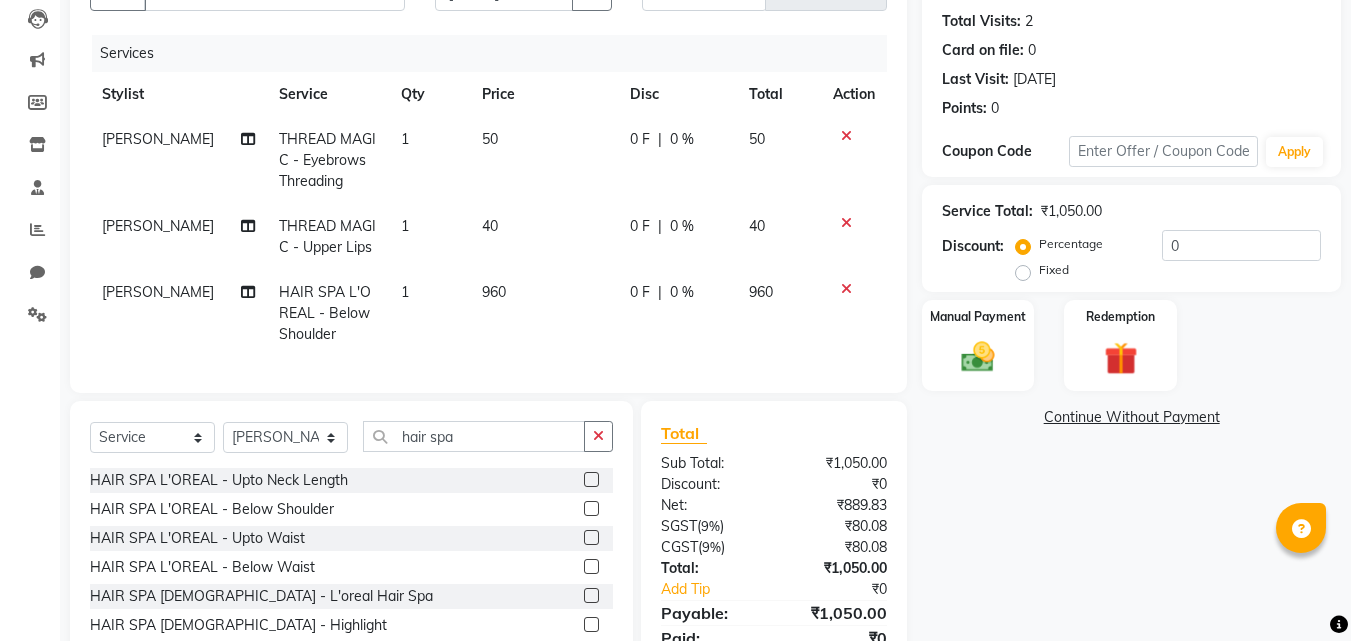 scroll, scrollTop: 313, scrollLeft: 0, axis: vertical 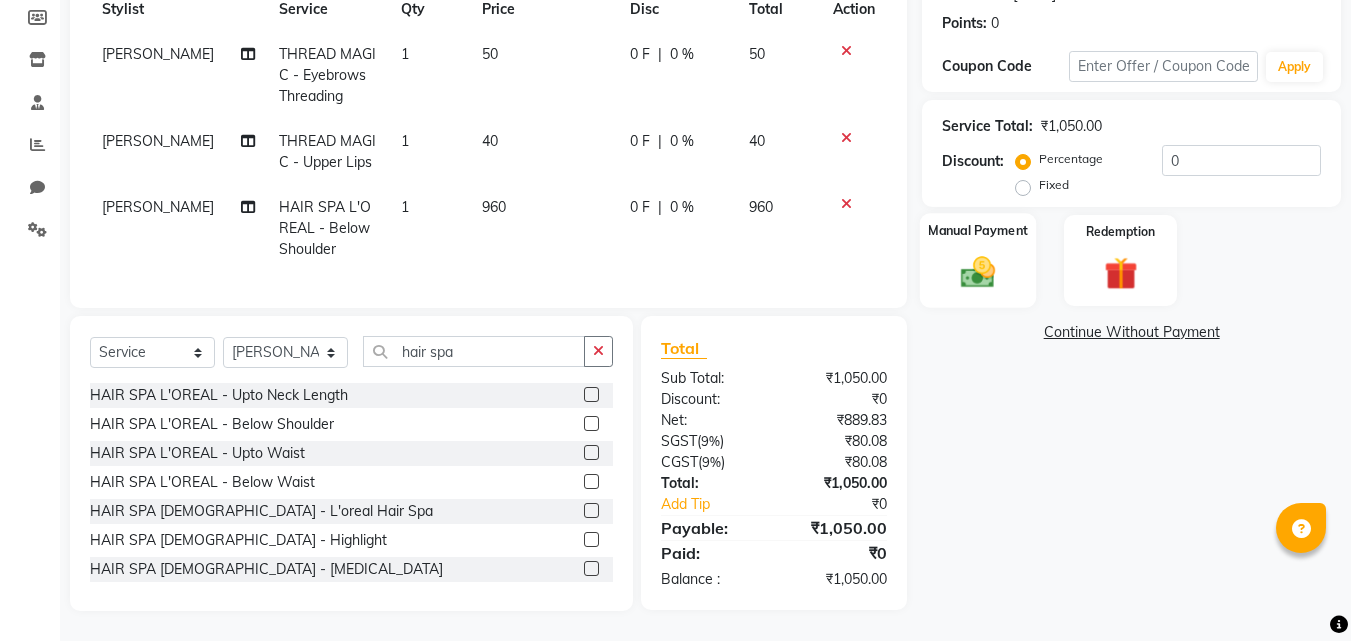 click 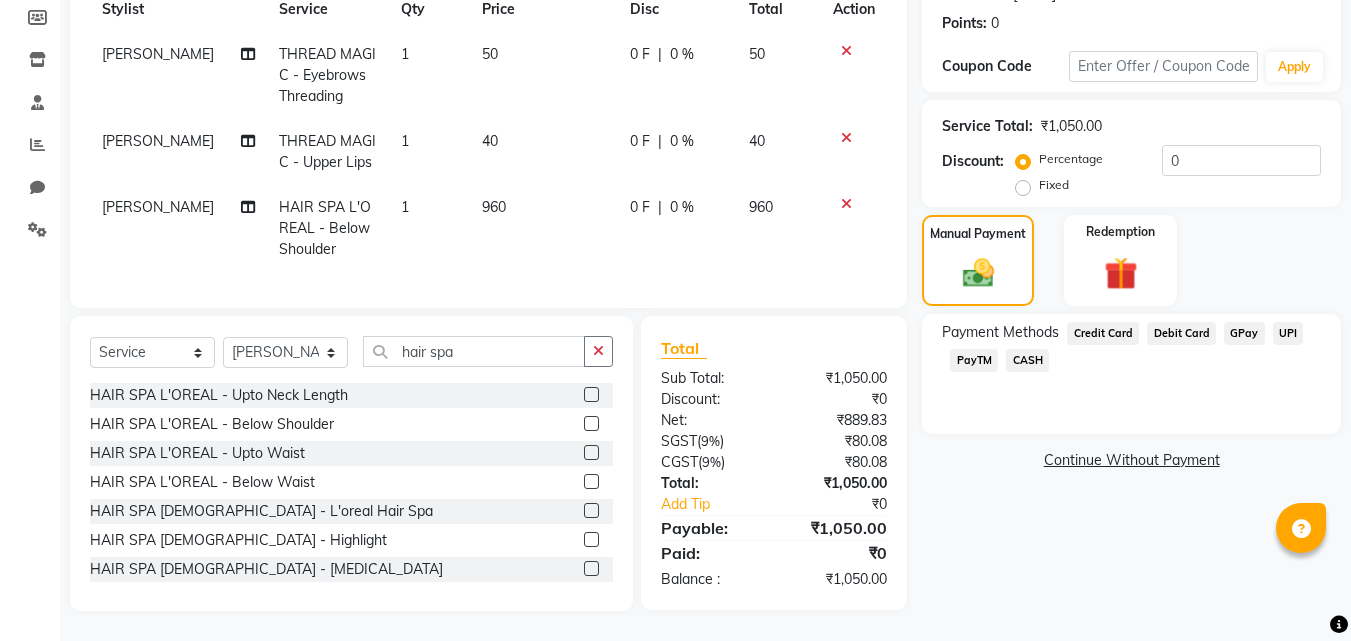 click on "CASH" 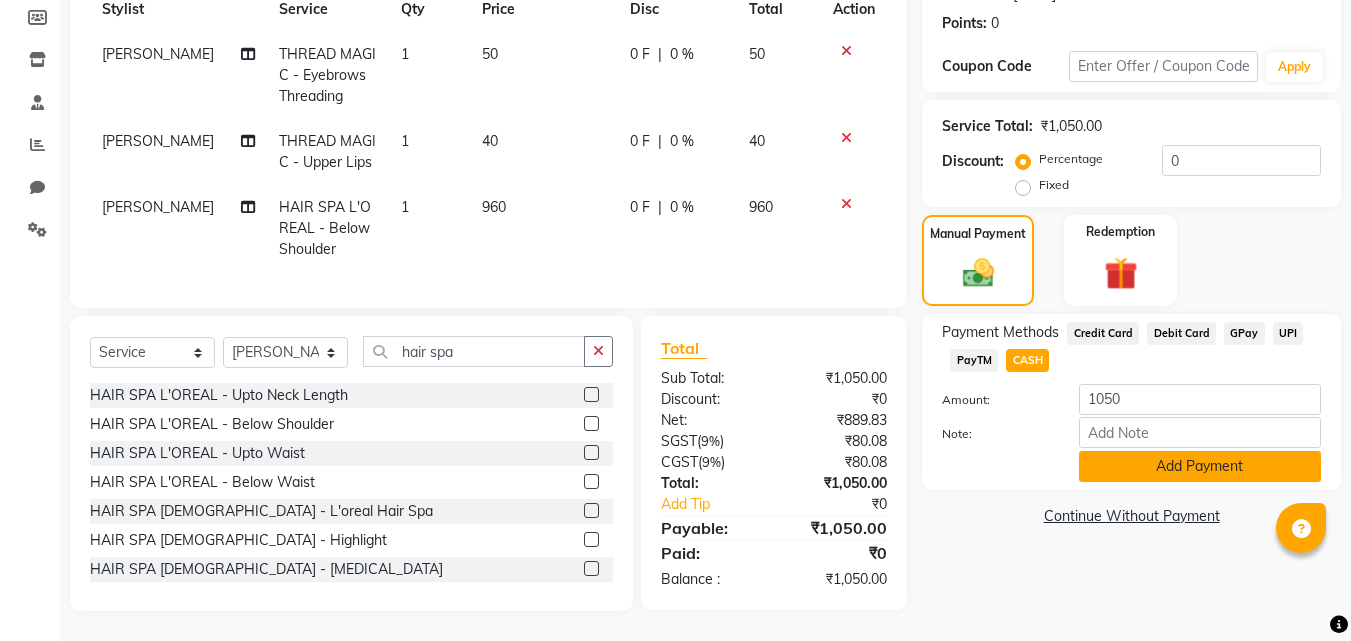 click on "Add Payment" 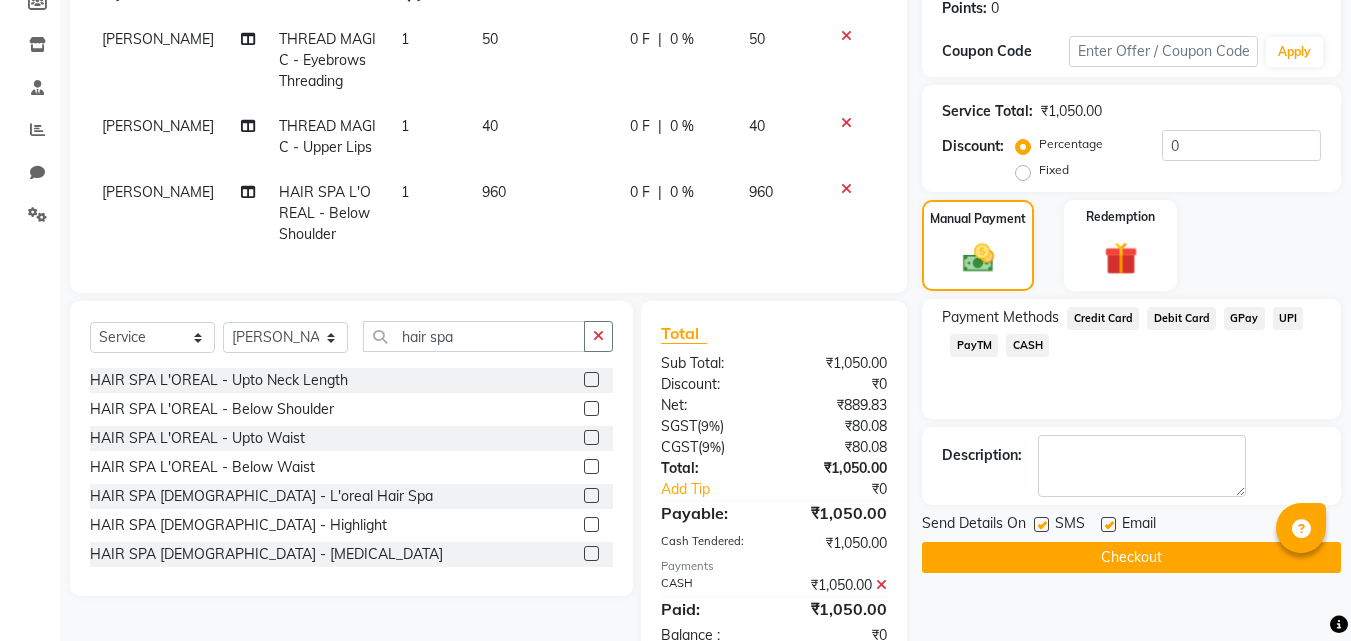 click on "Checkout" 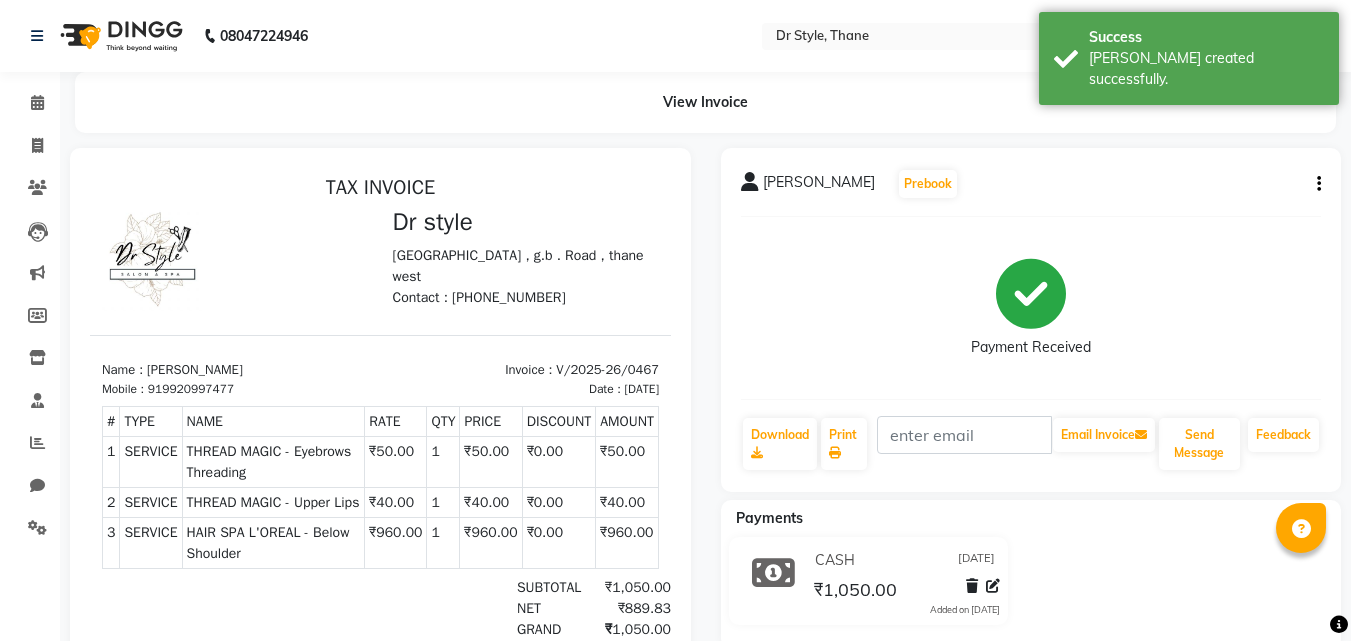scroll, scrollTop: 0, scrollLeft: 0, axis: both 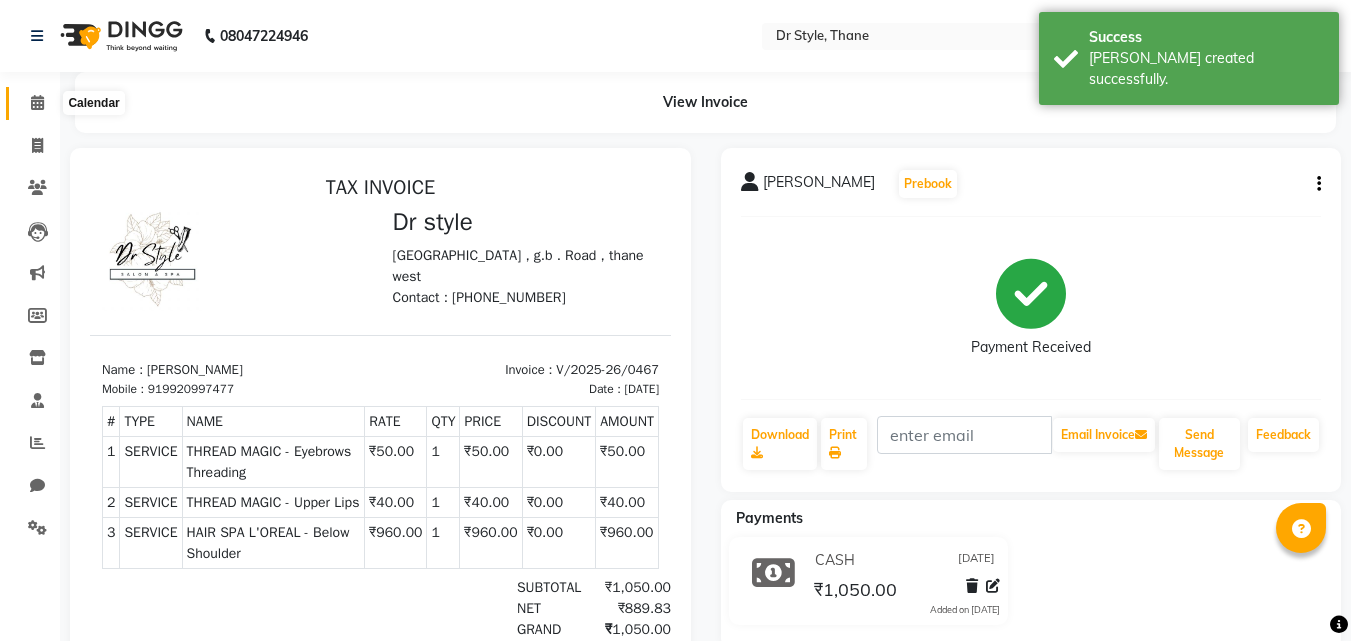 click 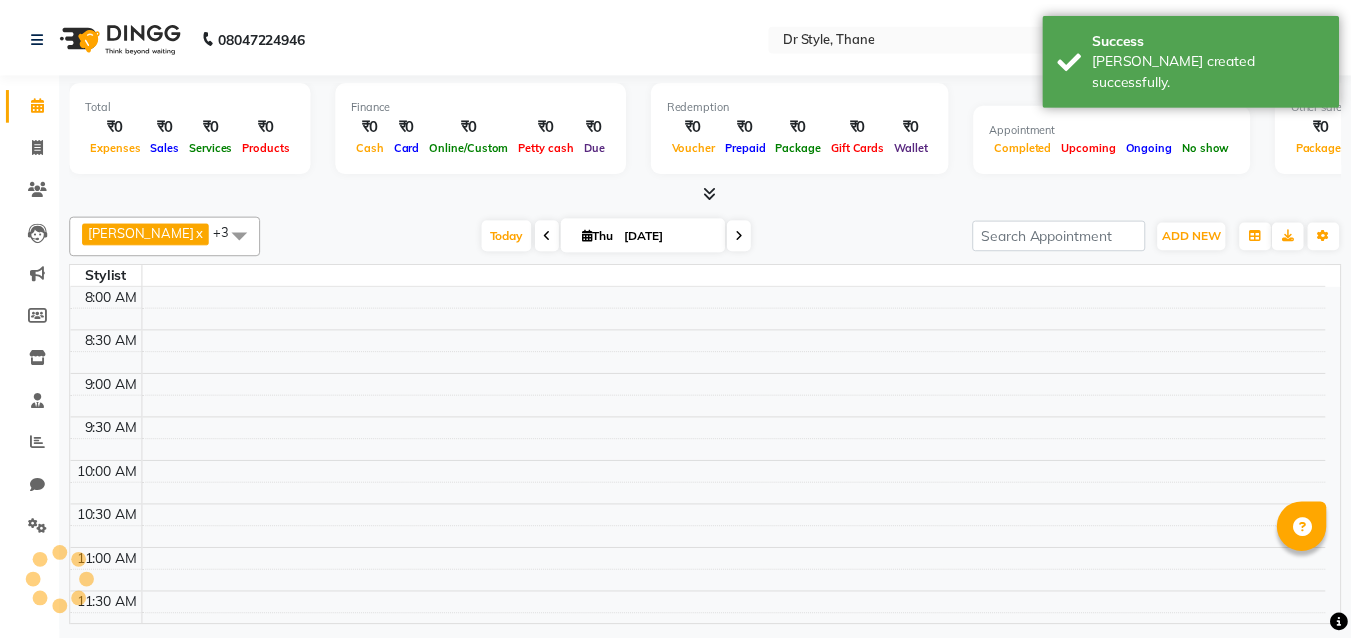 scroll, scrollTop: 0, scrollLeft: 0, axis: both 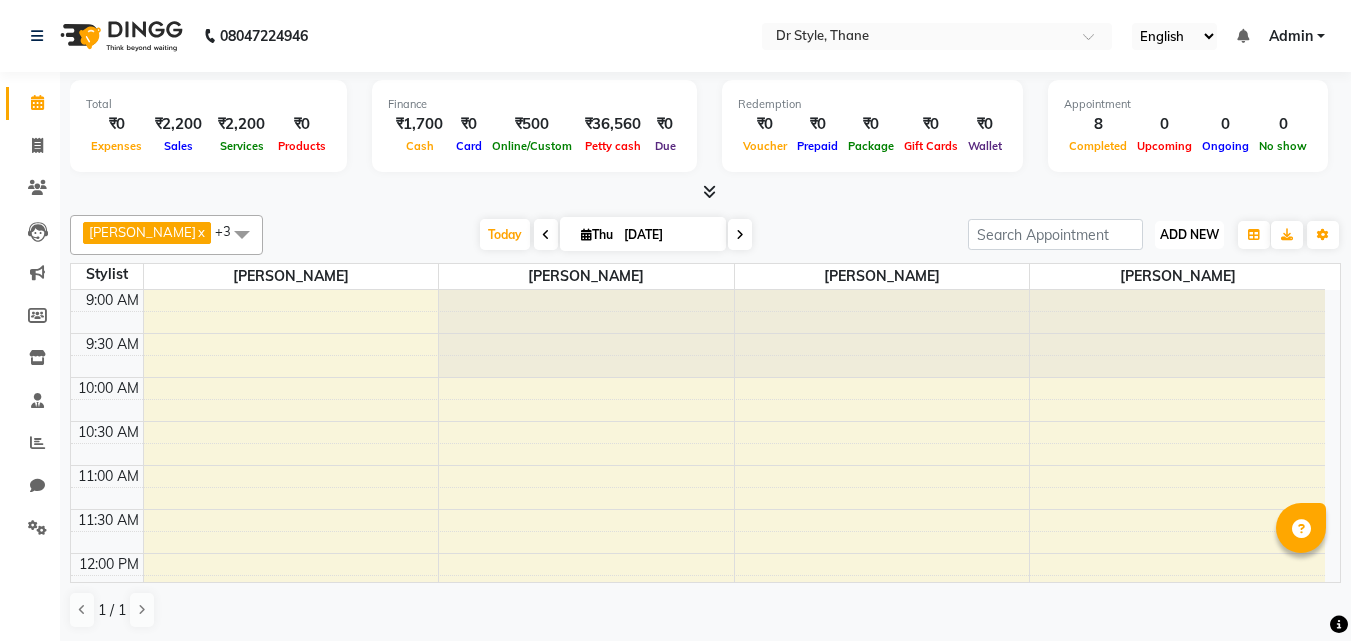 click on "ADD NEW" at bounding box center [1189, 234] 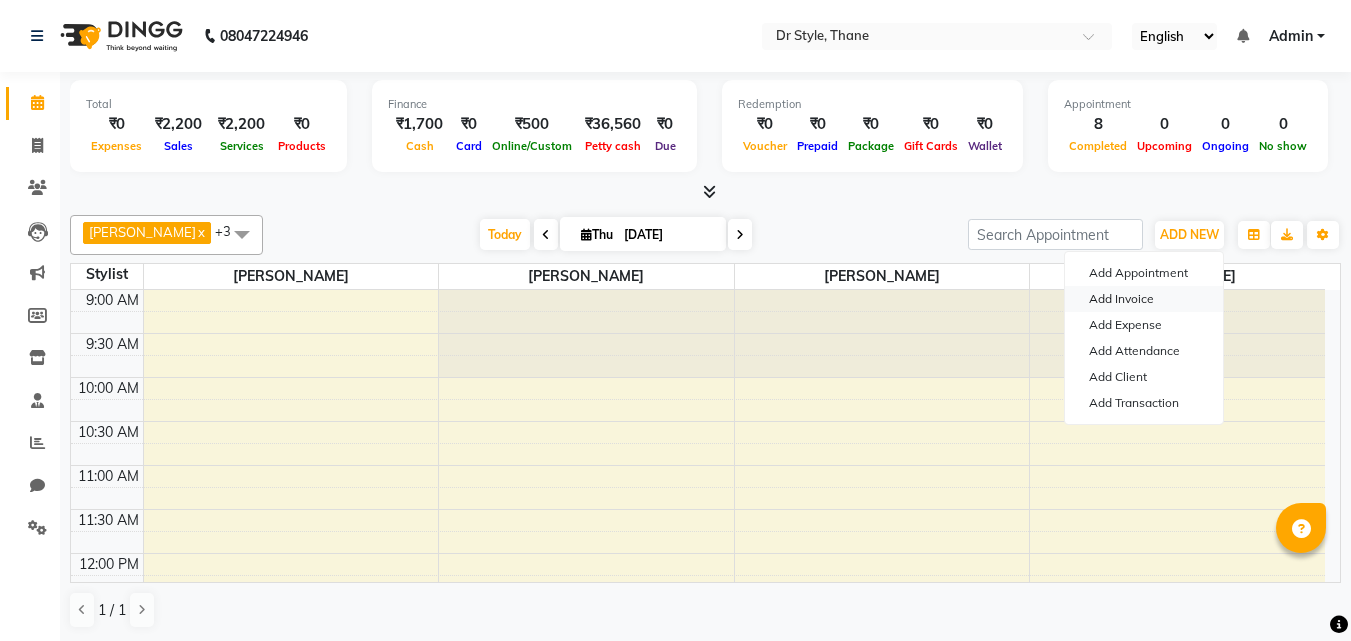 click on "Add Invoice" at bounding box center (1144, 299) 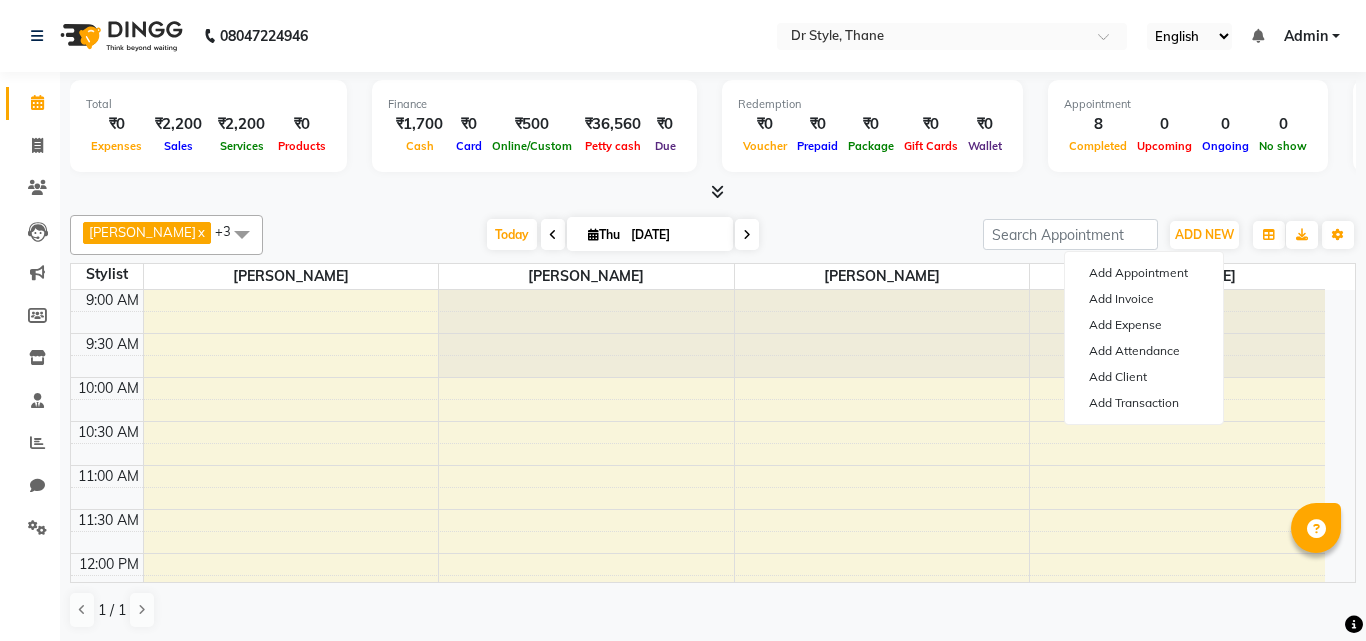 select on "7832" 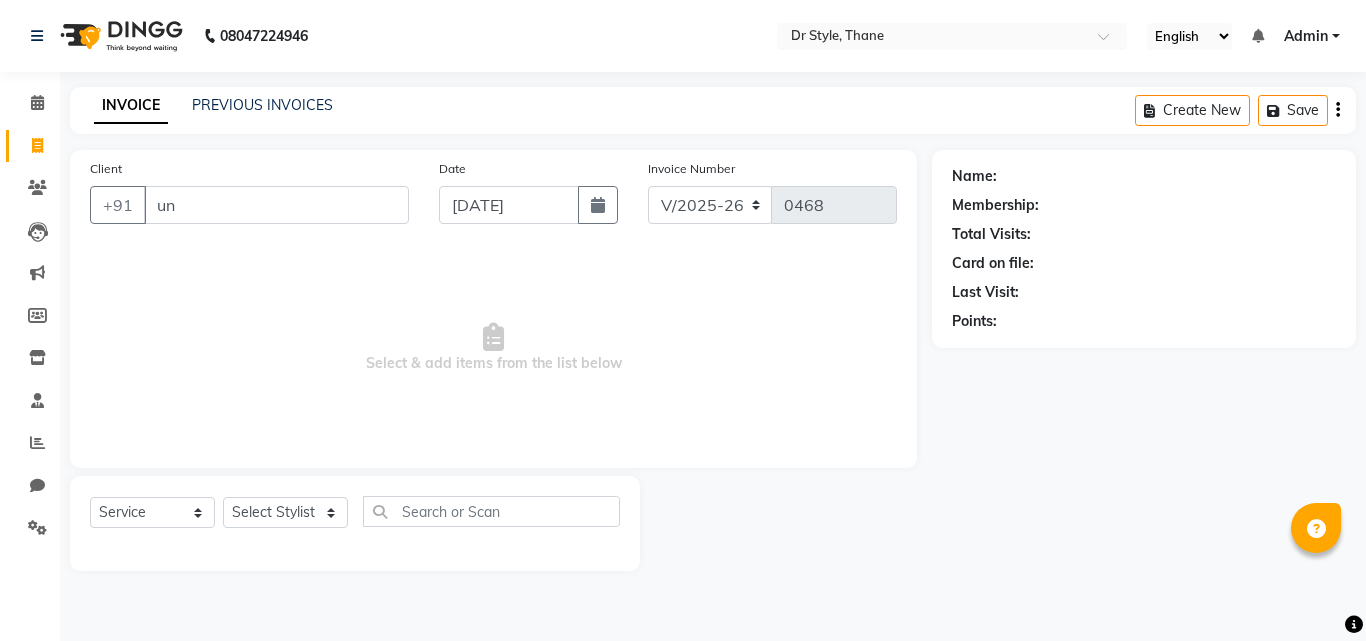 type on "u" 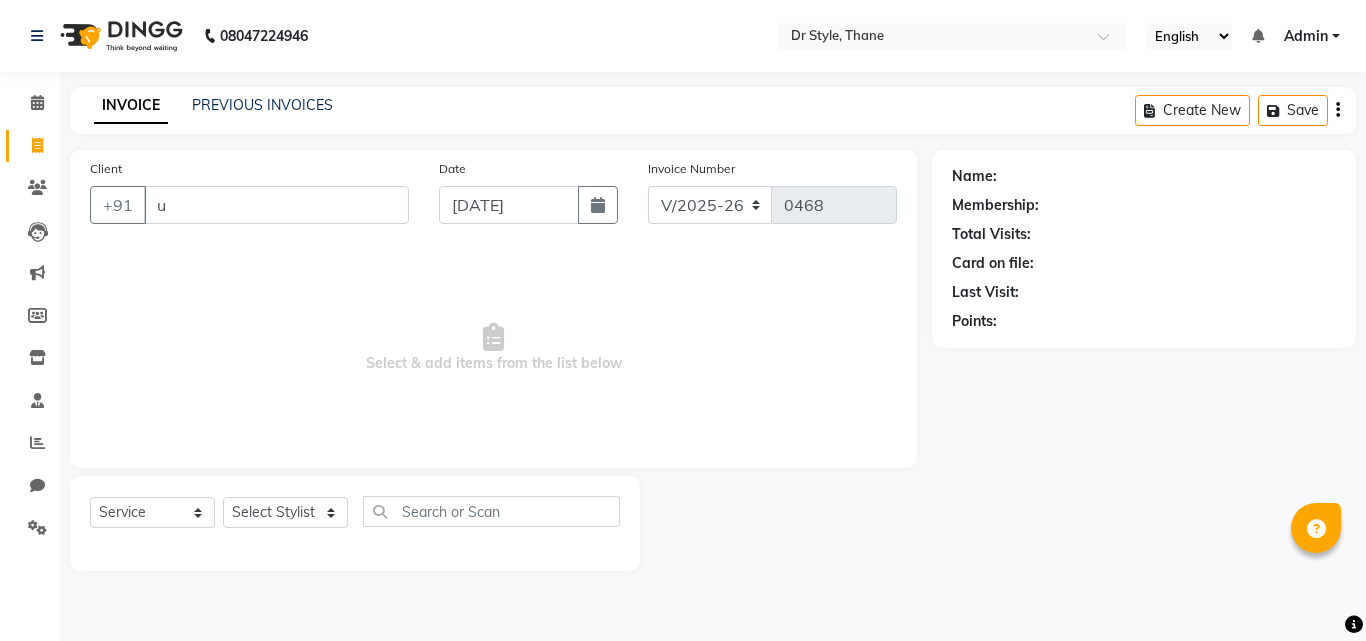 type 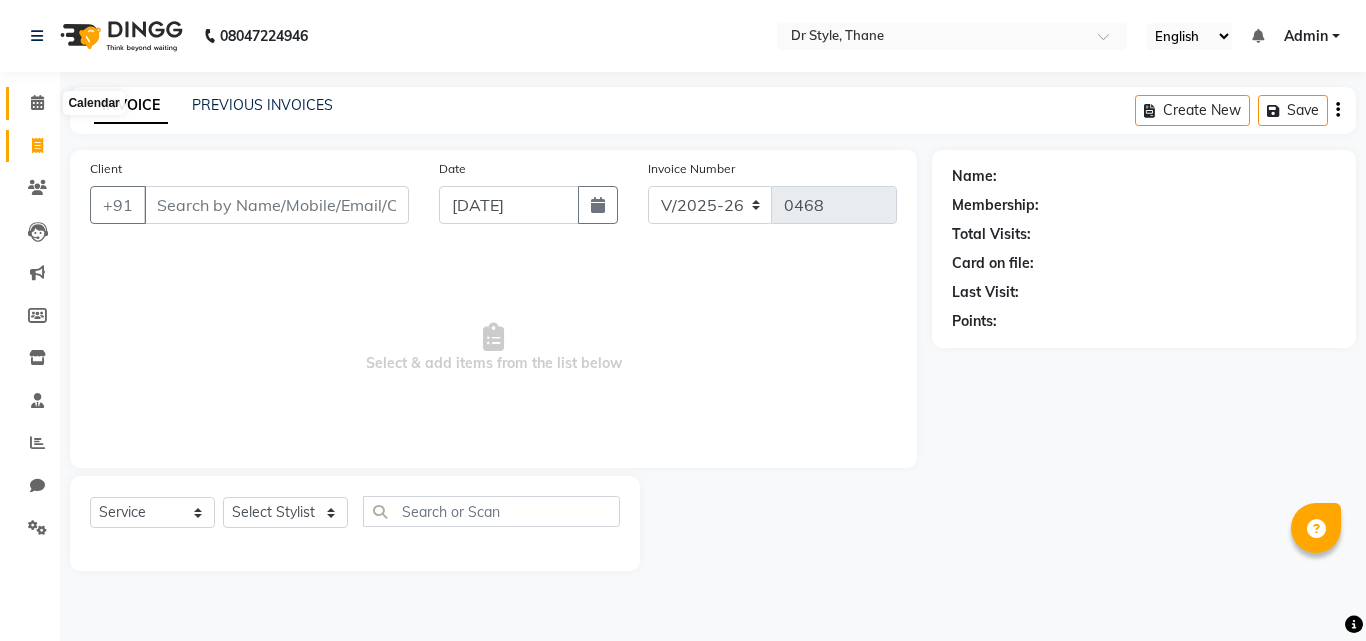 click 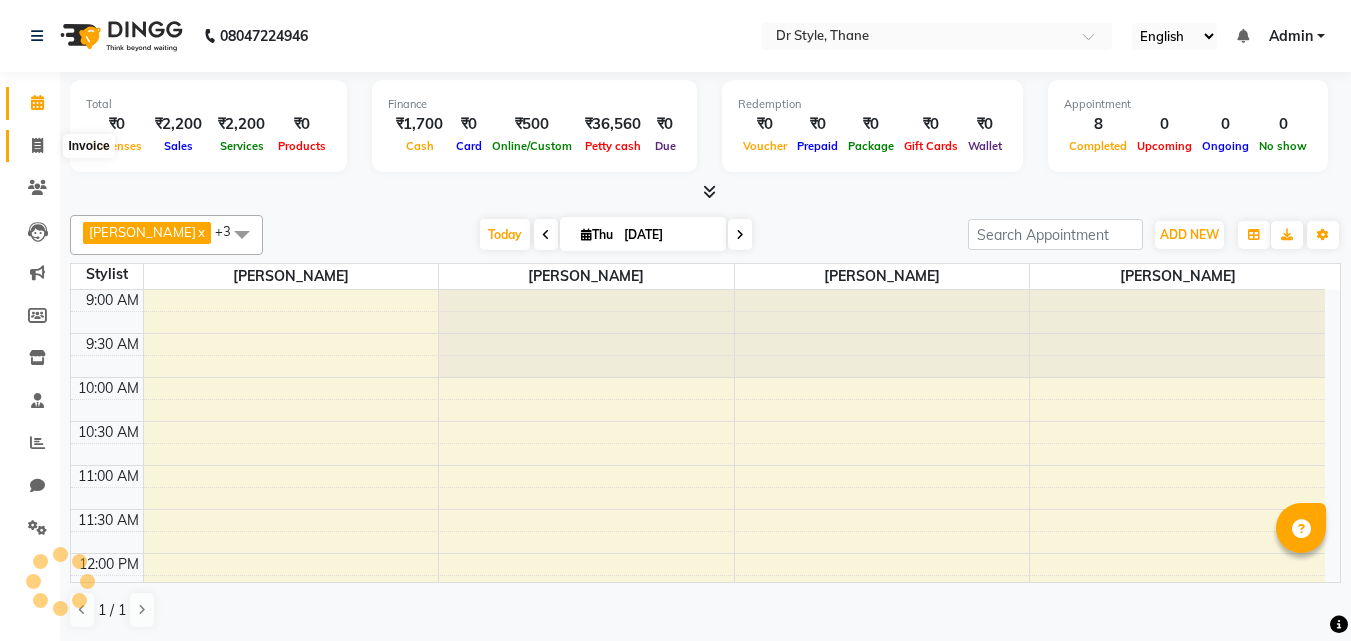 scroll, scrollTop: 0, scrollLeft: 0, axis: both 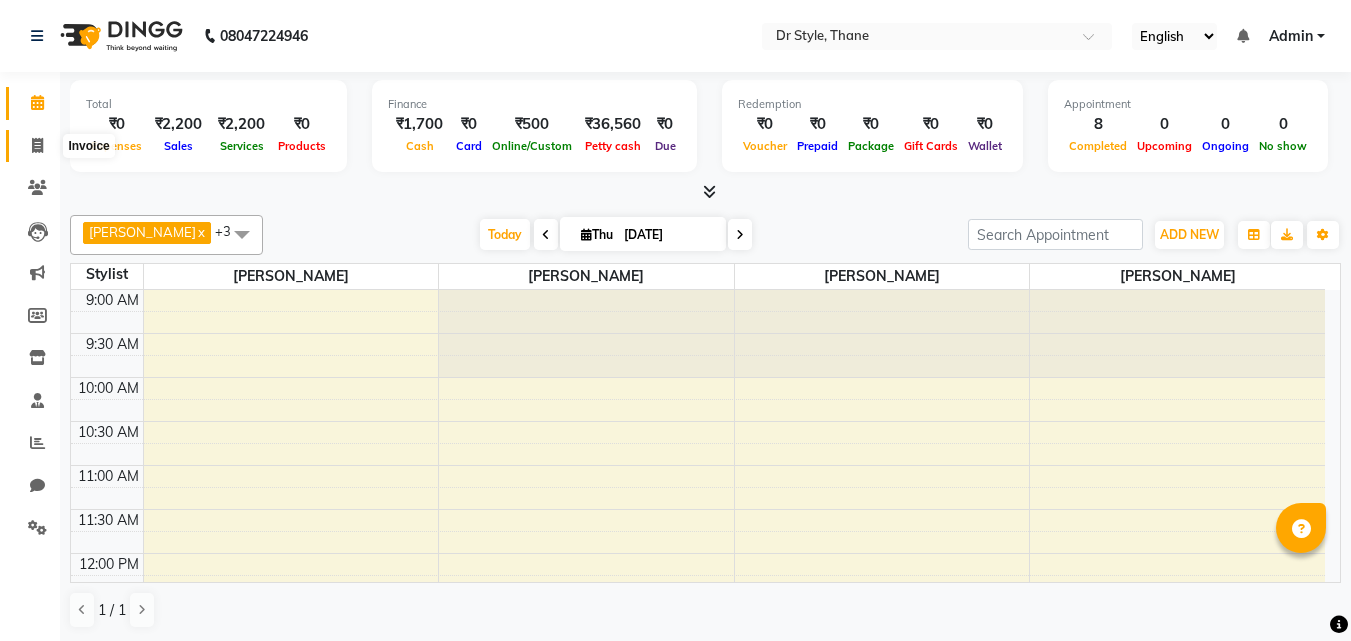 click 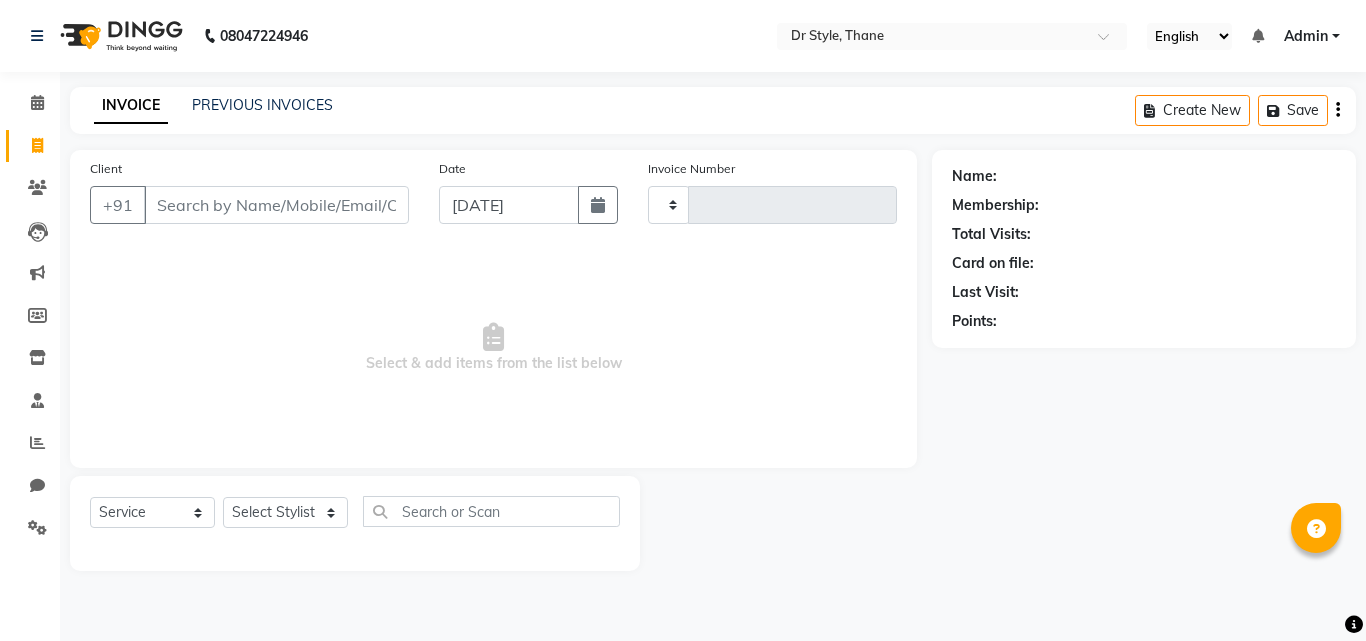 type on "0468" 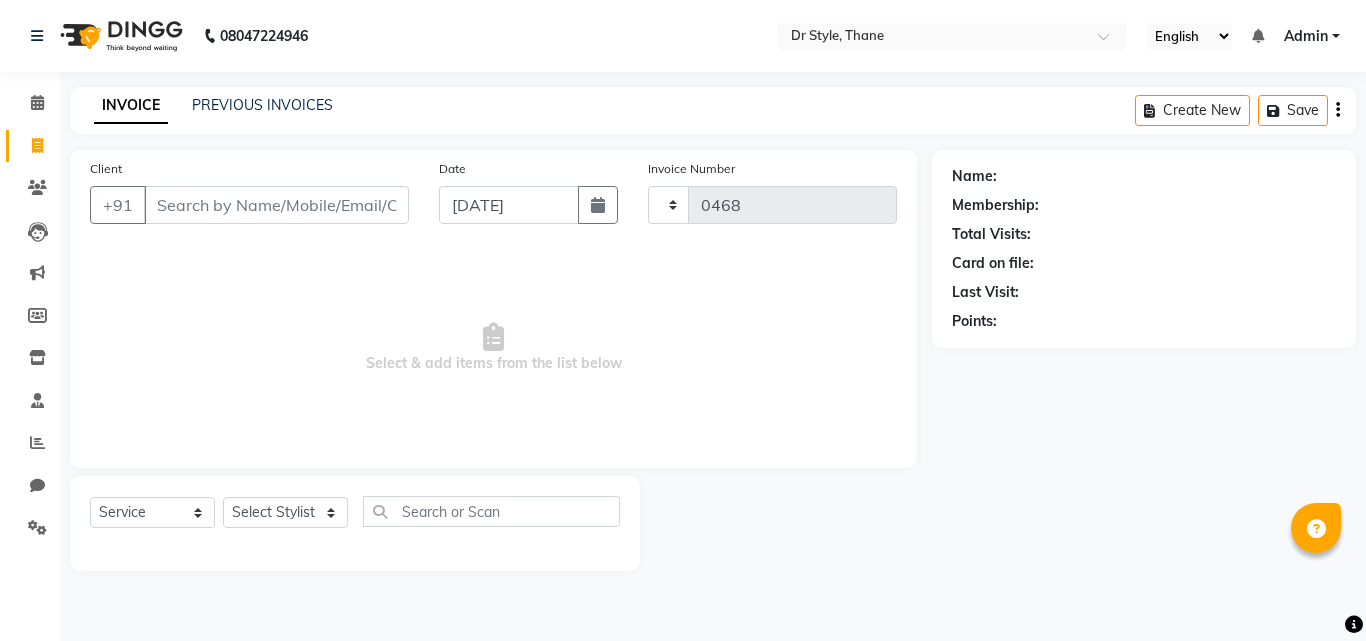 select on "7832" 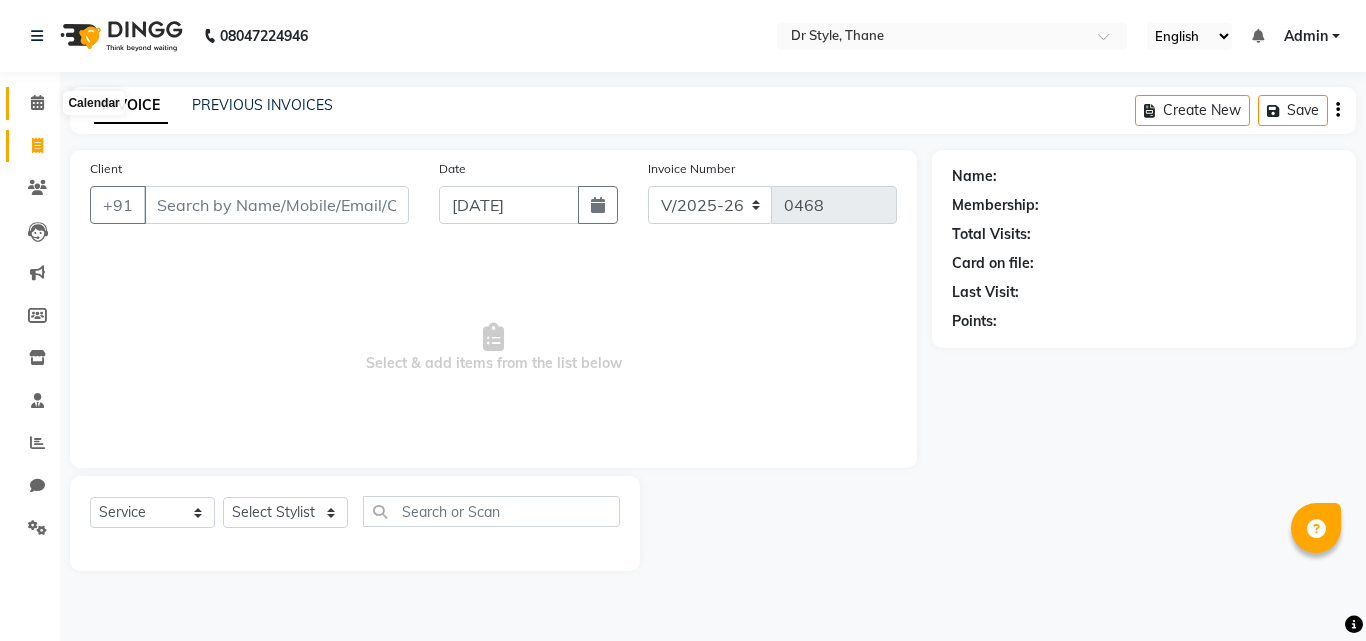 click 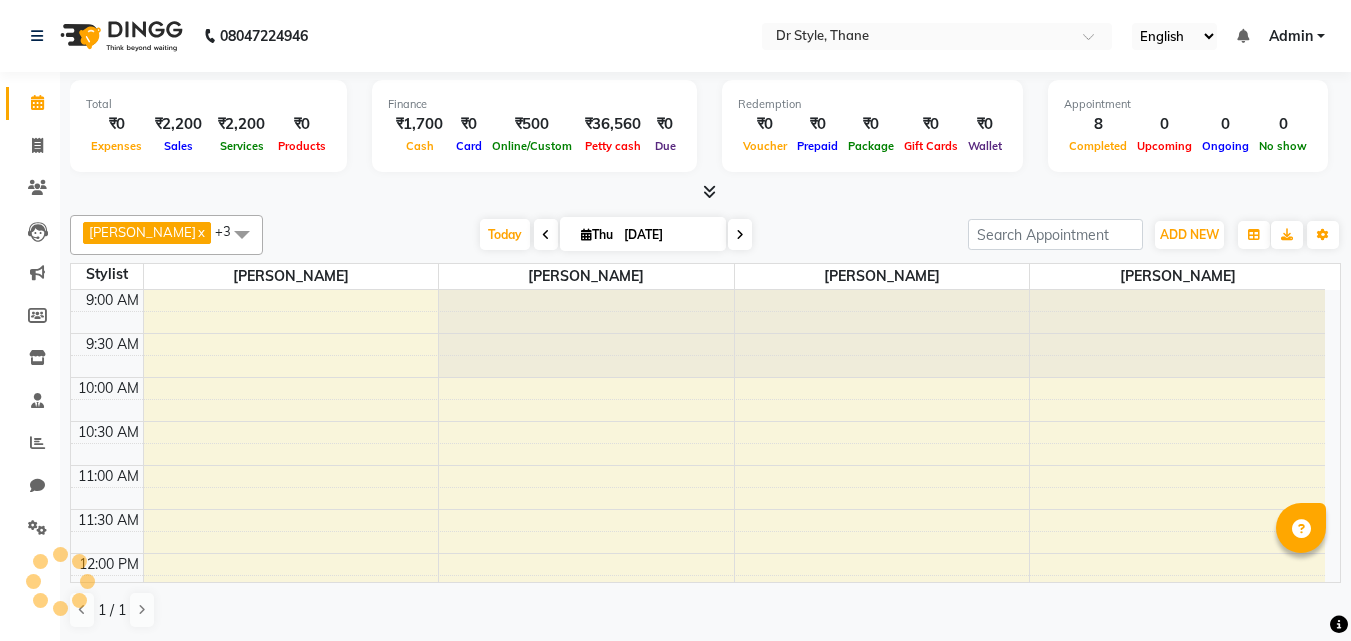 scroll, scrollTop: 0, scrollLeft: 0, axis: both 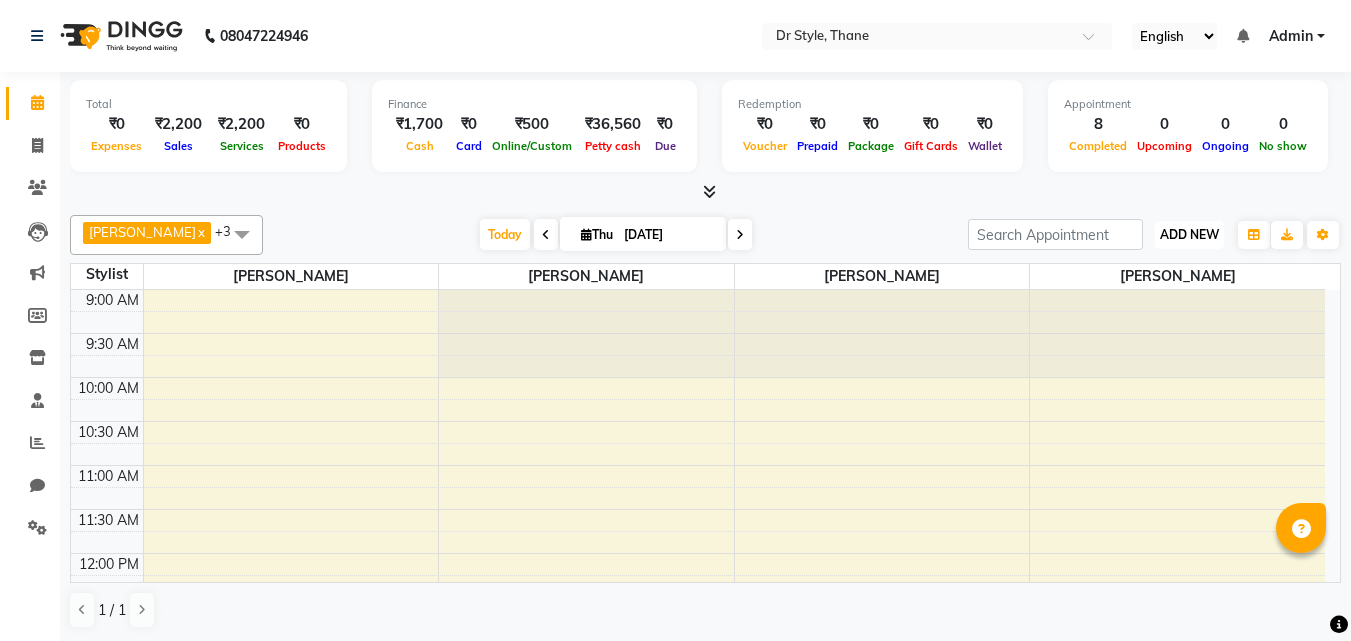 click on "ADD NEW" at bounding box center (1189, 234) 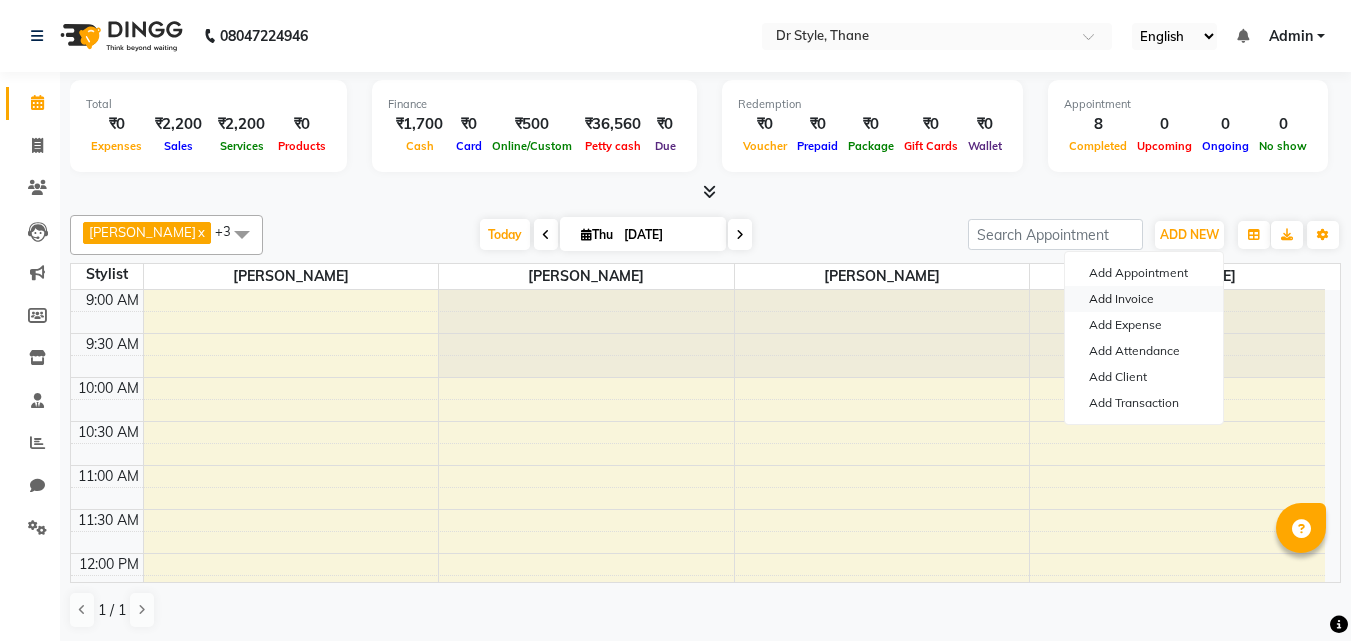 click on "Add Invoice" at bounding box center [1144, 299] 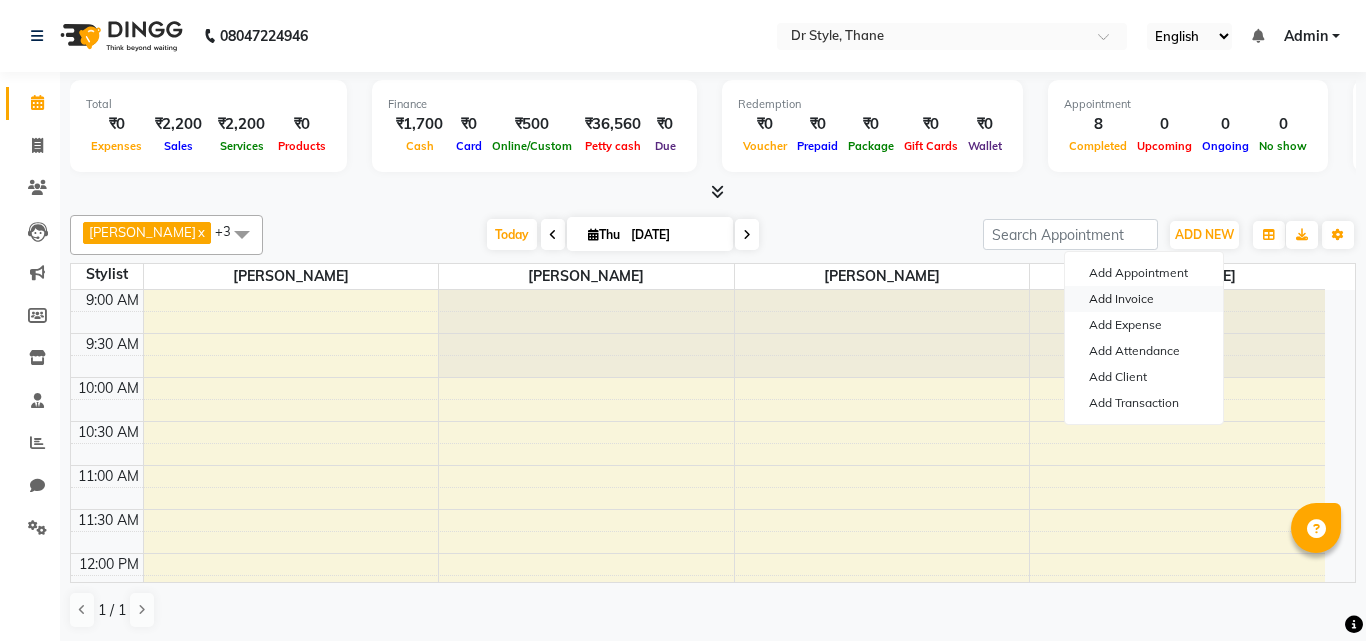 select on "7832" 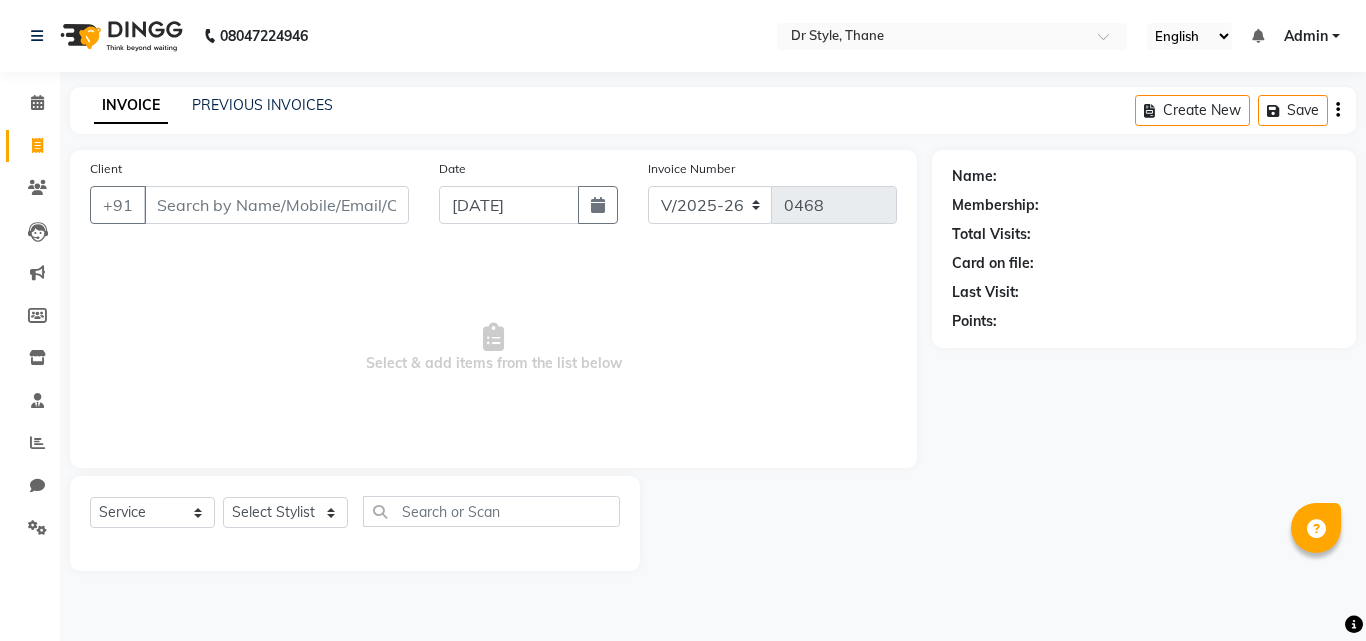 click on "Client" at bounding box center [276, 205] 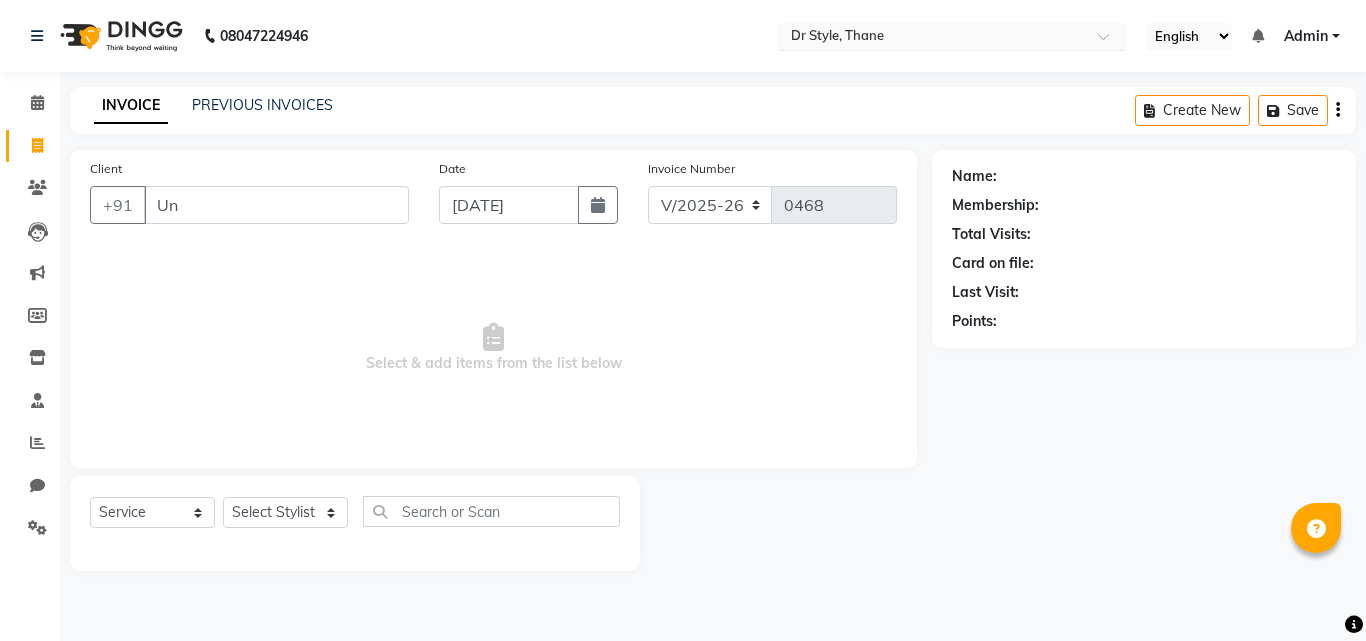 type on "U" 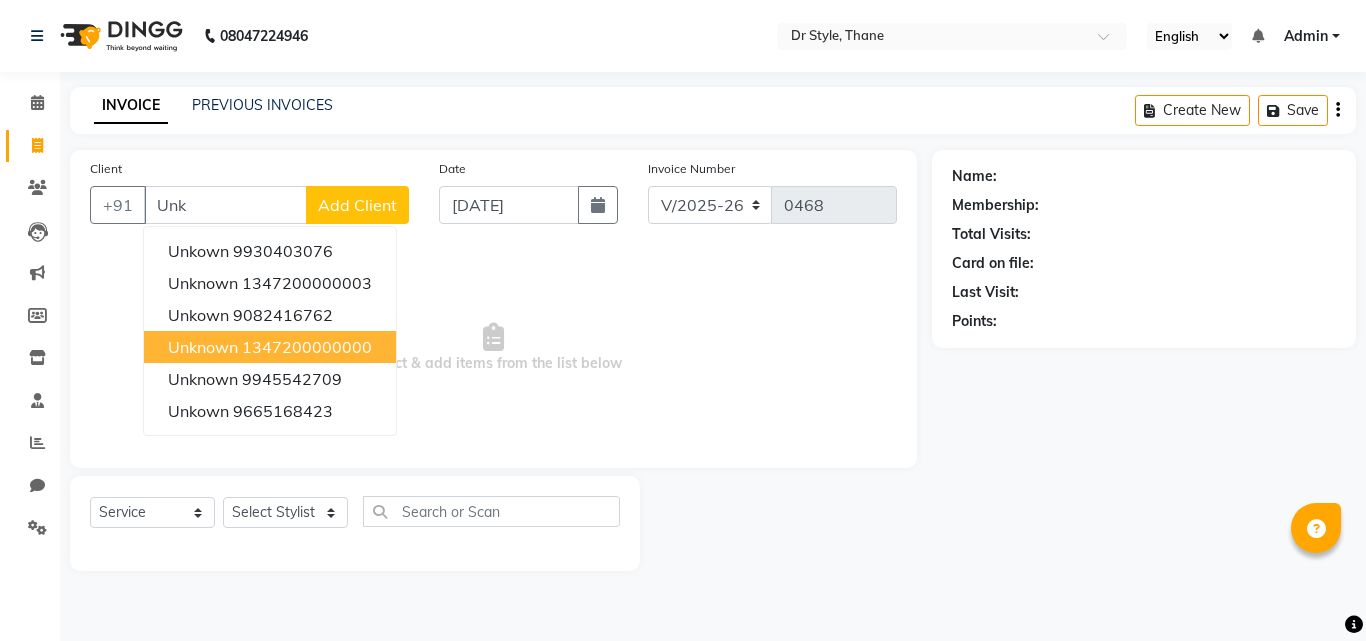 click on "unknown  1347200000000" at bounding box center [270, 347] 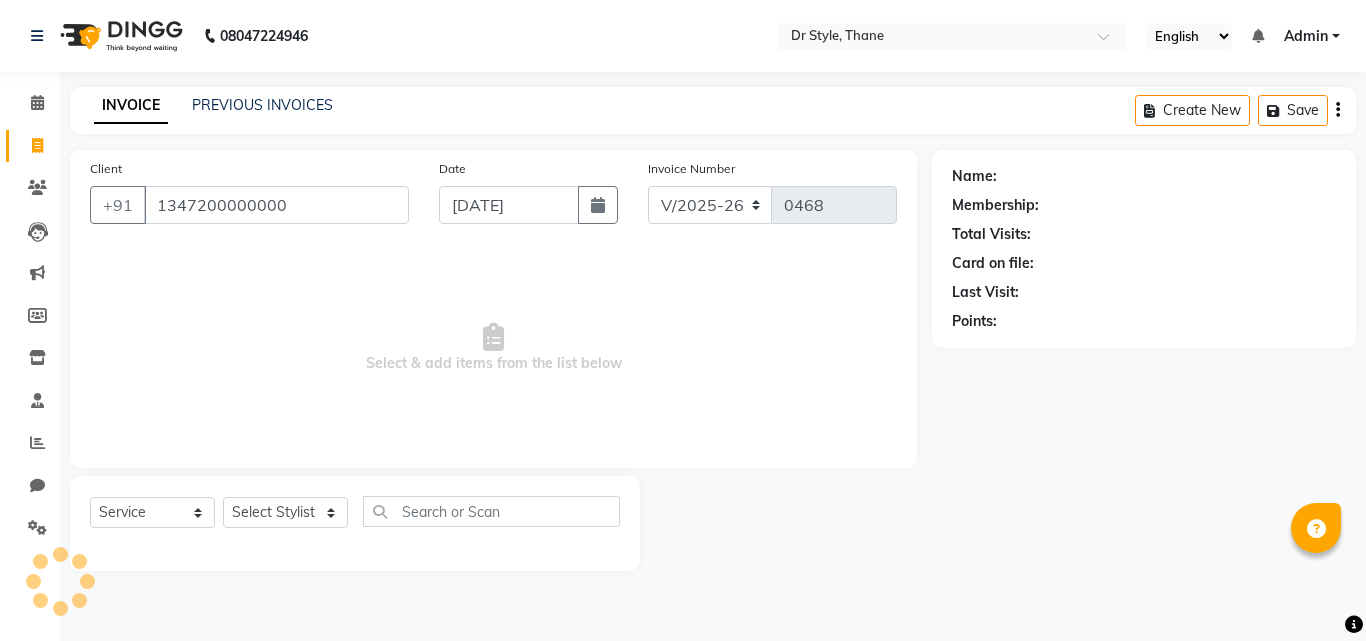 type on "1347200000000" 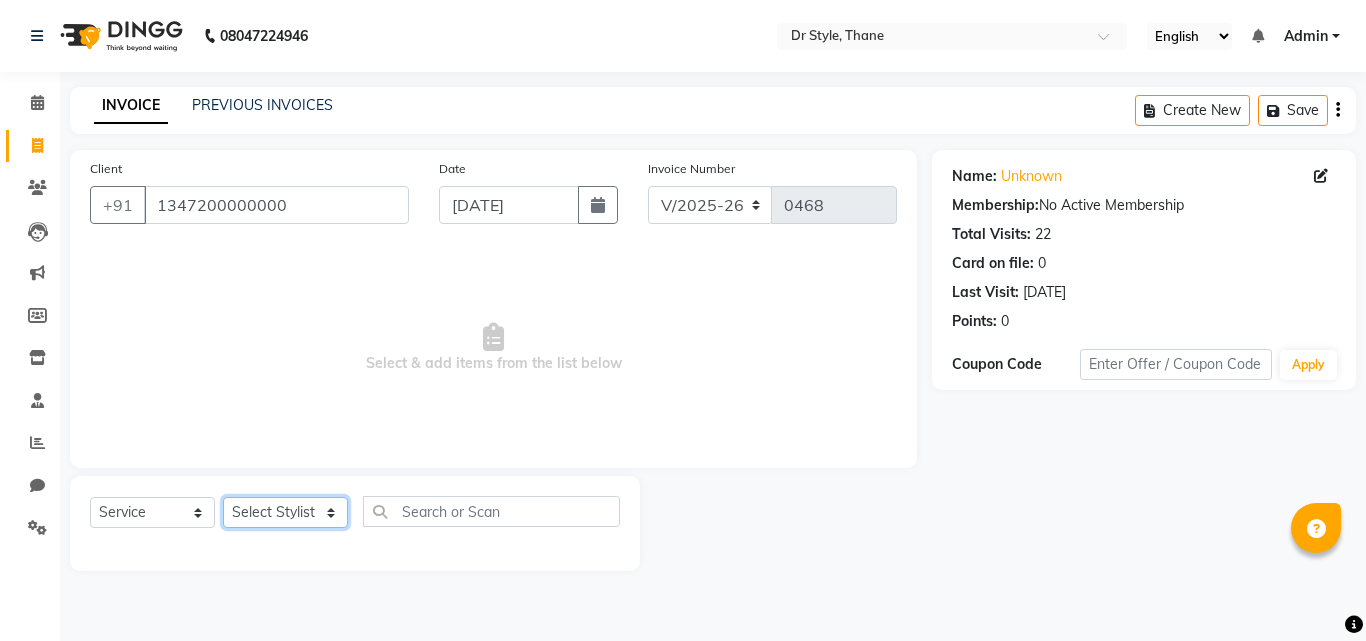 click on "Select Stylist [PERSON_NAME]  [PERSON_NAME] [PERSON_NAME] [PERSON_NAME] [PERSON_NAME] twinkle" 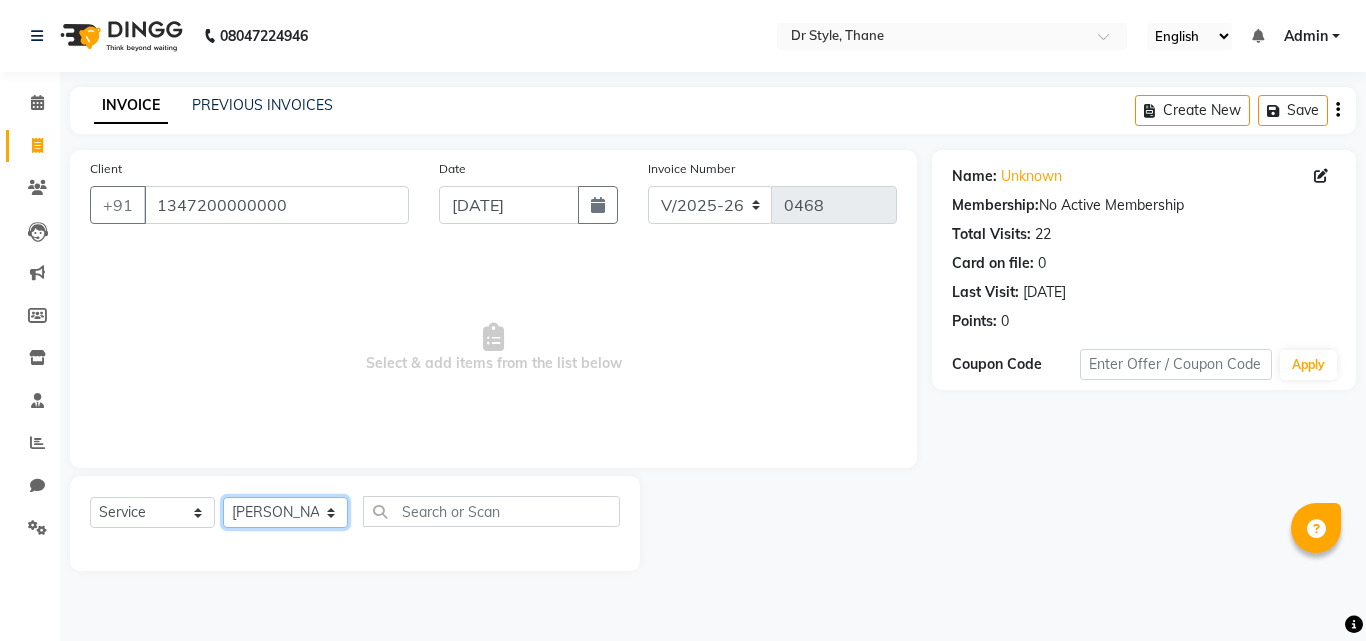 click on "Select Stylist [PERSON_NAME]  [PERSON_NAME] [PERSON_NAME] [PERSON_NAME] [PERSON_NAME] twinkle" 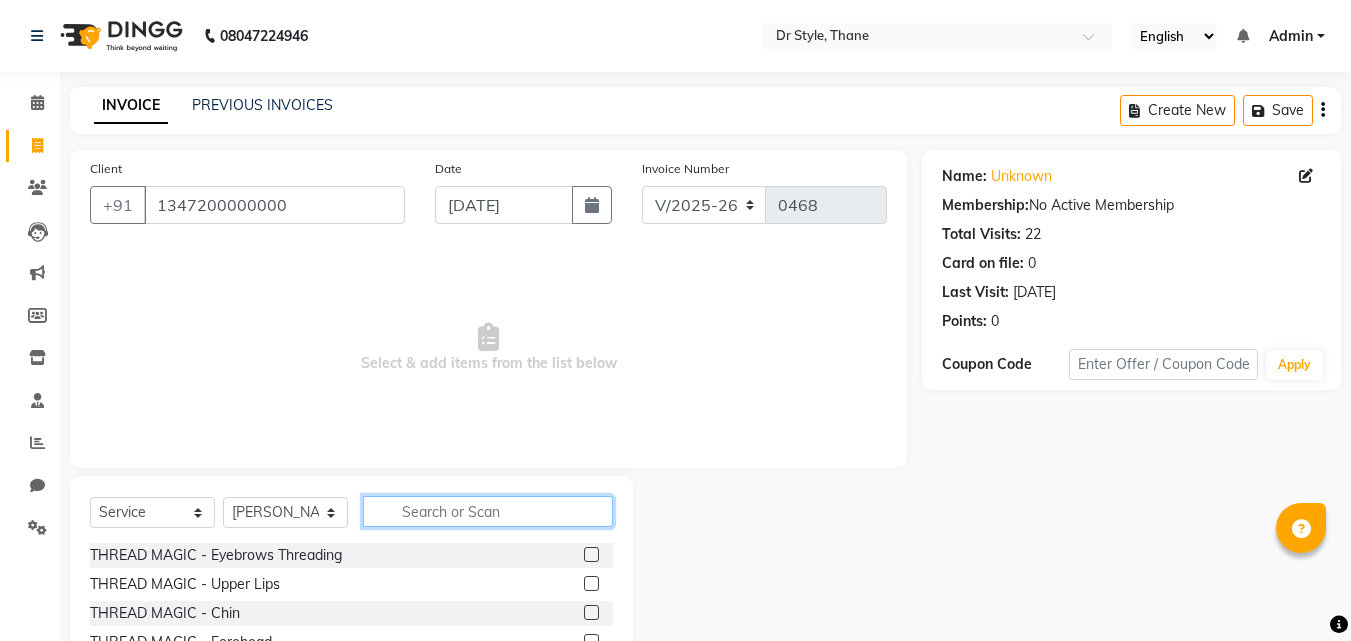 click 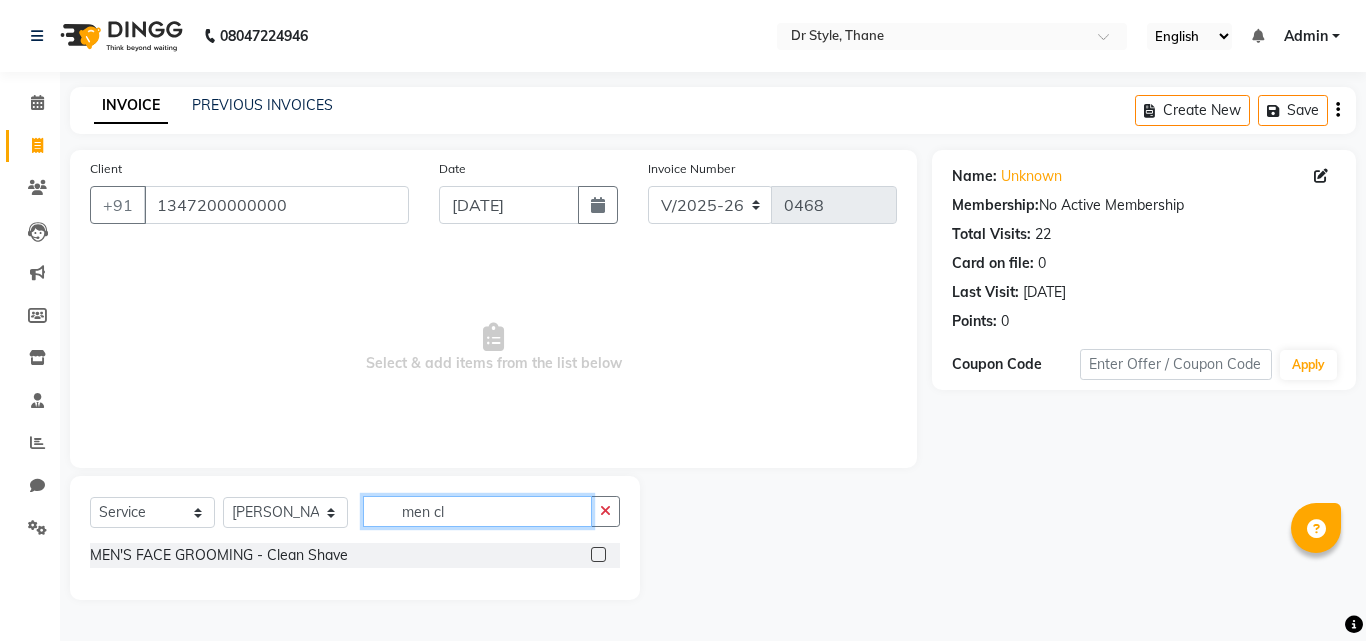type on "men cl" 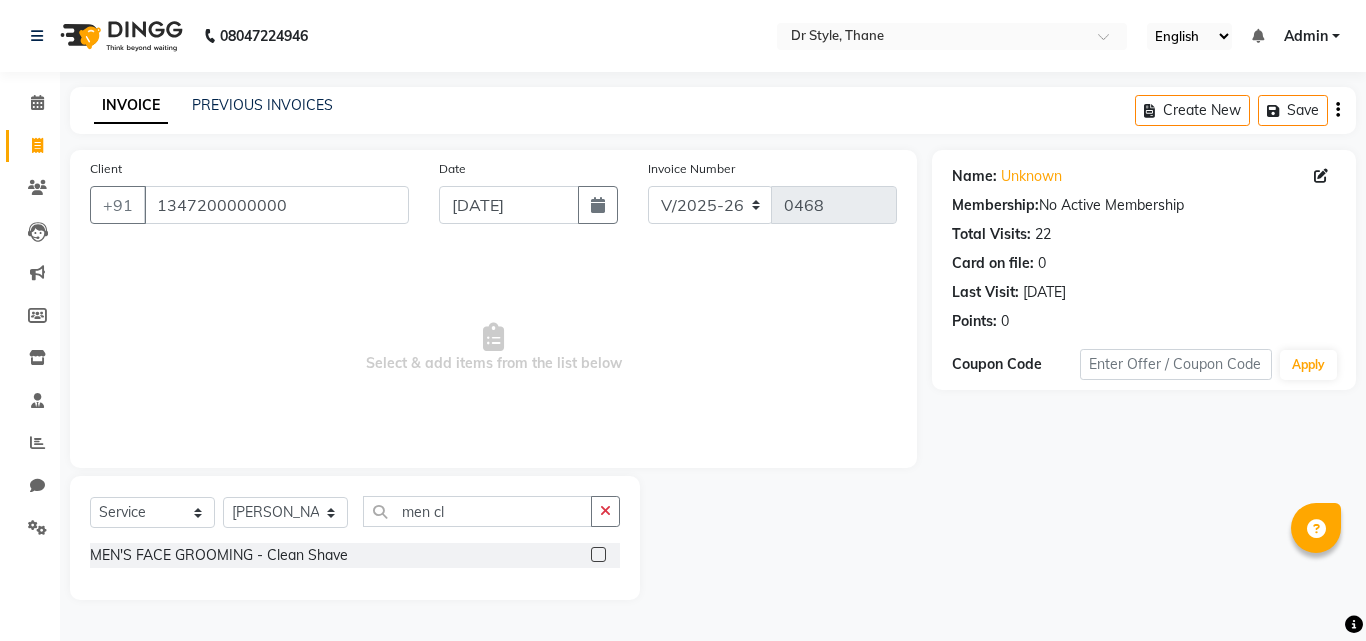 click 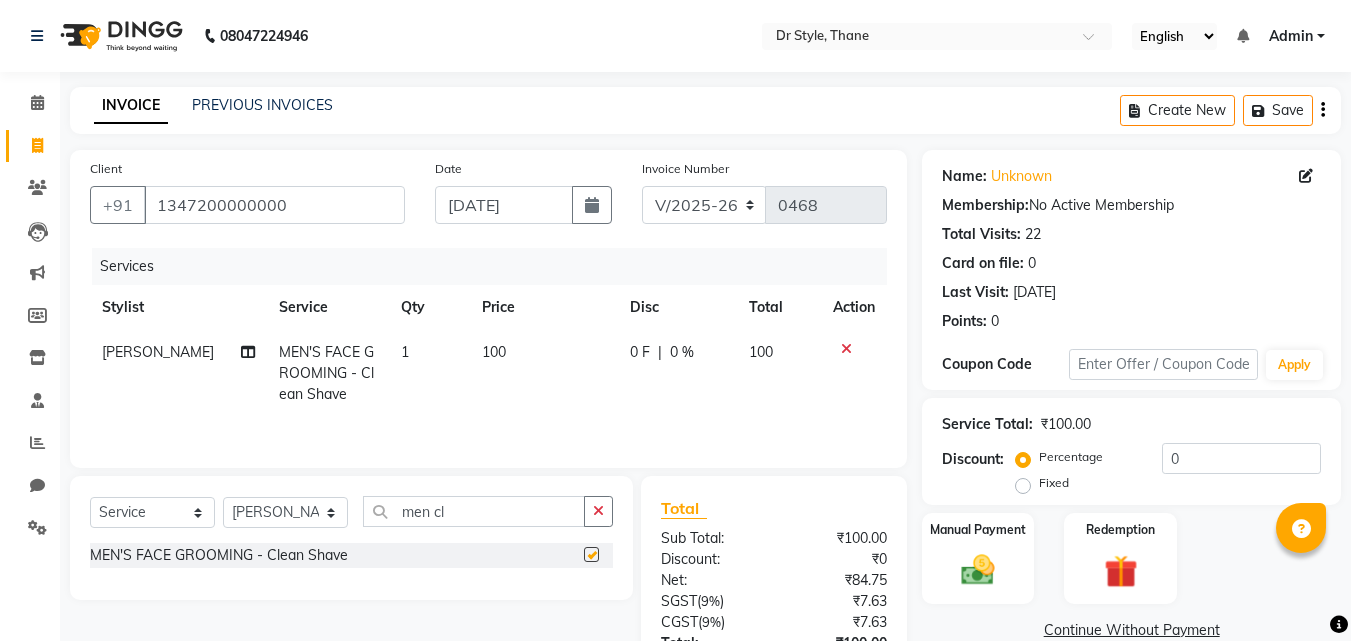 checkbox on "false" 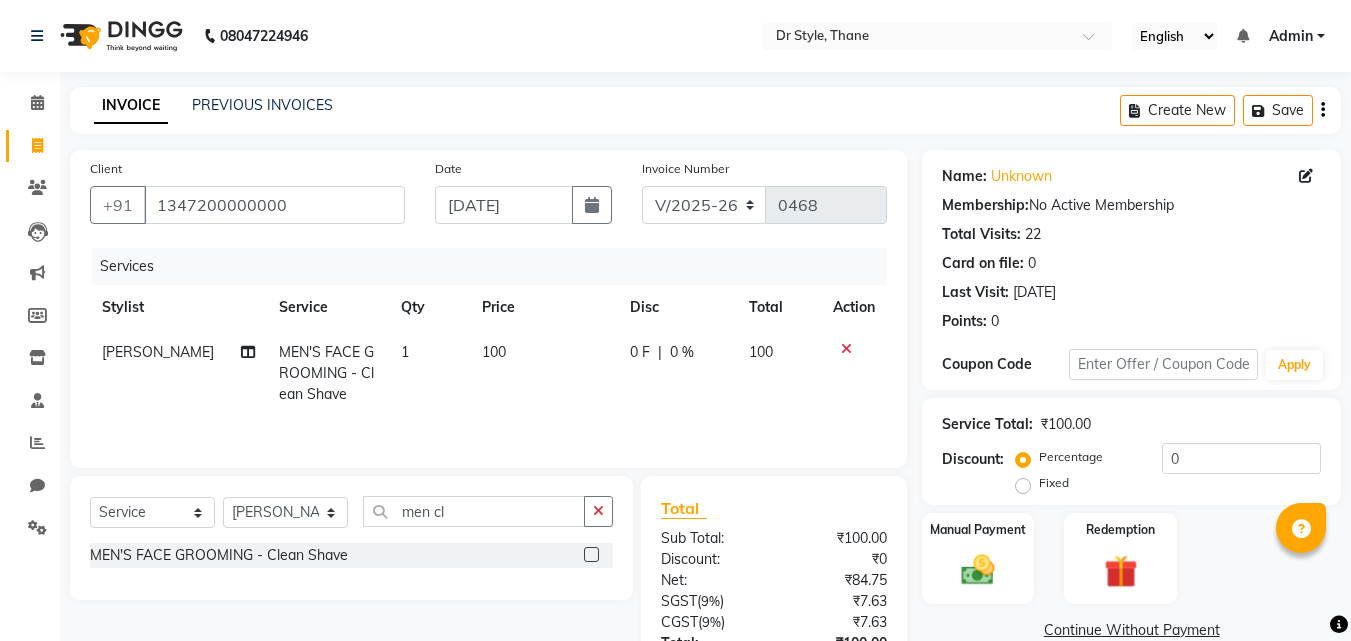 scroll, scrollTop: 159, scrollLeft: 0, axis: vertical 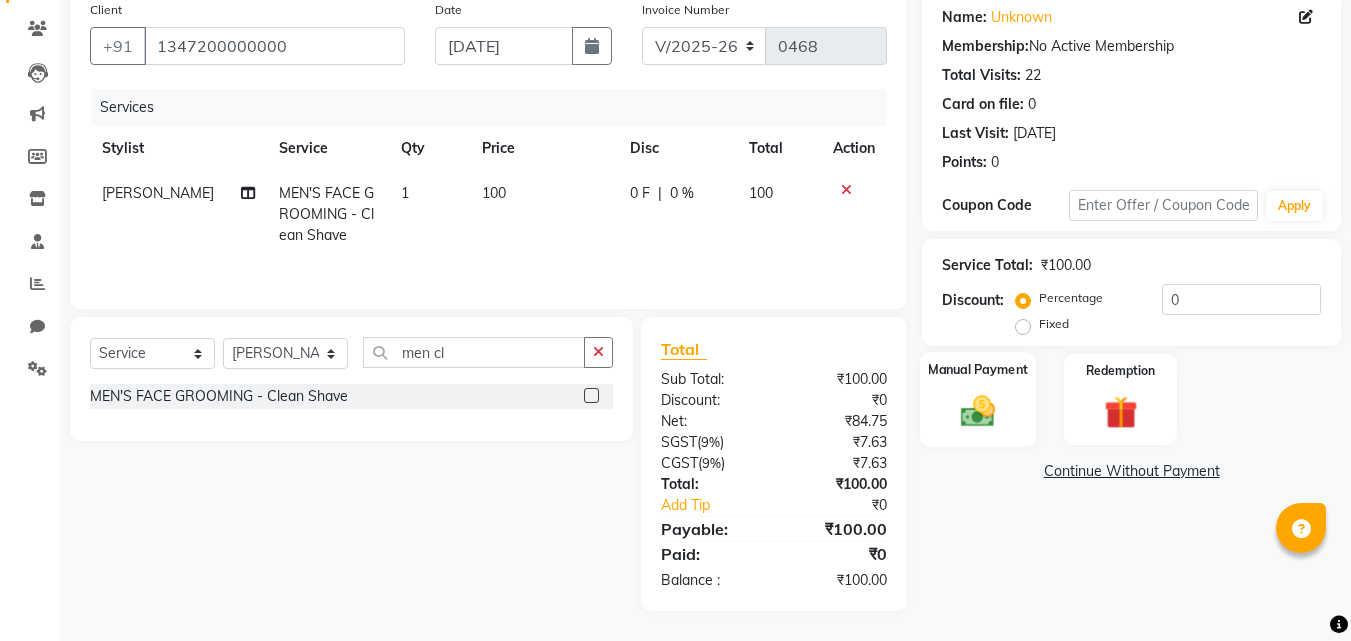 click 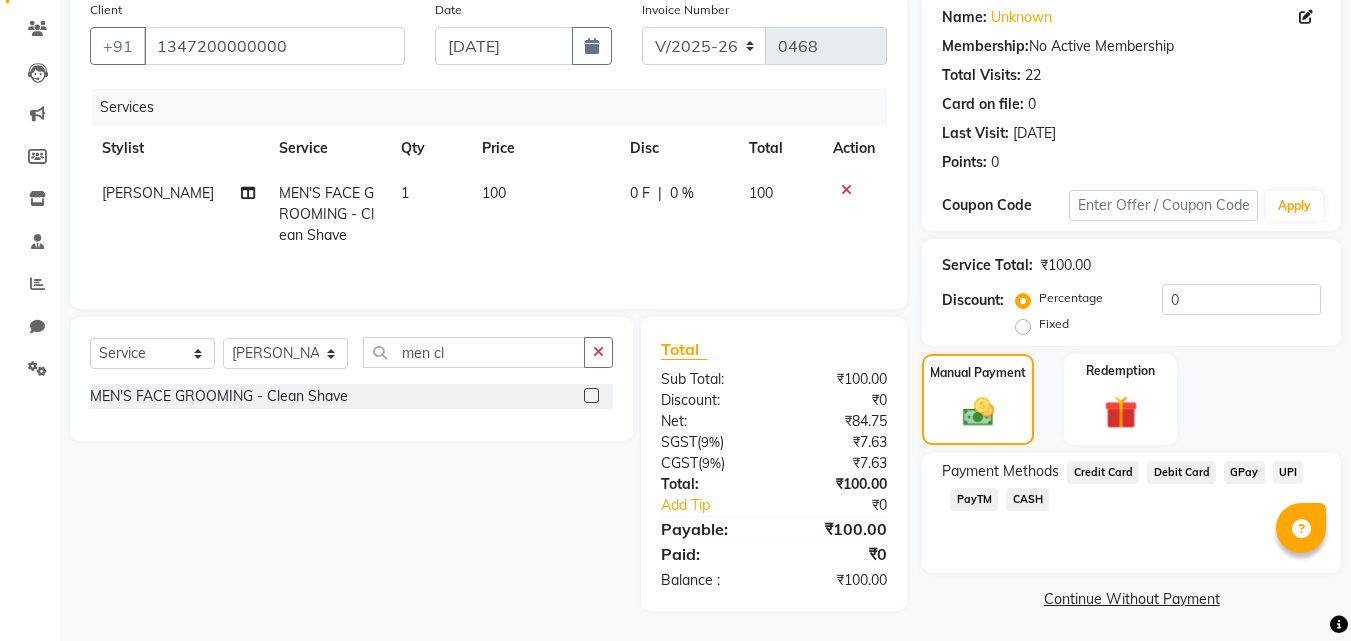click on "GPay" 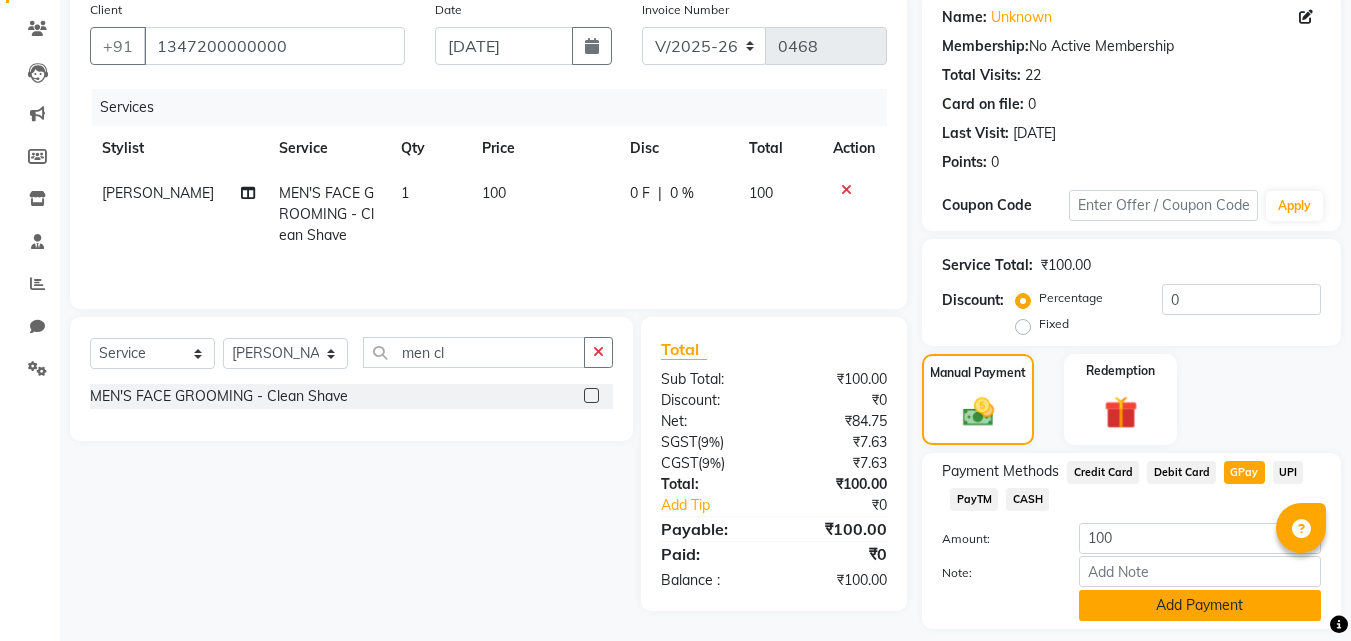 click on "Add Payment" 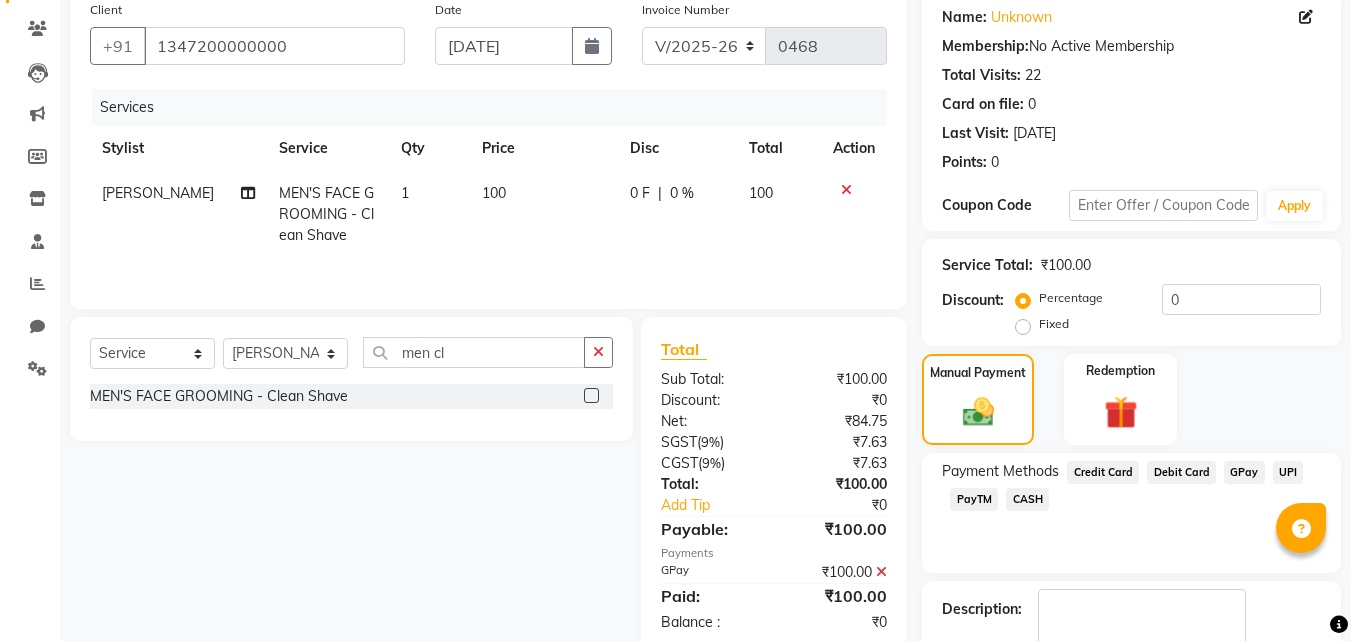 scroll, scrollTop: 275, scrollLeft: 0, axis: vertical 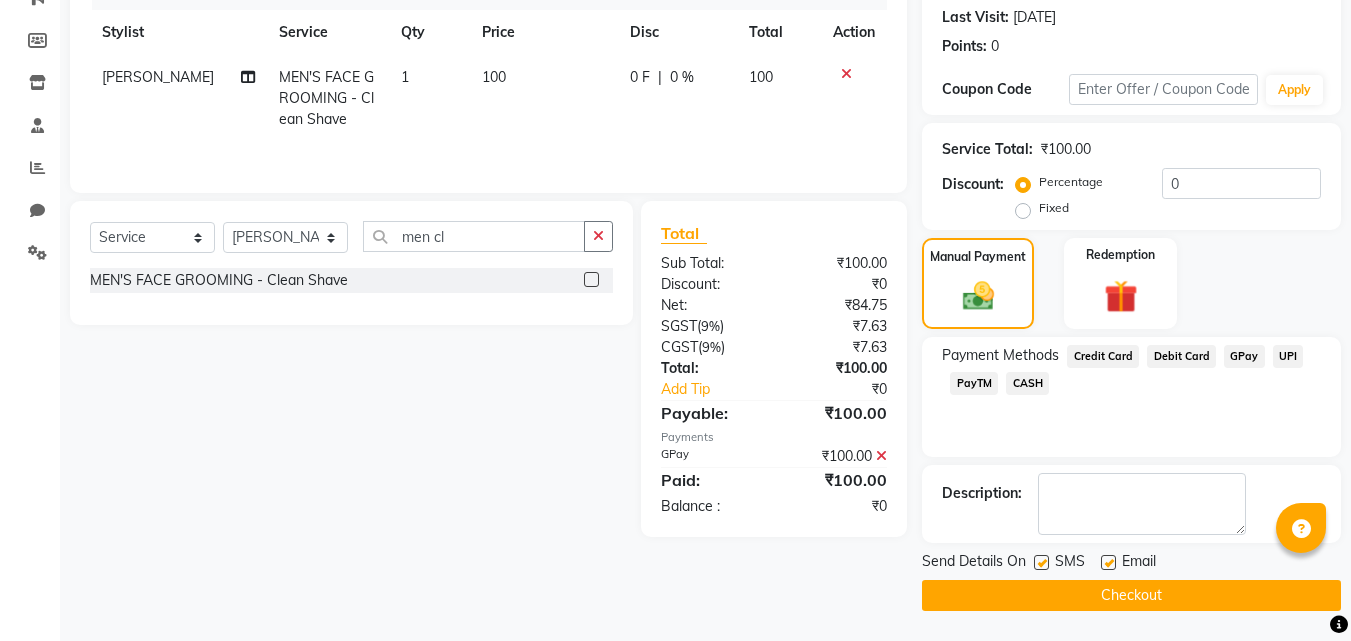 click on "Checkout" 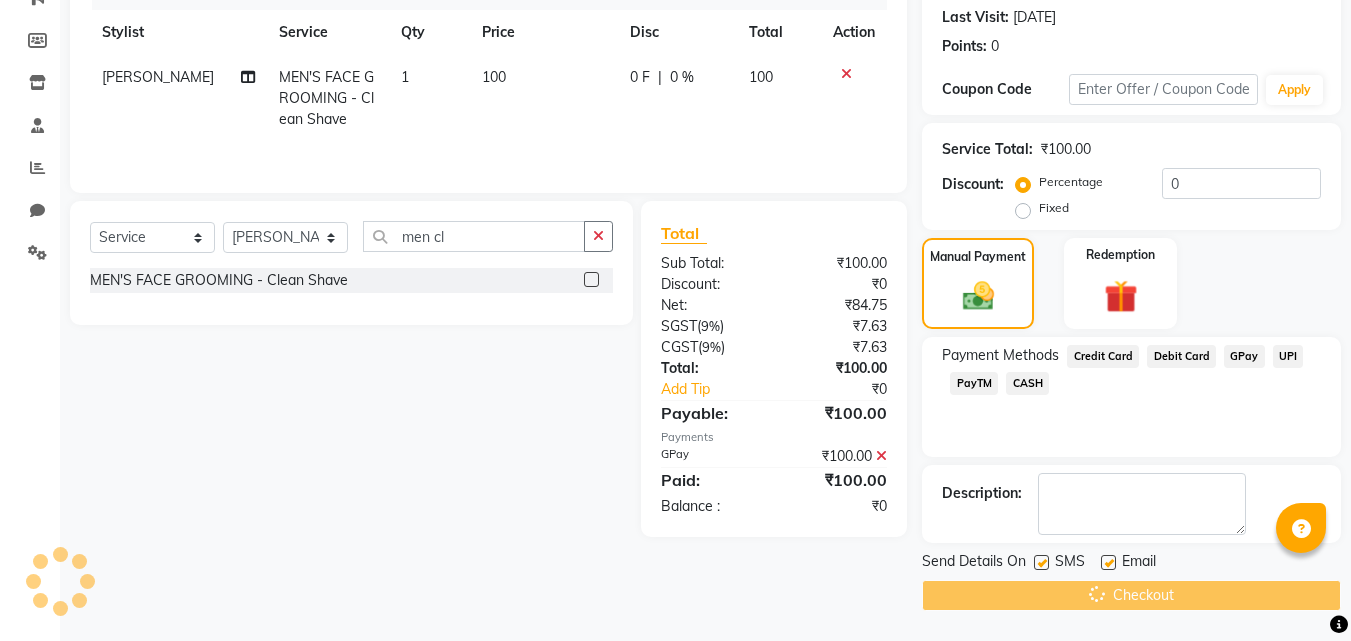 scroll, scrollTop: 0, scrollLeft: 0, axis: both 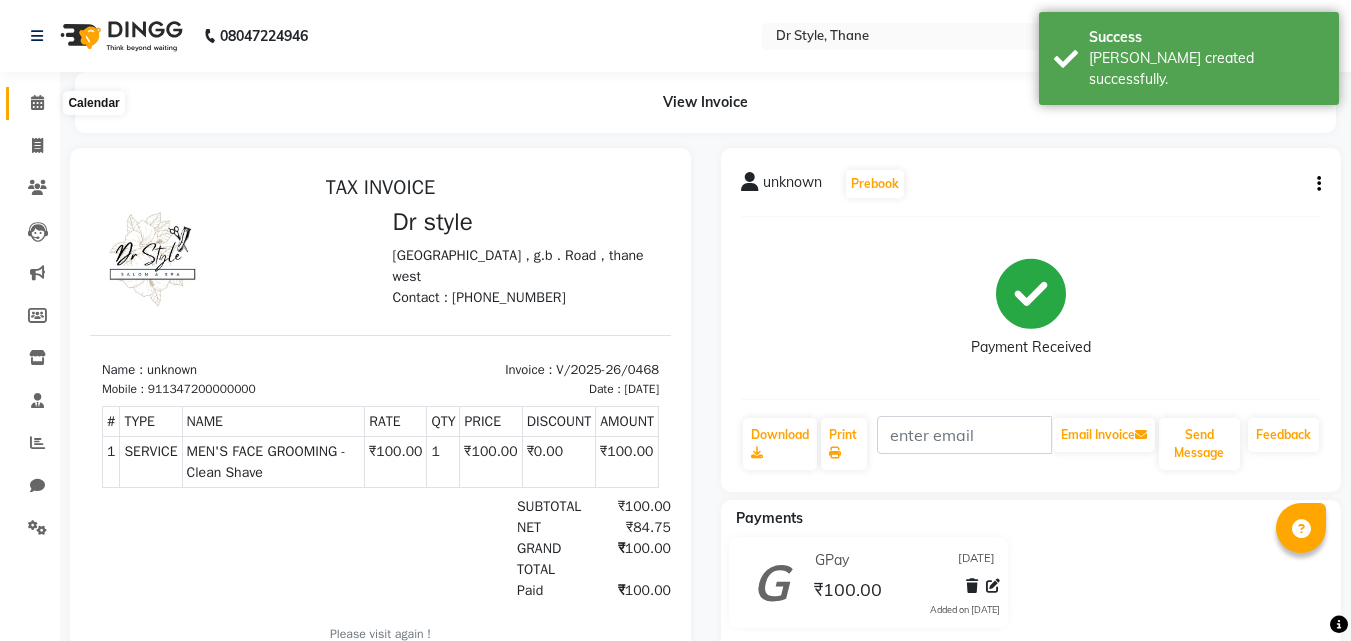 click 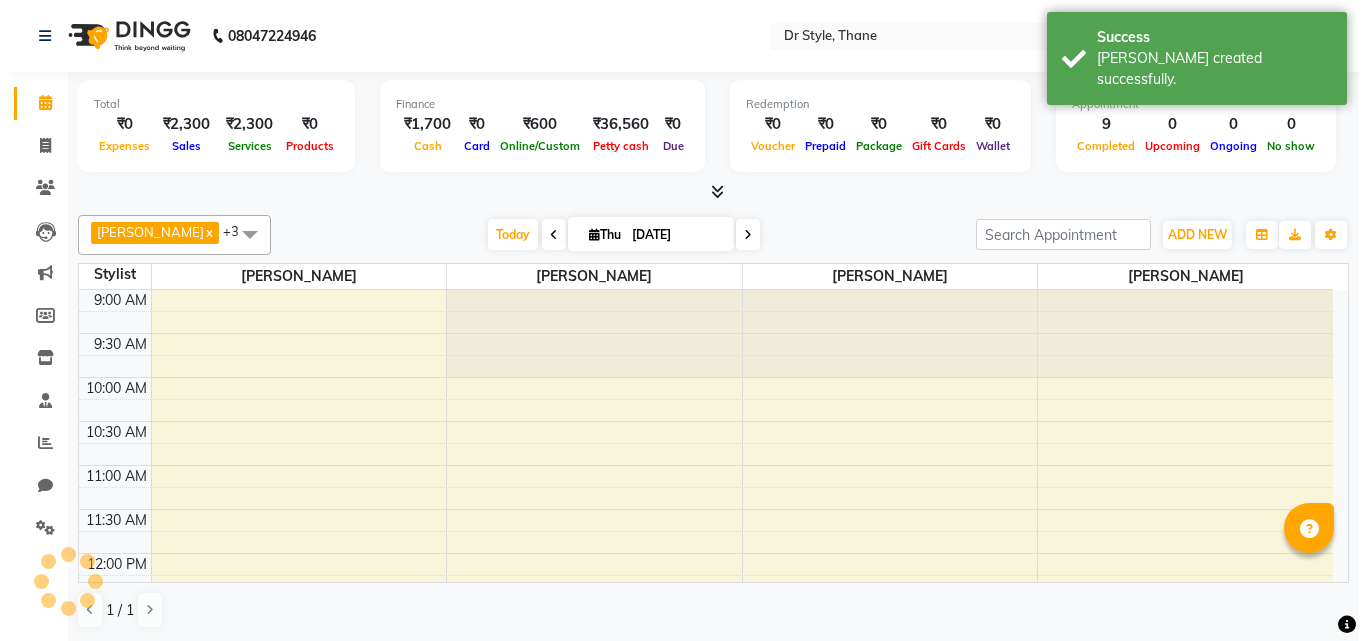 scroll, scrollTop: 0, scrollLeft: 0, axis: both 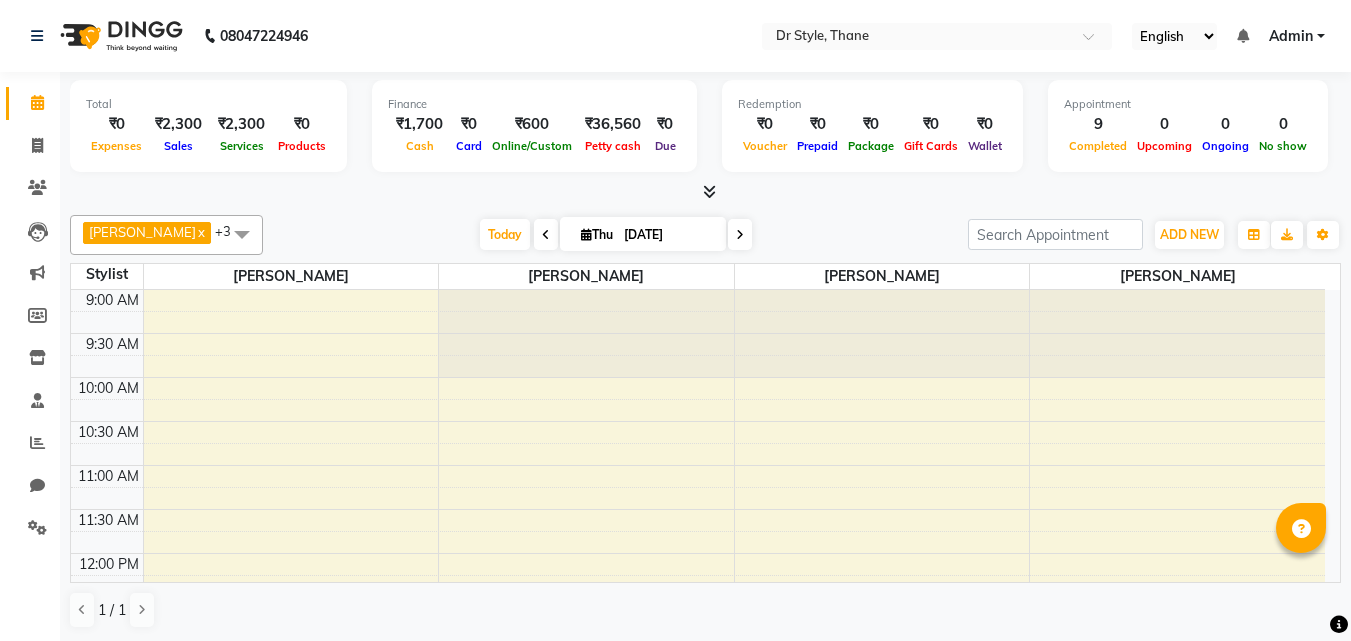 drag, startPoint x: 9, startPoint y: 297, endPoint x: 0, endPoint y: 345, distance: 48.83646 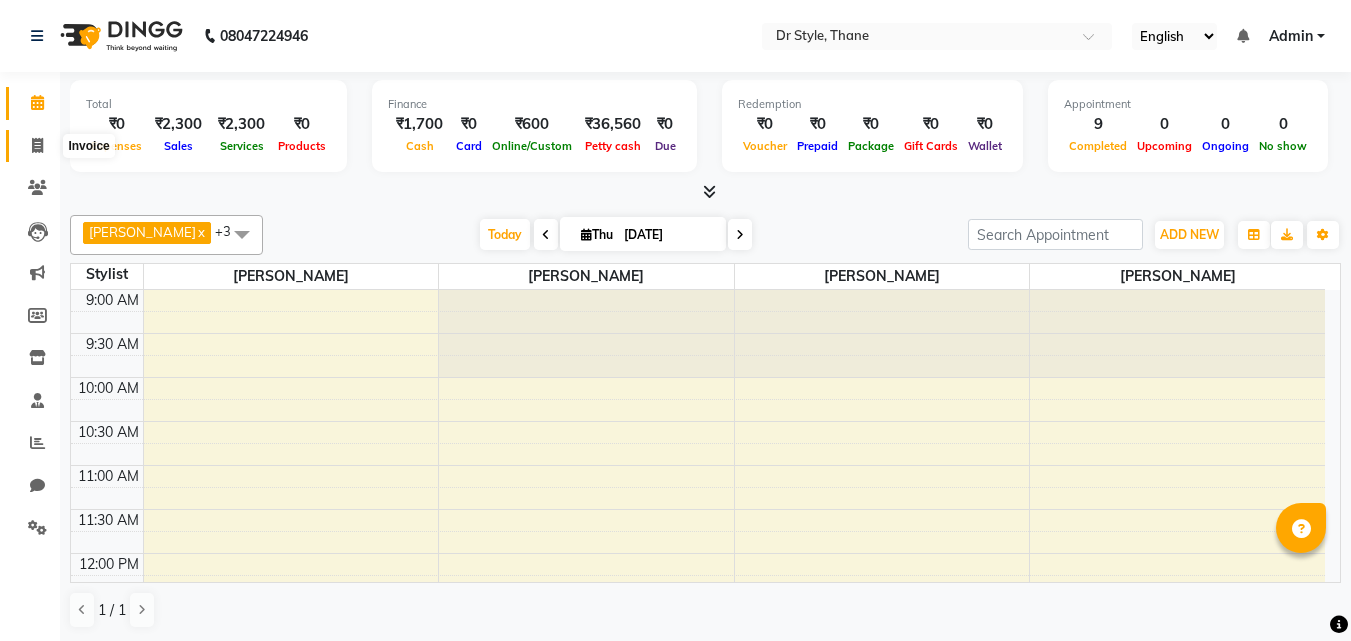 click 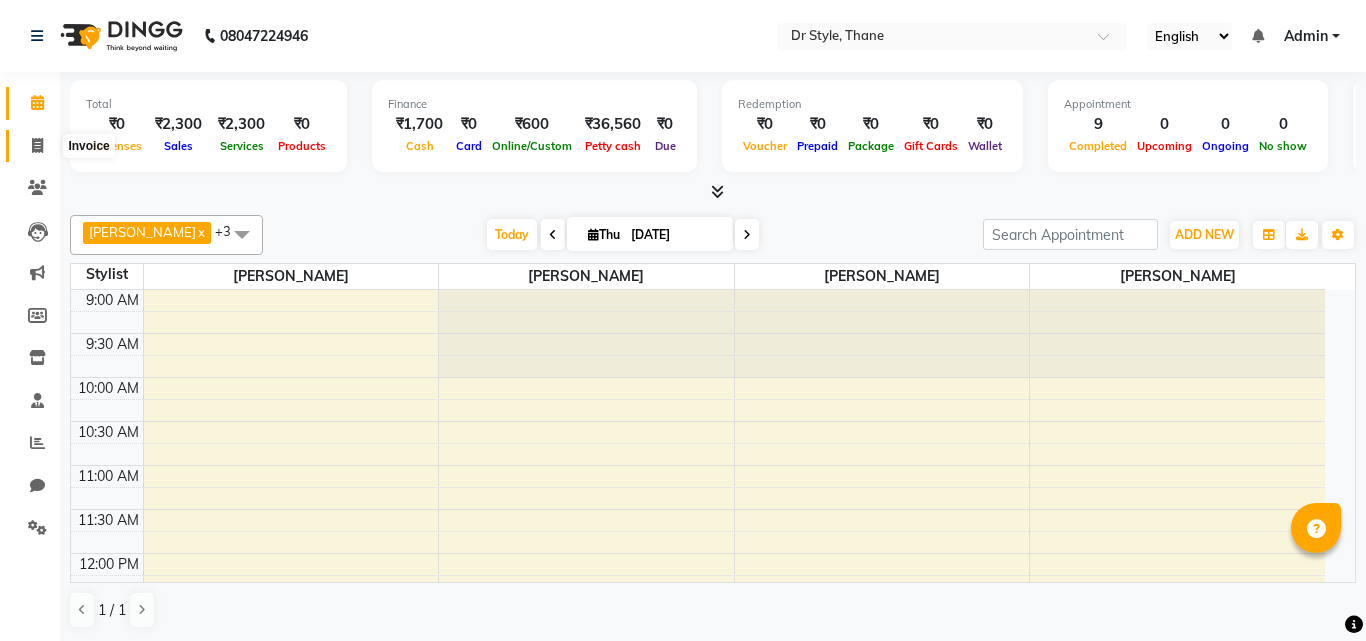 select on "service" 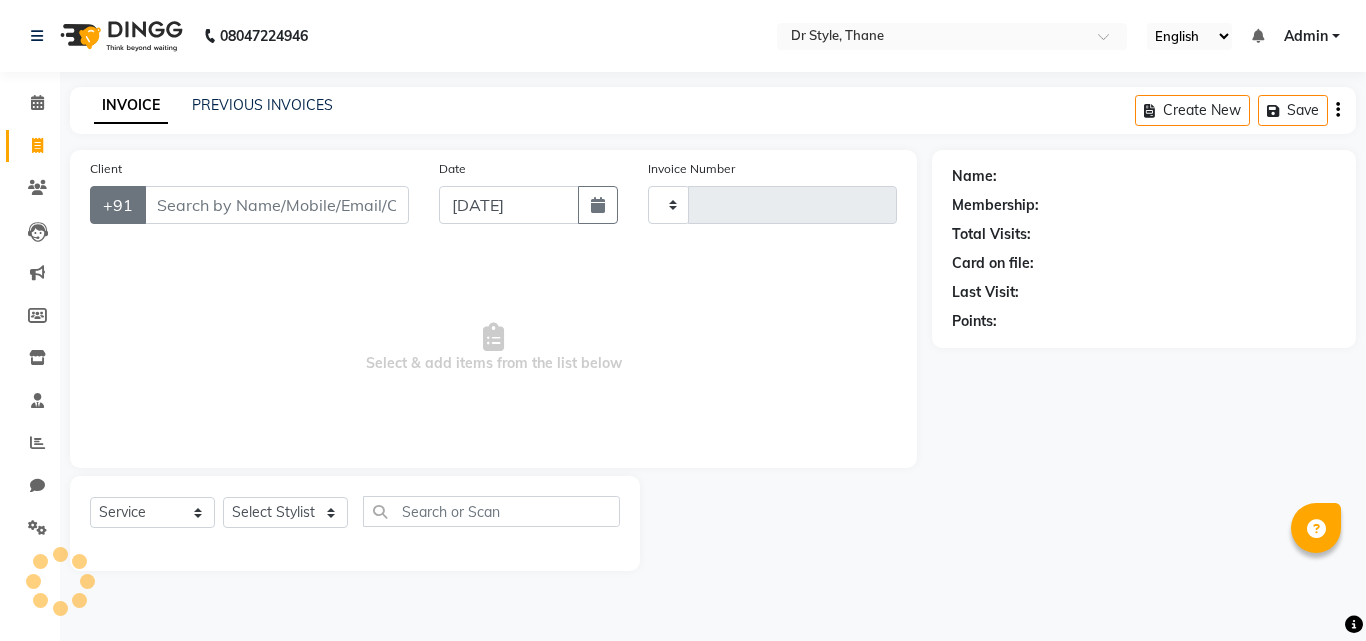 type on "0469" 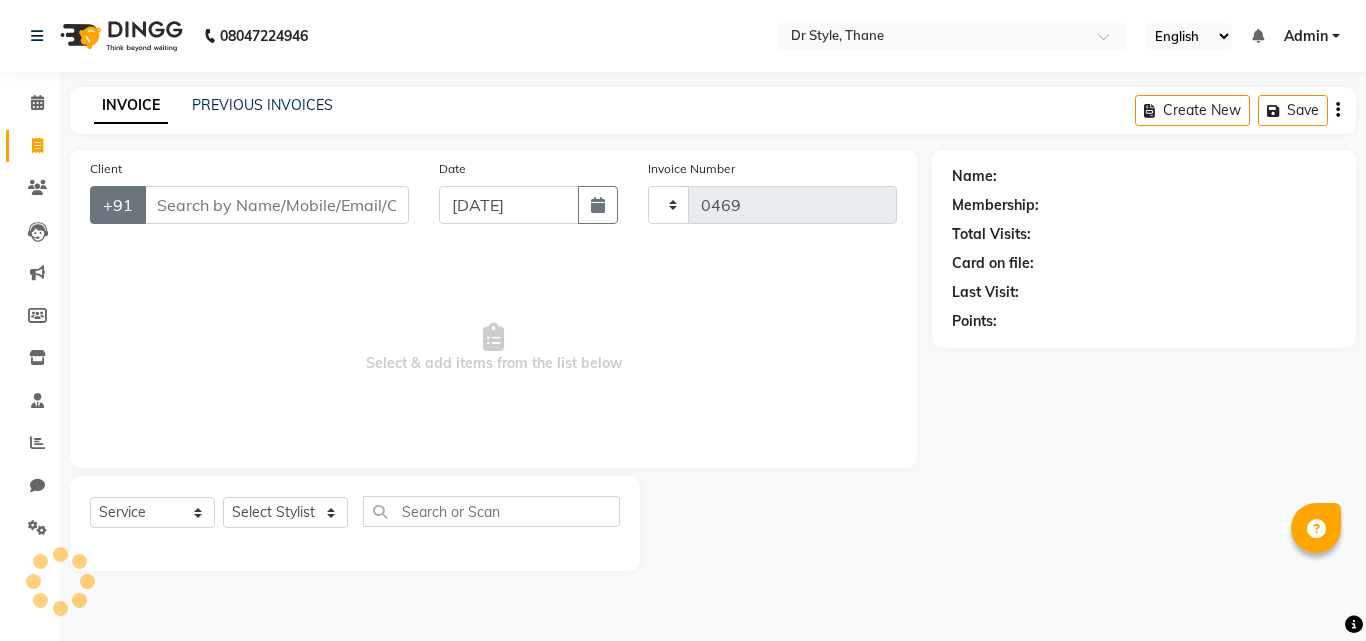 select on "7832" 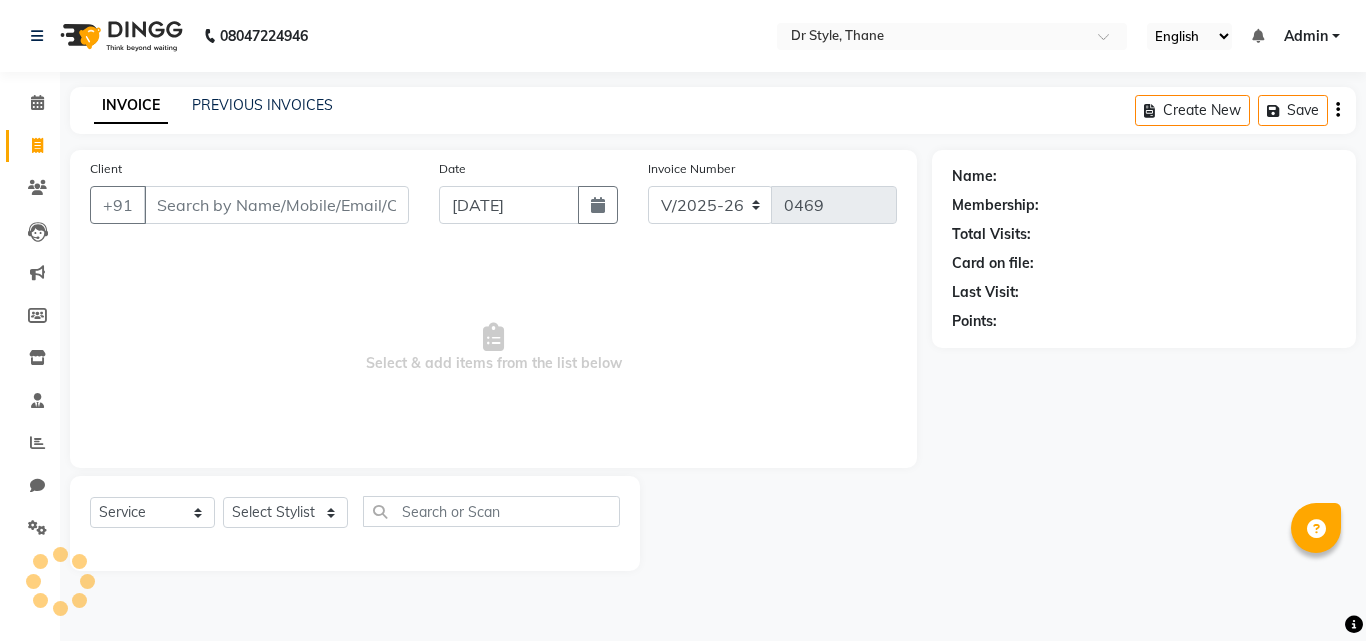 click on "Client" at bounding box center [276, 205] 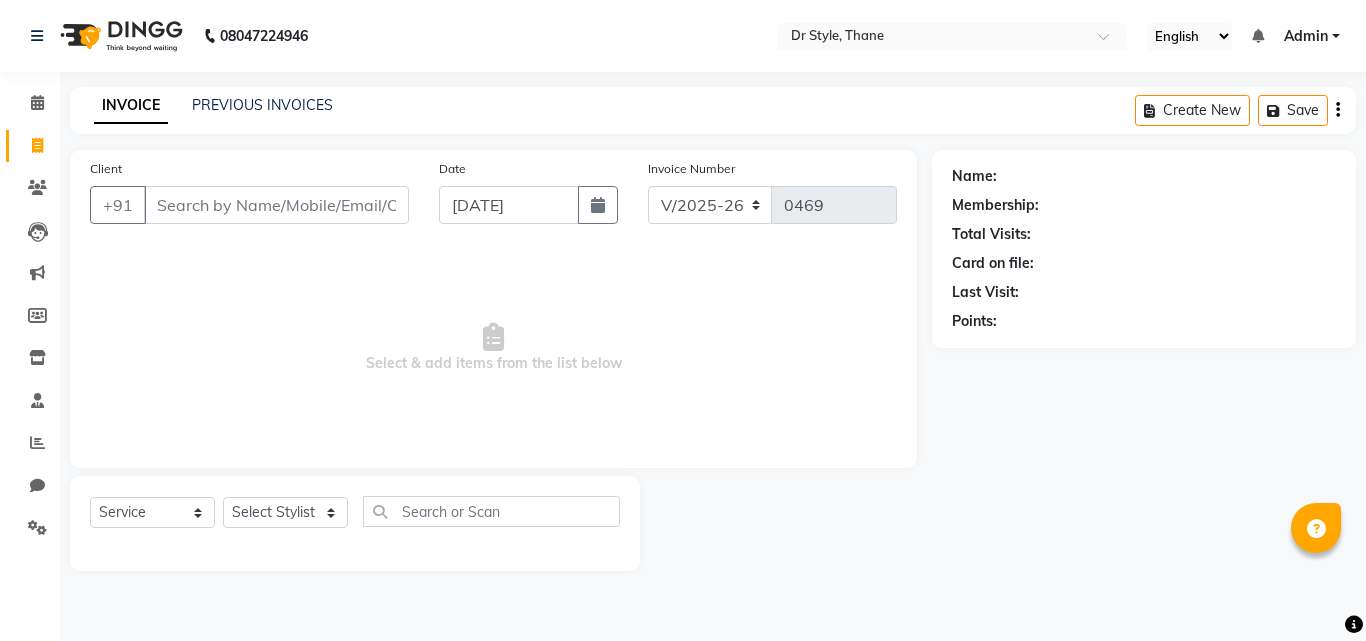 click on "Client" at bounding box center [276, 205] 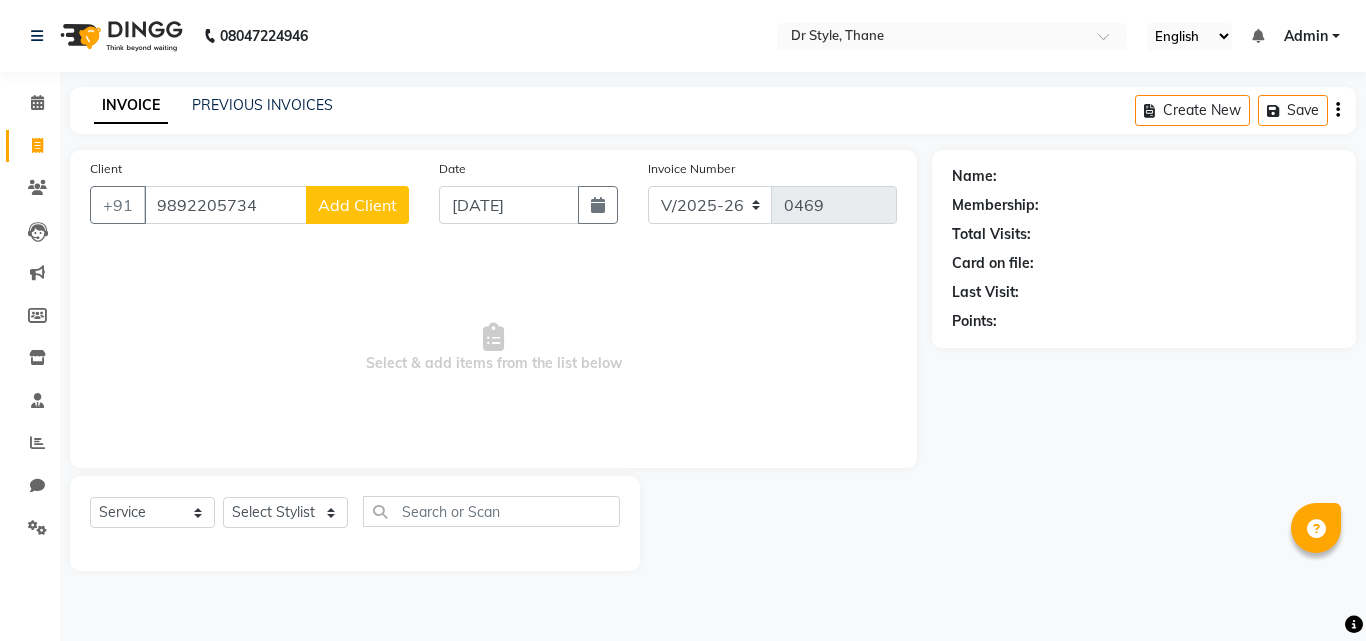 type on "9892205734" 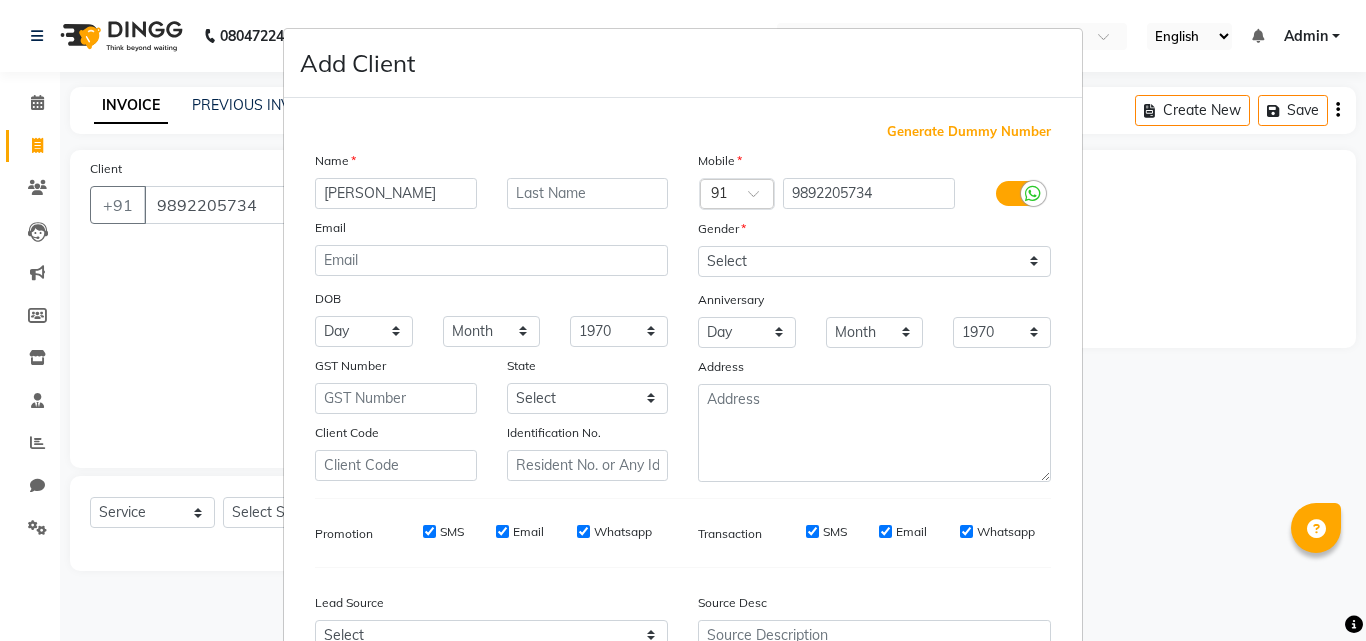 type on "[PERSON_NAME]" 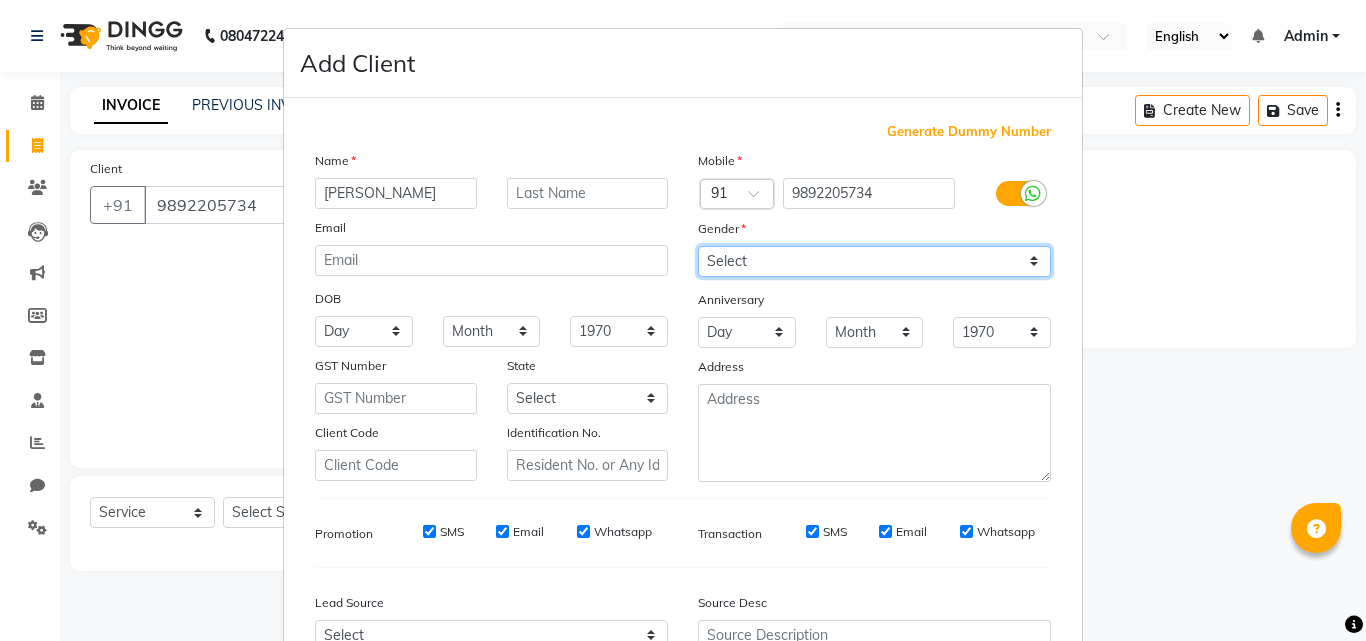 click on "Select [DEMOGRAPHIC_DATA] [DEMOGRAPHIC_DATA] Other Prefer Not To Say" at bounding box center (874, 261) 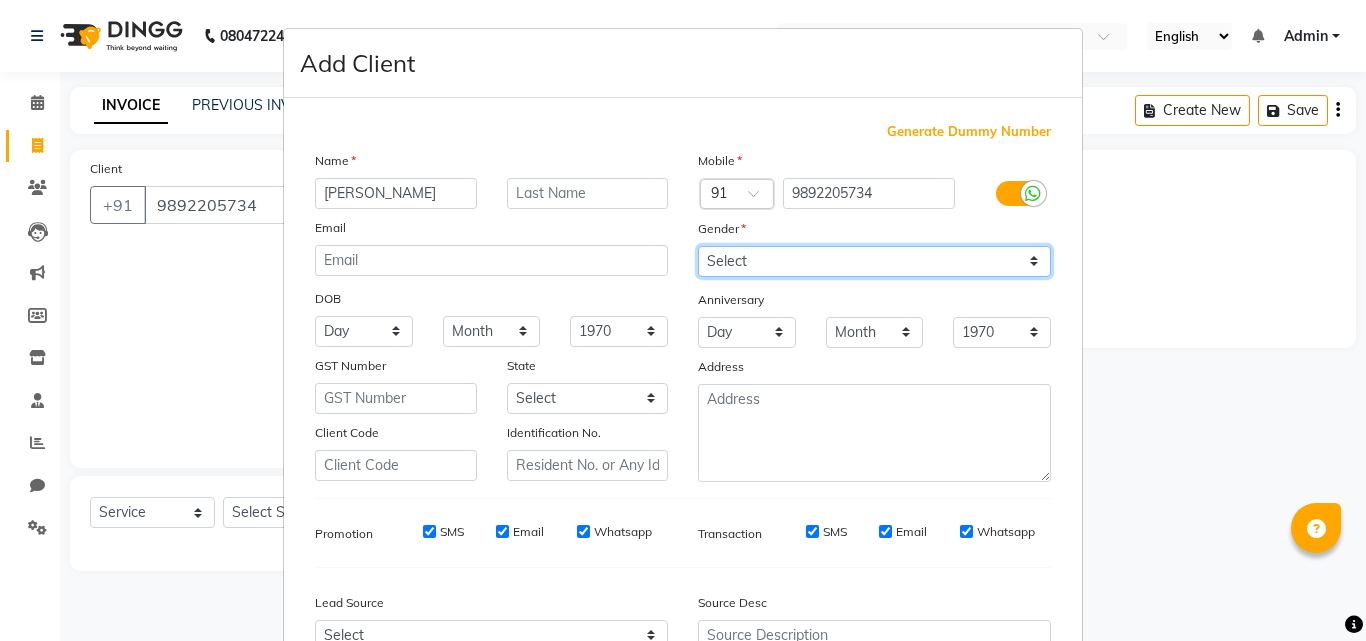 select on "[DEMOGRAPHIC_DATA]" 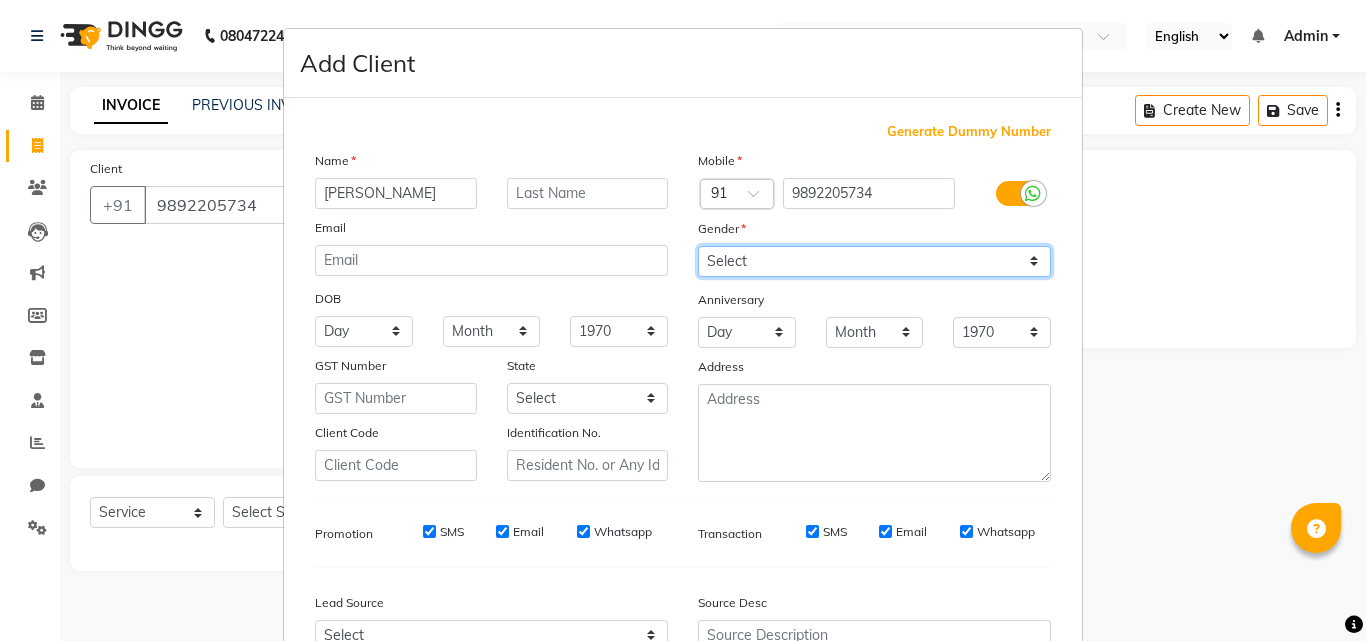 click on "Select [DEMOGRAPHIC_DATA] [DEMOGRAPHIC_DATA] Other Prefer Not To Say" at bounding box center (874, 261) 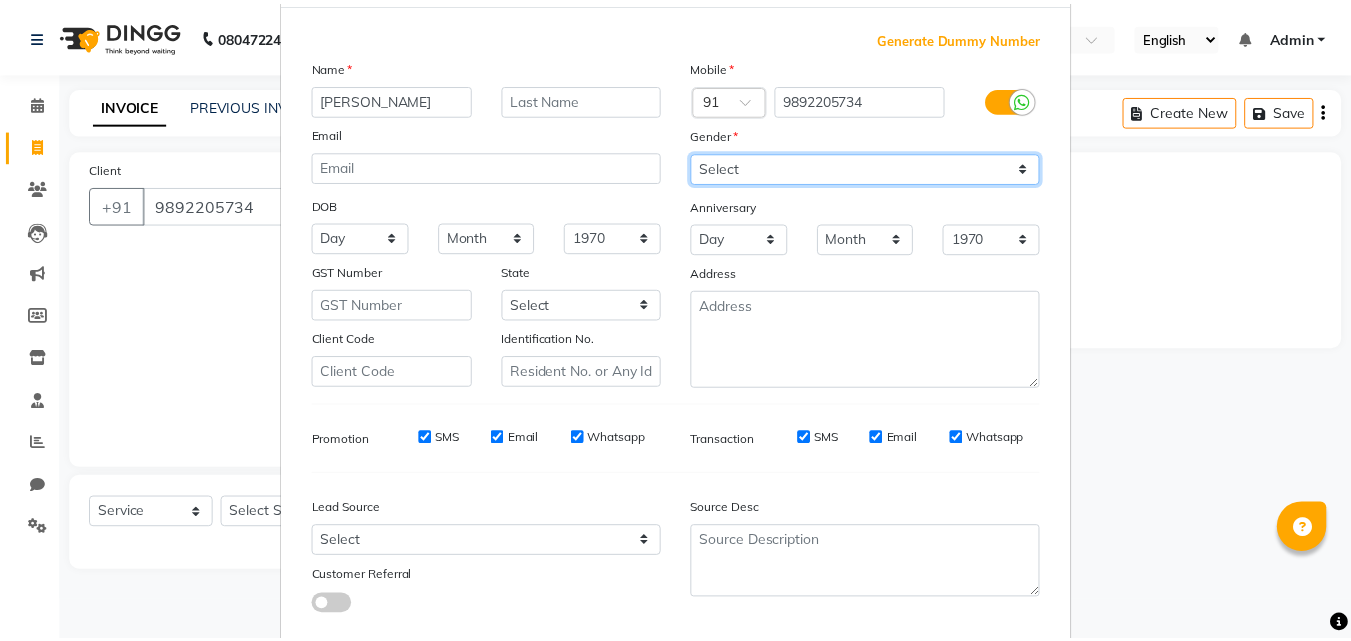 scroll, scrollTop: 208, scrollLeft: 0, axis: vertical 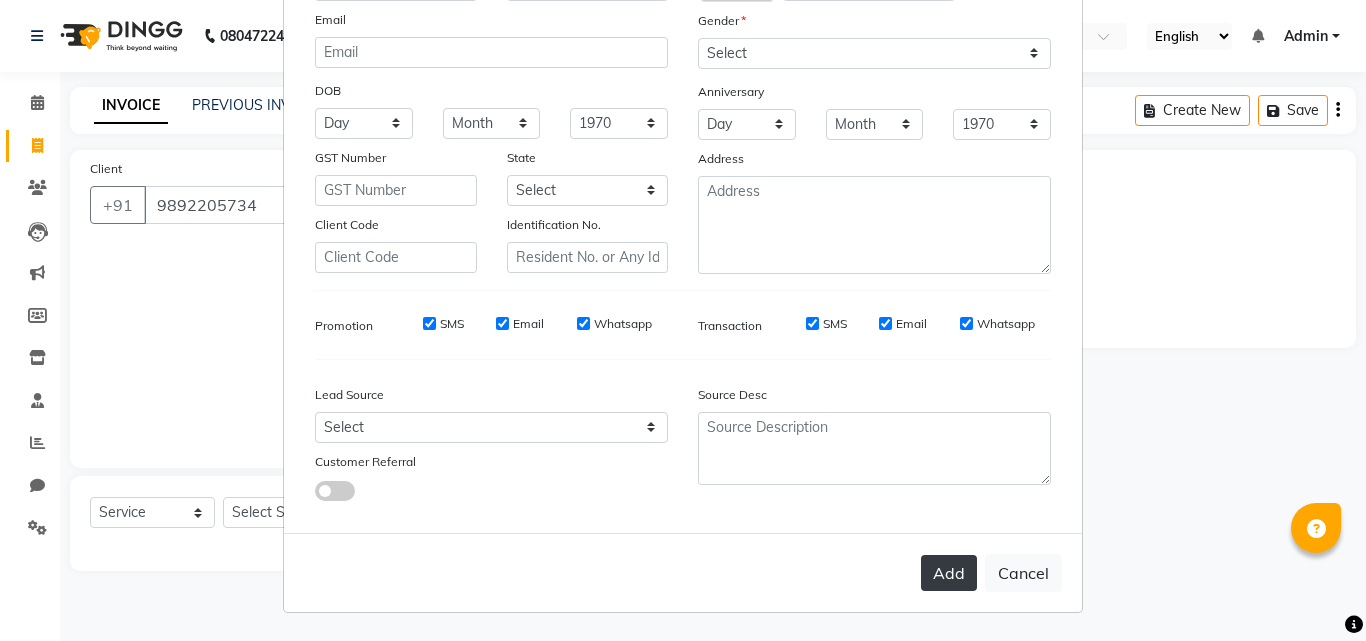 click on "Add" at bounding box center [949, 573] 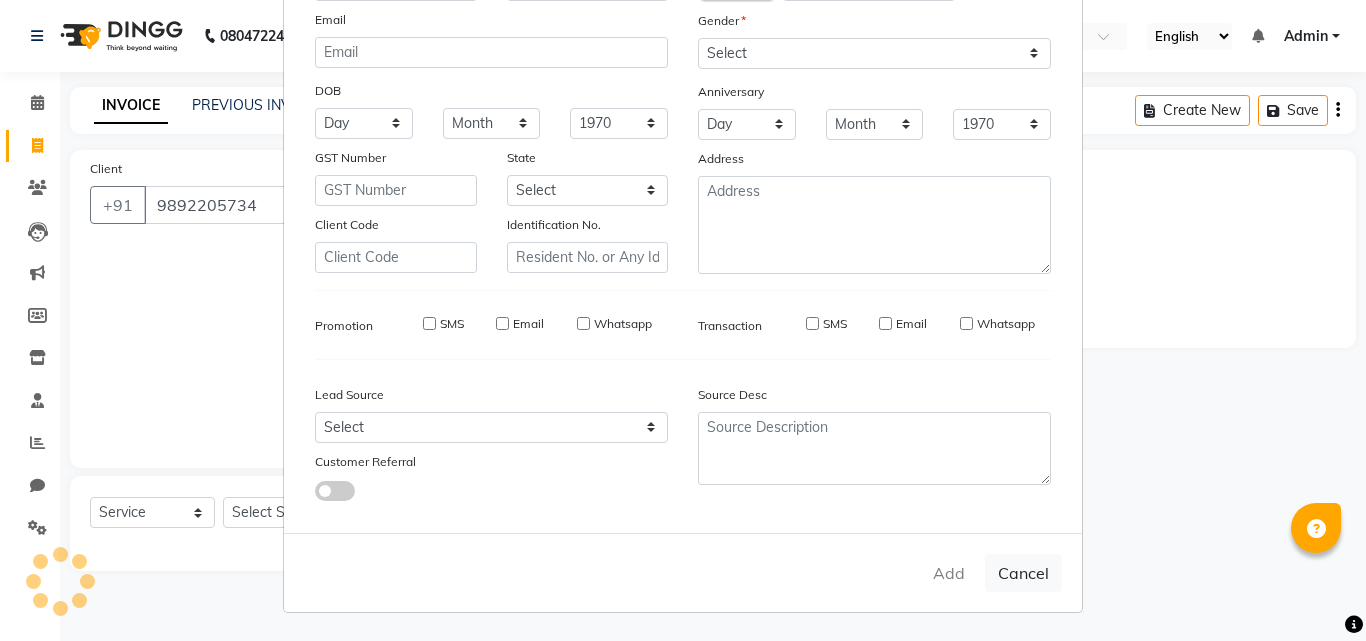 type 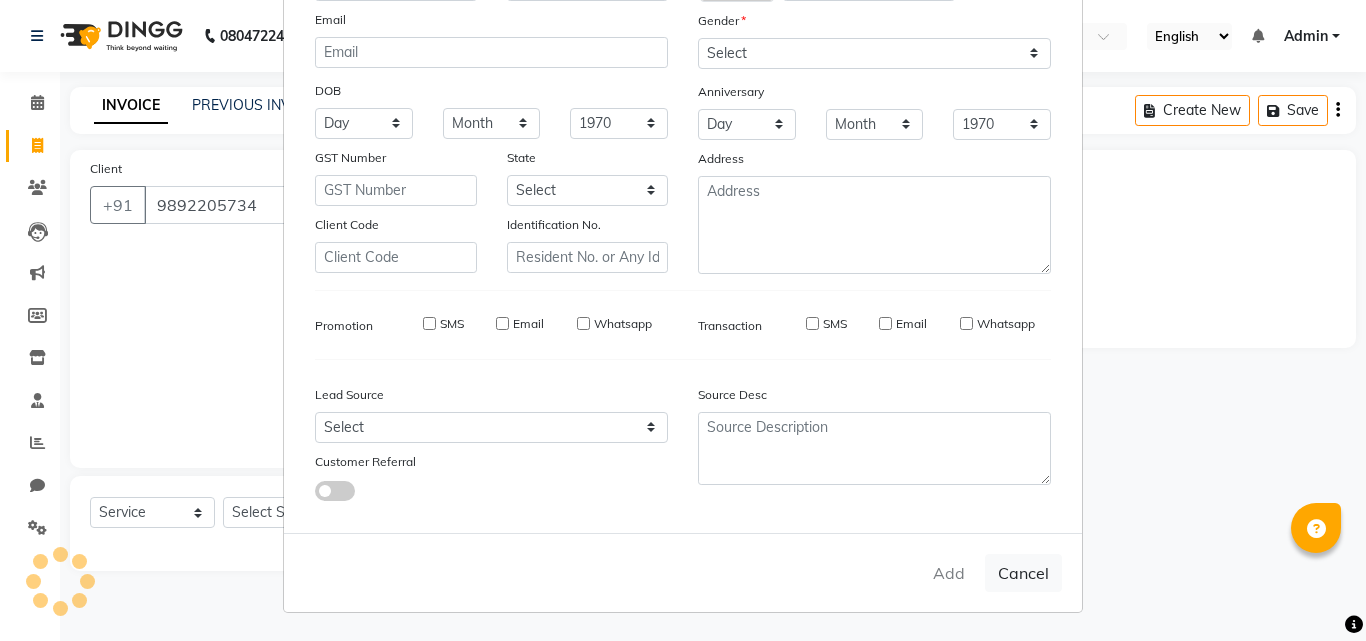 select 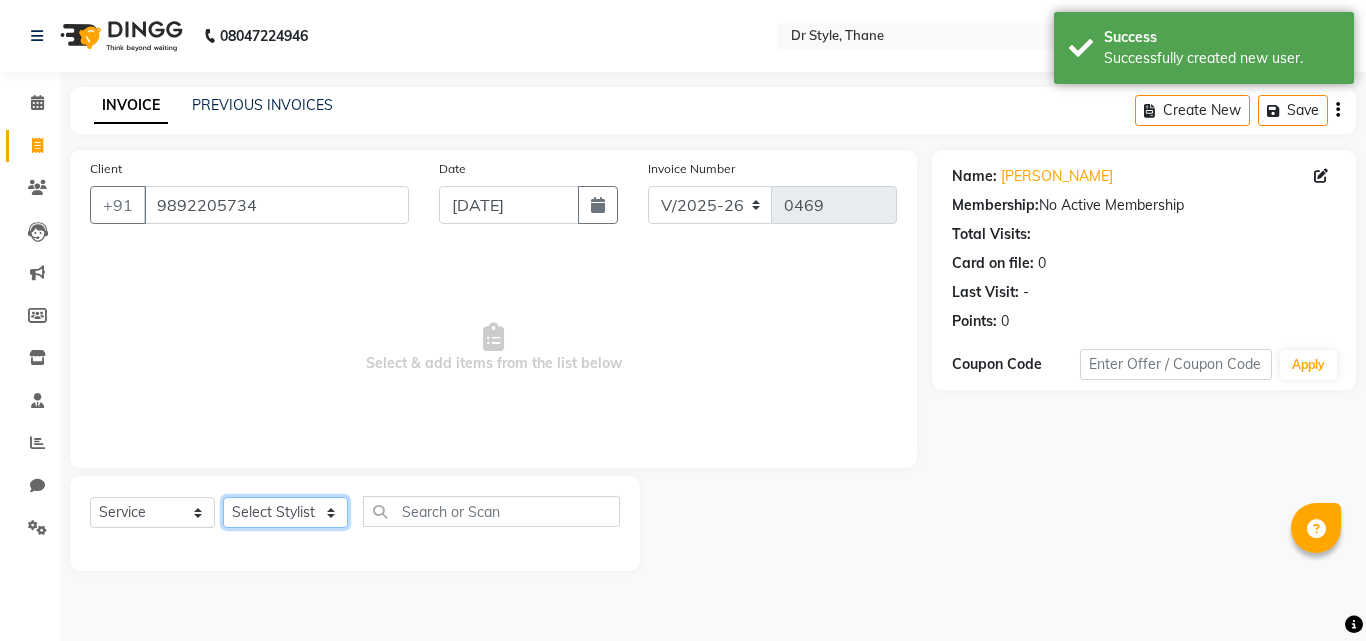click on "Select Stylist [PERSON_NAME]  [PERSON_NAME] [PERSON_NAME] [PERSON_NAME] [PERSON_NAME] twinkle" 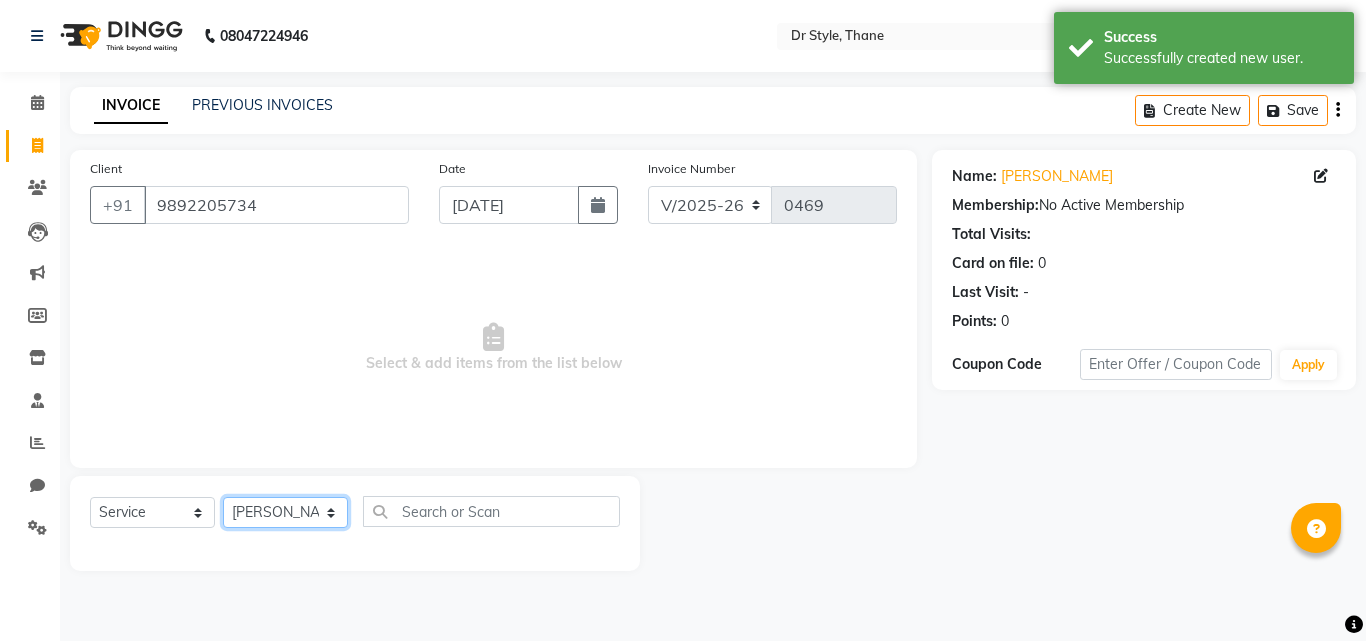 click on "Select Stylist [PERSON_NAME]  [PERSON_NAME] [PERSON_NAME] [PERSON_NAME] [PERSON_NAME] twinkle" 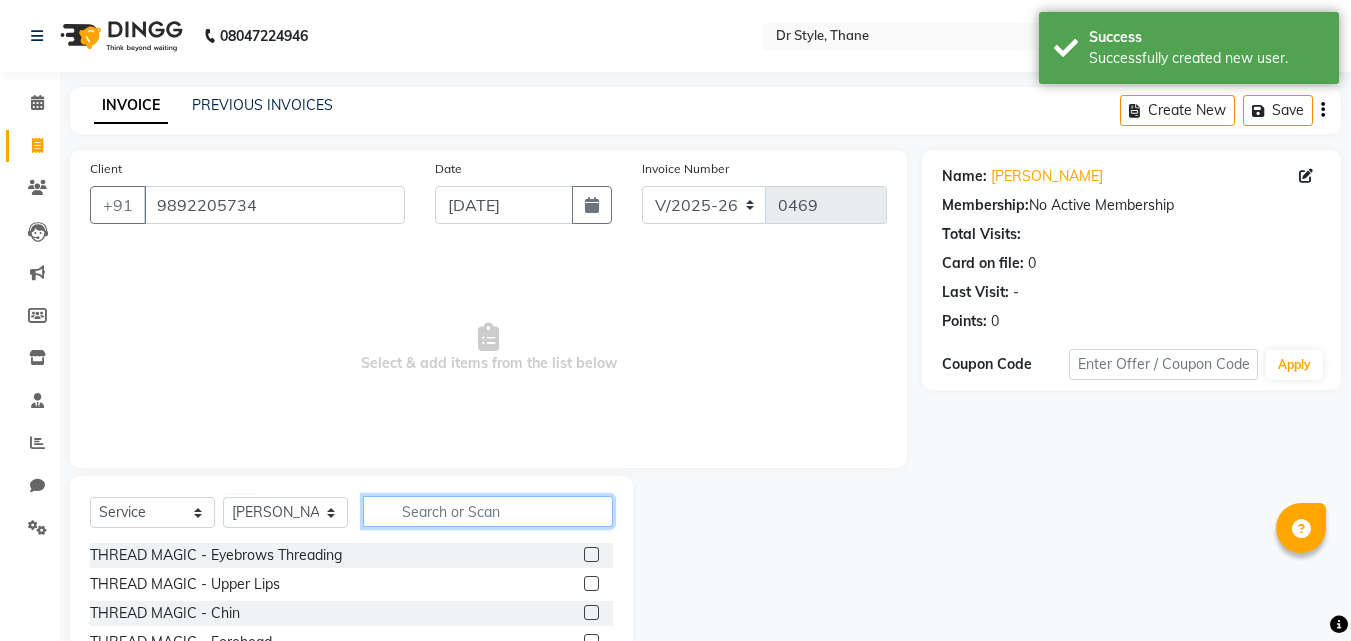 click 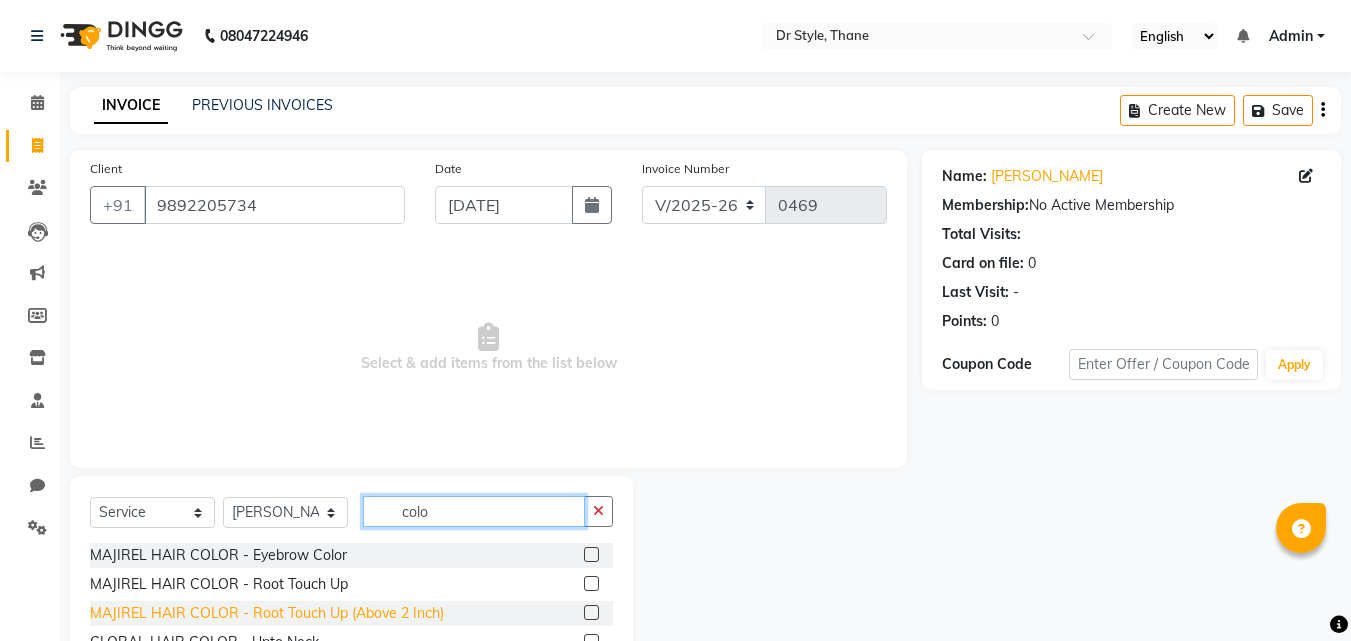 scroll, scrollTop: 100, scrollLeft: 0, axis: vertical 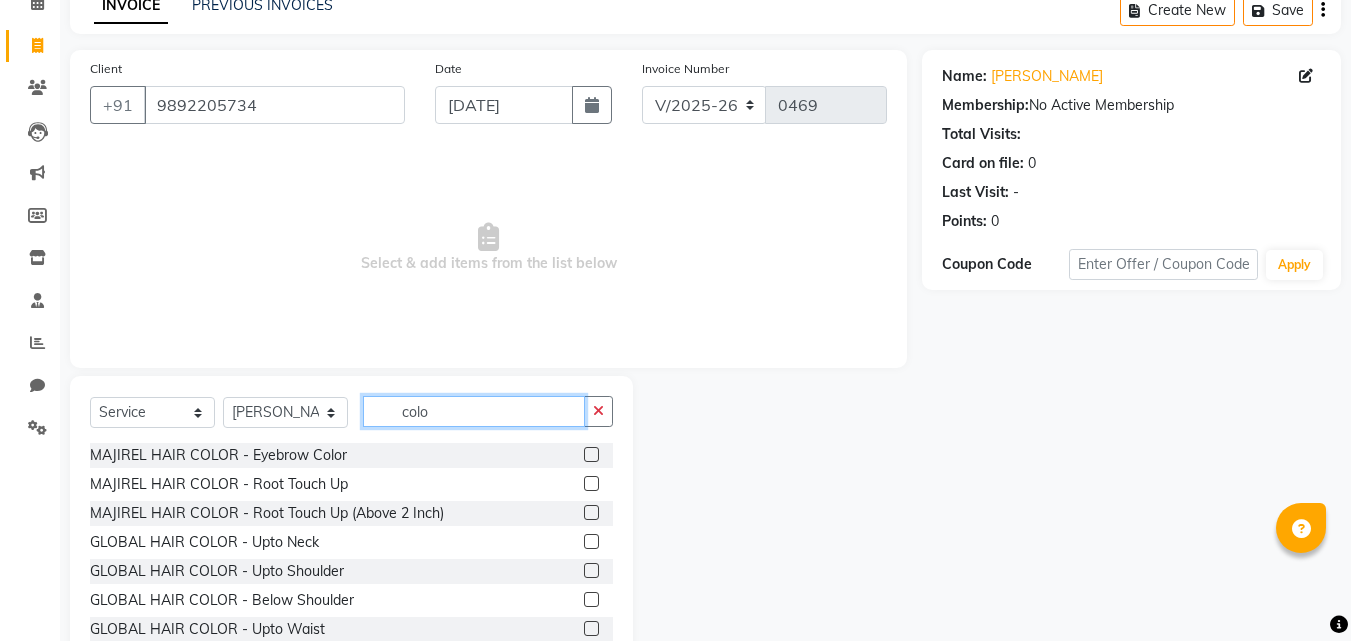 type on "colo" 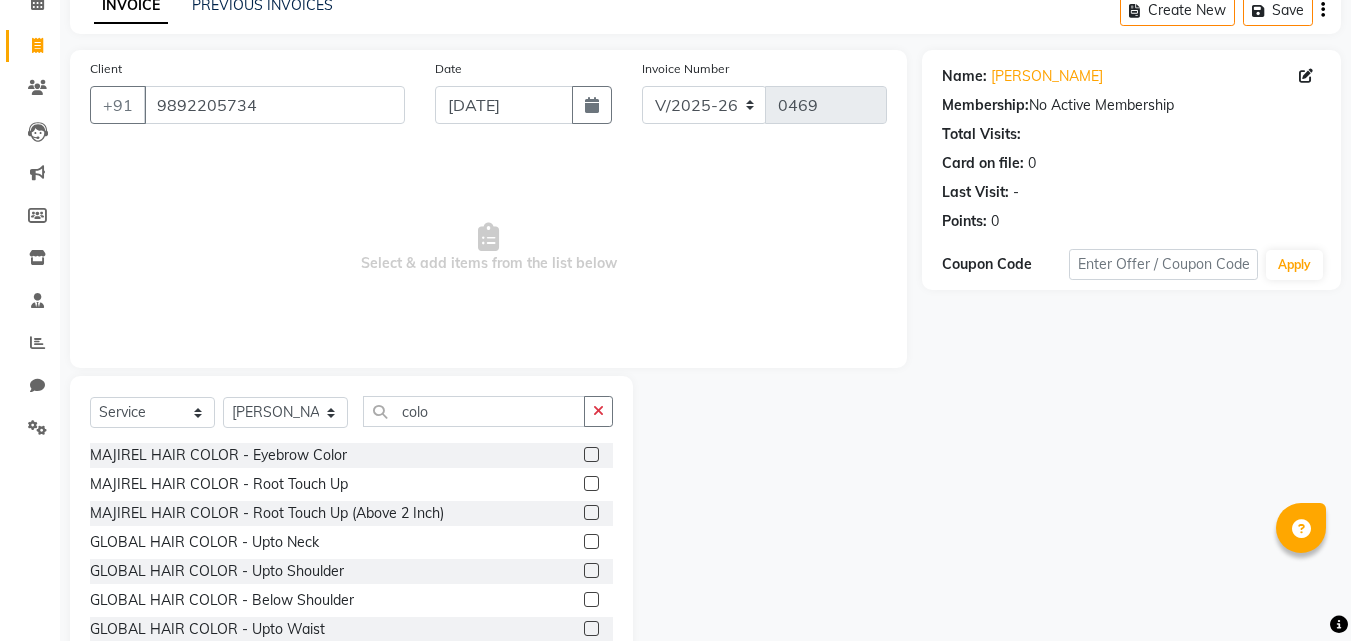 click 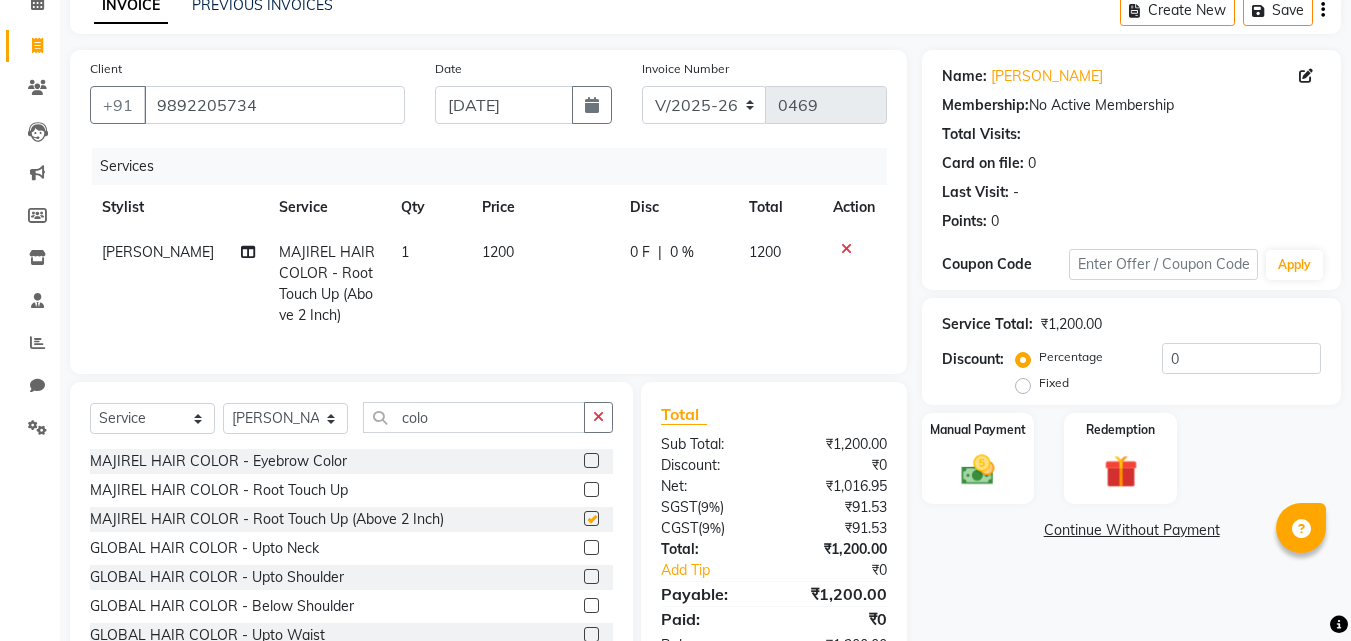 checkbox on "false" 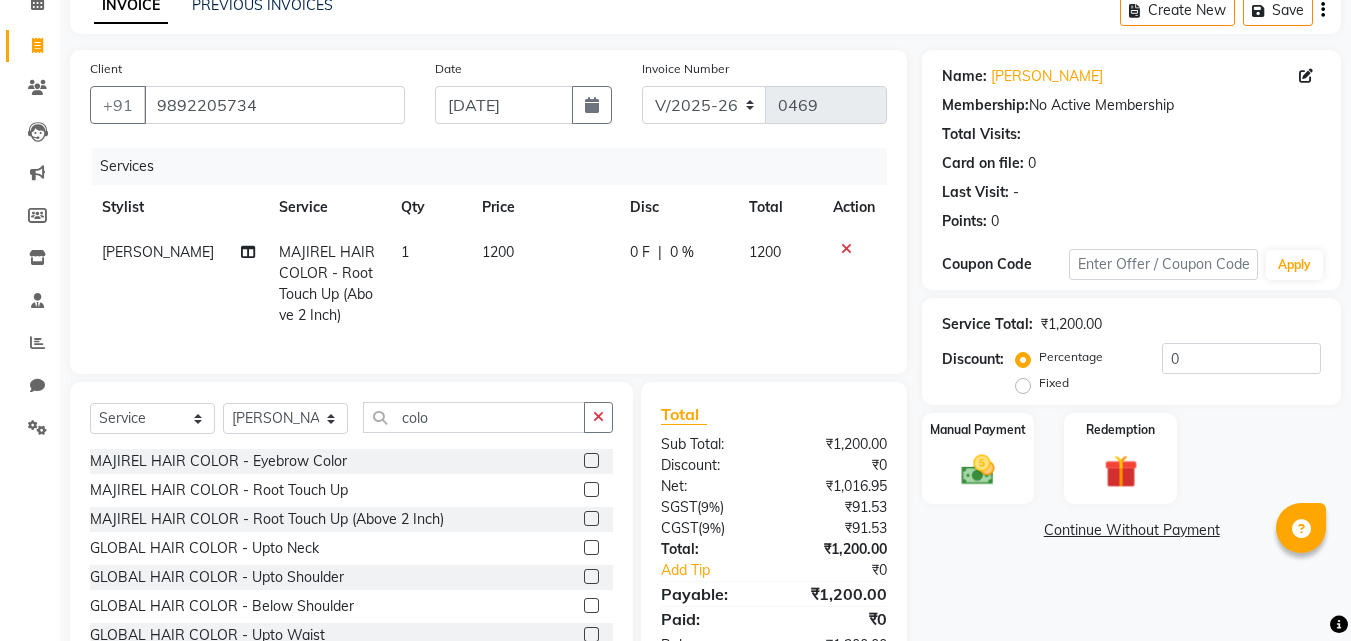 click 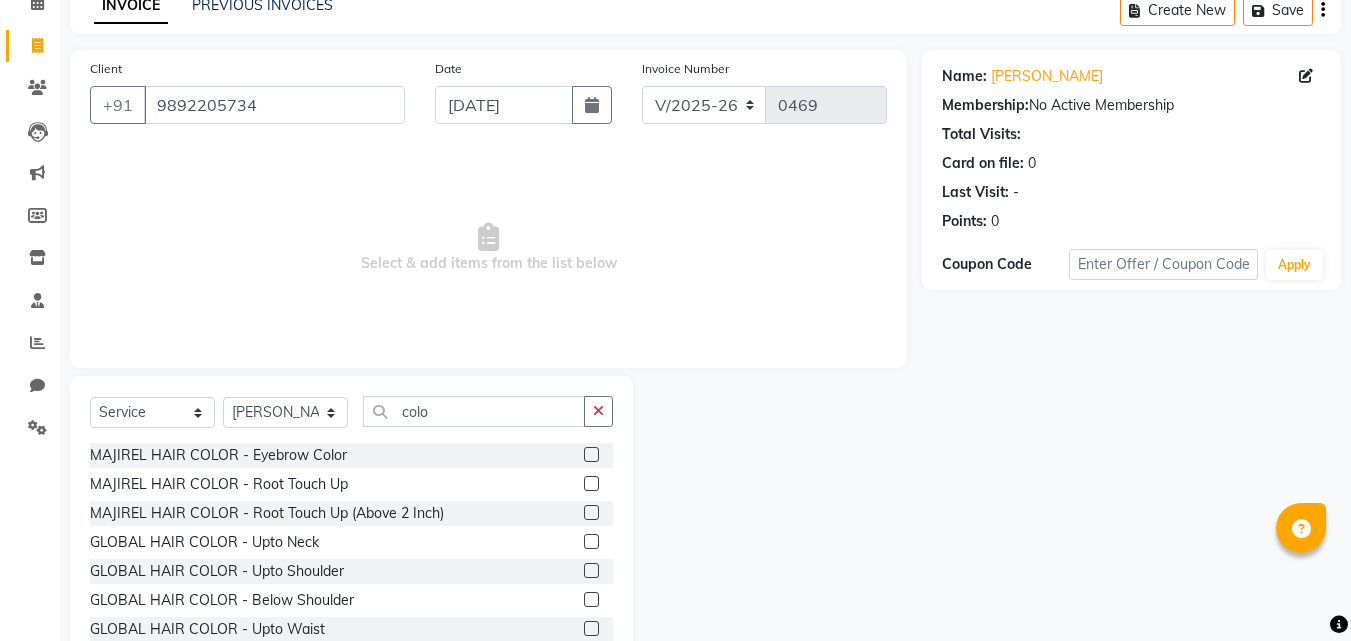 scroll, scrollTop: 160, scrollLeft: 0, axis: vertical 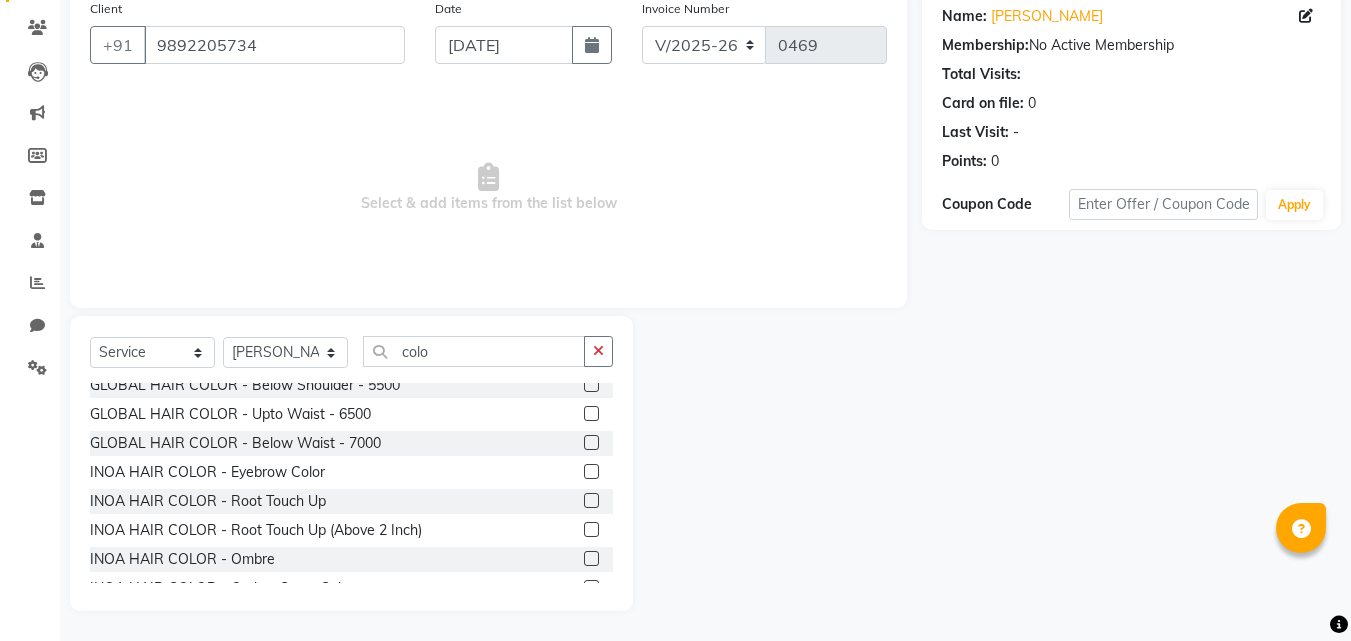 click 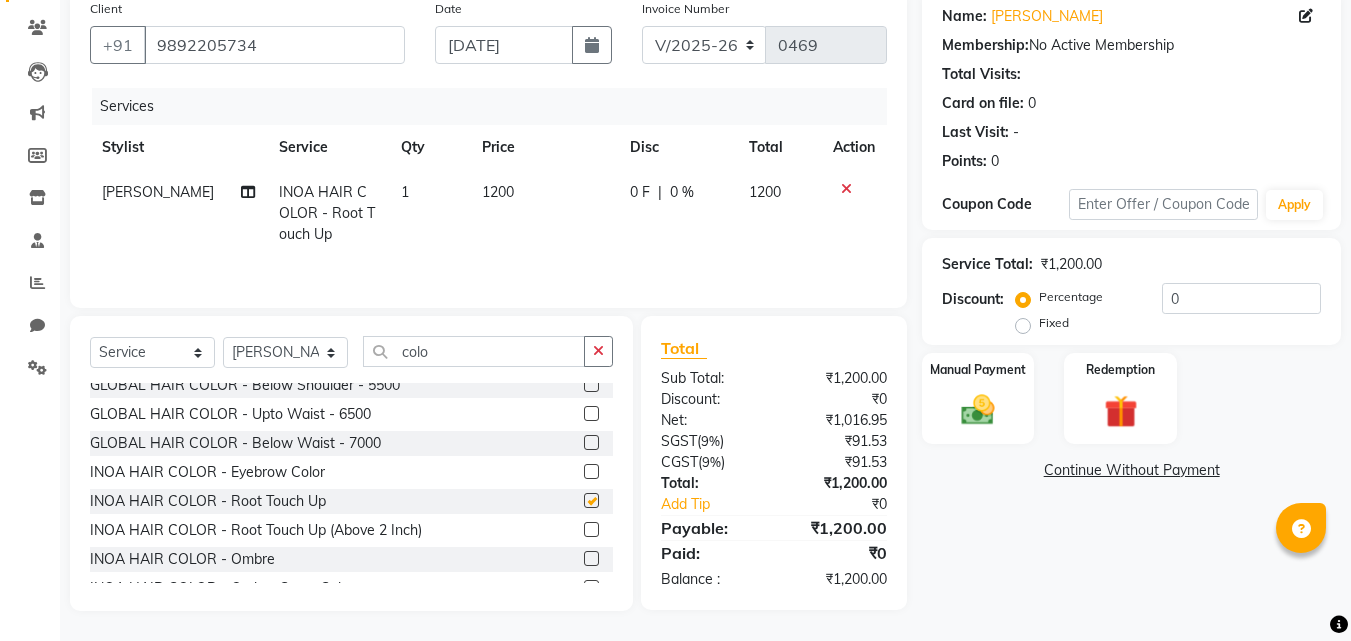 checkbox on "false" 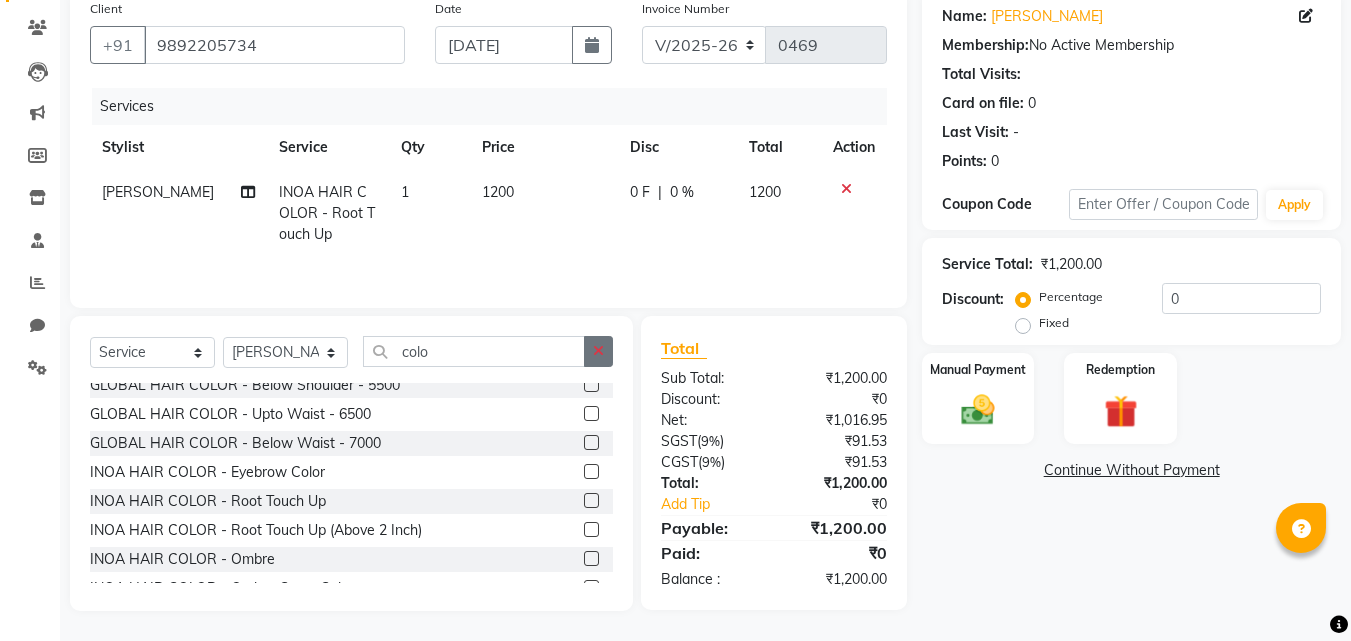 click 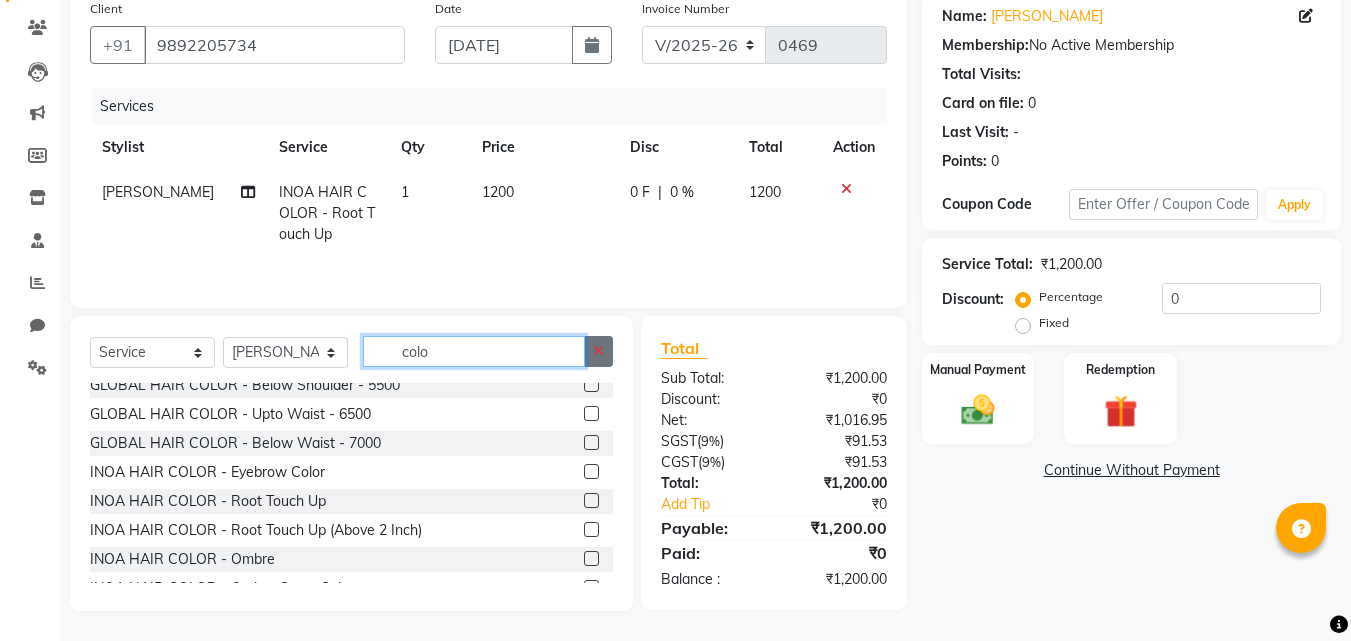 type 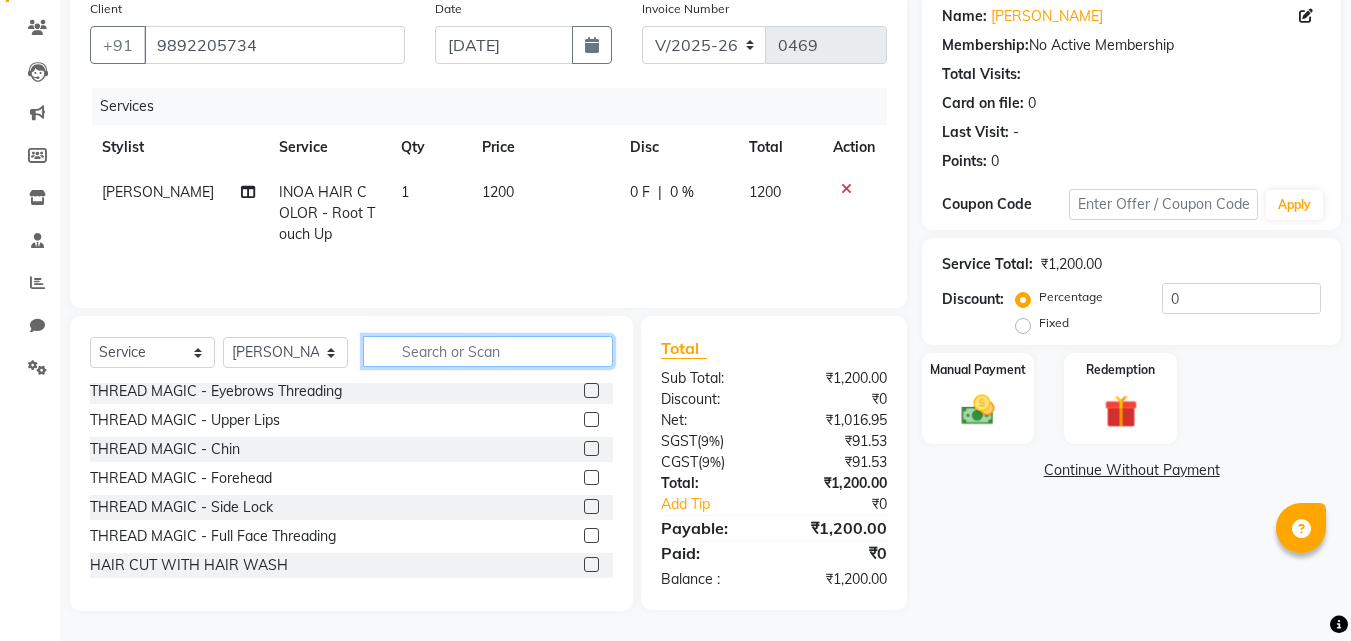 scroll, scrollTop: 0, scrollLeft: 0, axis: both 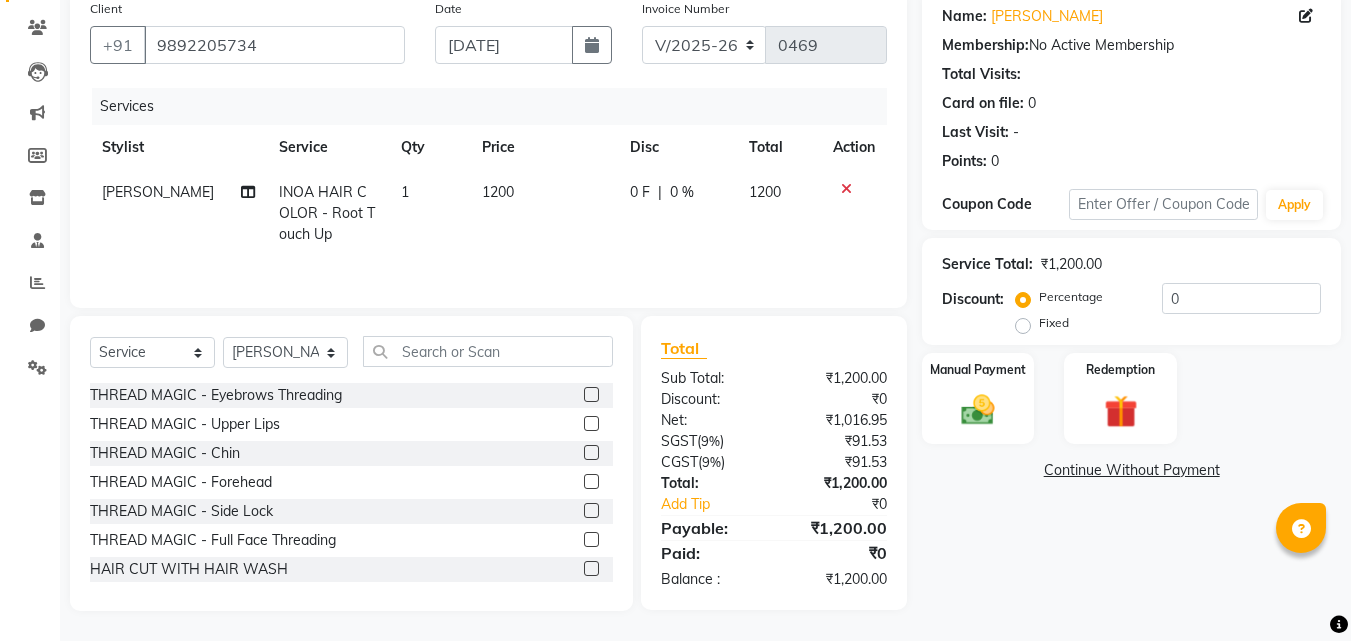 click 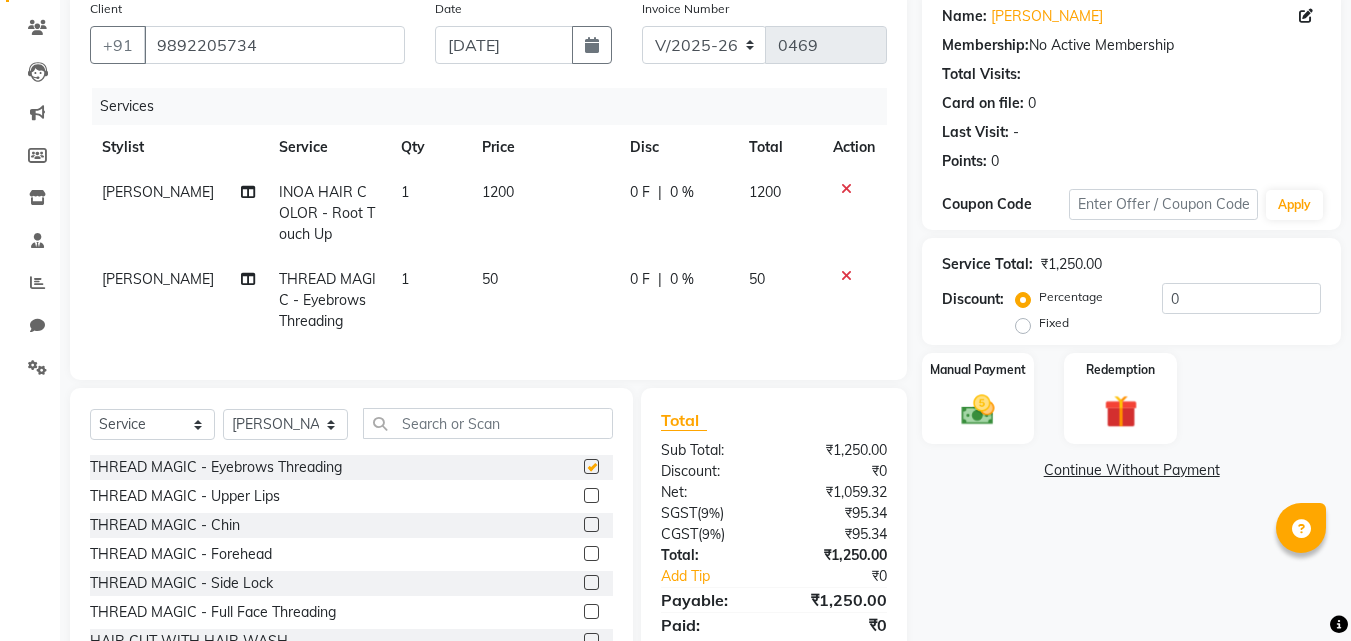 checkbox on "false" 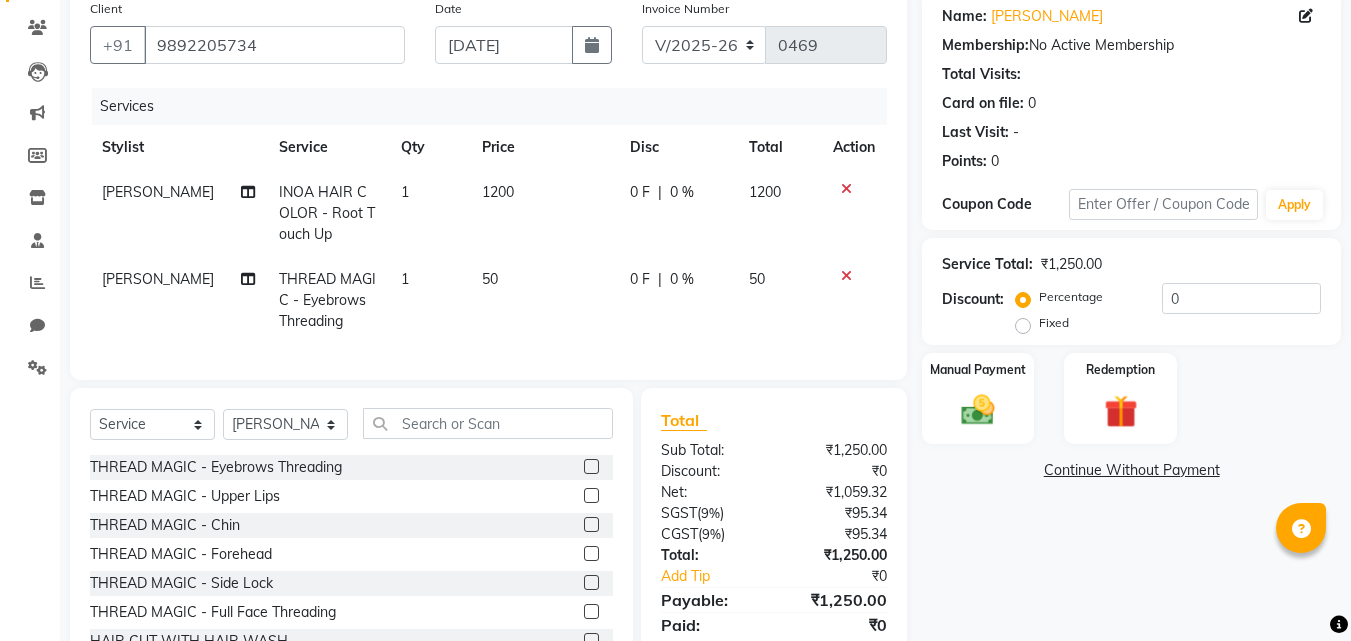 click on "THREAD MAGIC - Upper Lips" 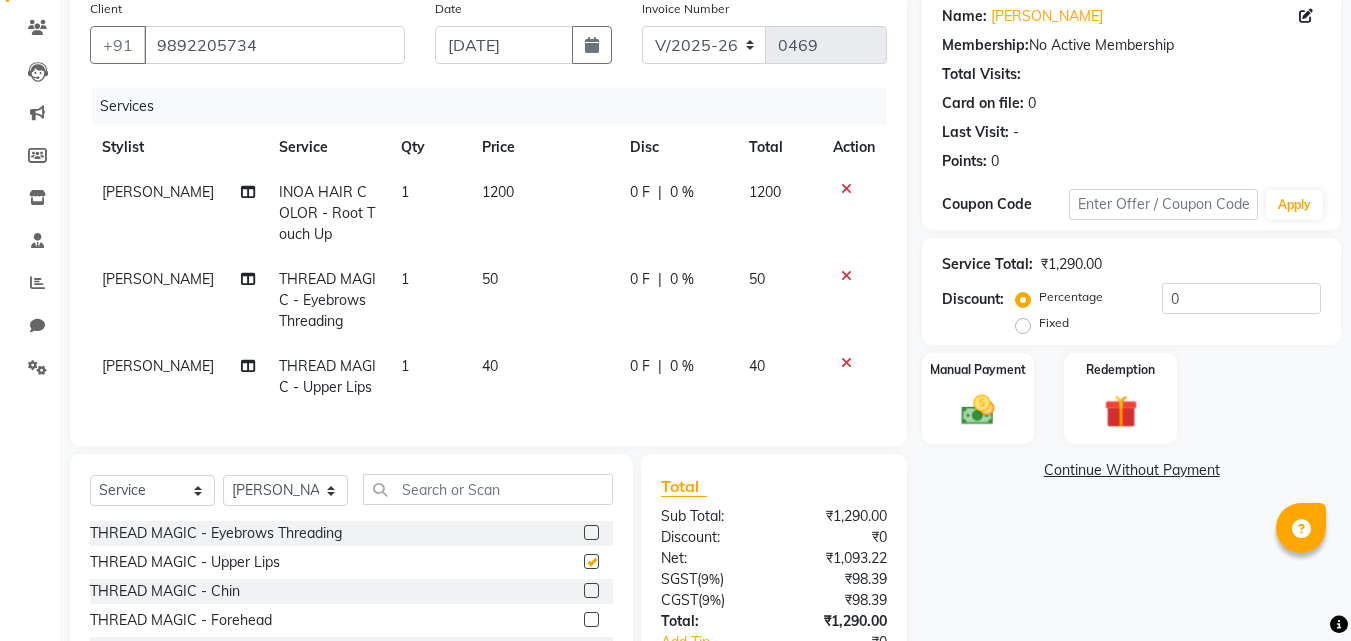 checkbox on "false" 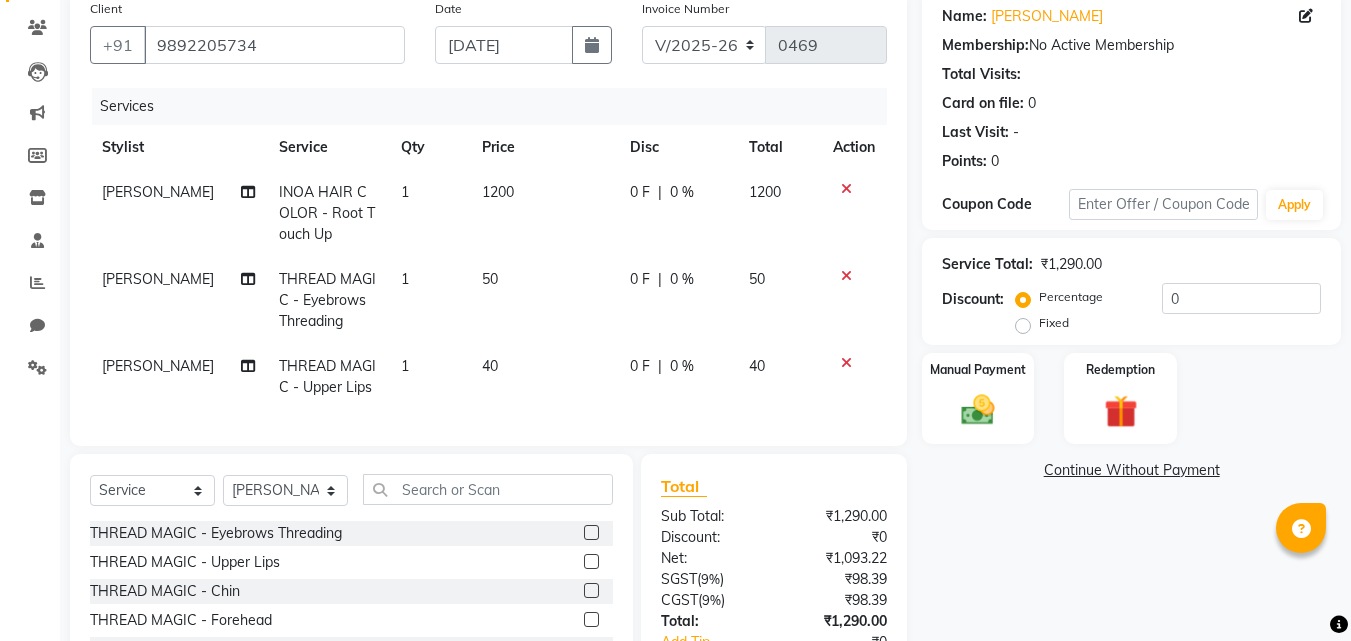 scroll, scrollTop: 313, scrollLeft: 0, axis: vertical 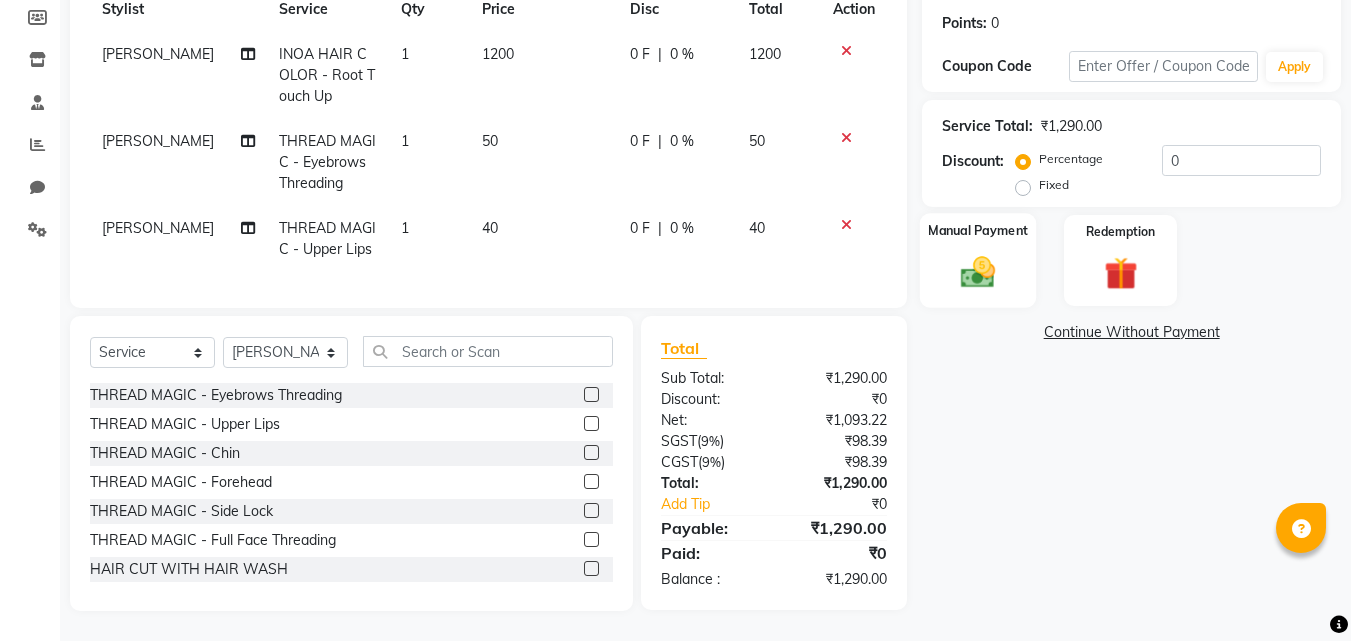 click 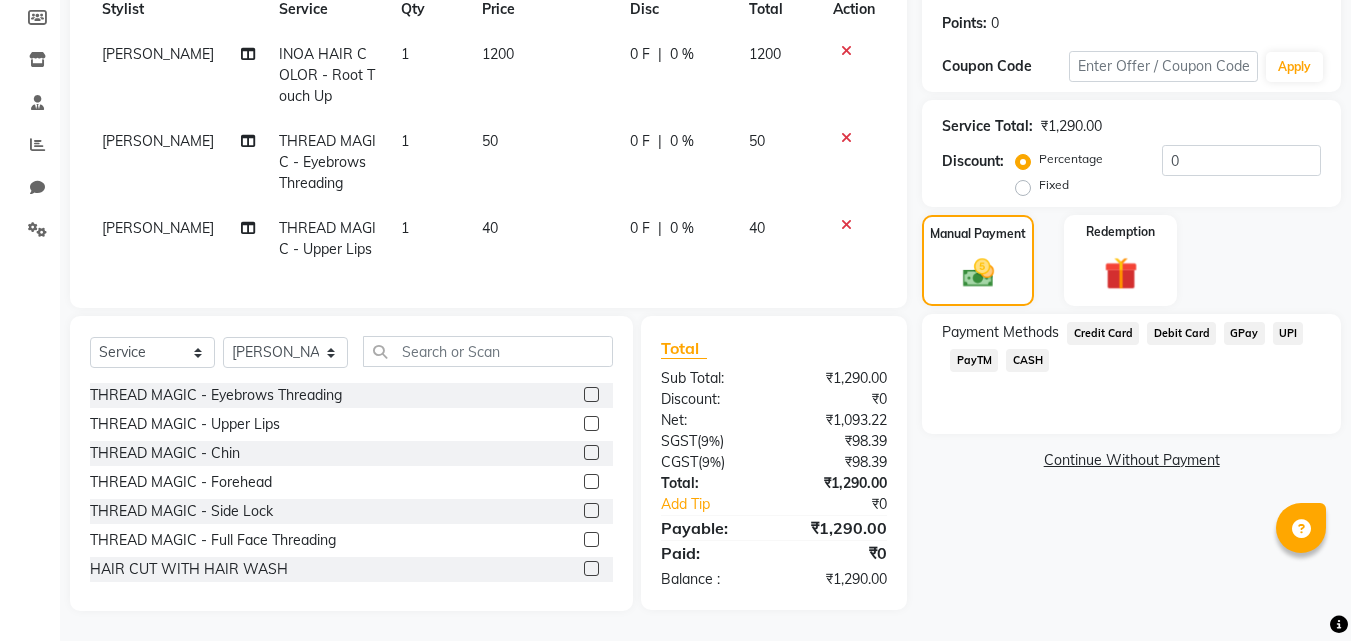 click on "Debit Card" 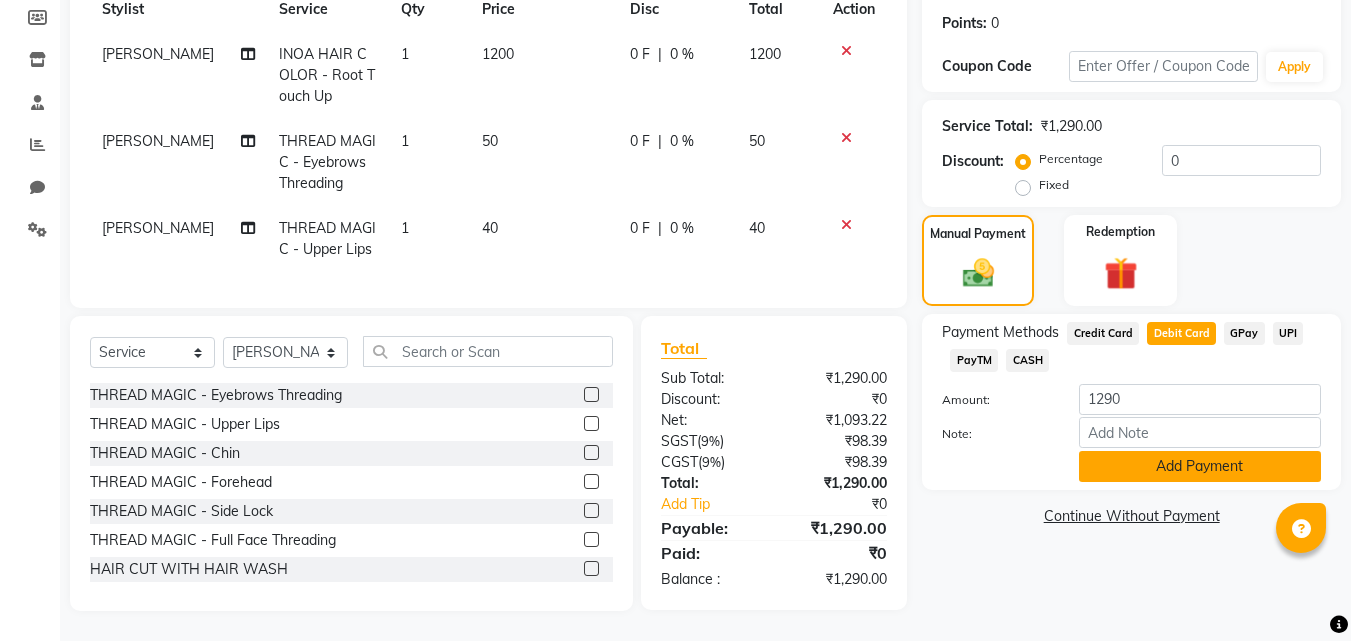 click on "Add Payment" 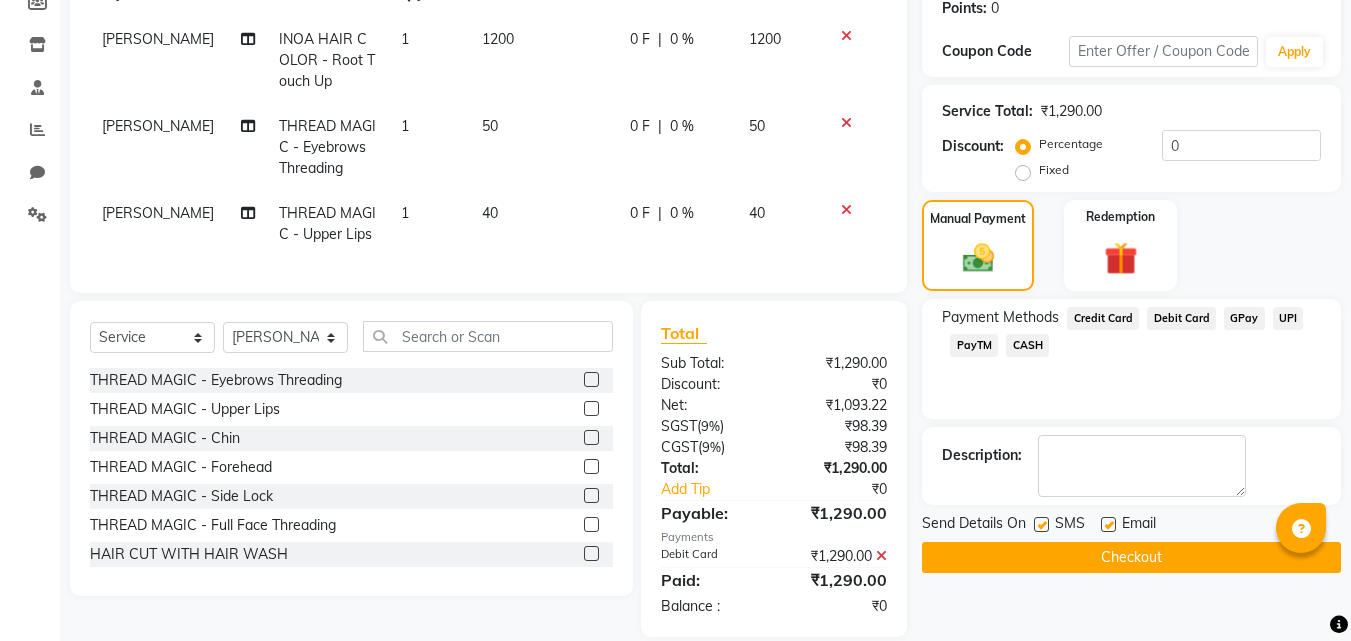 scroll, scrollTop: 354, scrollLeft: 0, axis: vertical 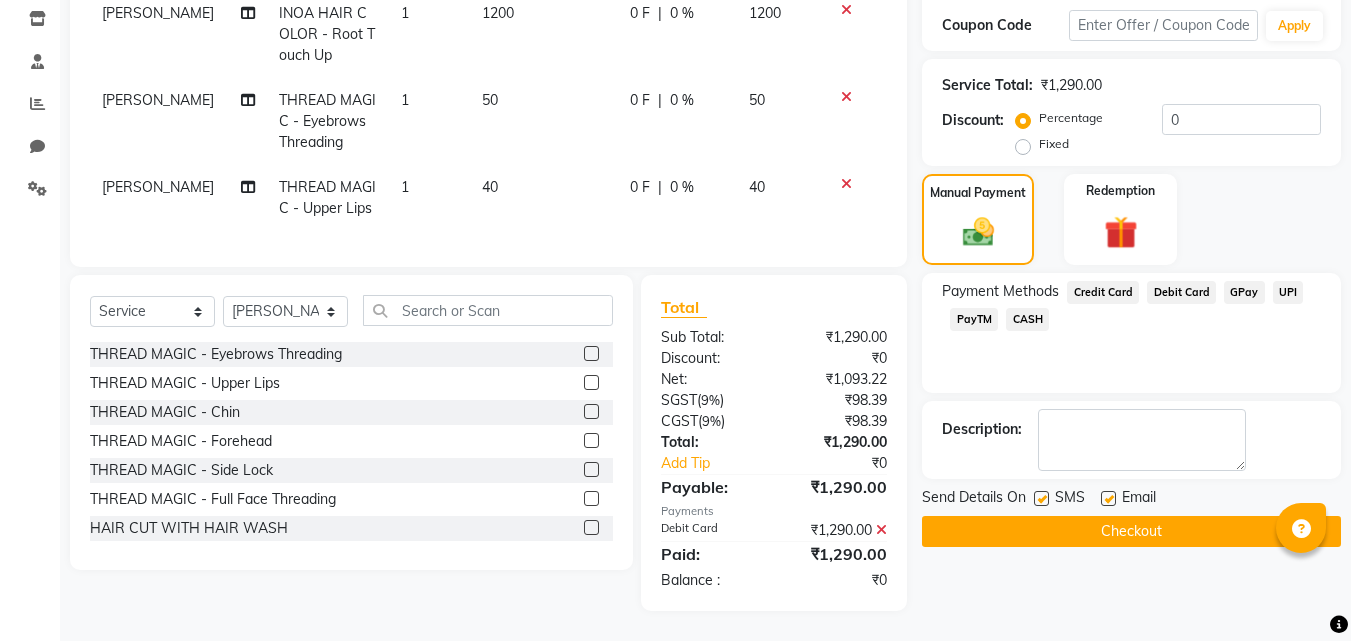 click on "Checkout" 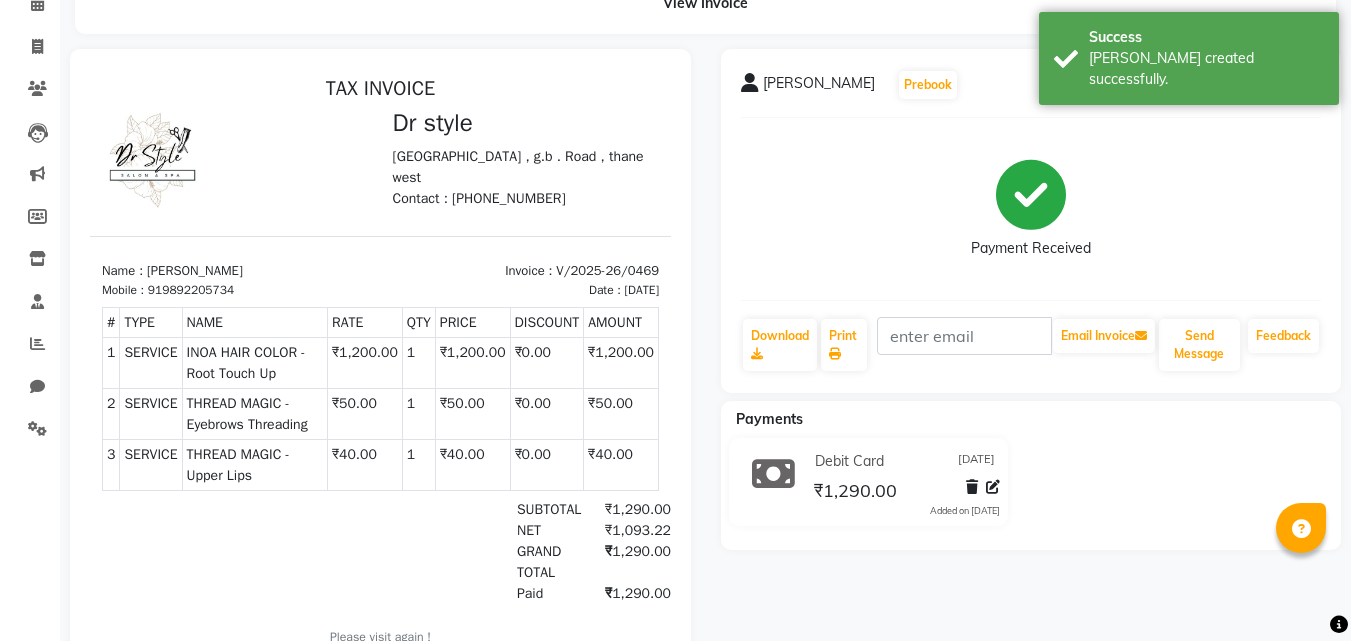 scroll, scrollTop: 100, scrollLeft: 0, axis: vertical 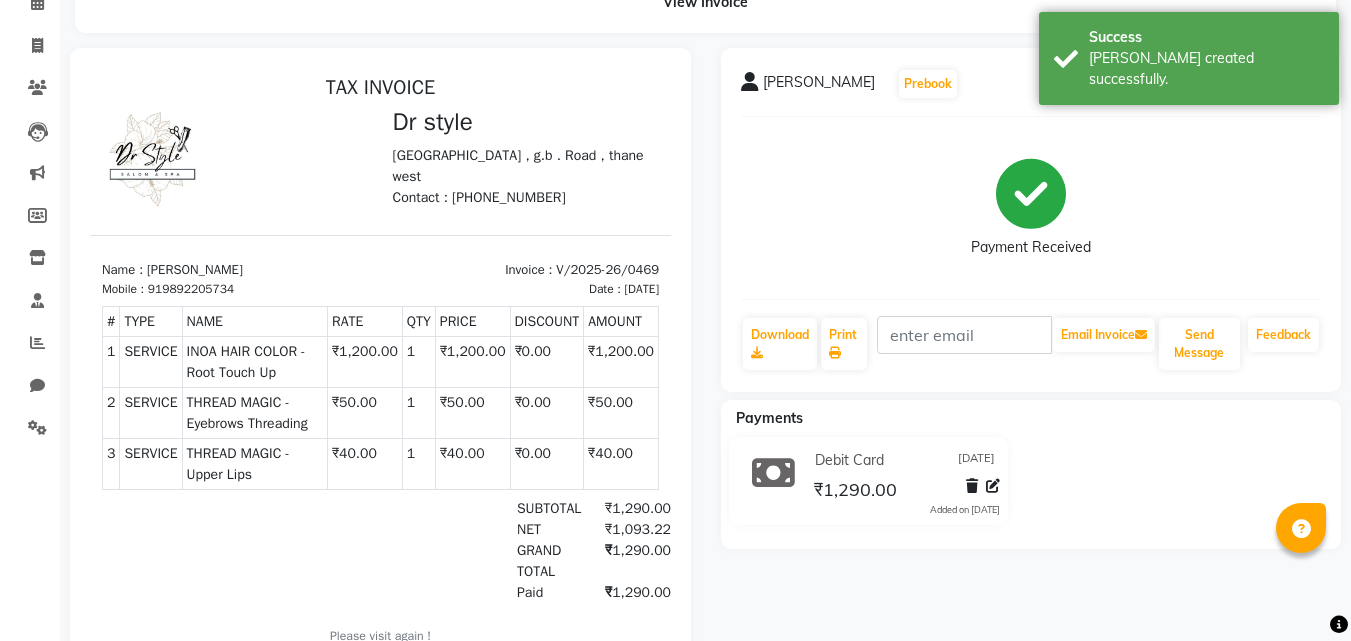 click 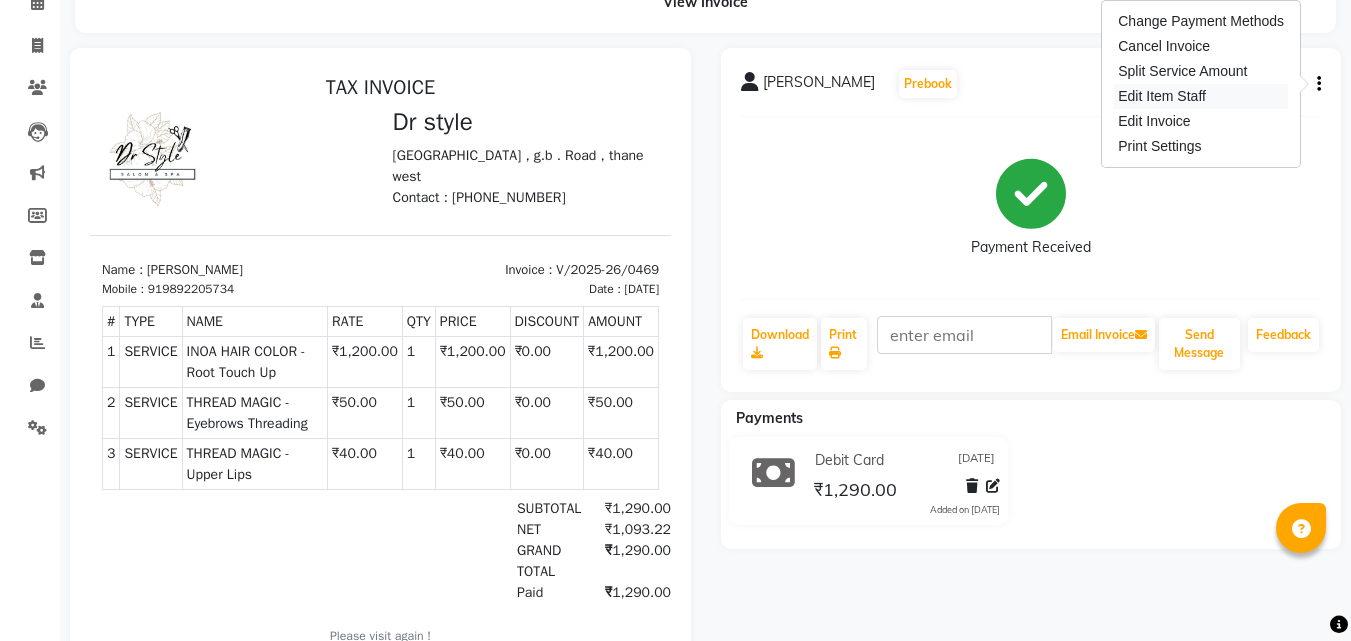 click on "Edit Item Staff" at bounding box center (1201, 96) 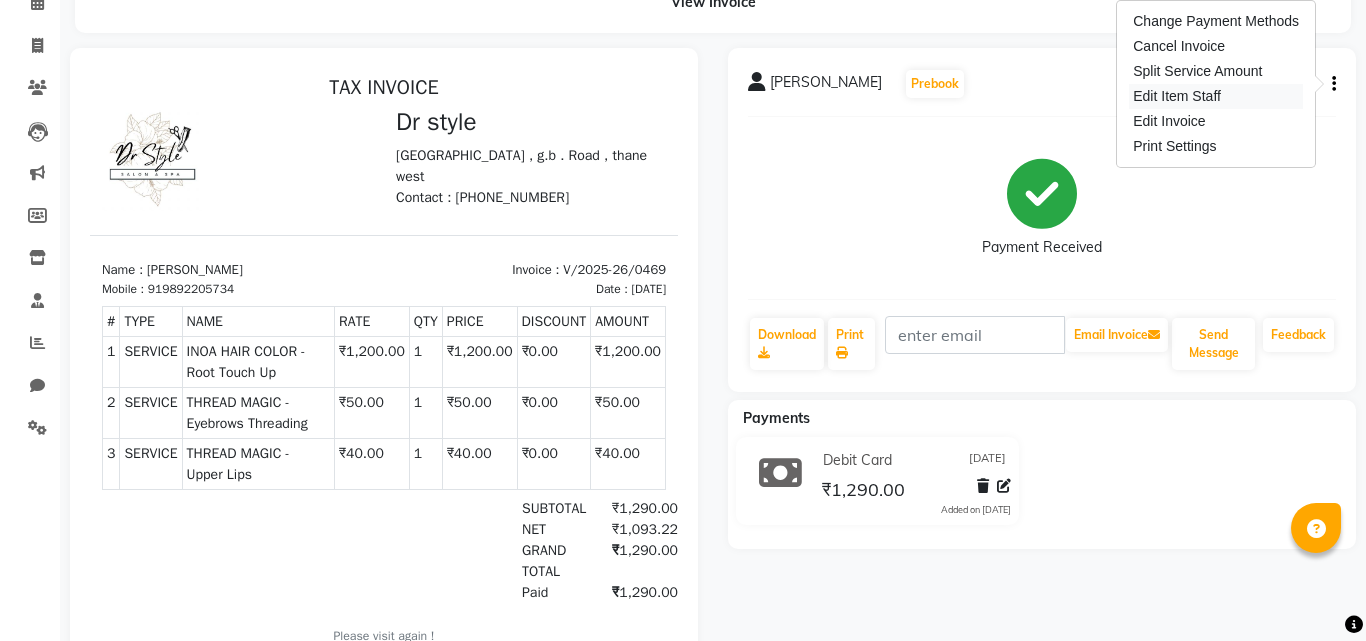 select 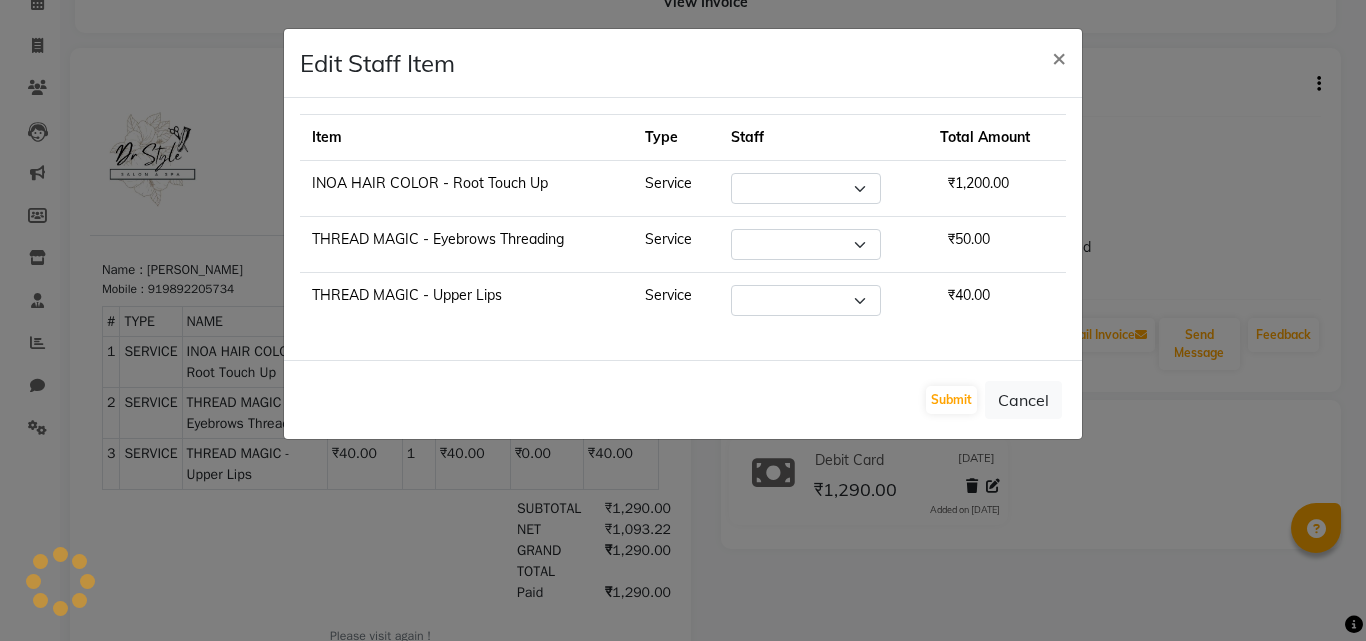 select on "80995" 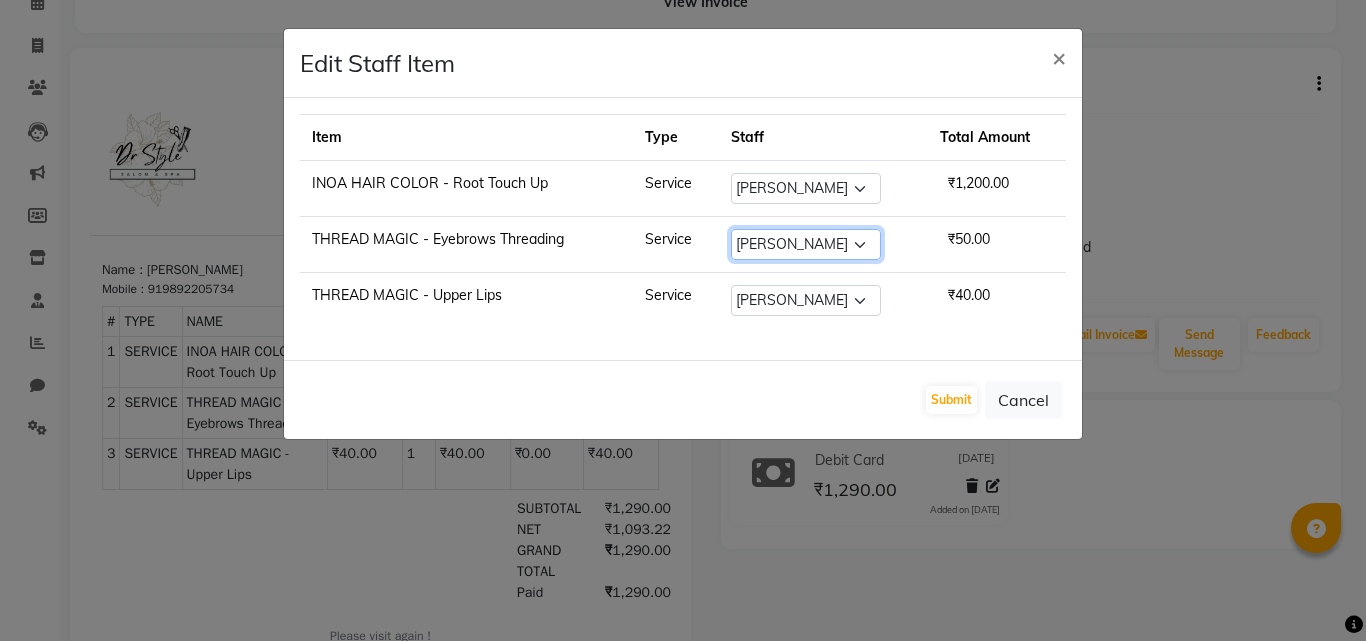 click on "Select  [PERSON_NAME]    [PERSON_NAME]   [PERSON_NAME] [PERSON_NAME]   [PERSON_NAME]   twinkle" 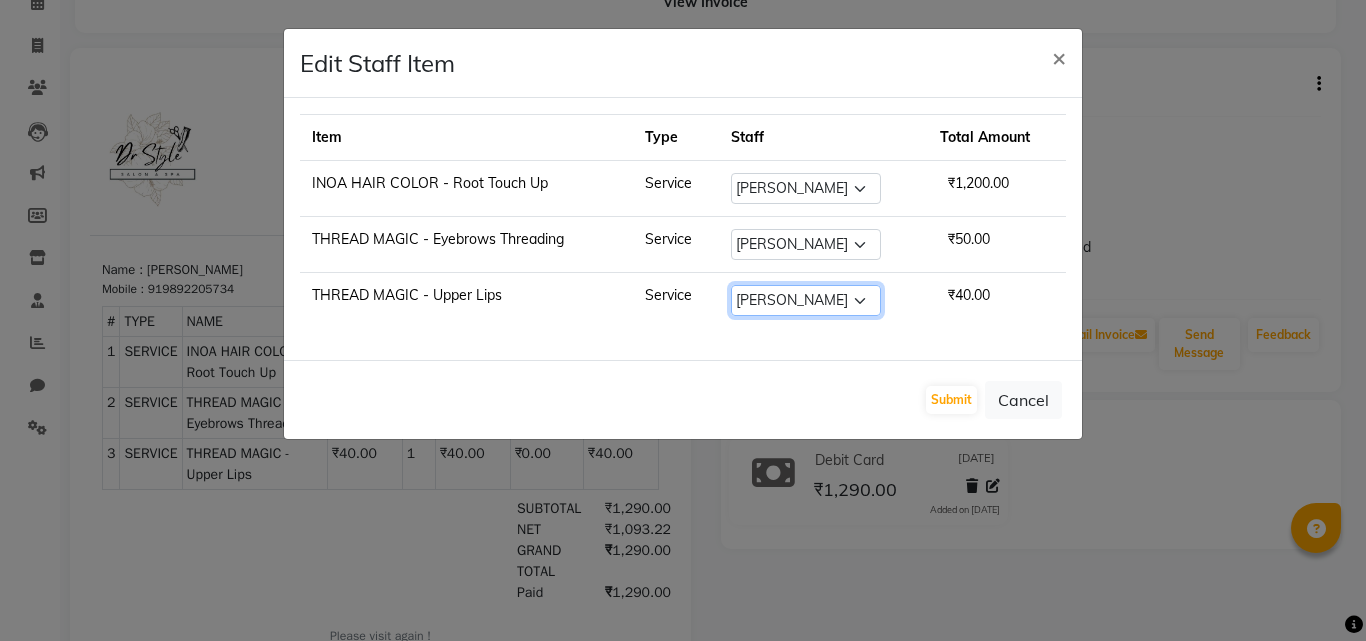 click on "Select  [PERSON_NAME]    [PERSON_NAME]   [PERSON_NAME] [PERSON_NAME]   [PERSON_NAME]   twinkle" 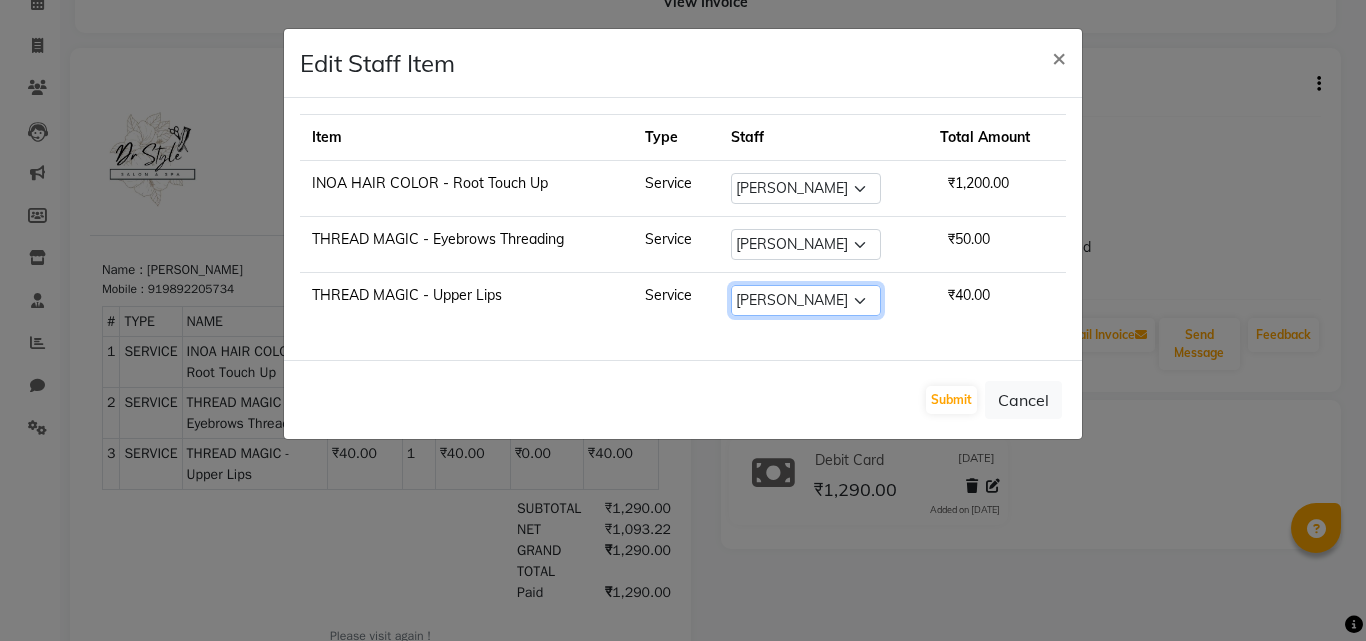 select on "81004" 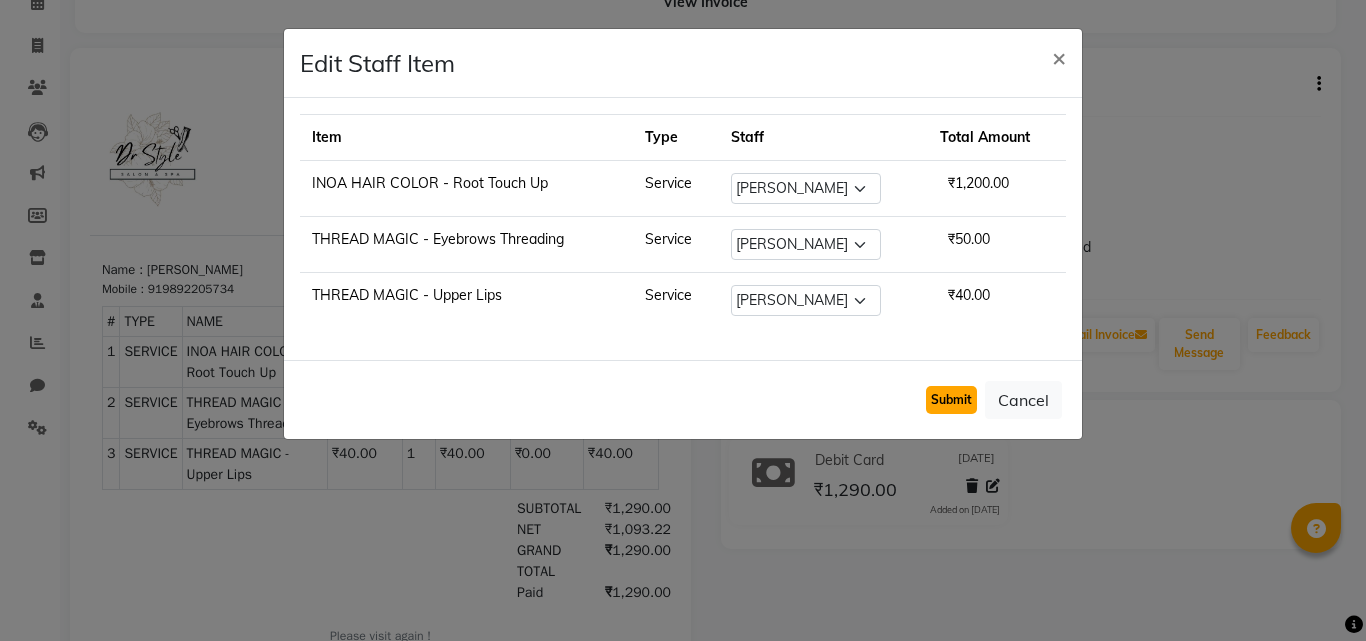 click on "Submit" 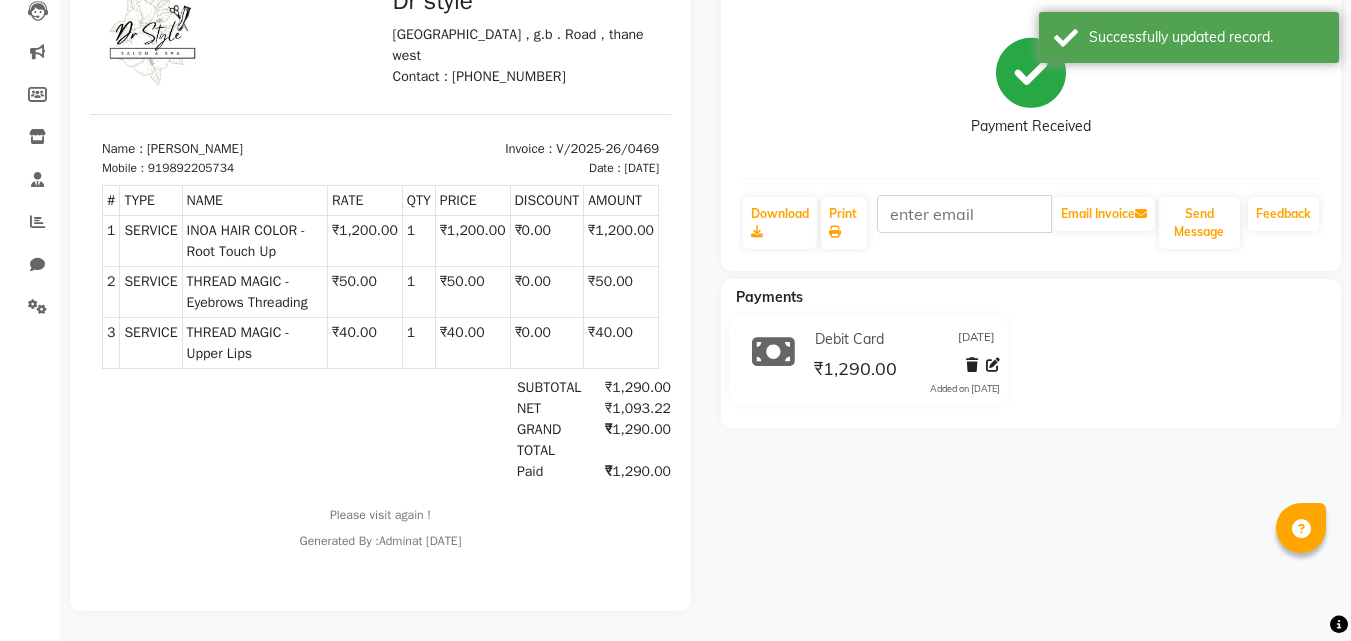 scroll, scrollTop: 136, scrollLeft: 0, axis: vertical 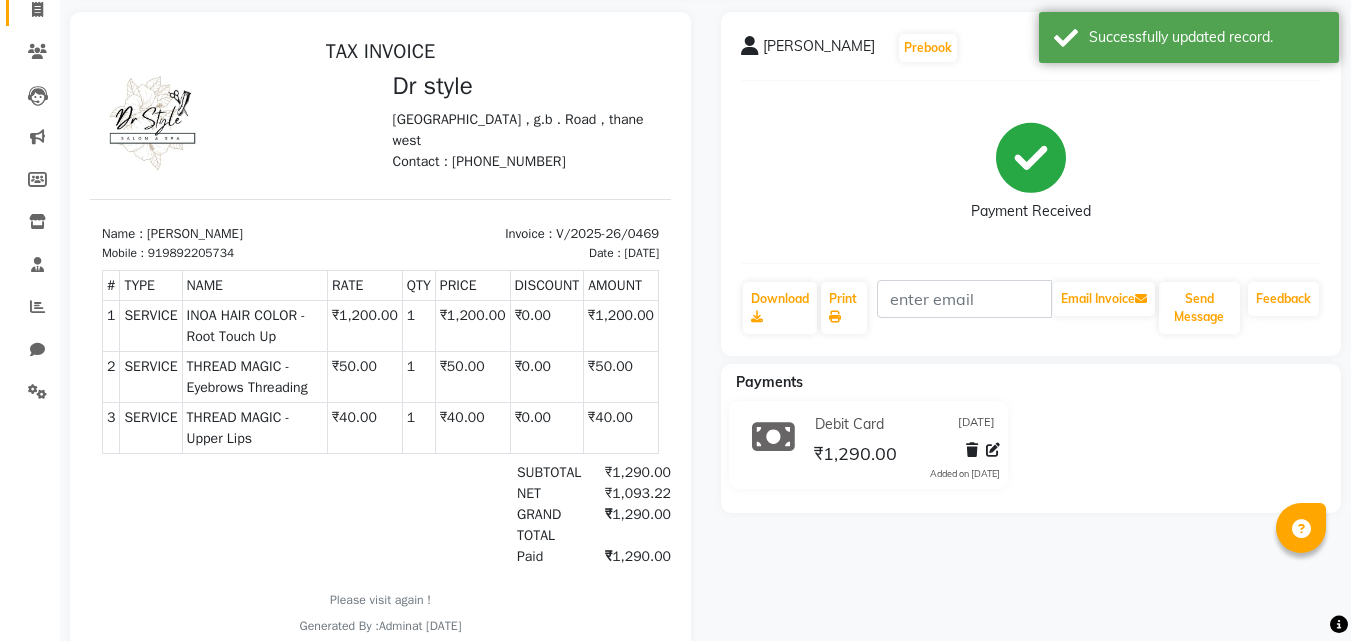 select on "service" 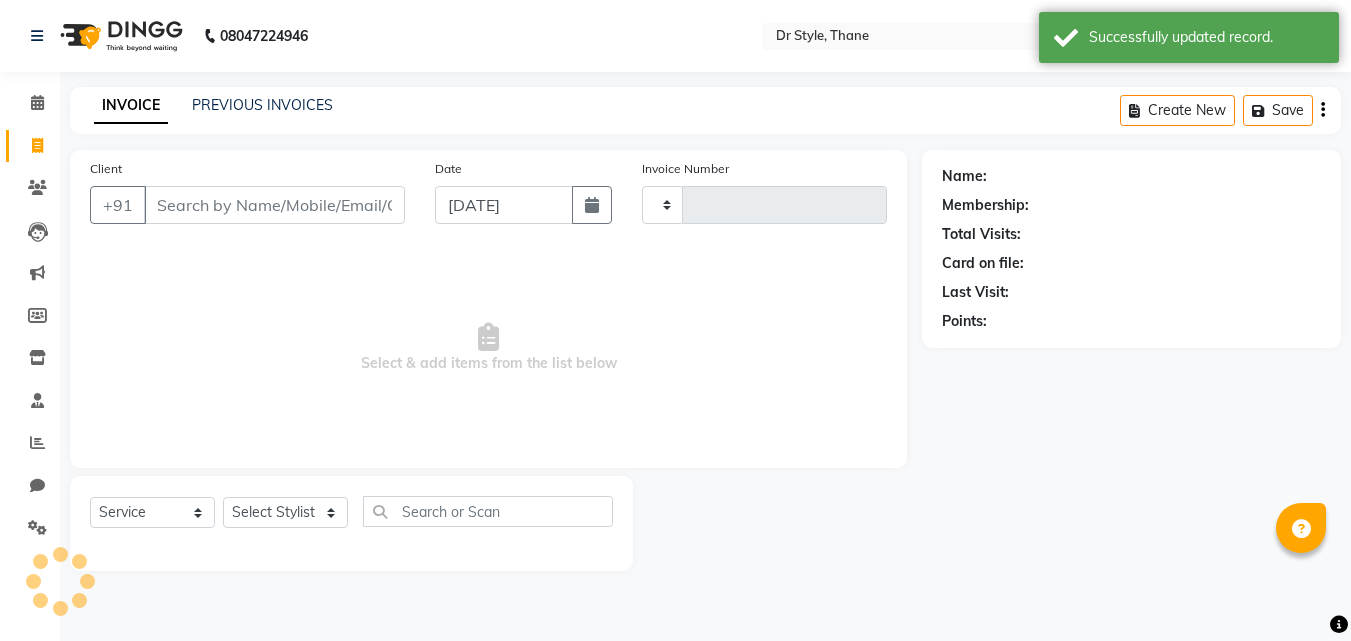 scroll, scrollTop: 0, scrollLeft: 0, axis: both 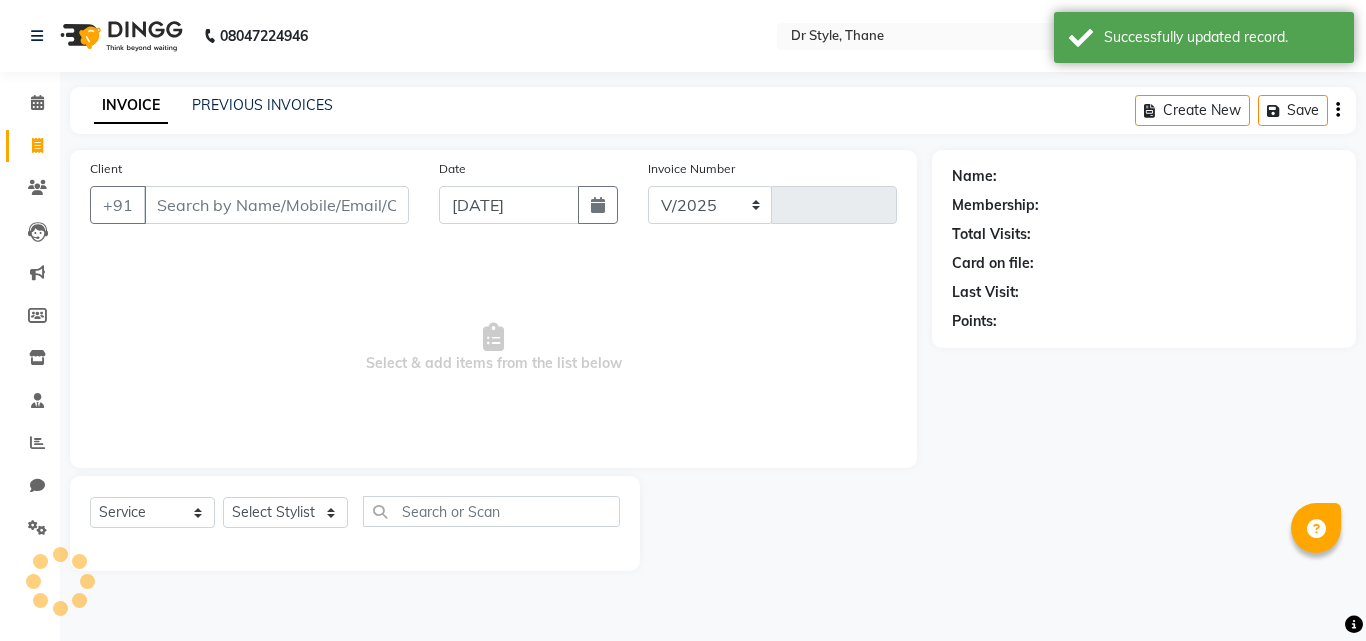 select on "7832" 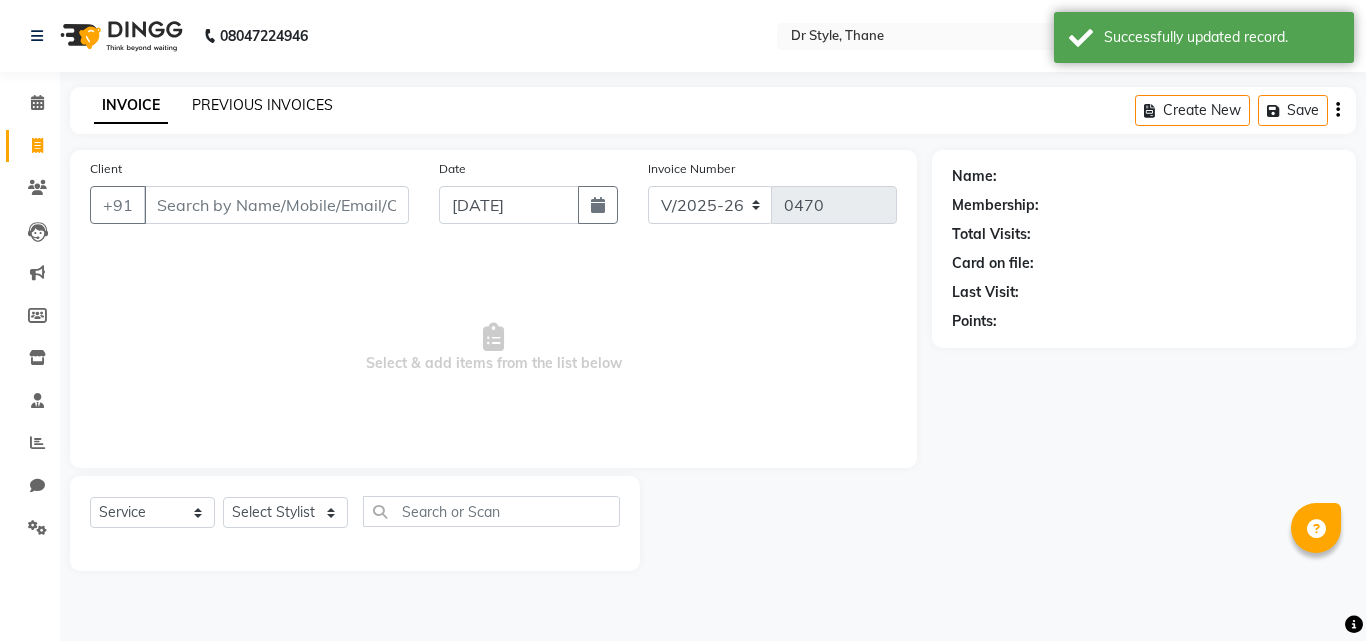 click on "PREVIOUS INVOICES" 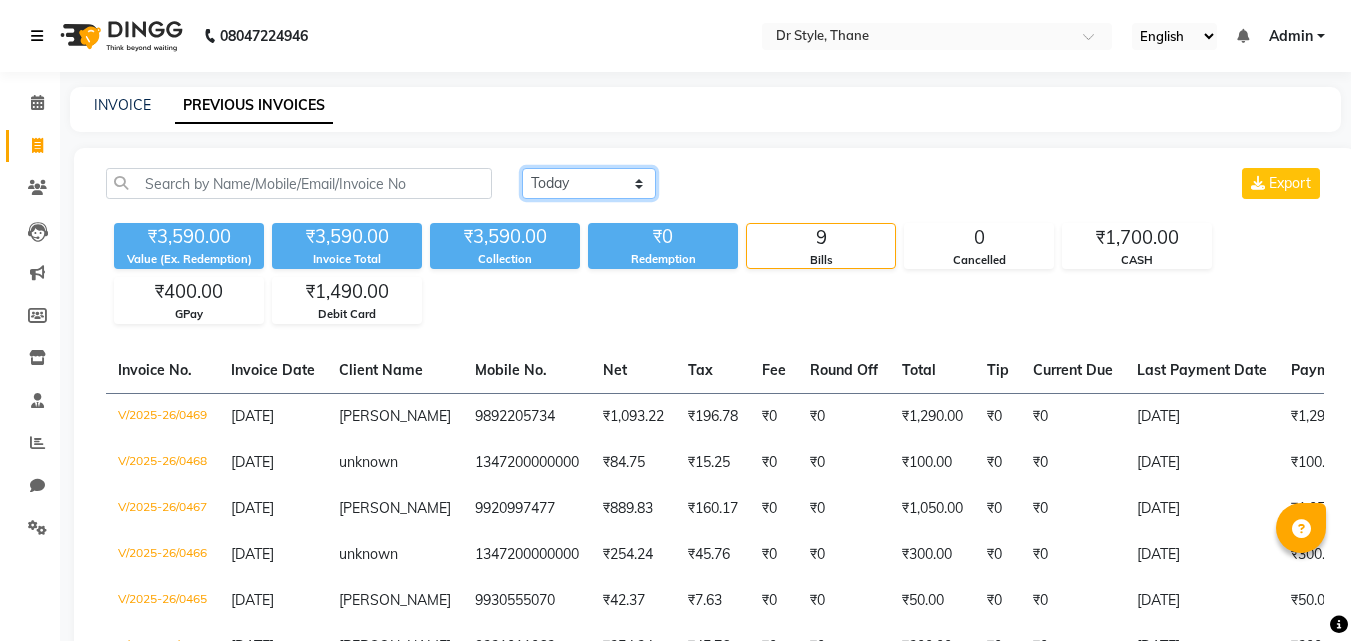 select on "range" 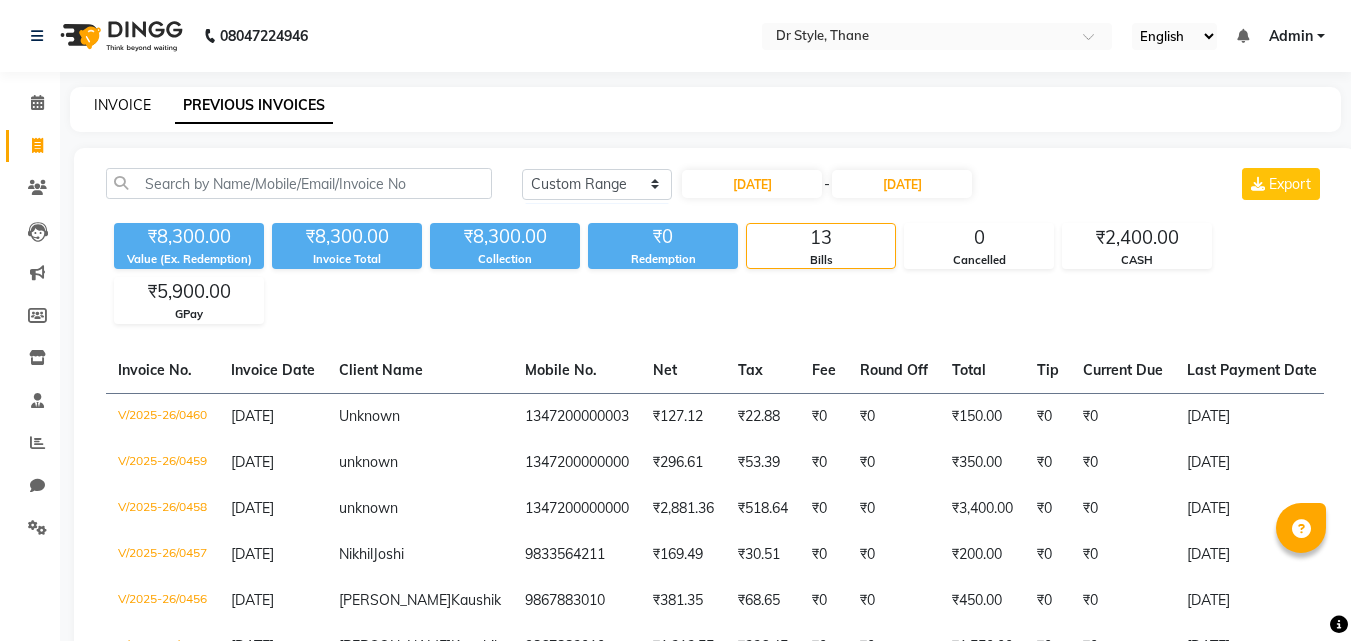 click on "INVOICE" 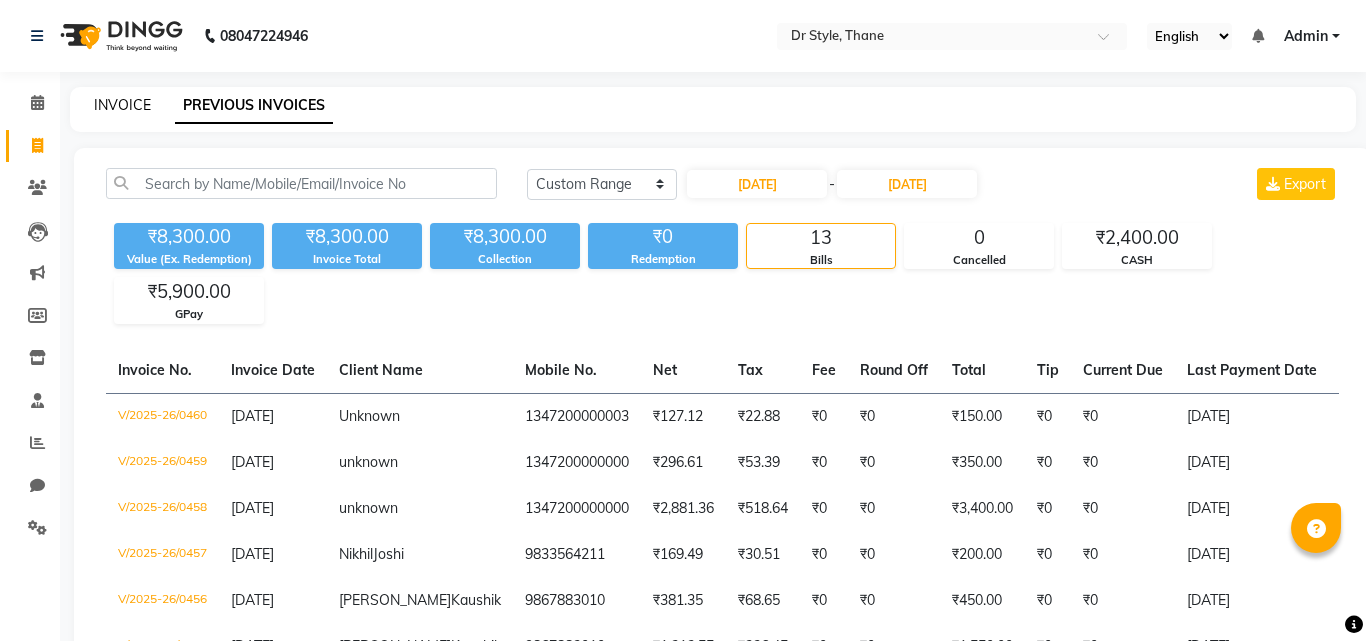 select on "service" 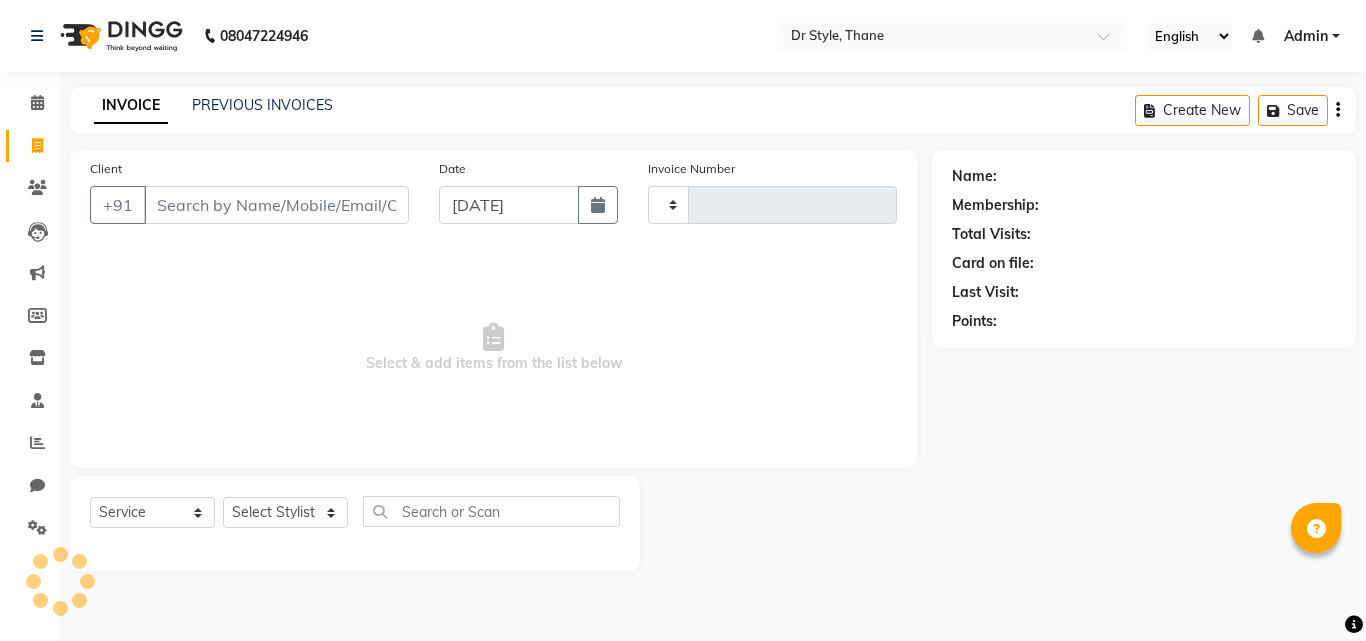 type on "0470" 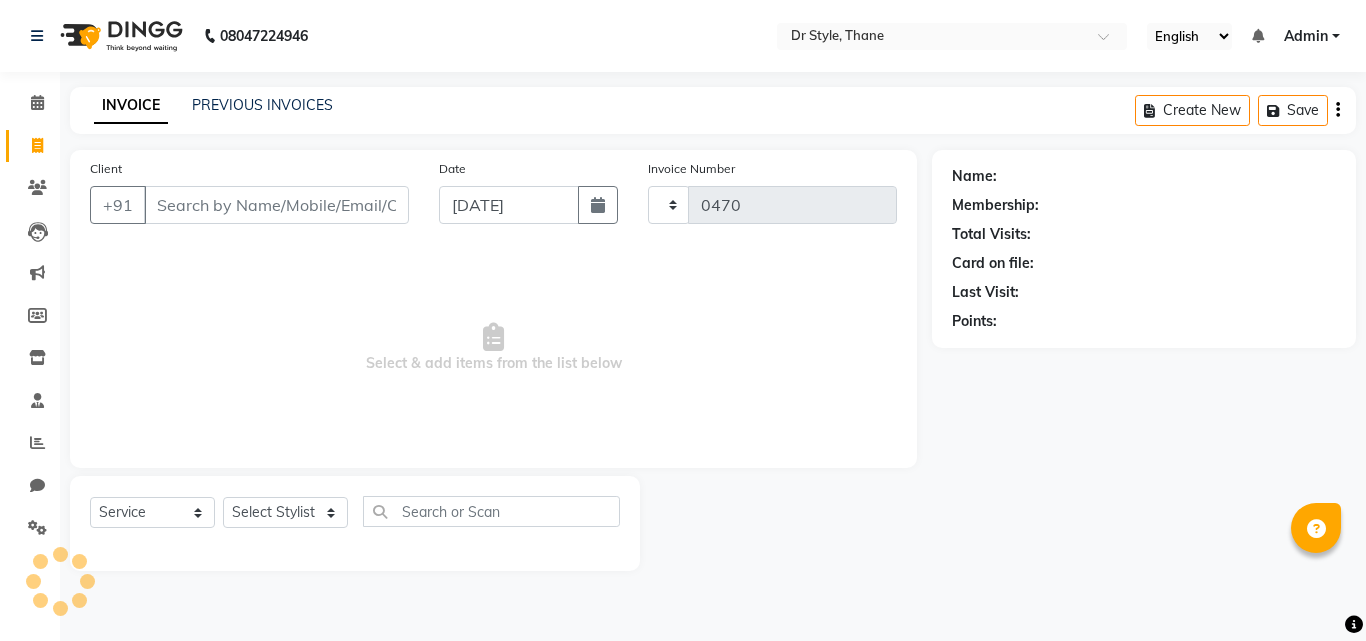 select on "7832" 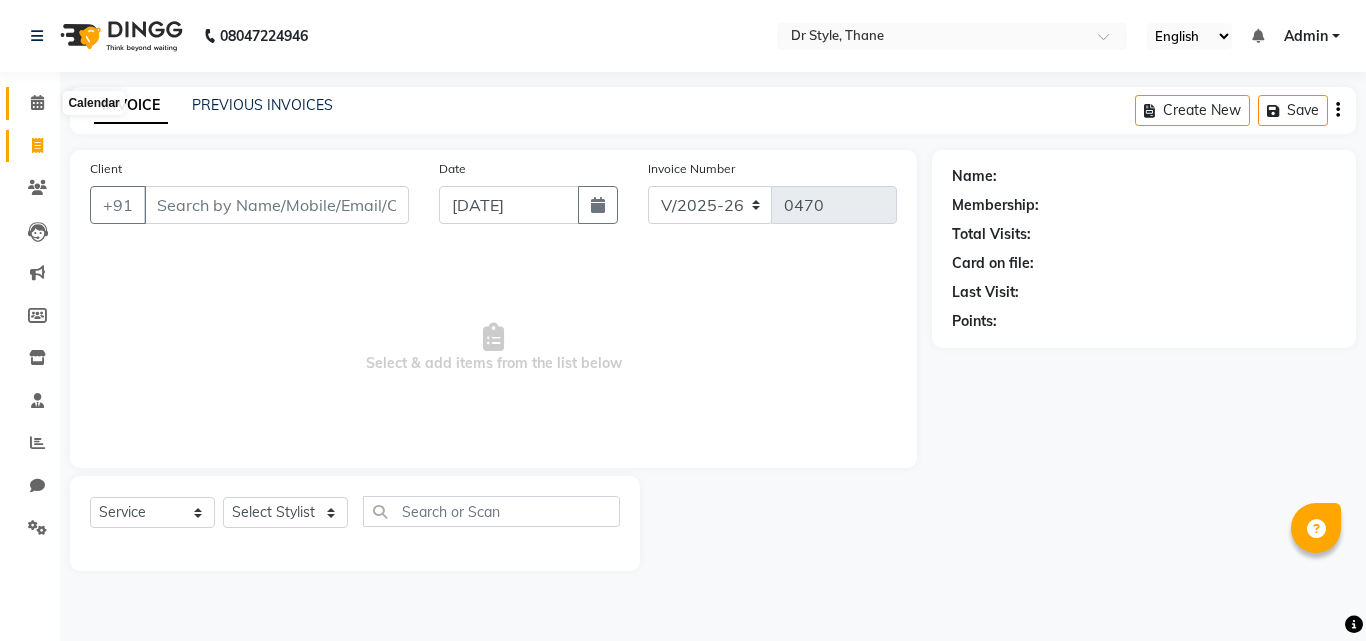 click 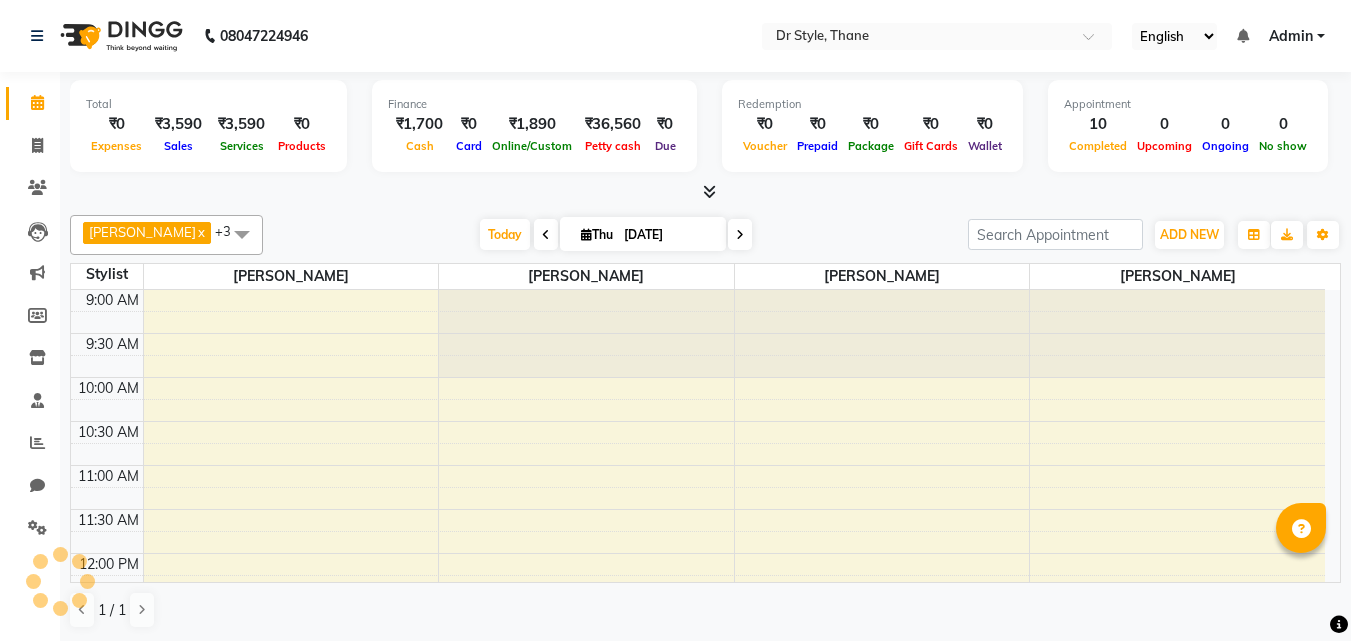 scroll, scrollTop: 901, scrollLeft: 0, axis: vertical 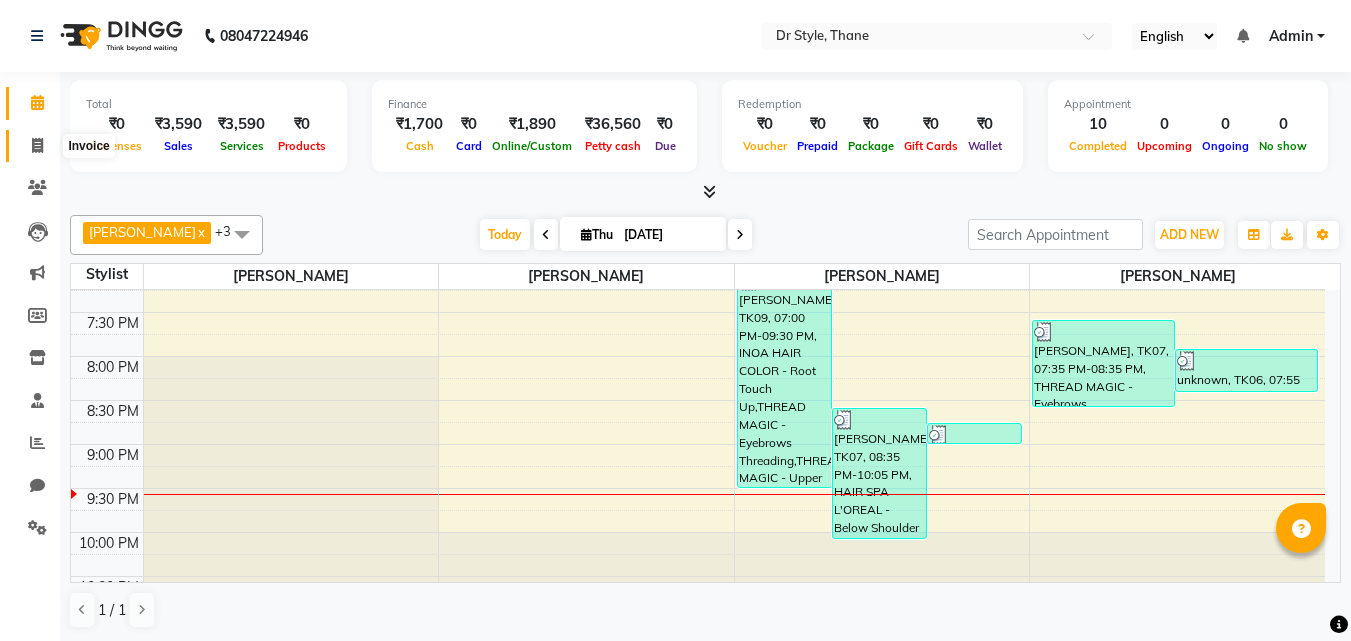 click 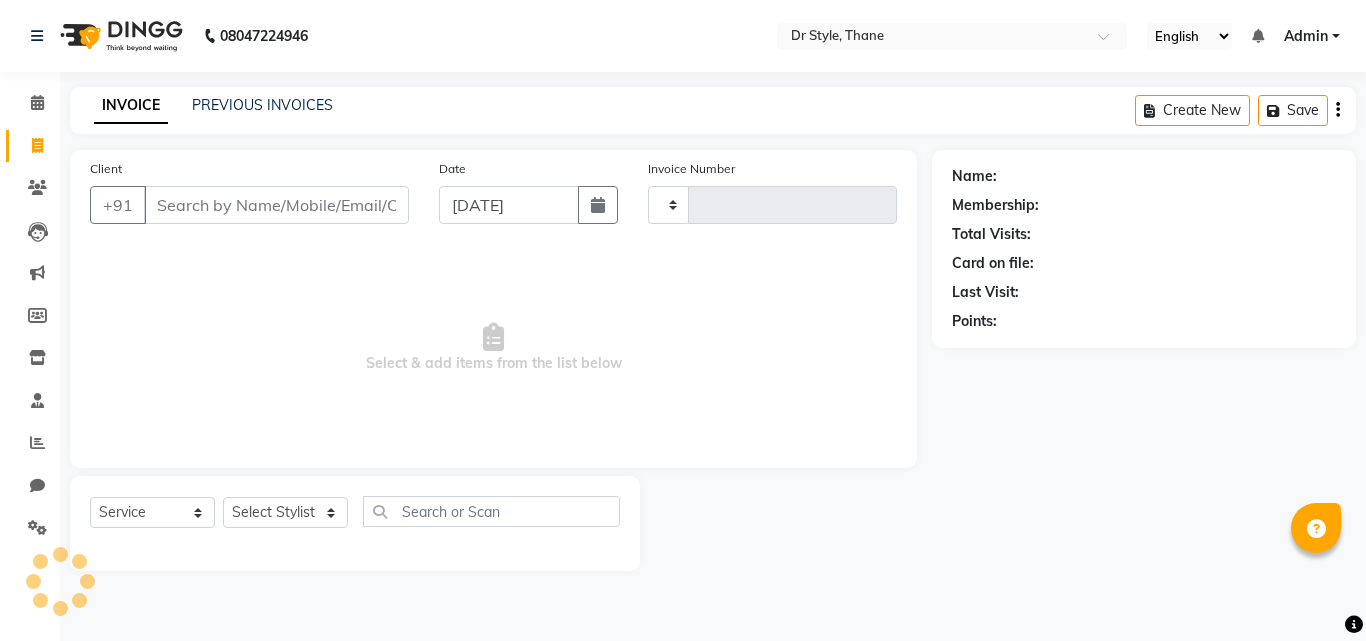 type on "0470" 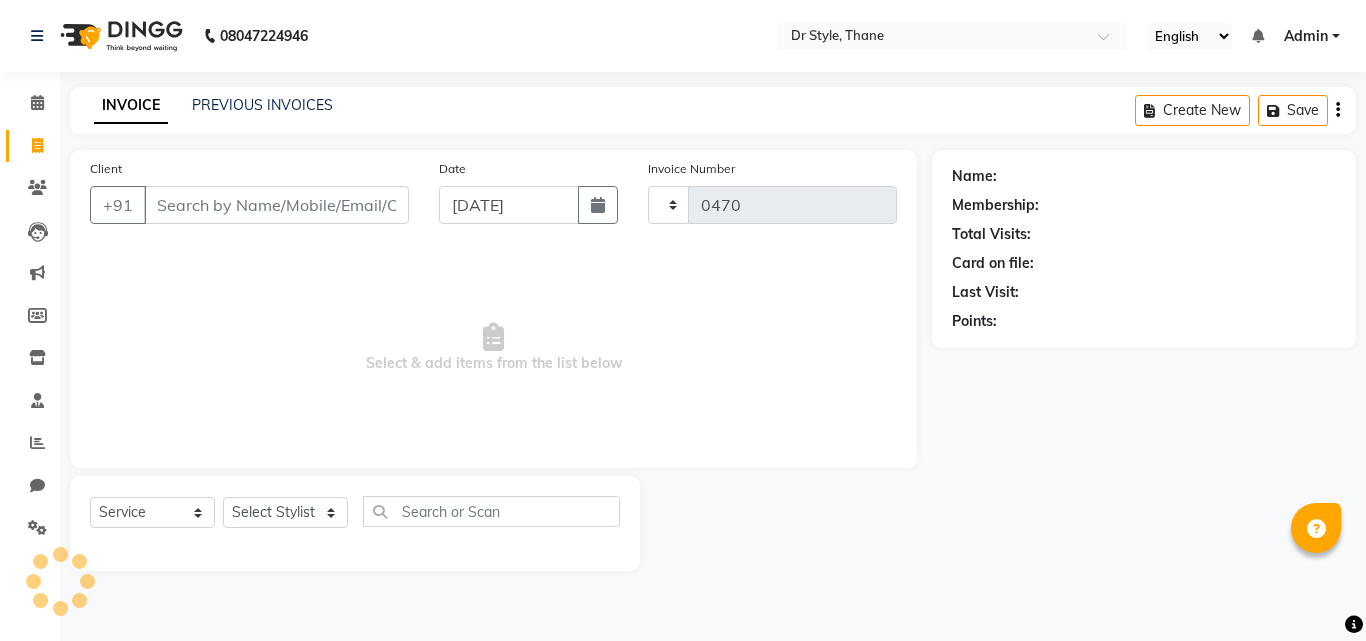 select on "7832" 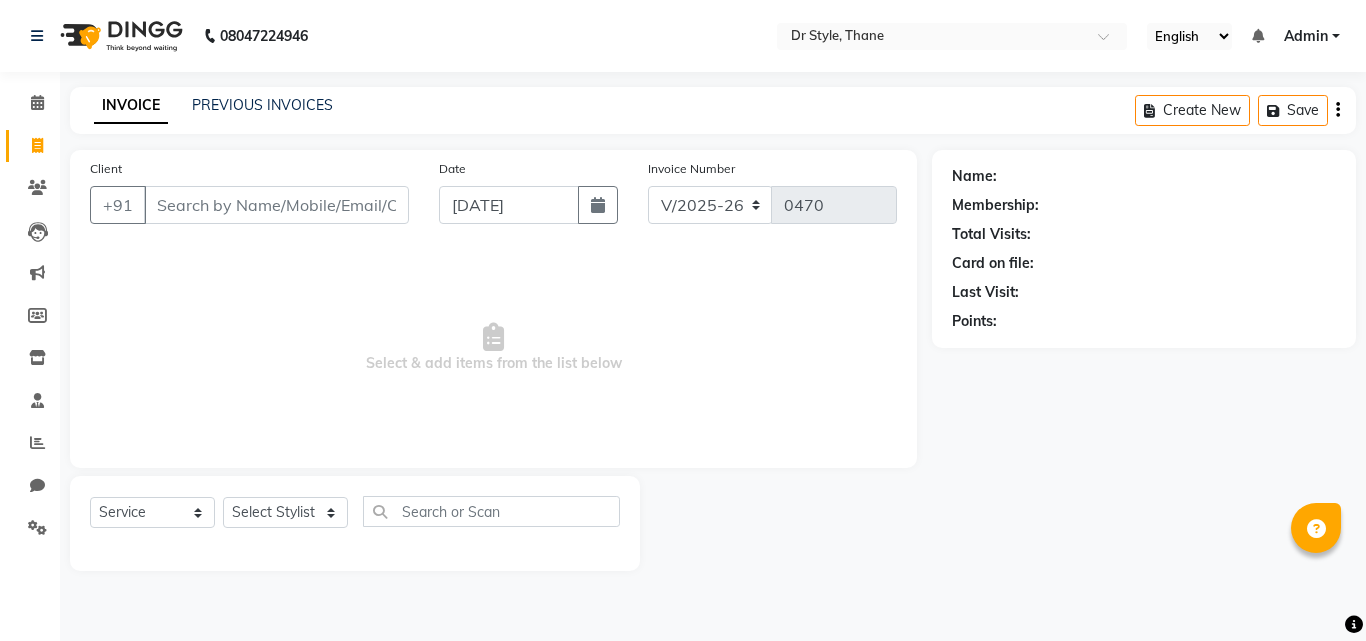 click on "INVOICE PREVIOUS INVOICES Create New   Save" 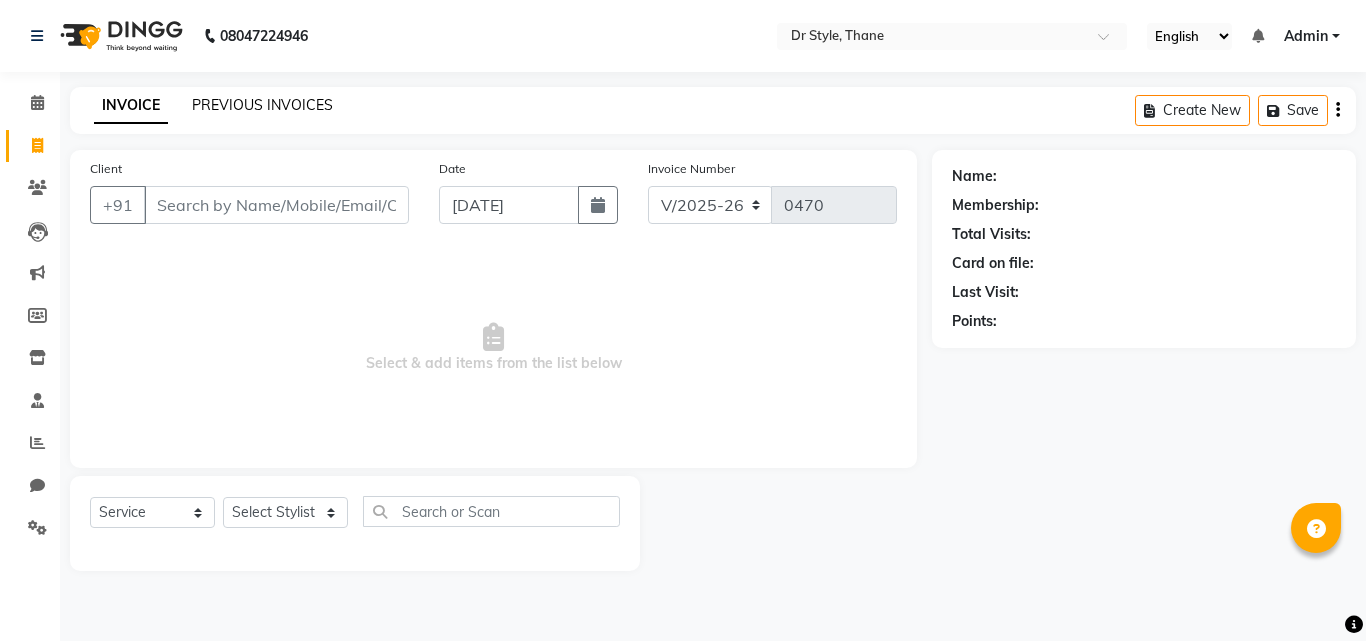 click on "PREVIOUS INVOICES" 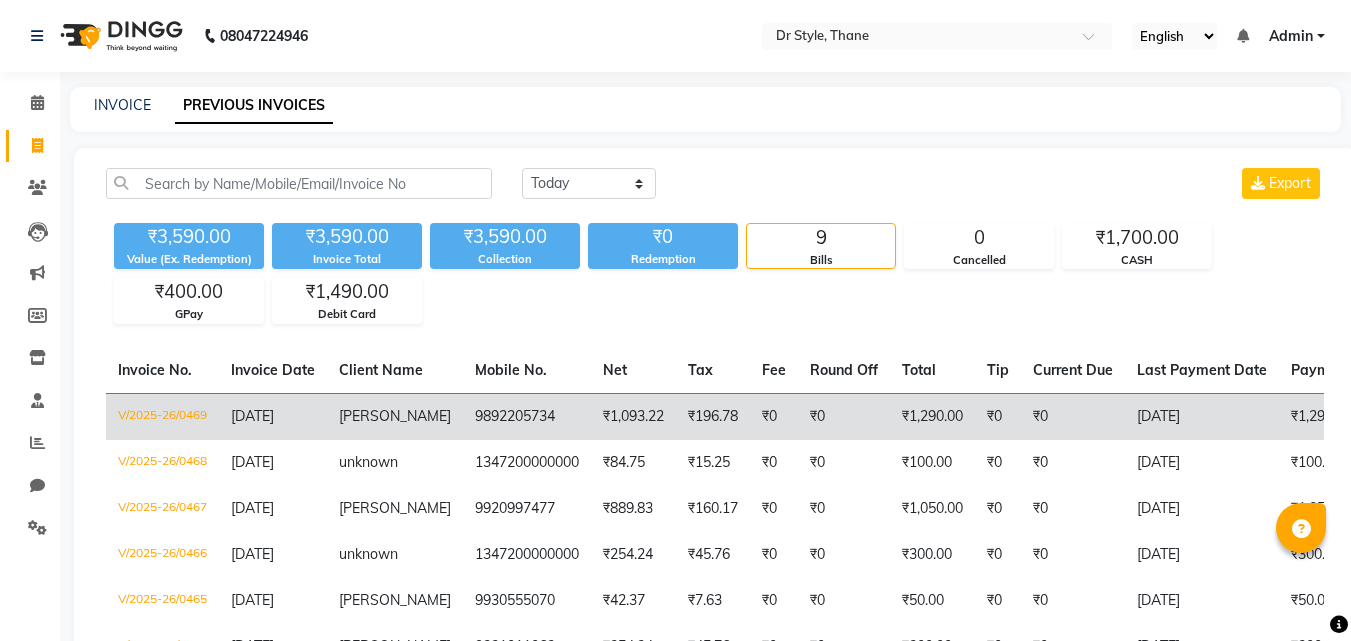 click on "₹1,290.00" 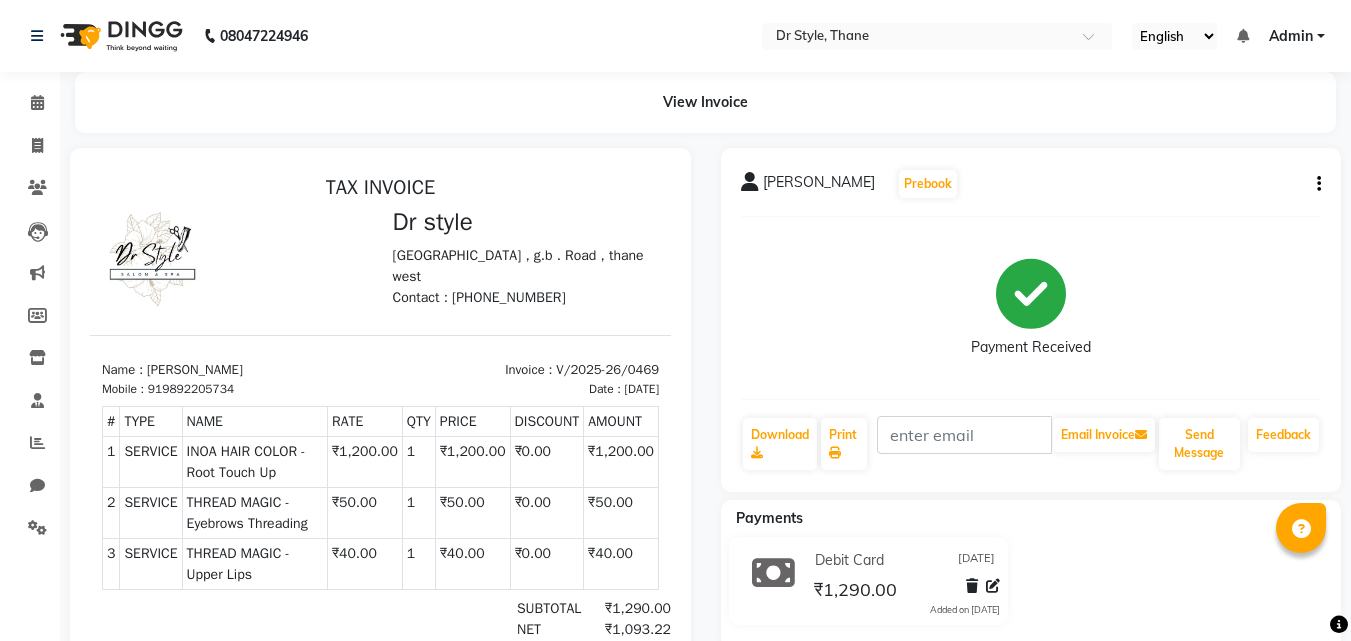 scroll, scrollTop: 0, scrollLeft: 0, axis: both 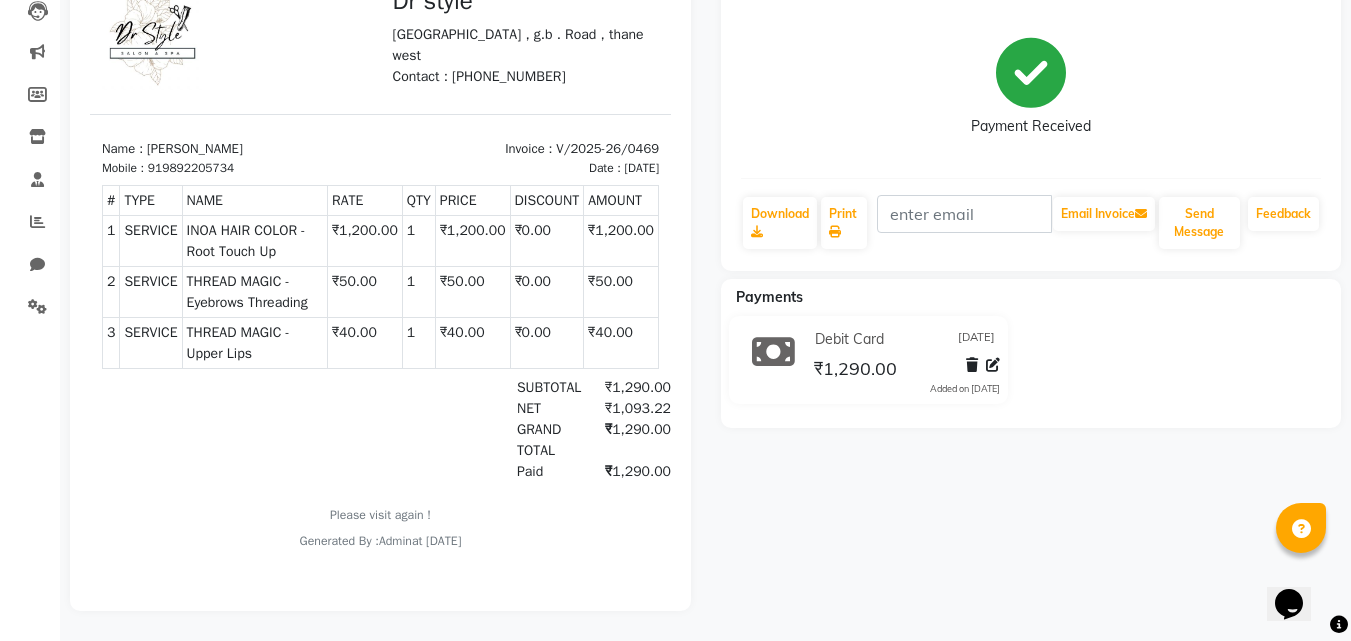 click on "₹40.00" at bounding box center (621, 342) 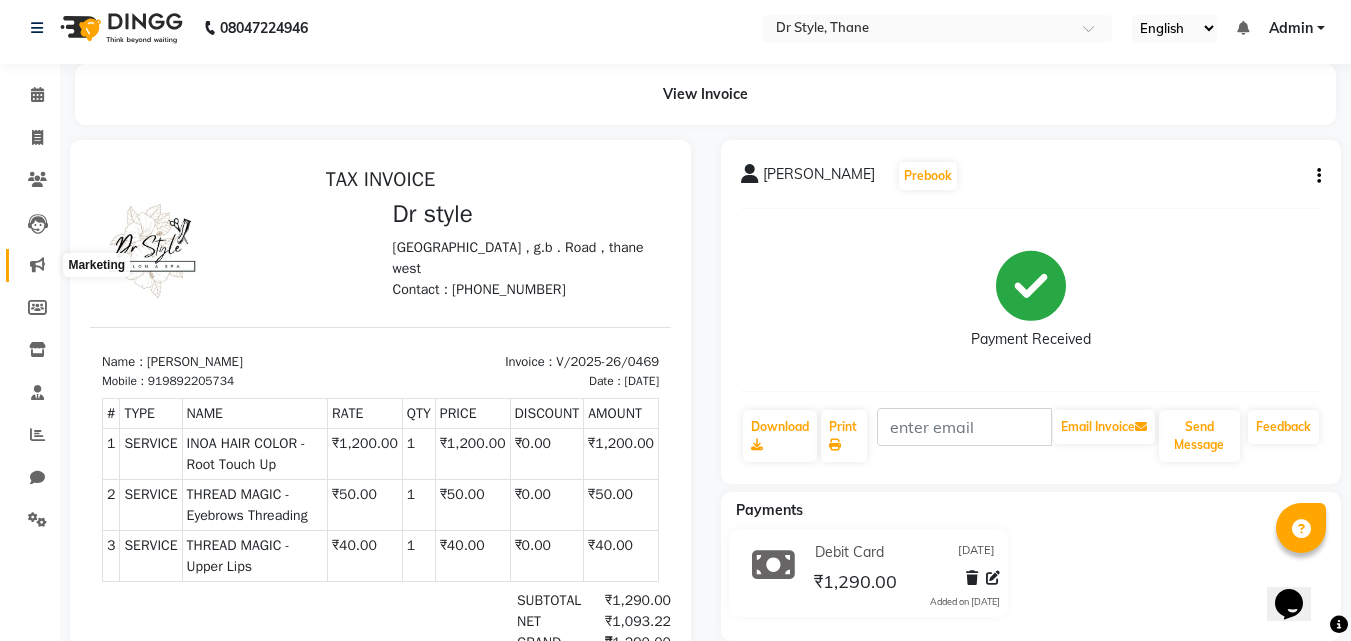scroll, scrollTop: 0, scrollLeft: 0, axis: both 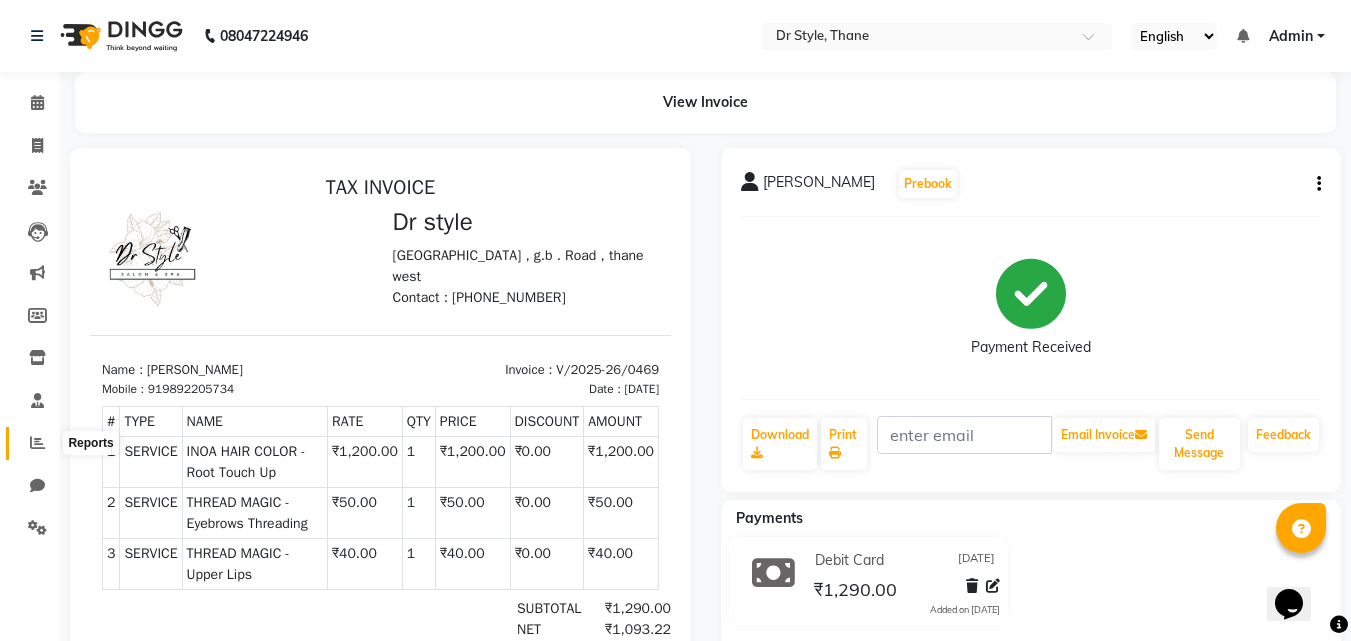 click 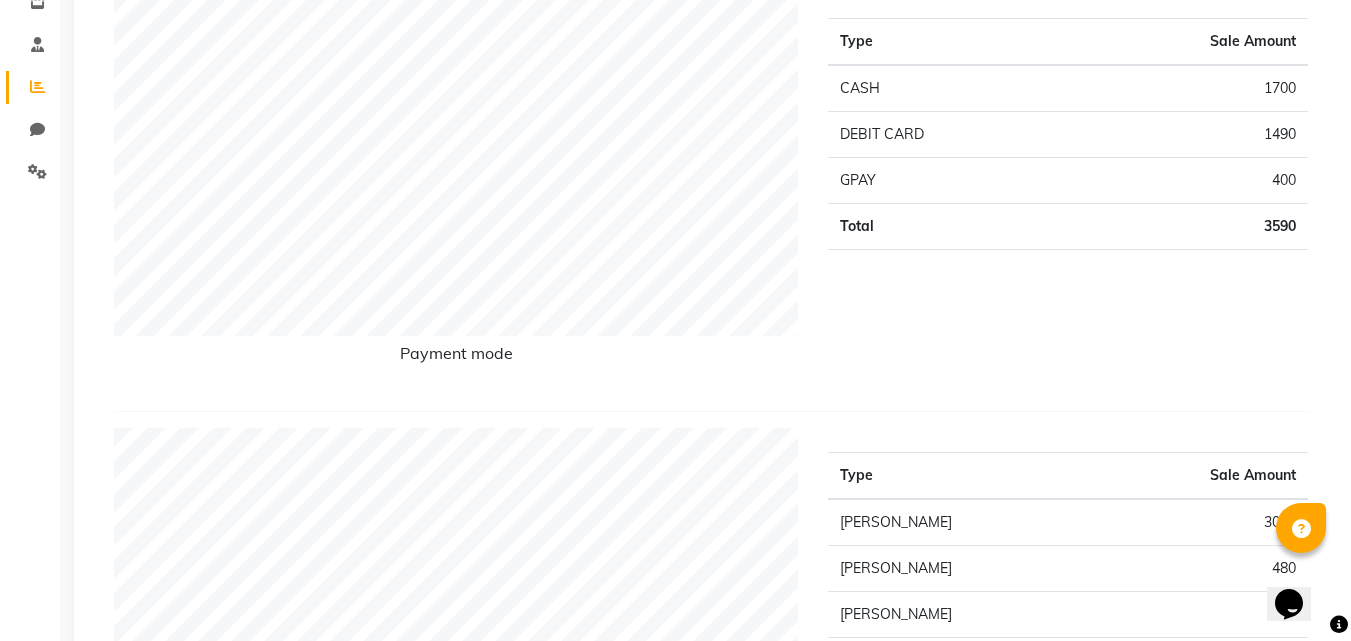 scroll, scrollTop: 300, scrollLeft: 0, axis: vertical 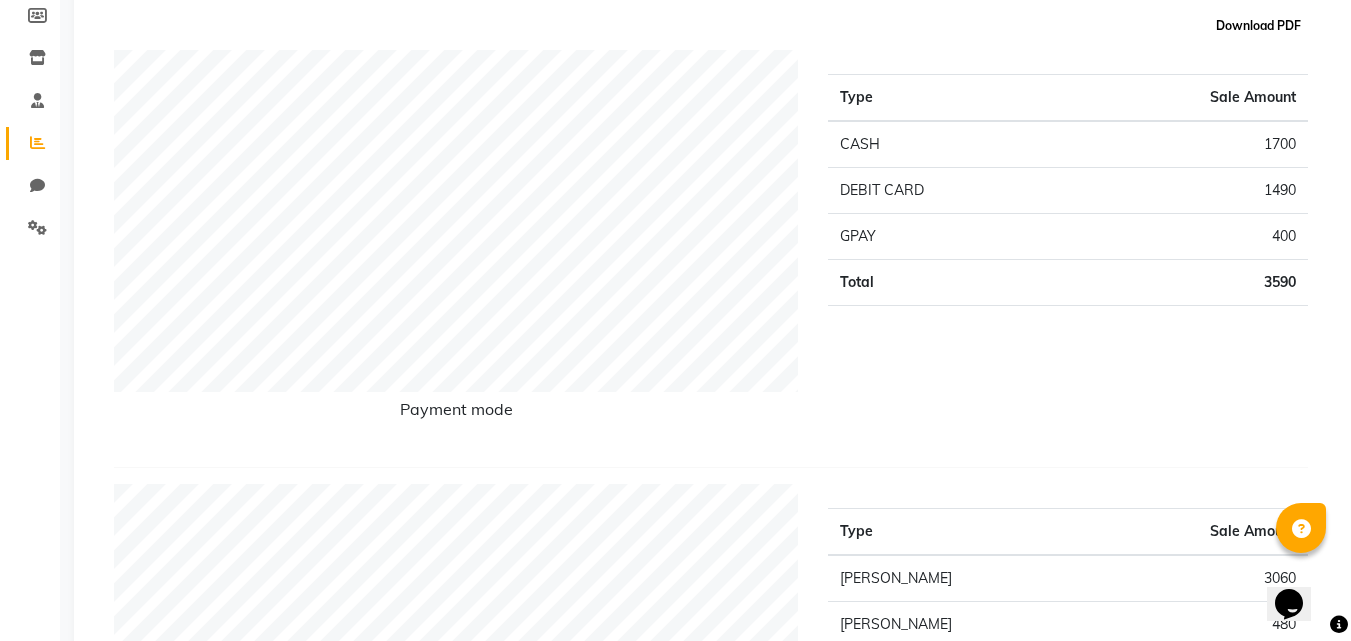 click on "Download PDF" 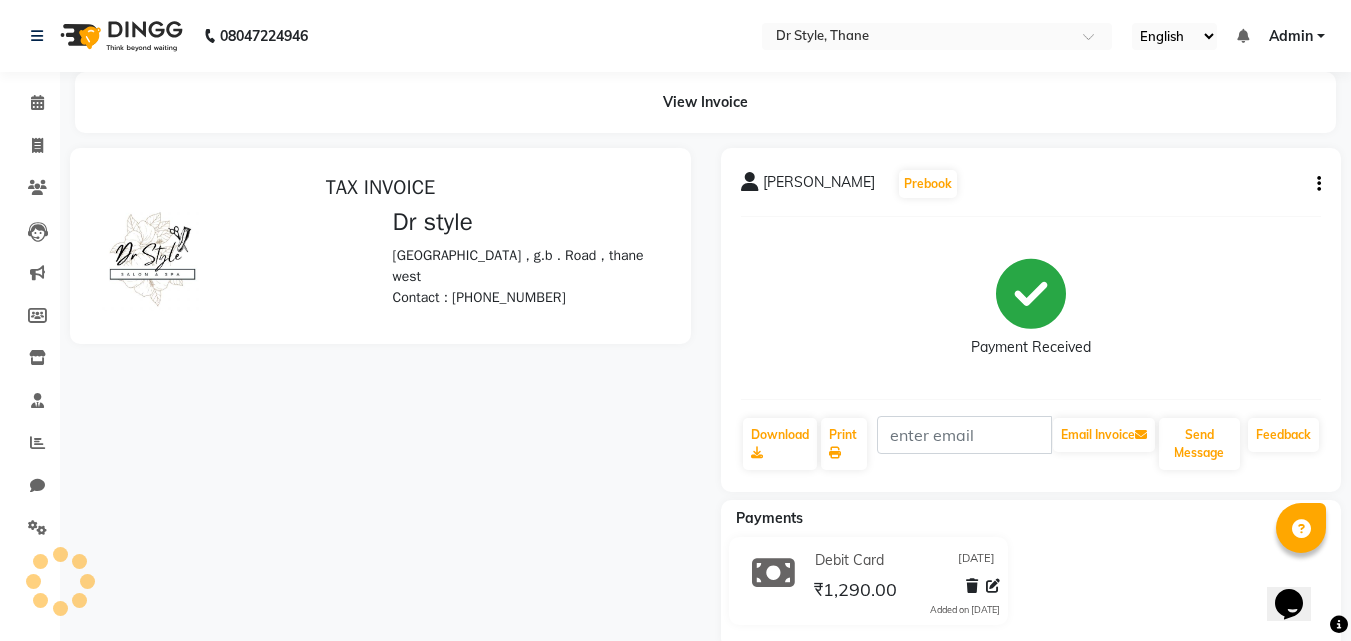 scroll, scrollTop: 0, scrollLeft: 0, axis: both 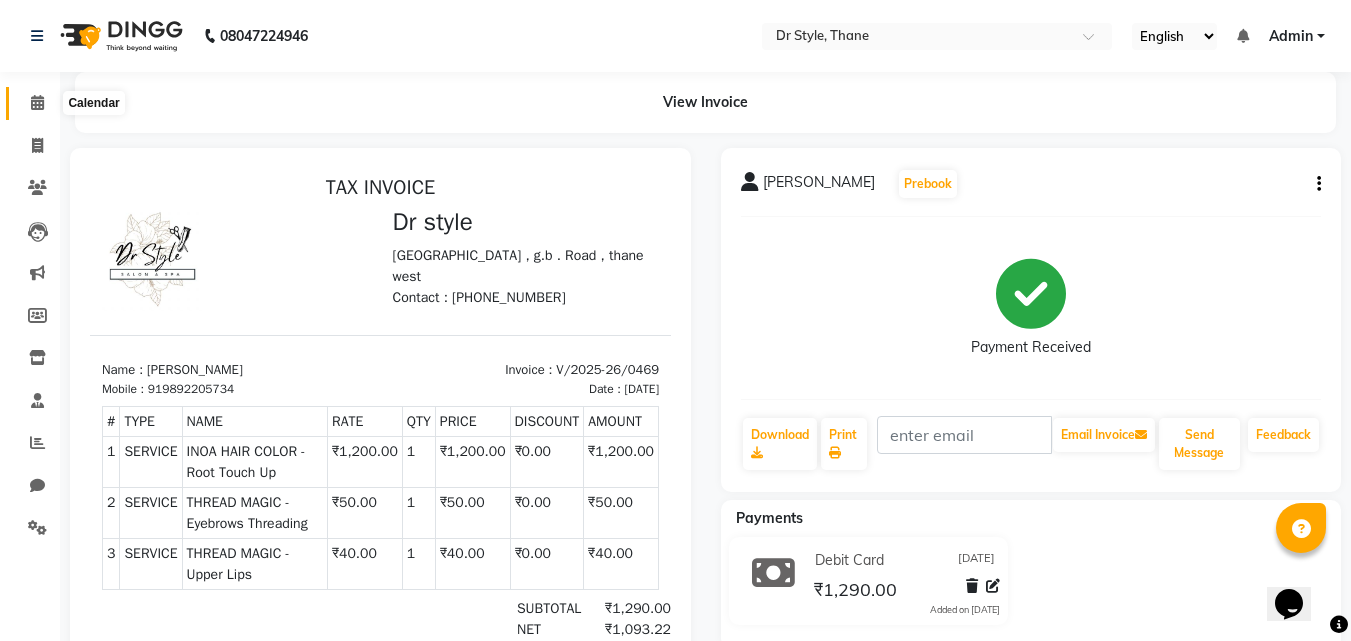 click 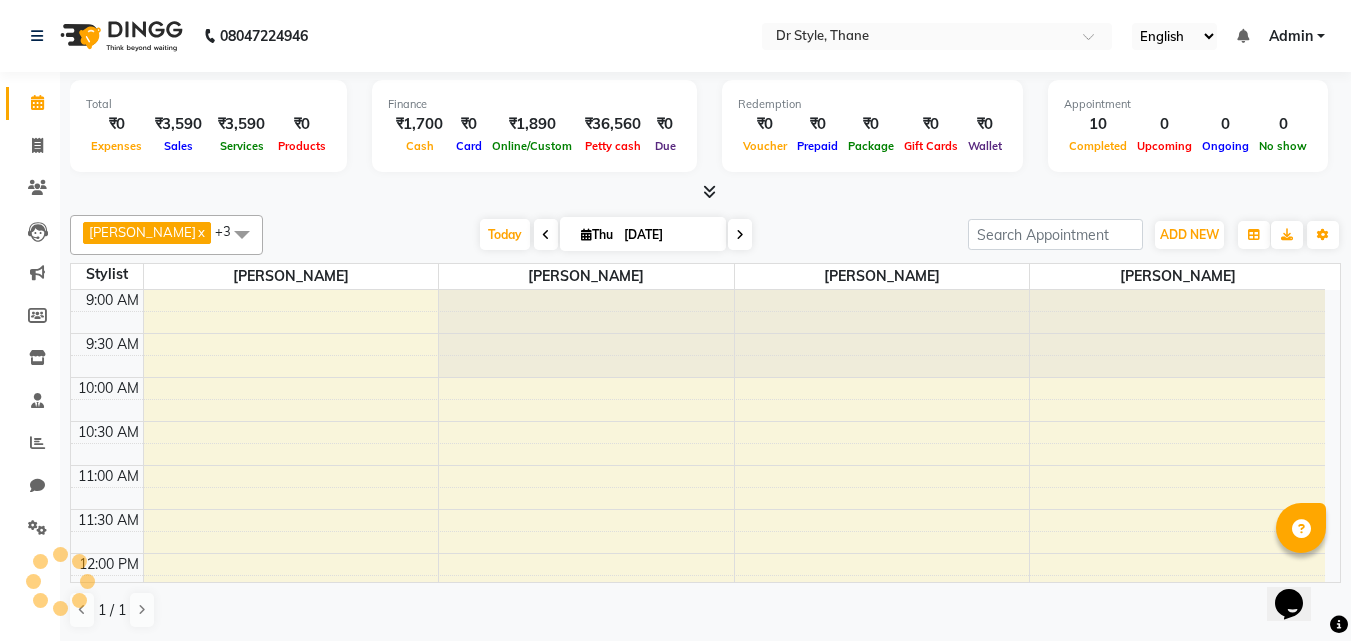 scroll, scrollTop: 0, scrollLeft: 0, axis: both 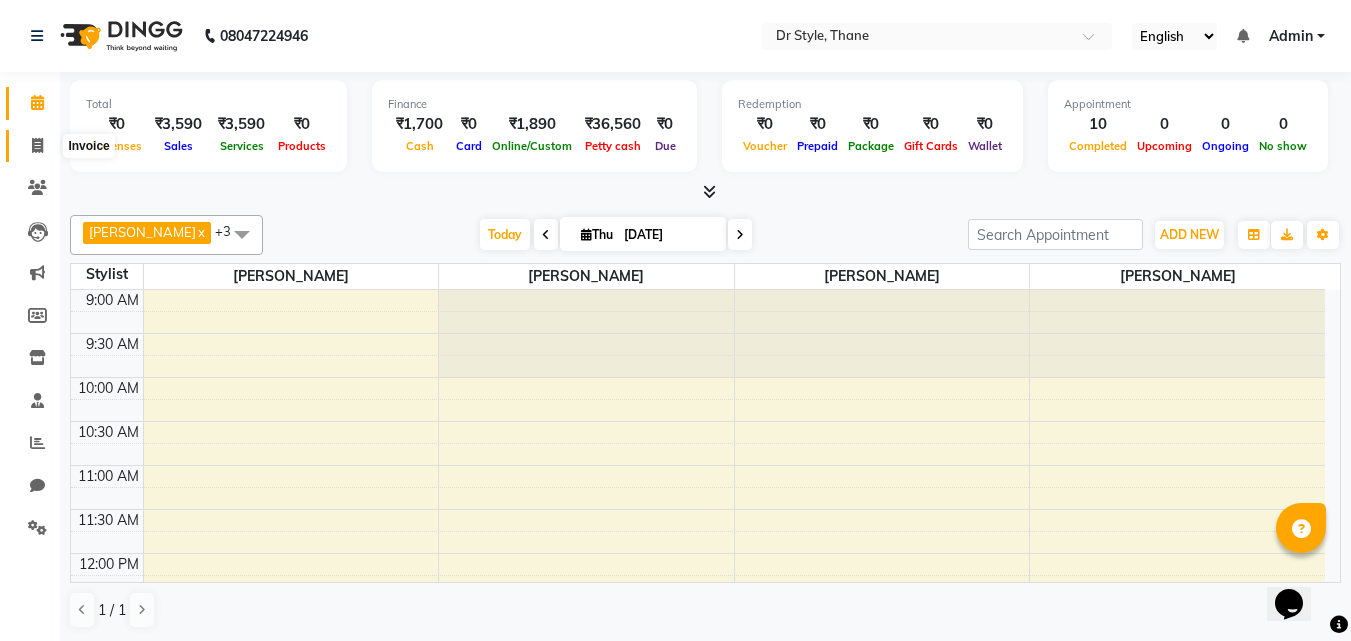 click 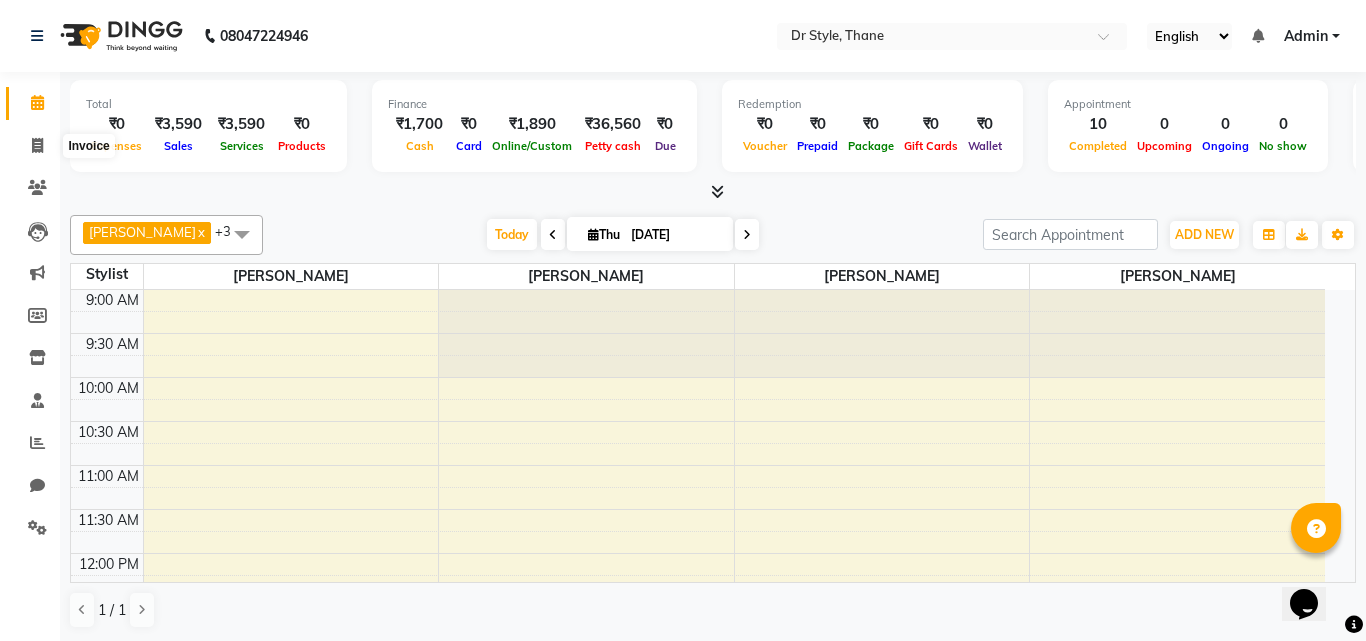 select on "7832" 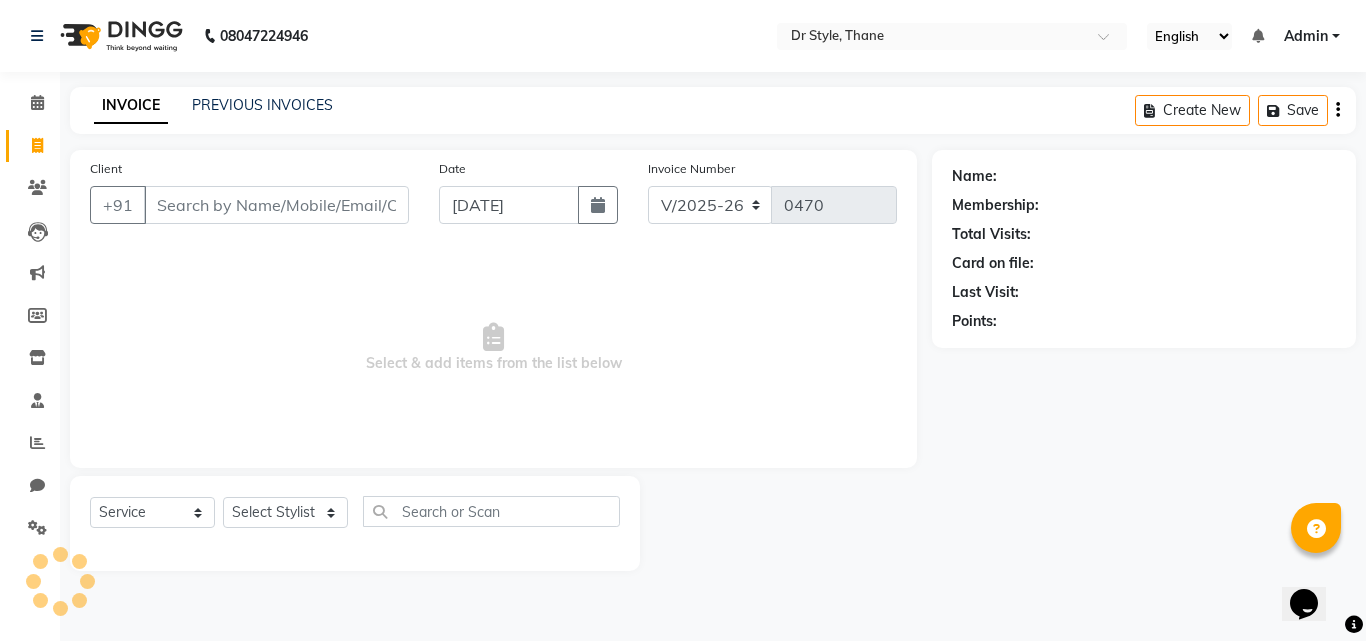 click on "INVOICE PREVIOUS INVOICES Create New   Save" 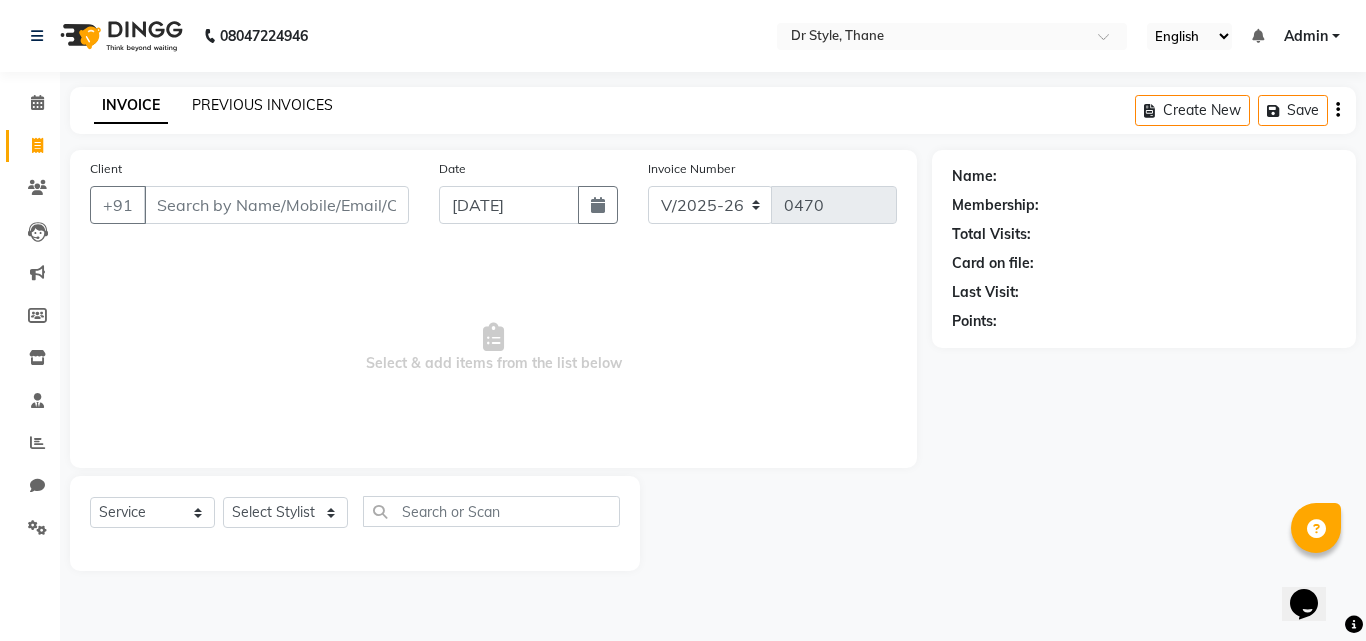 click on "PREVIOUS INVOICES" 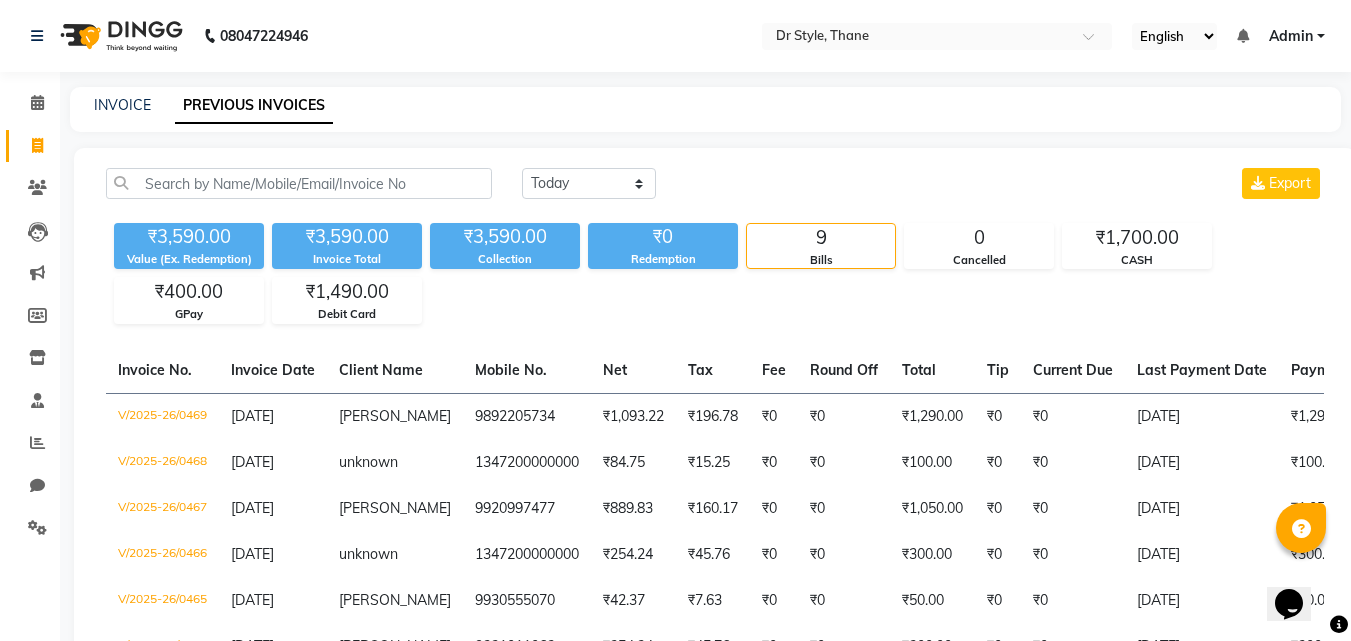 select on "service" 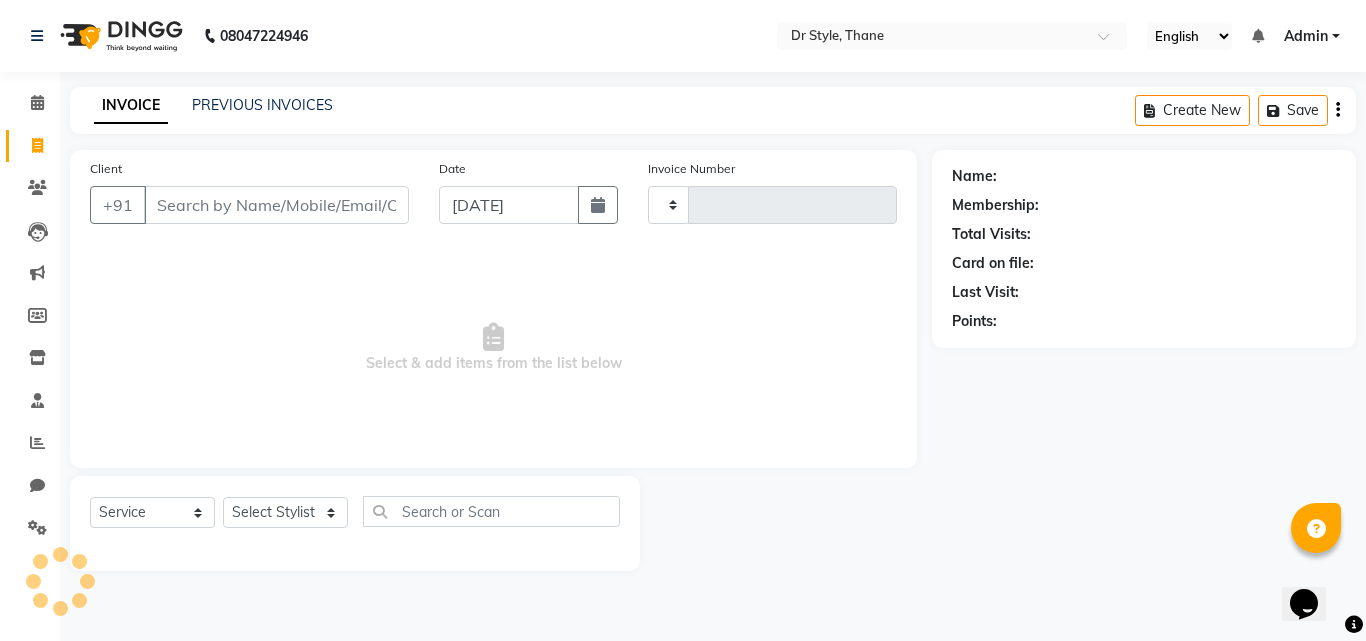 type on "0470" 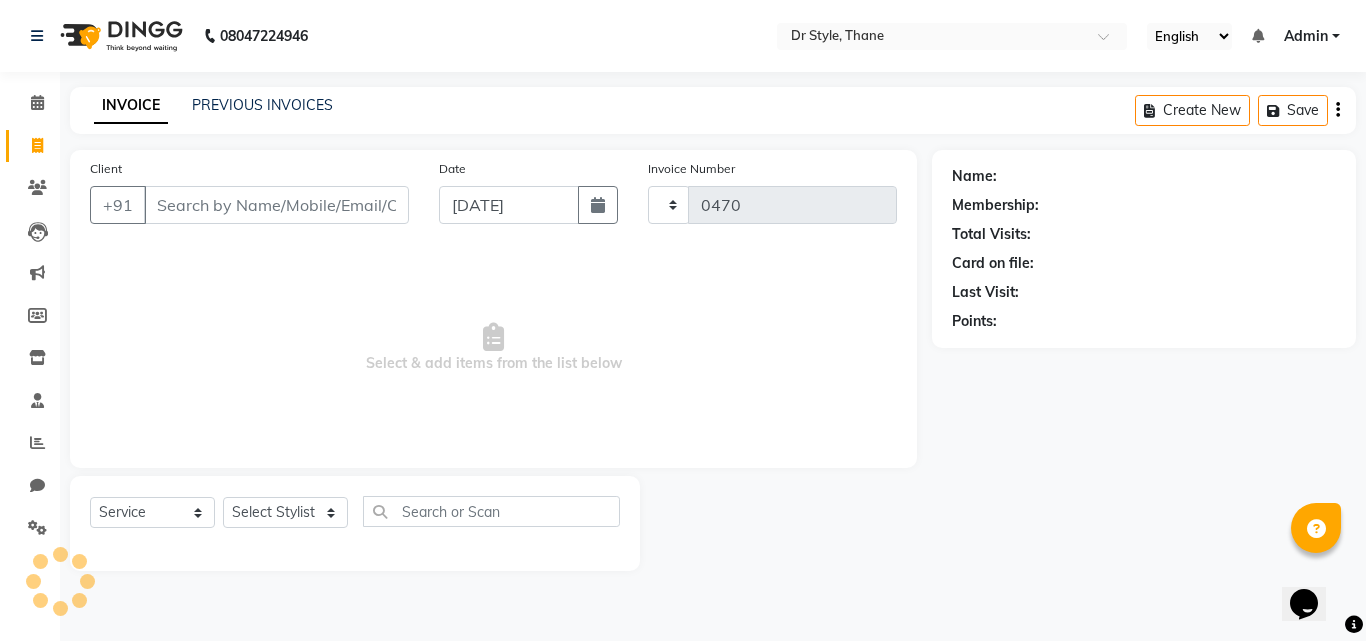 select on "7832" 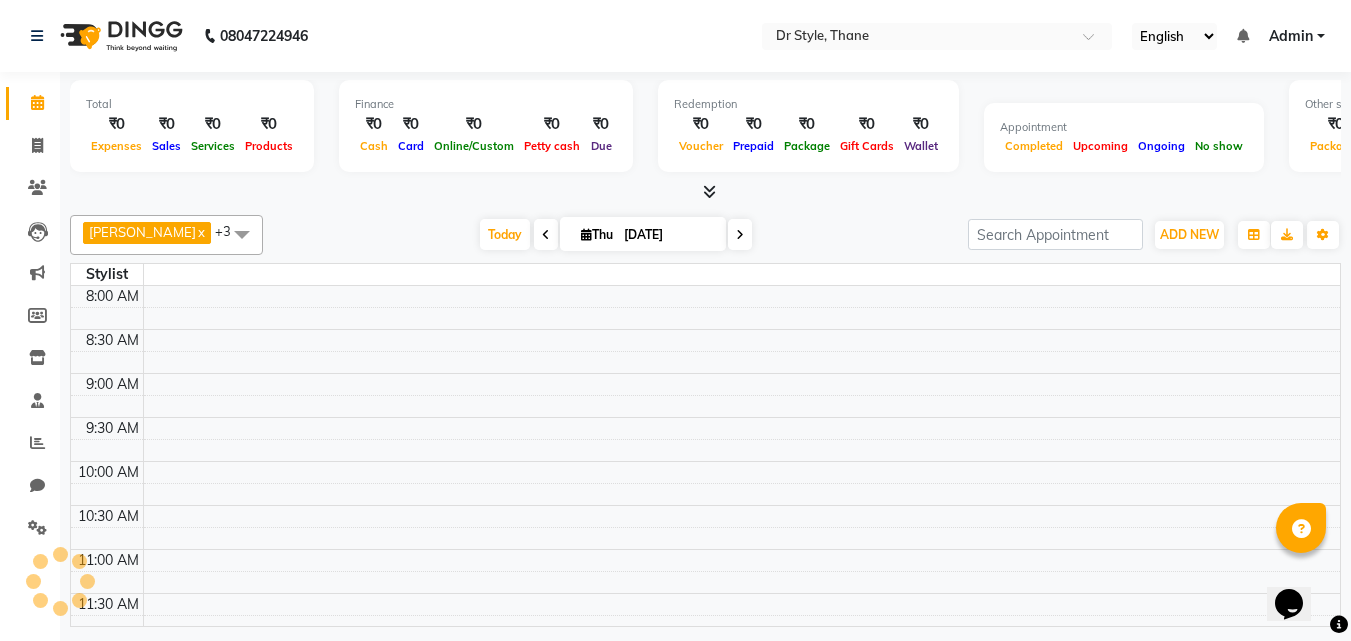 scroll, scrollTop: 0, scrollLeft: 0, axis: both 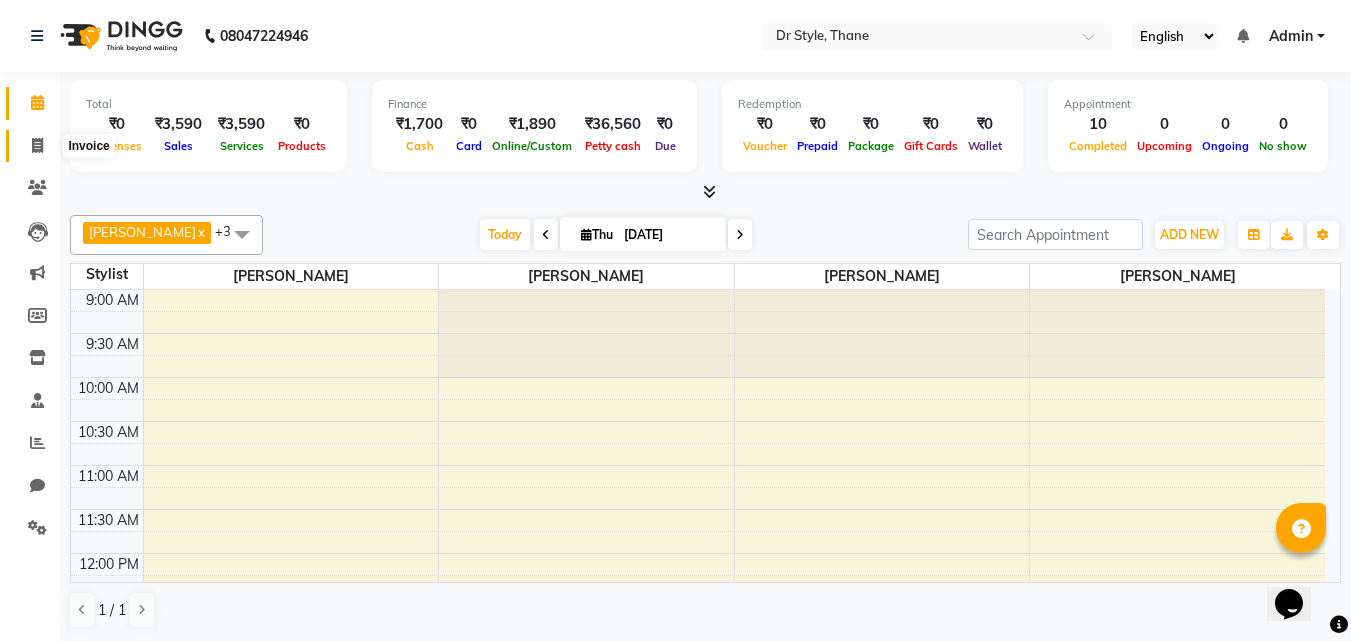 click 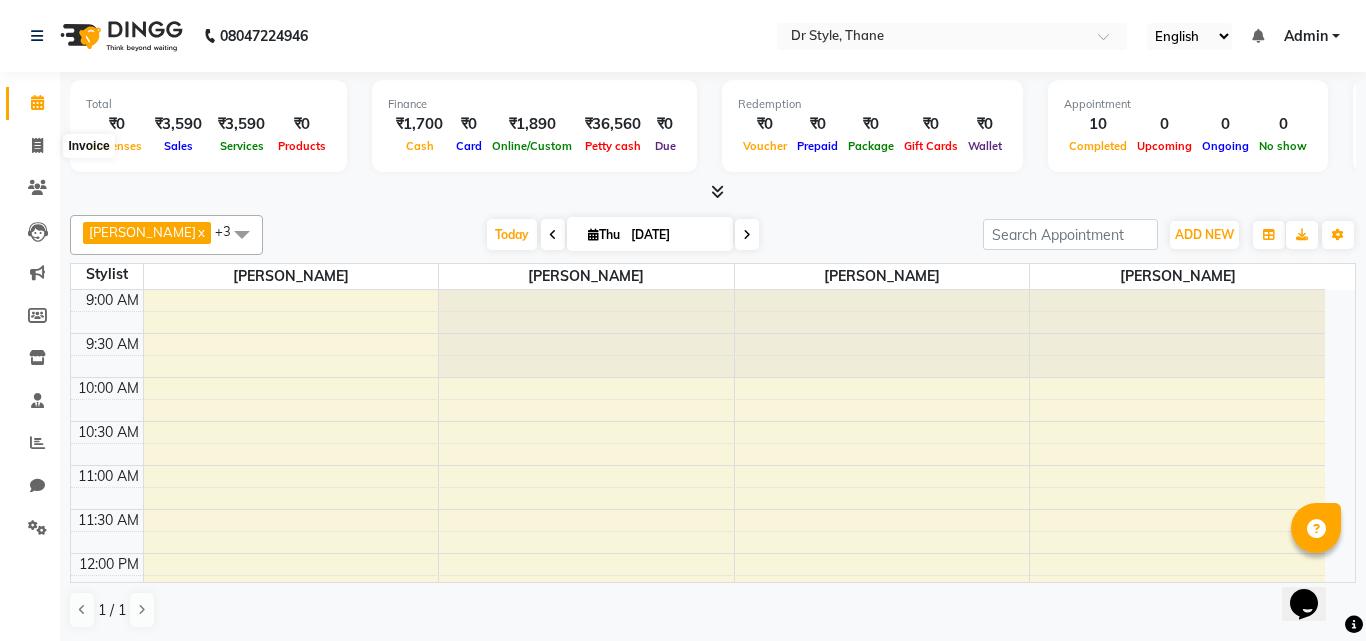 select on "7832" 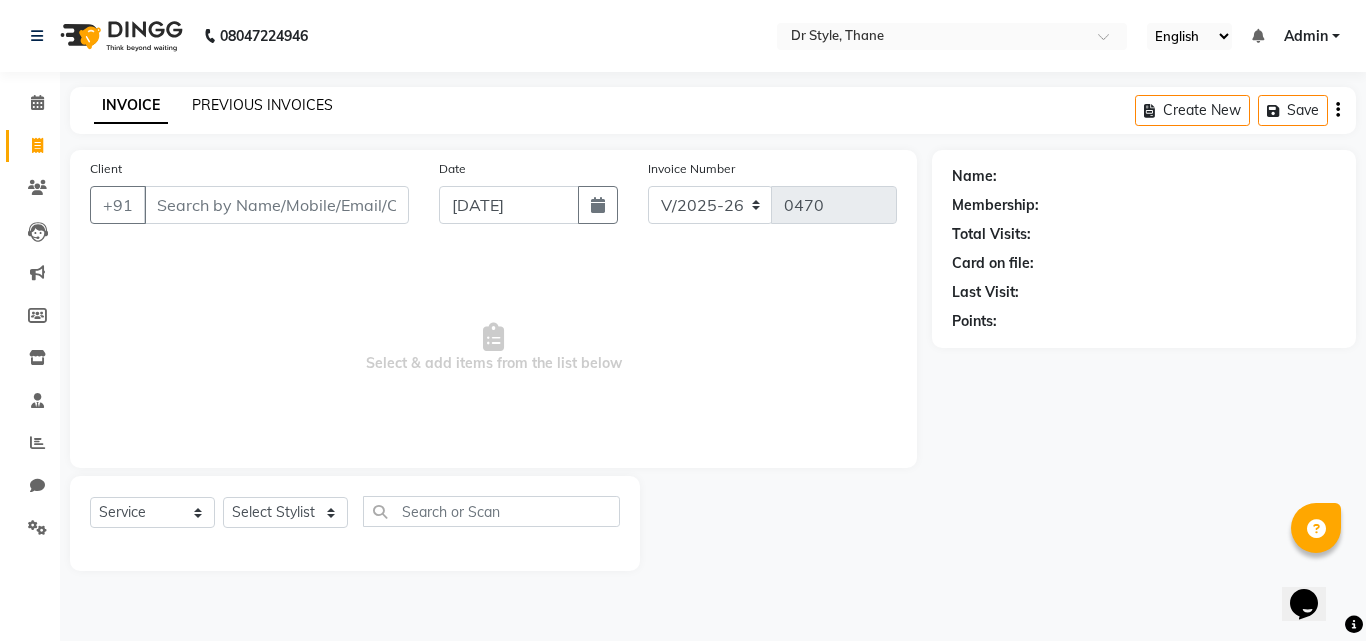 click on "PREVIOUS INVOICES" 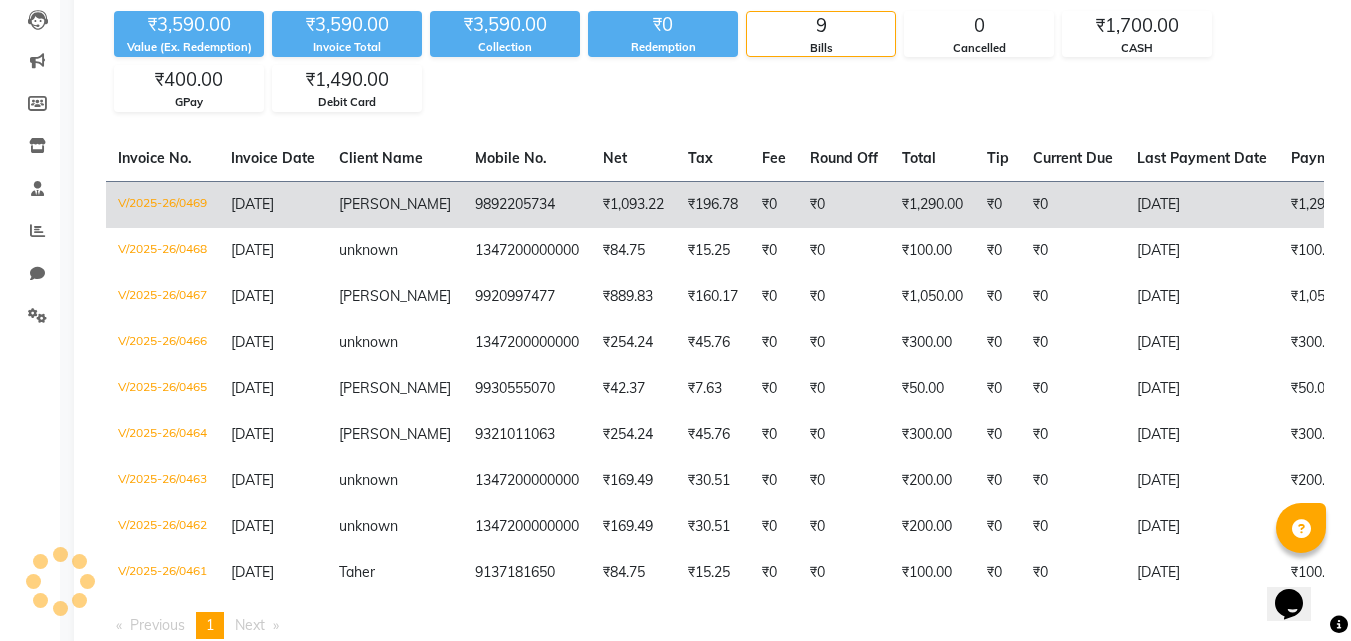 scroll, scrollTop: 291, scrollLeft: 0, axis: vertical 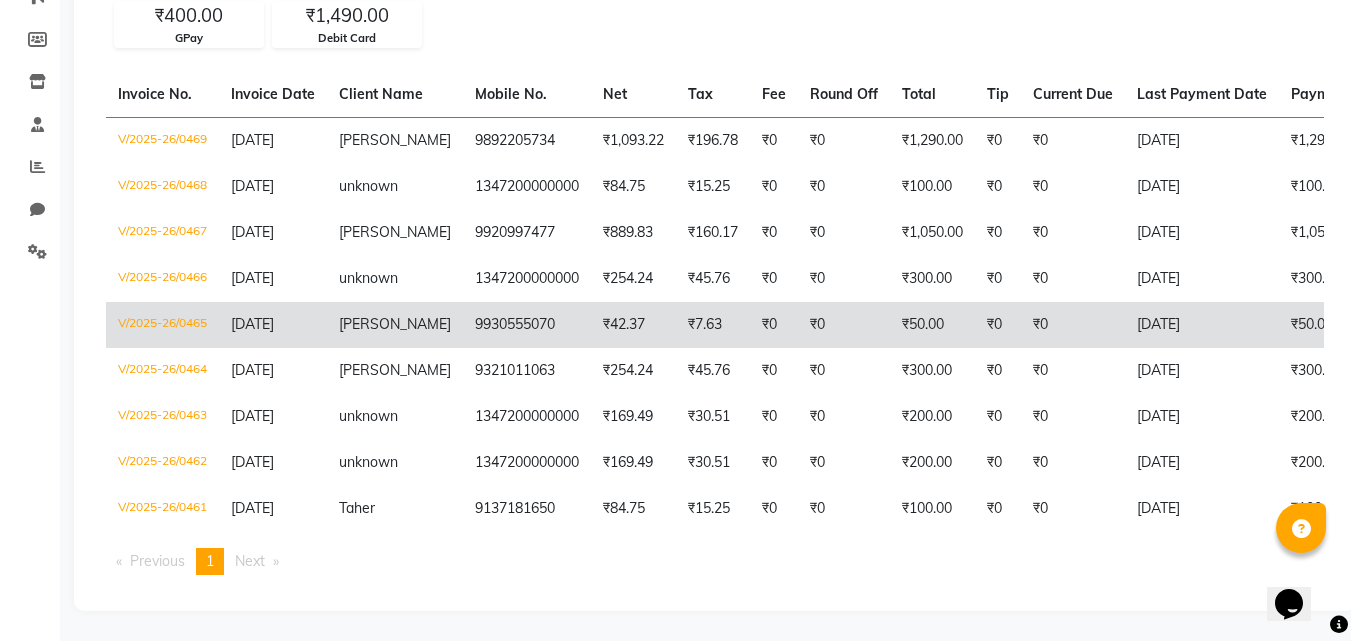 click on "₹50.00" 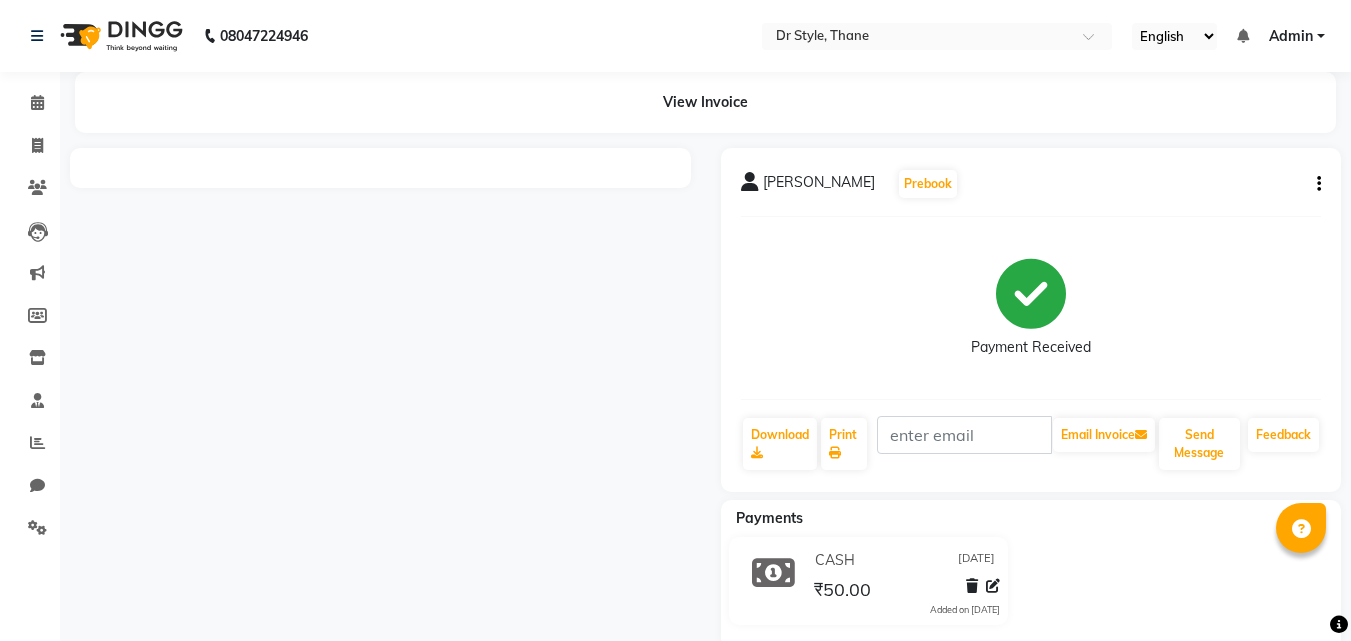 scroll, scrollTop: 0, scrollLeft: 0, axis: both 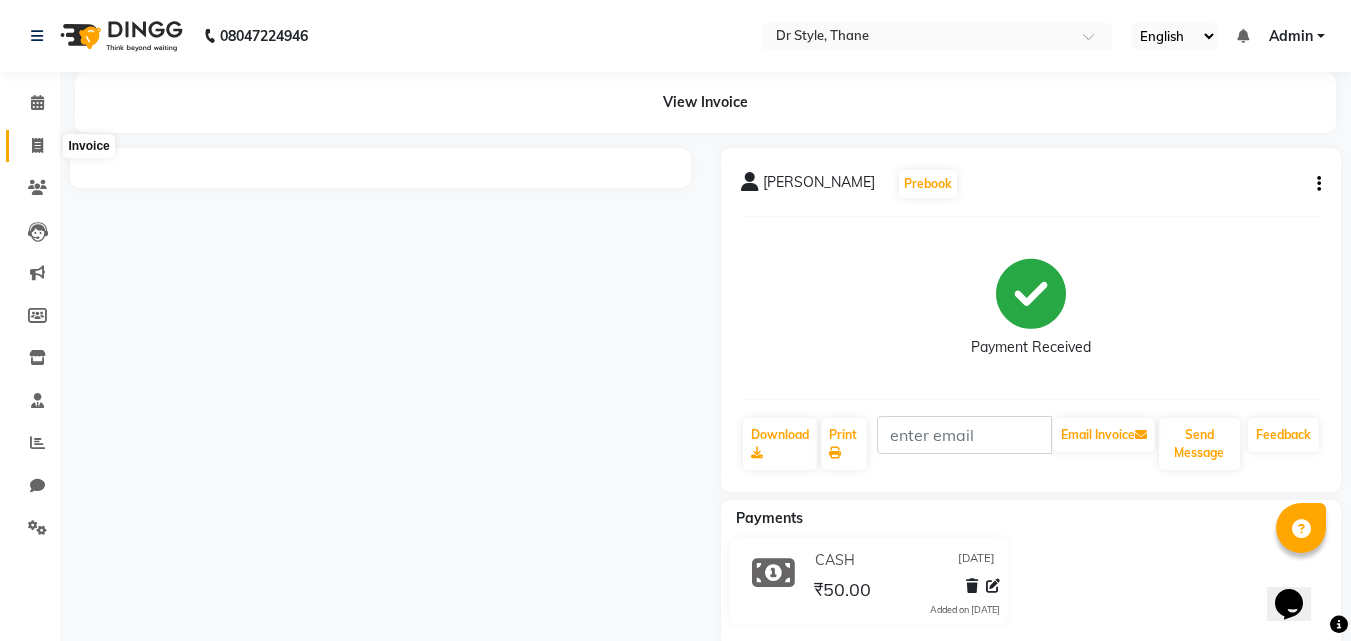 click 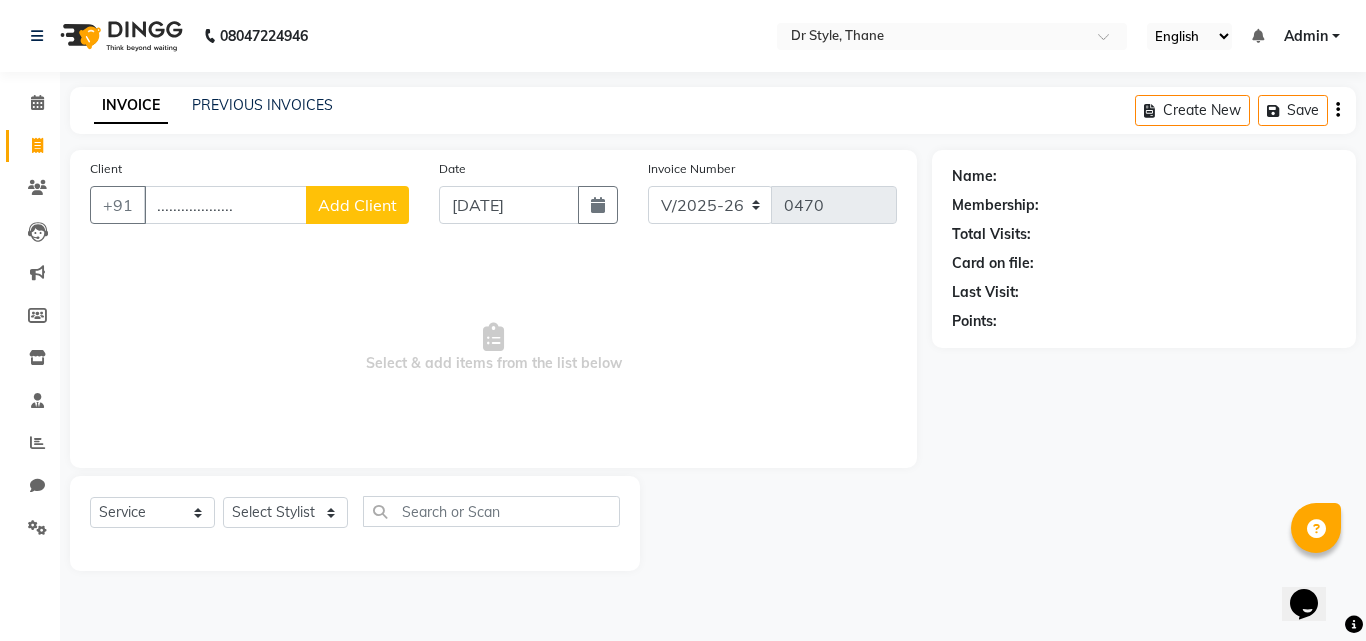 type on "...................." 